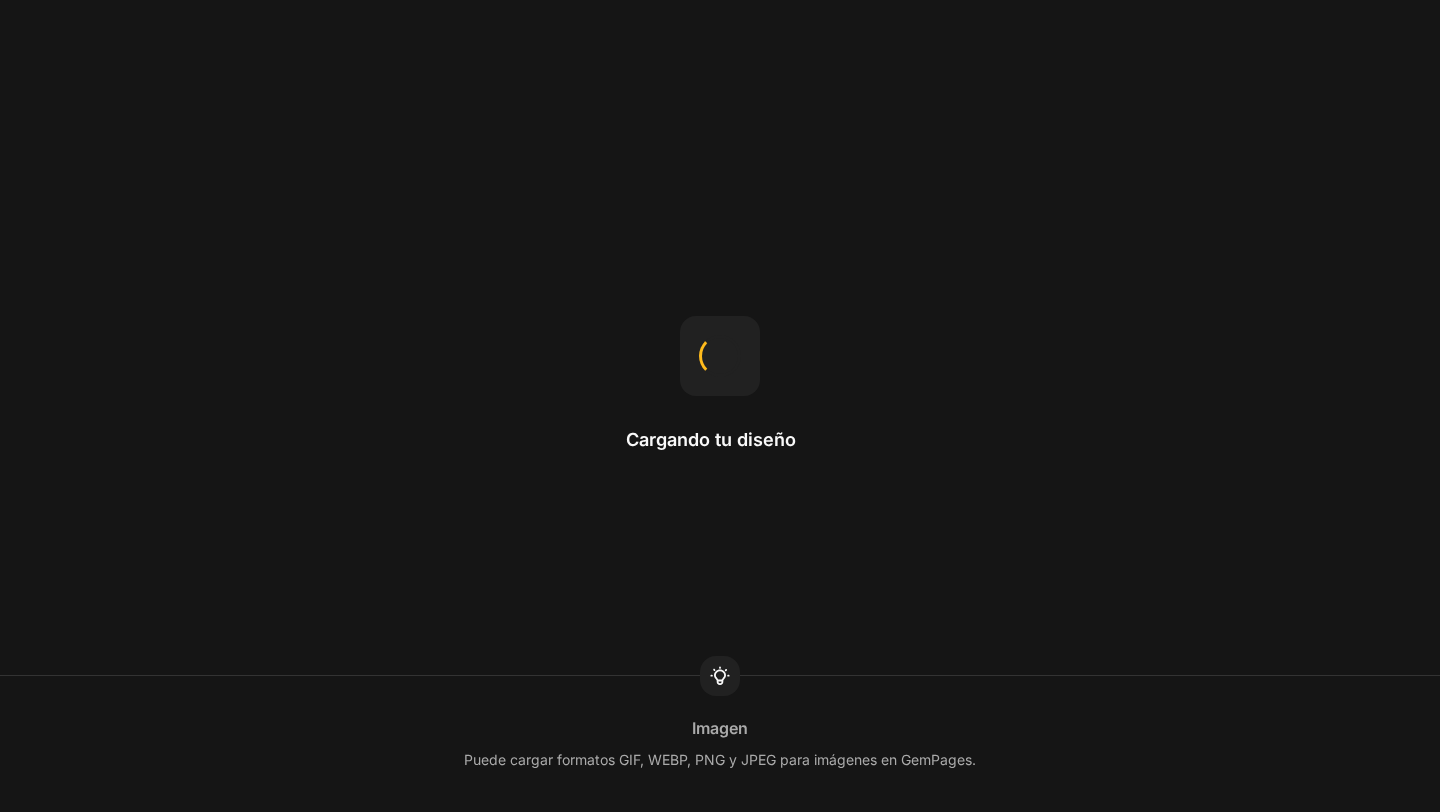 scroll, scrollTop: 0, scrollLeft: 0, axis: both 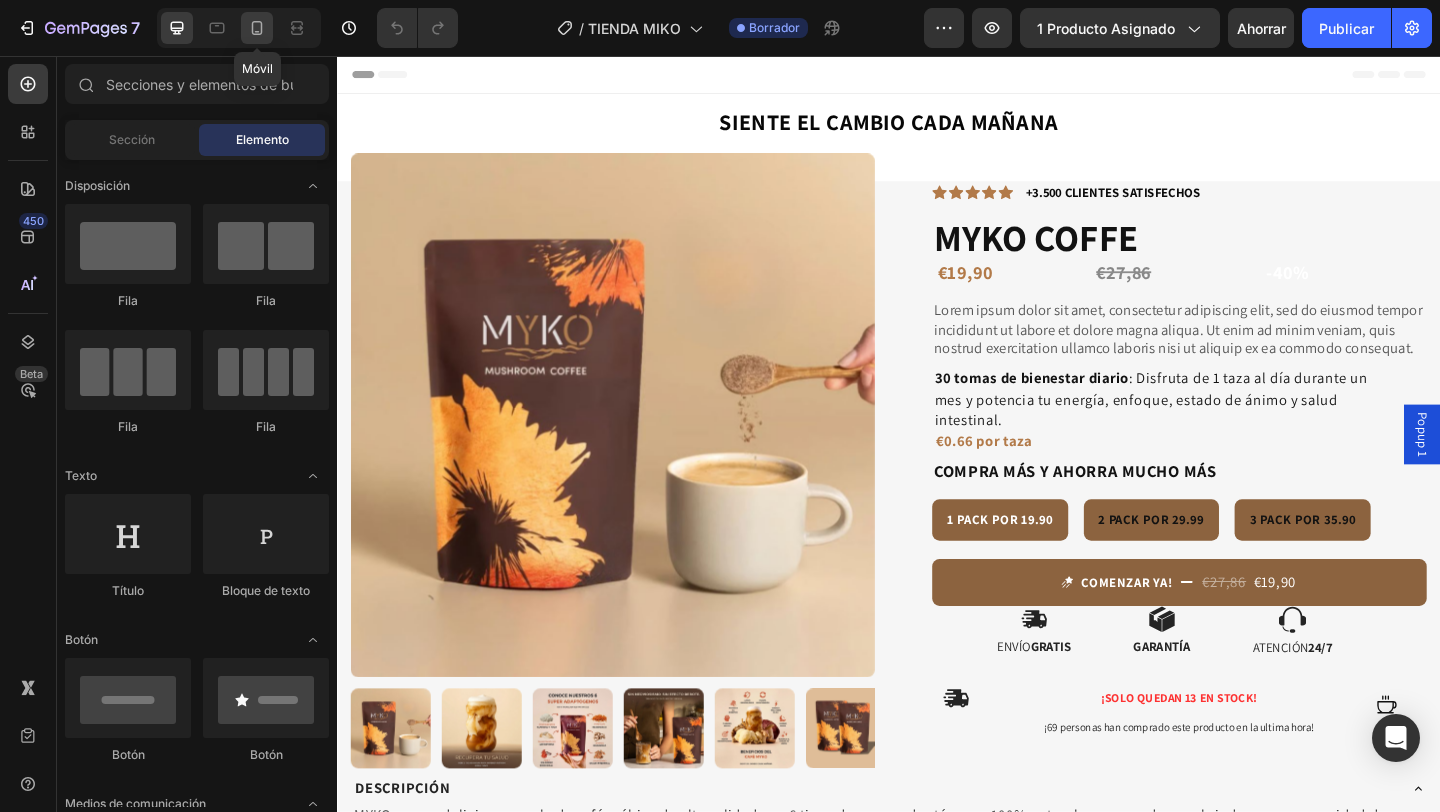 click 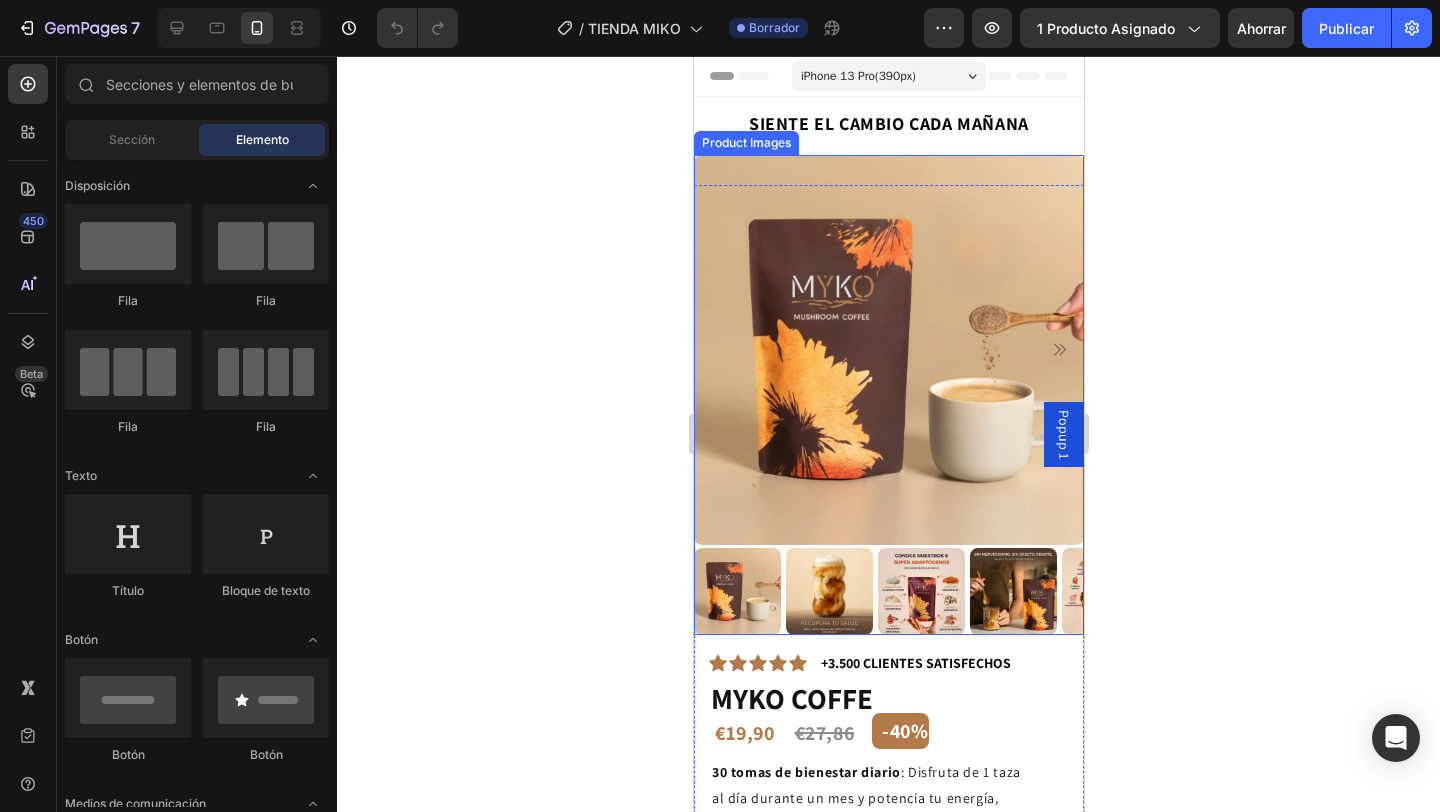 click 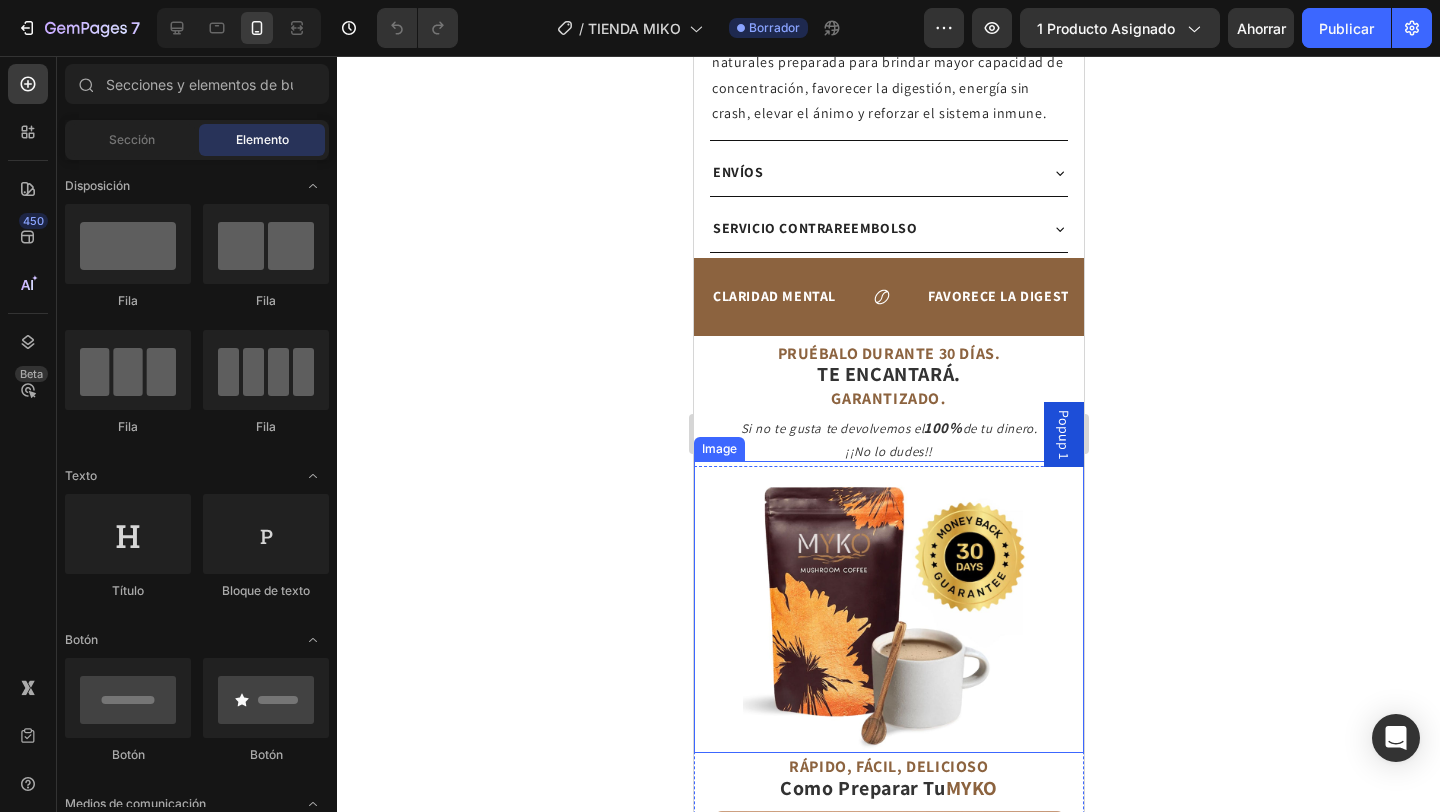 scroll, scrollTop: 1297, scrollLeft: 0, axis: vertical 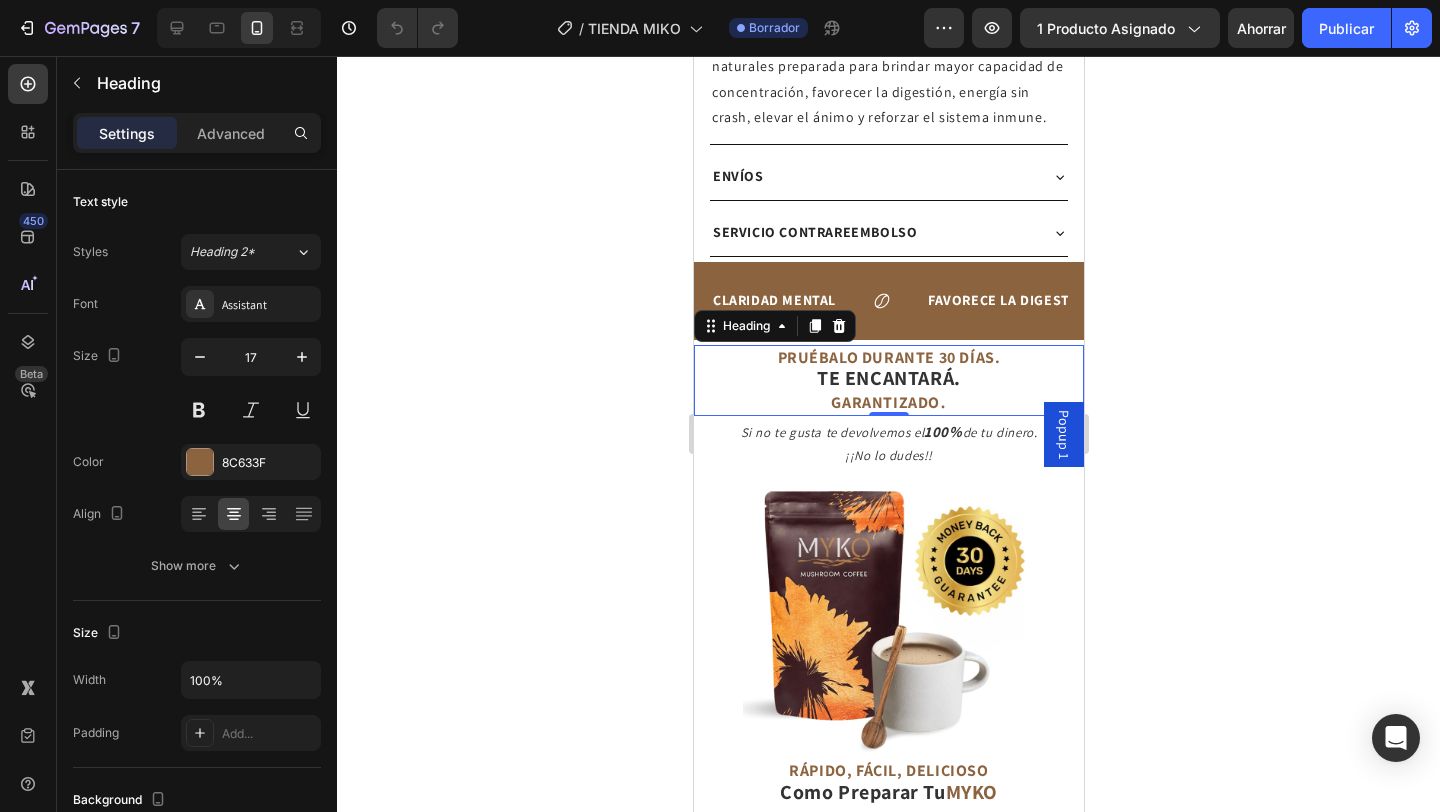 click on "PRUÉBALO DURANTE 30 DÍAS." at bounding box center [888, 357] 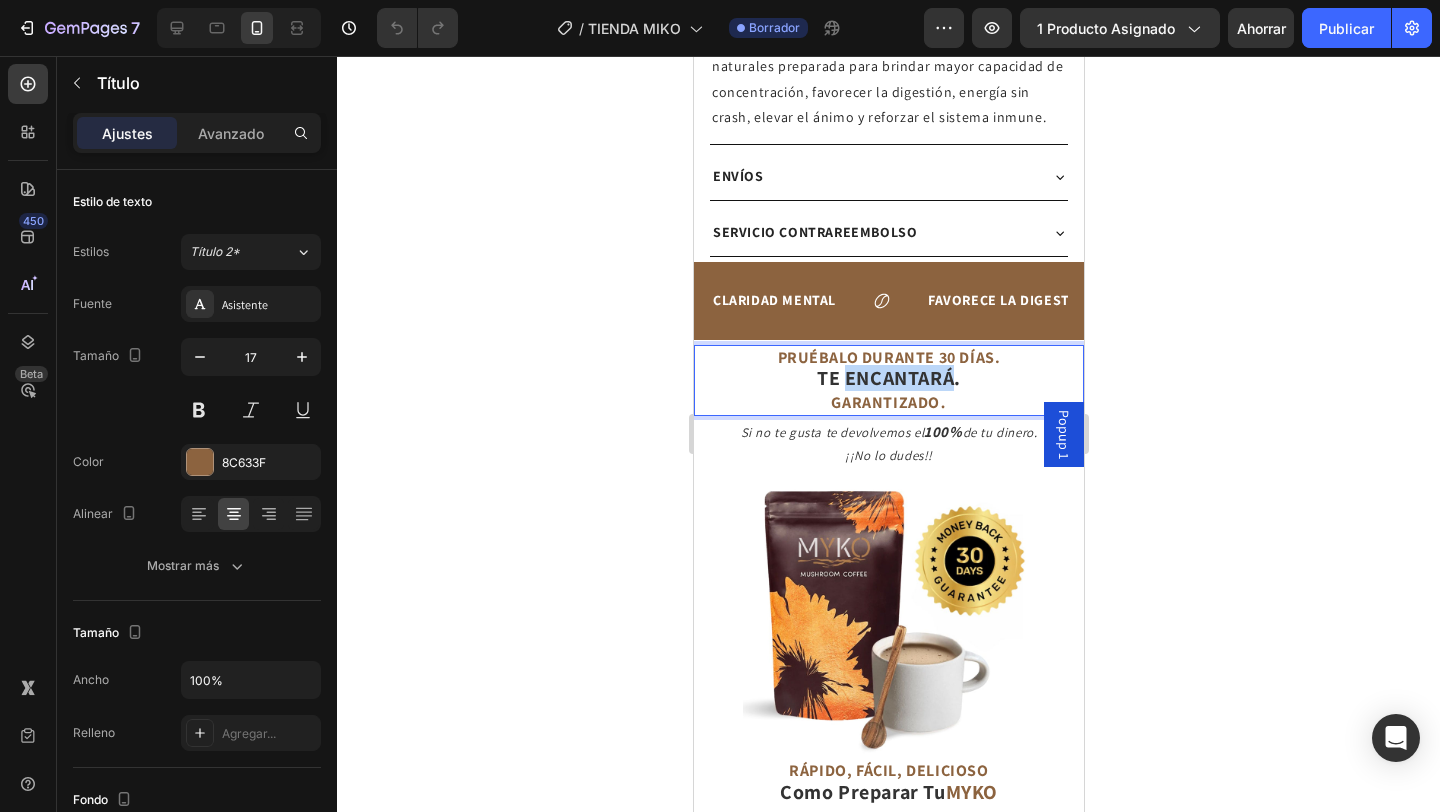 click on "TE ENCANTARÁ." at bounding box center (888, 378) 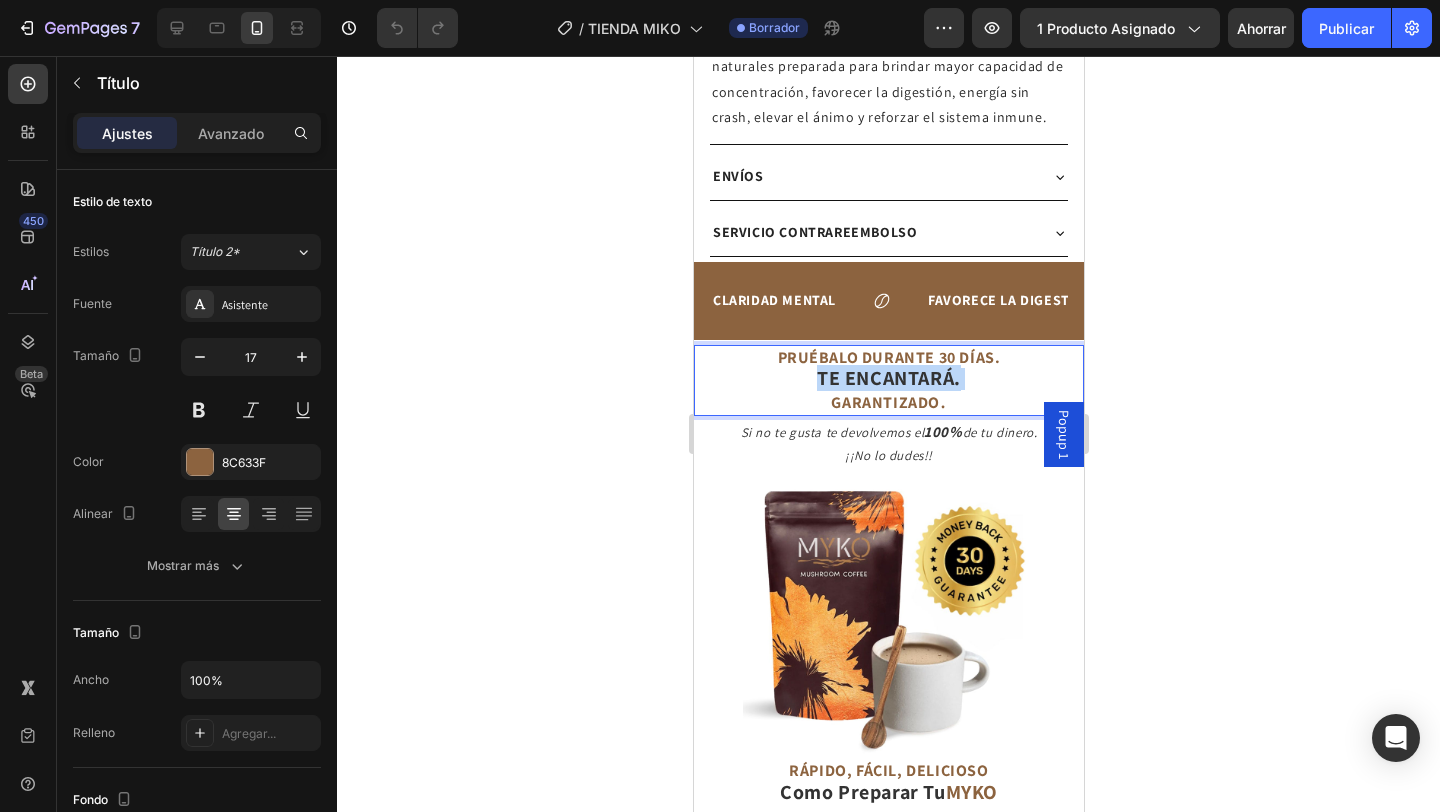 click on "TE ENCANTARÁ." at bounding box center (888, 378) 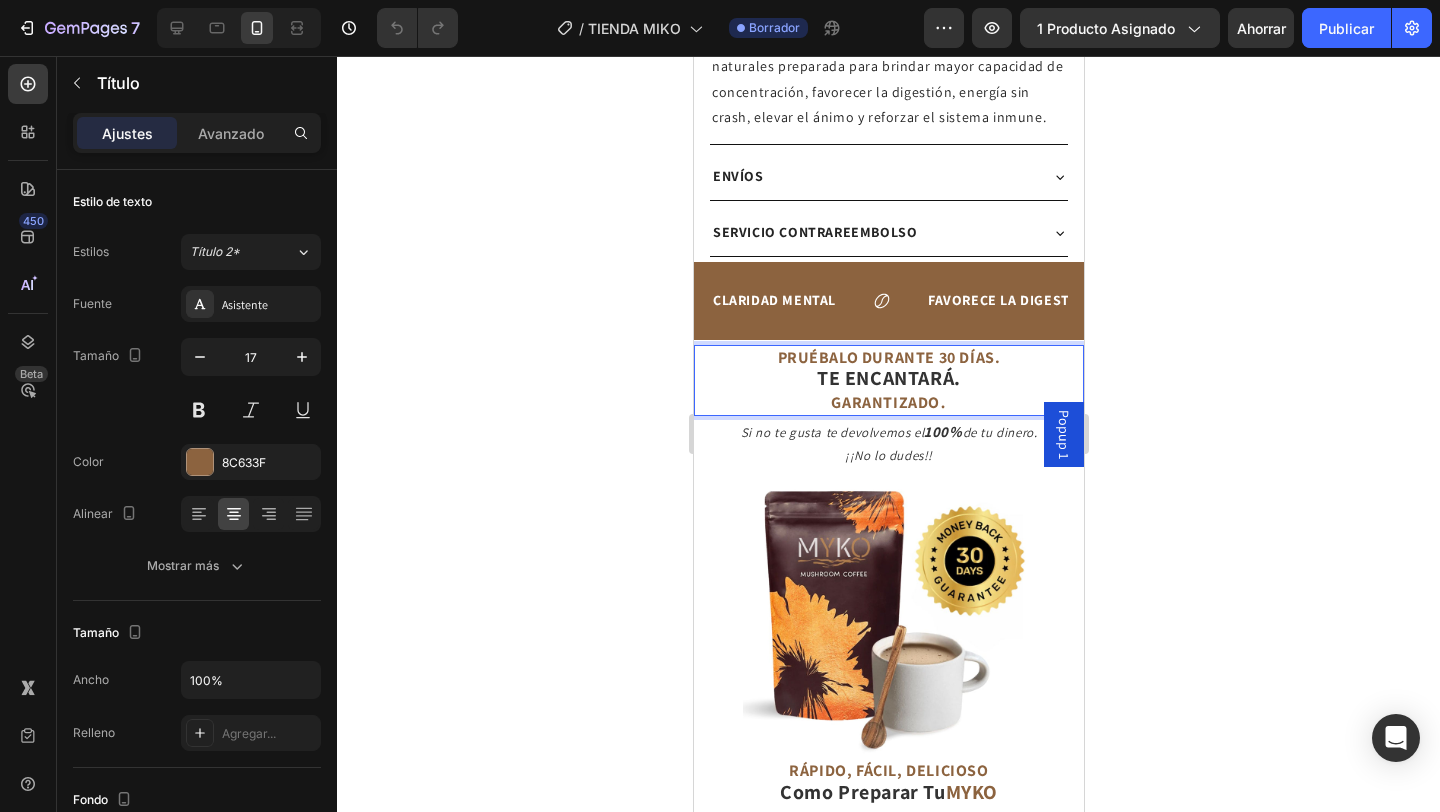 click on "GARANTIZADO" at bounding box center [884, 402] 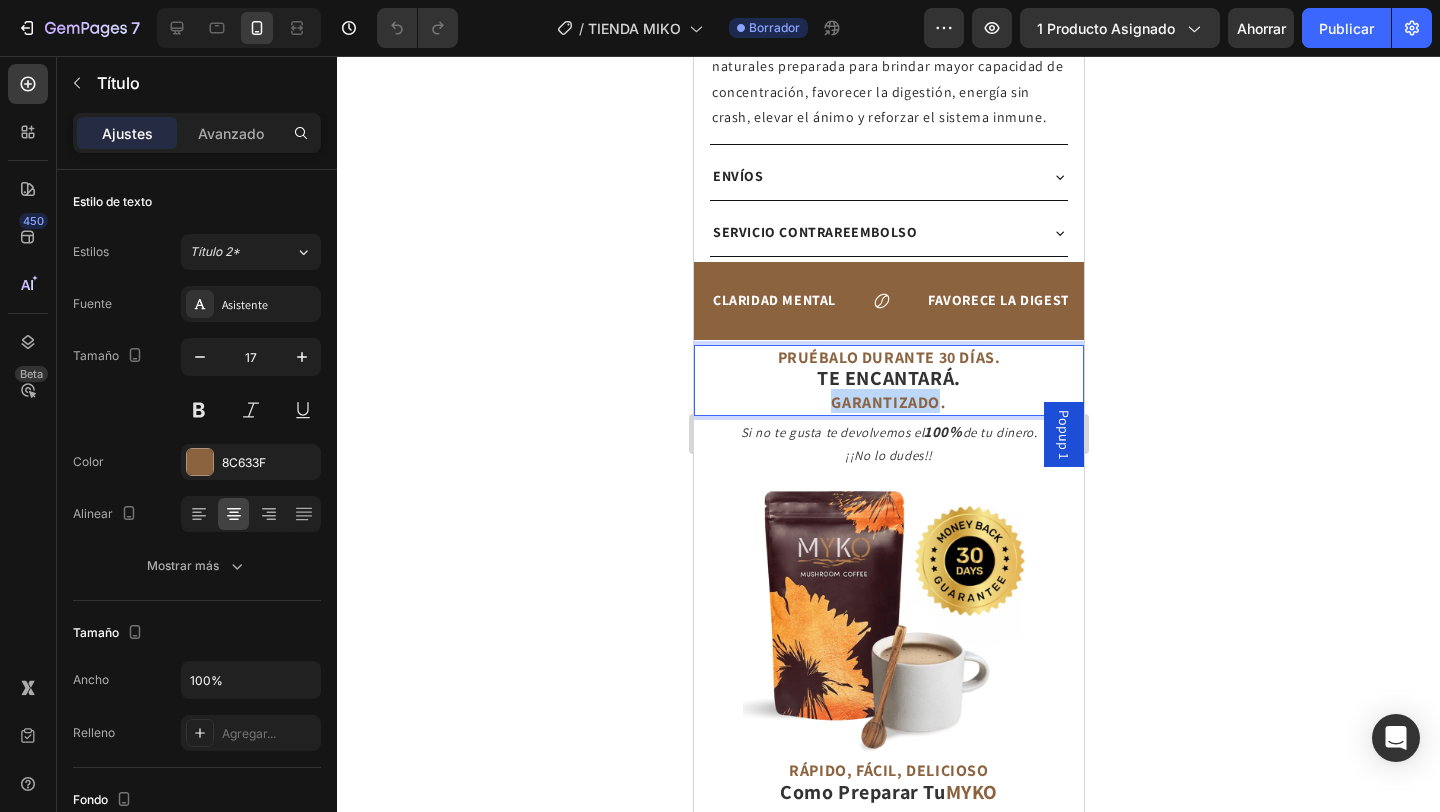 click on "GARANTIZADO" at bounding box center [884, 402] 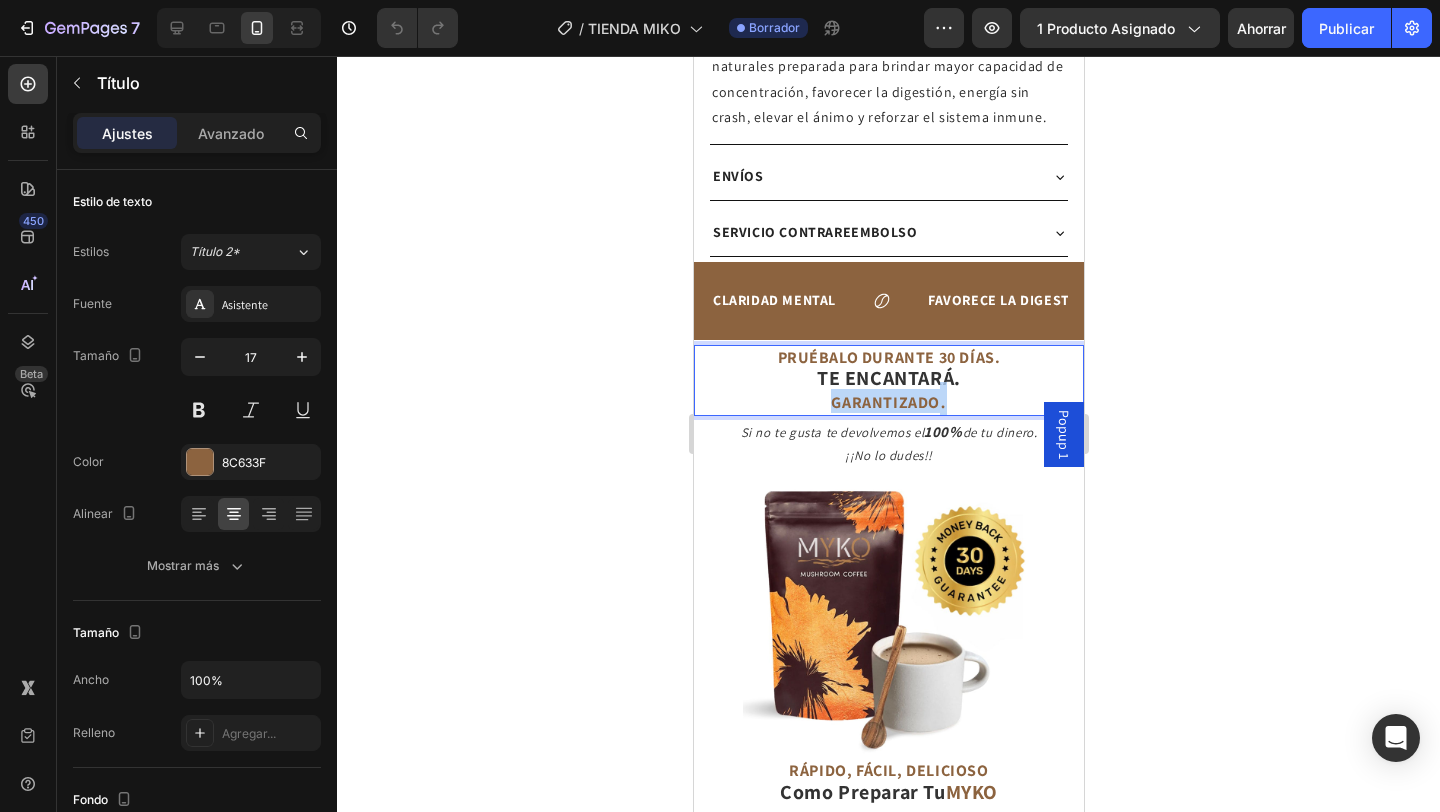 click on "GARANTIZADO" at bounding box center (884, 402) 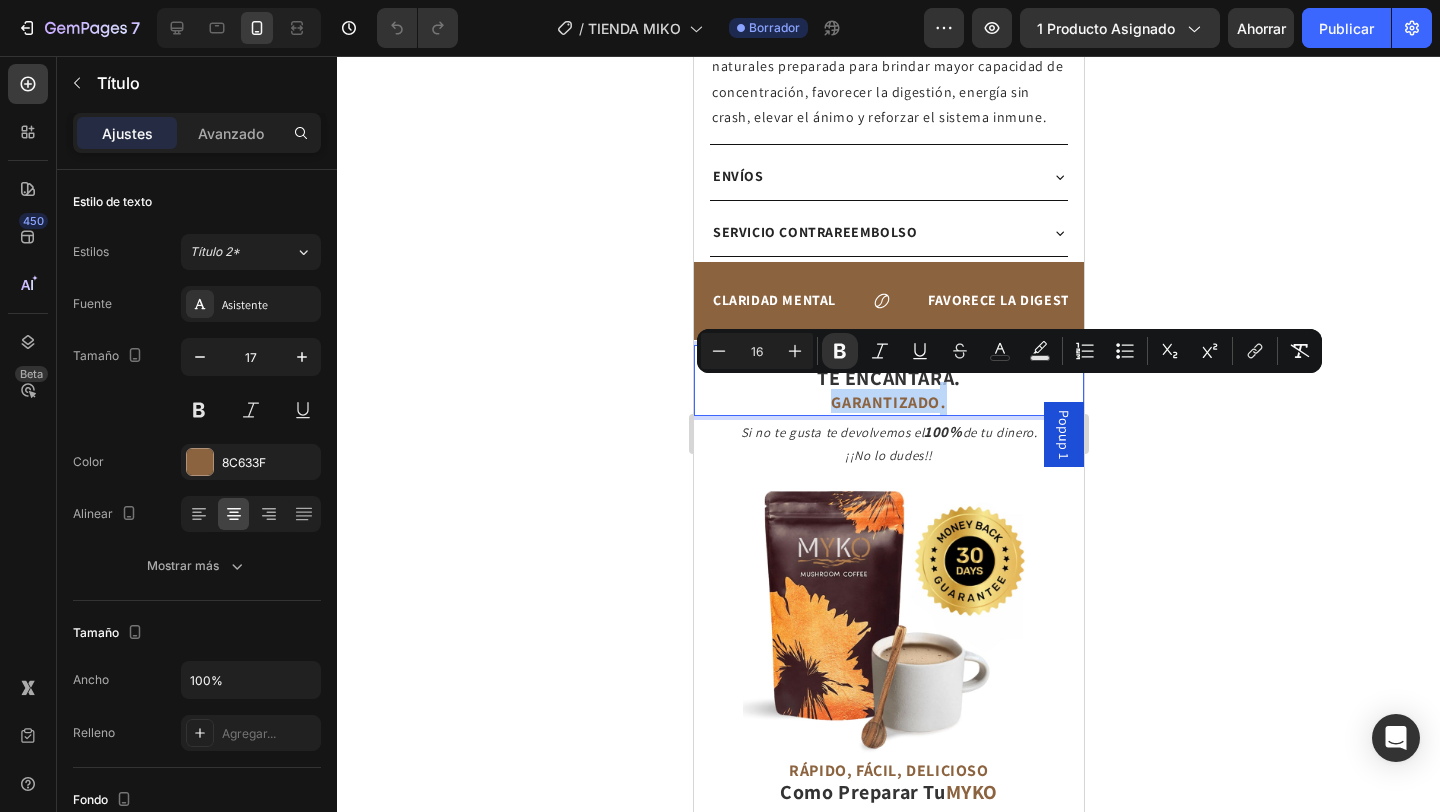 click on "GARANTIZADO" at bounding box center (884, 402) 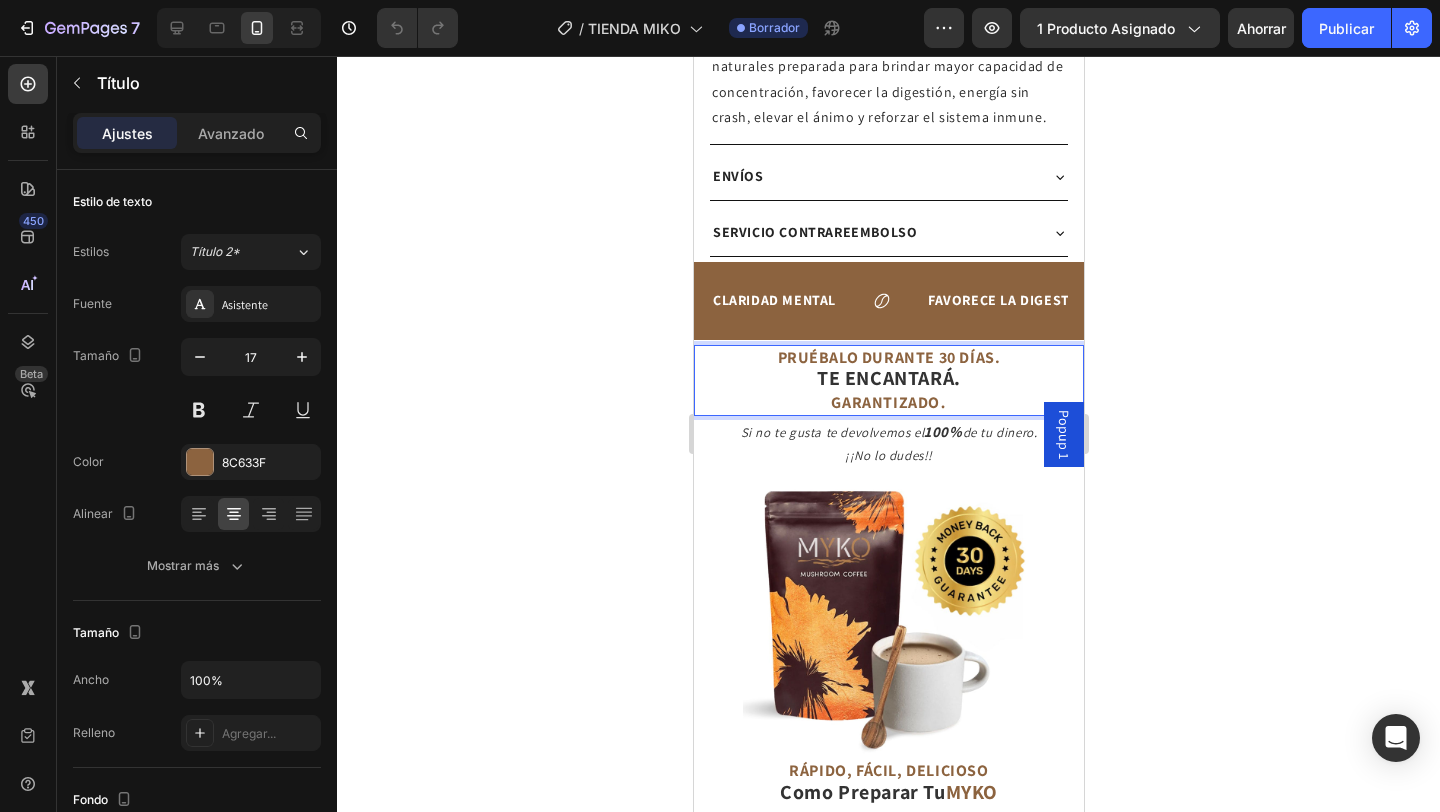 click on "TE ENCANTARÁ." at bounding box center [888, 378] 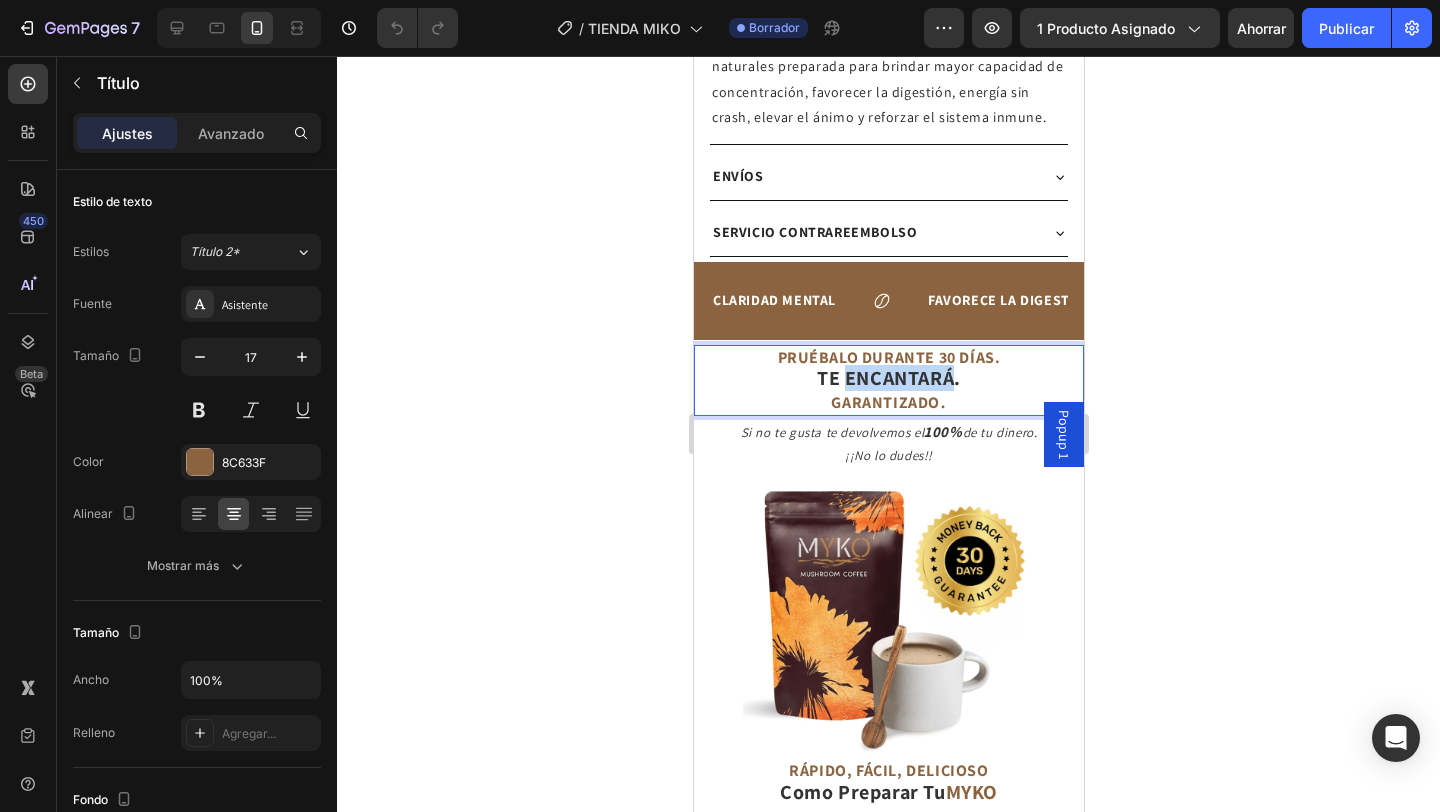 click on "TE ENCANTARÁ." at bounding box center [888, 378] 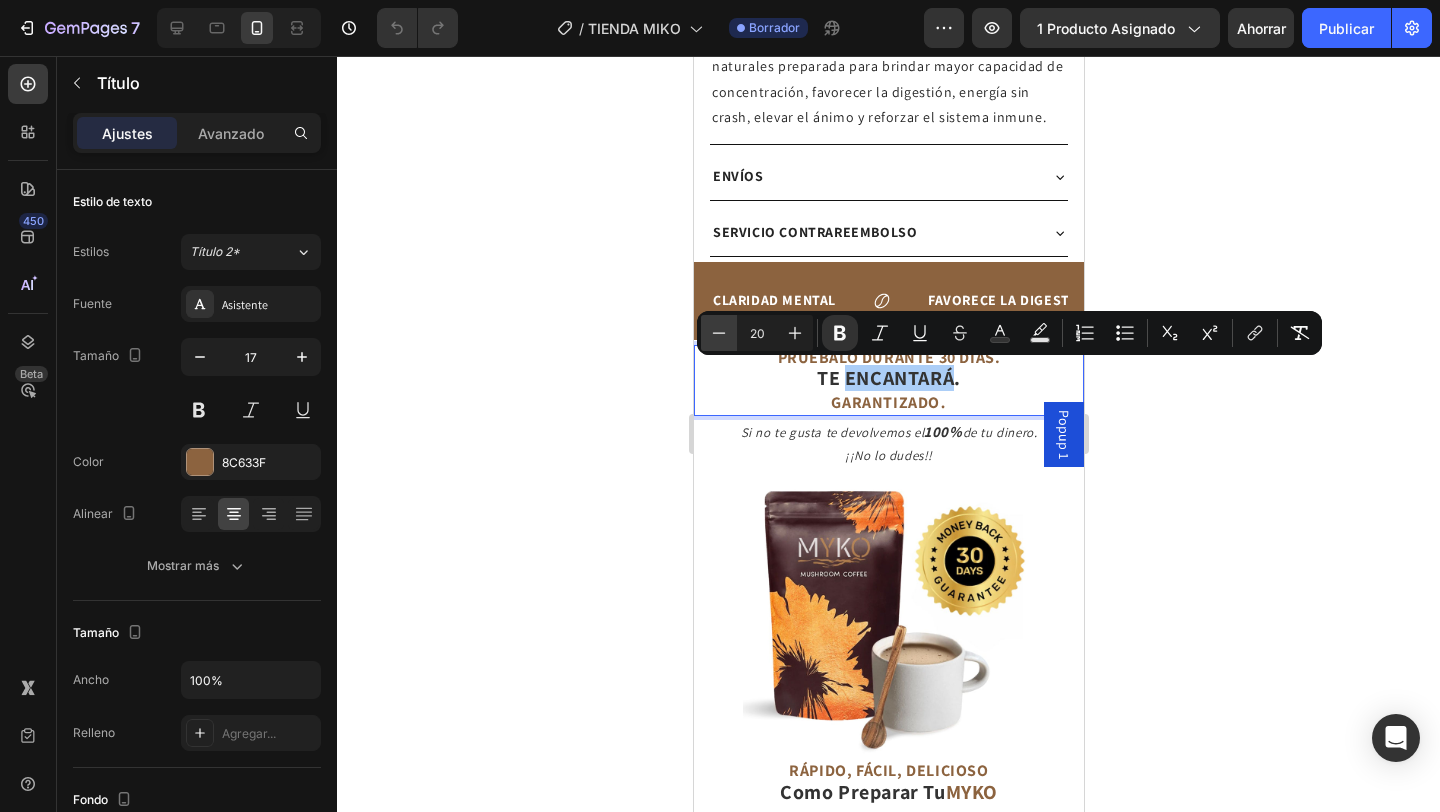 click on "Minus" at bounding box center [719, 333] 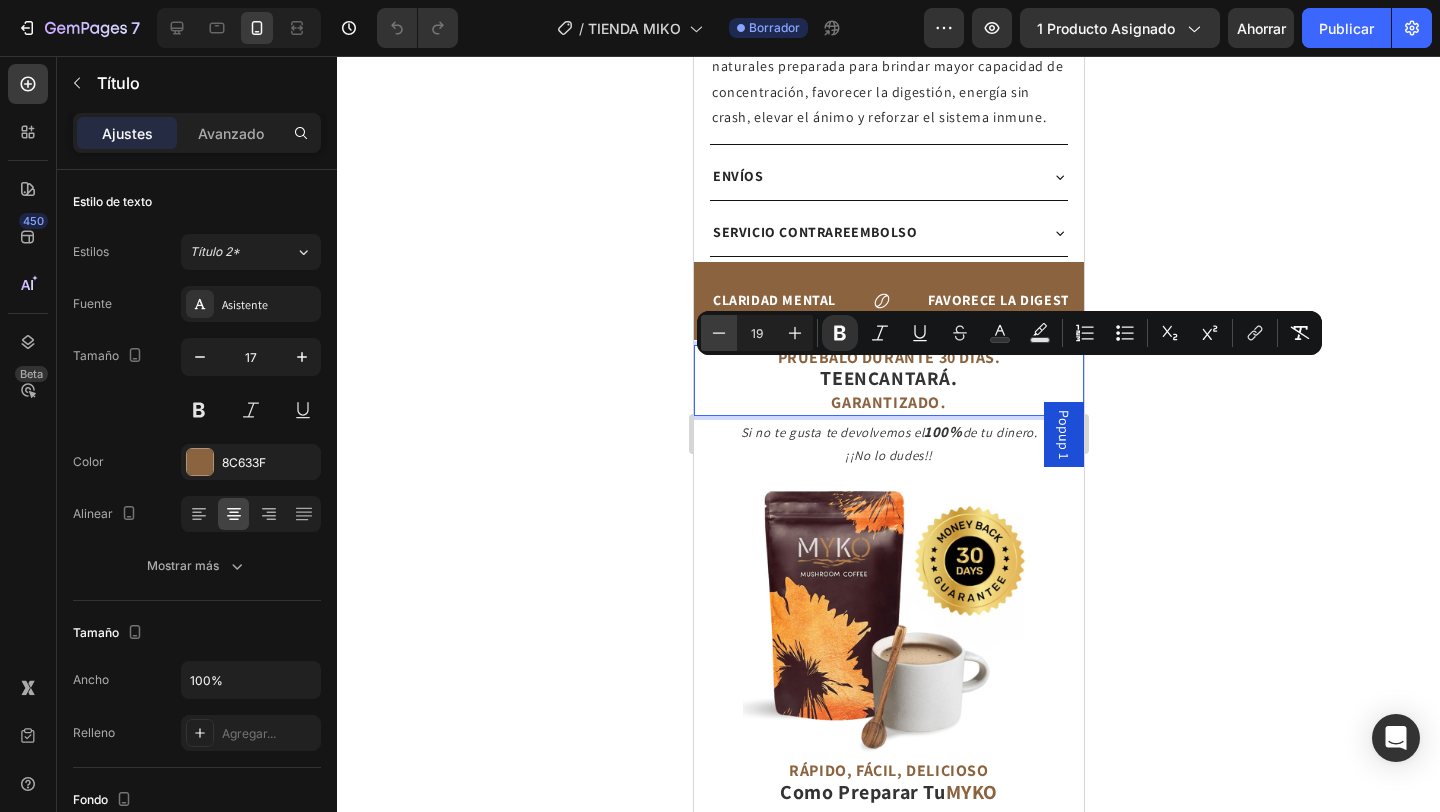 click on "Minus" at bounding box center [719, 333] 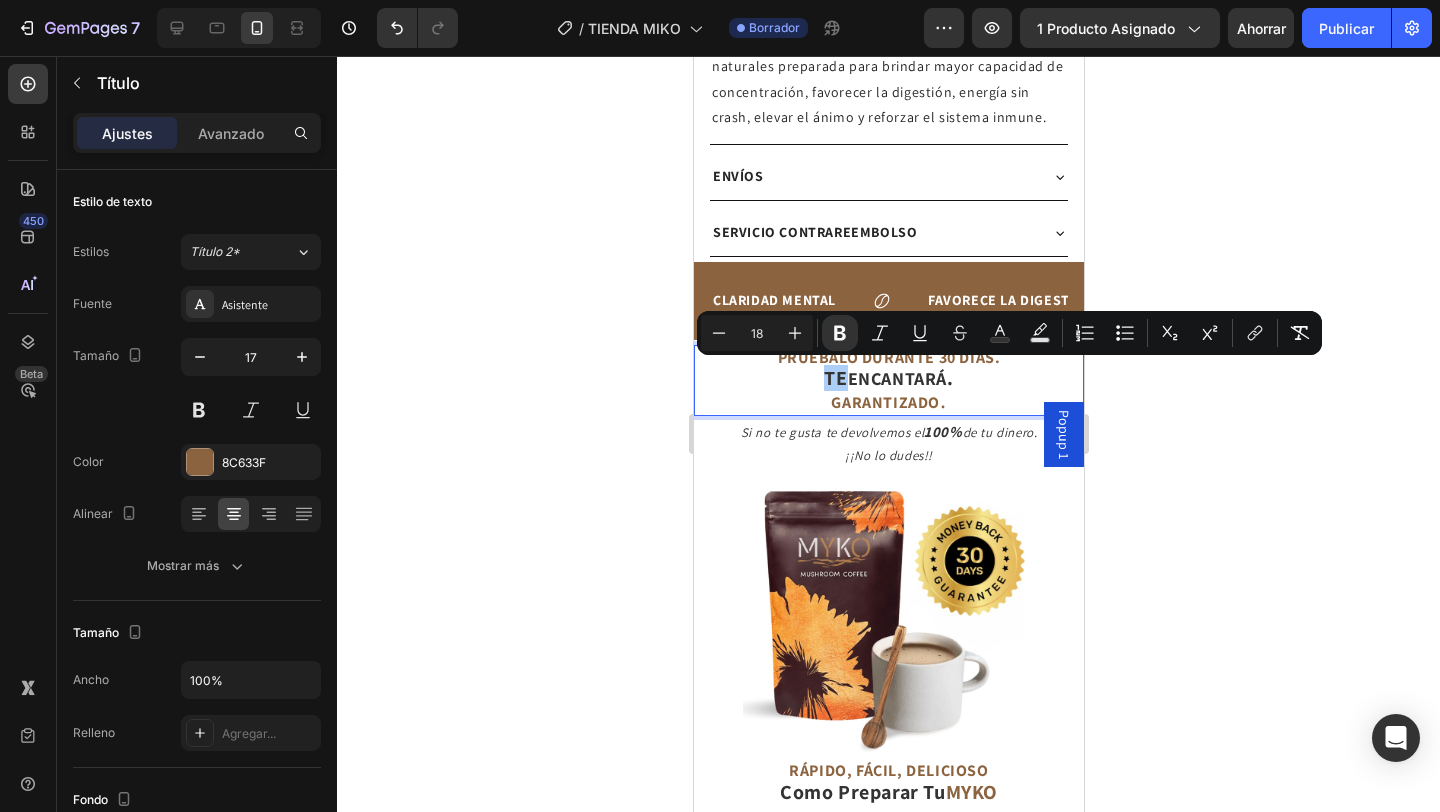 click 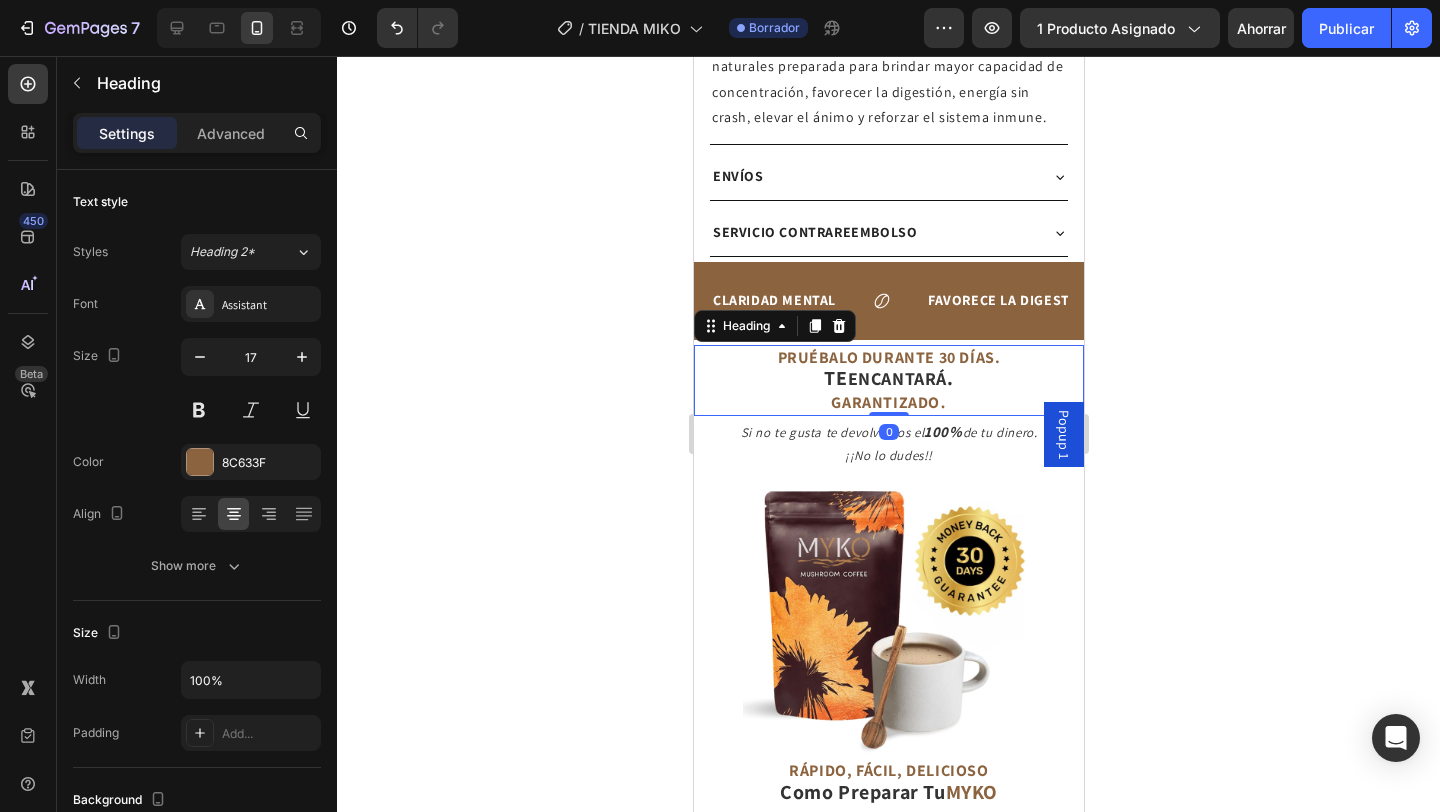 click on "⁠⁠⁠⁠⁠⁠⁠ PRUÉBALO DURANTE 30 DÍAS. TE  ENCANTARÁ . GARANTIZADO ." at bounding box center (888, 380) 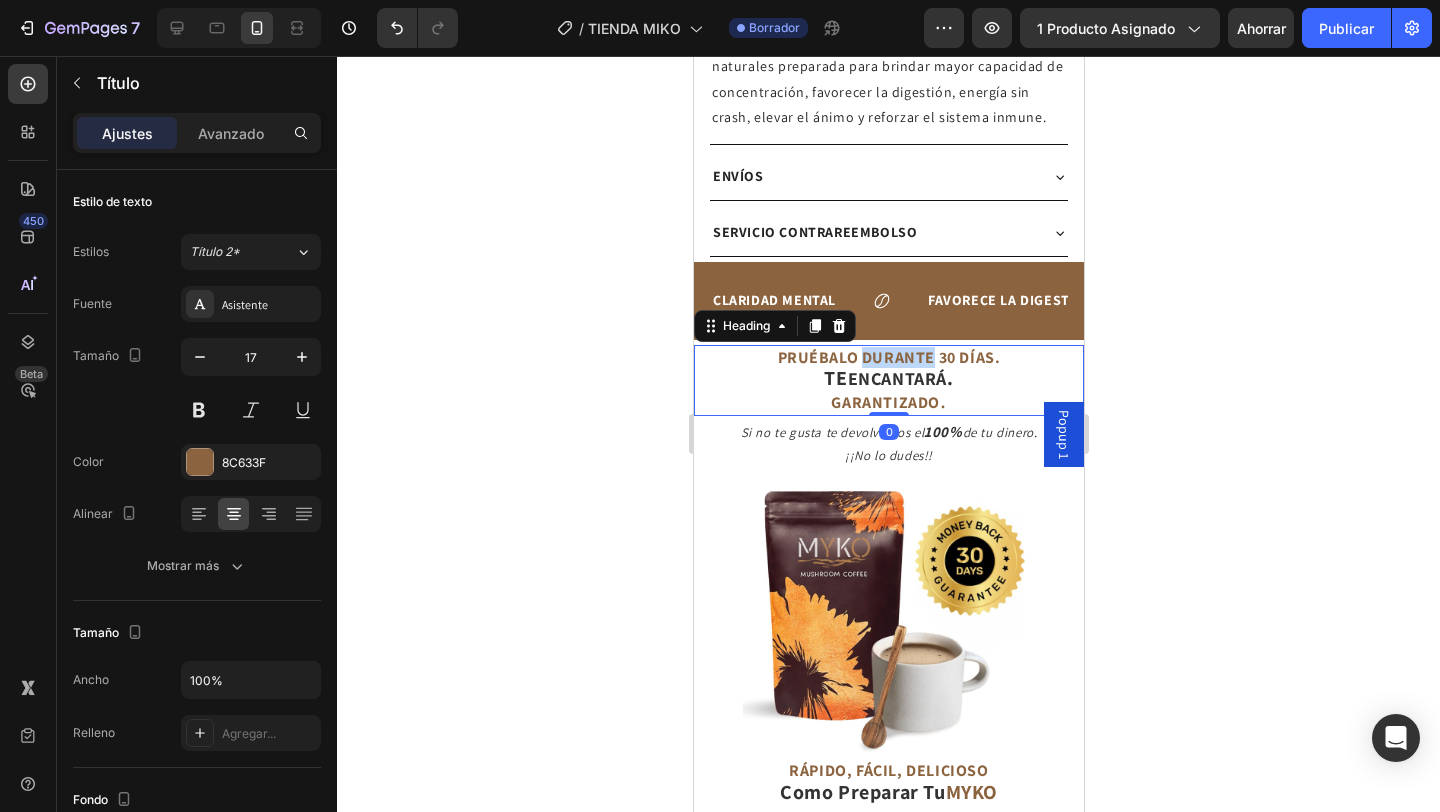 click on "PRUÉBALO DURANTE 30 DÍAS." at bounding box center (888, 357) 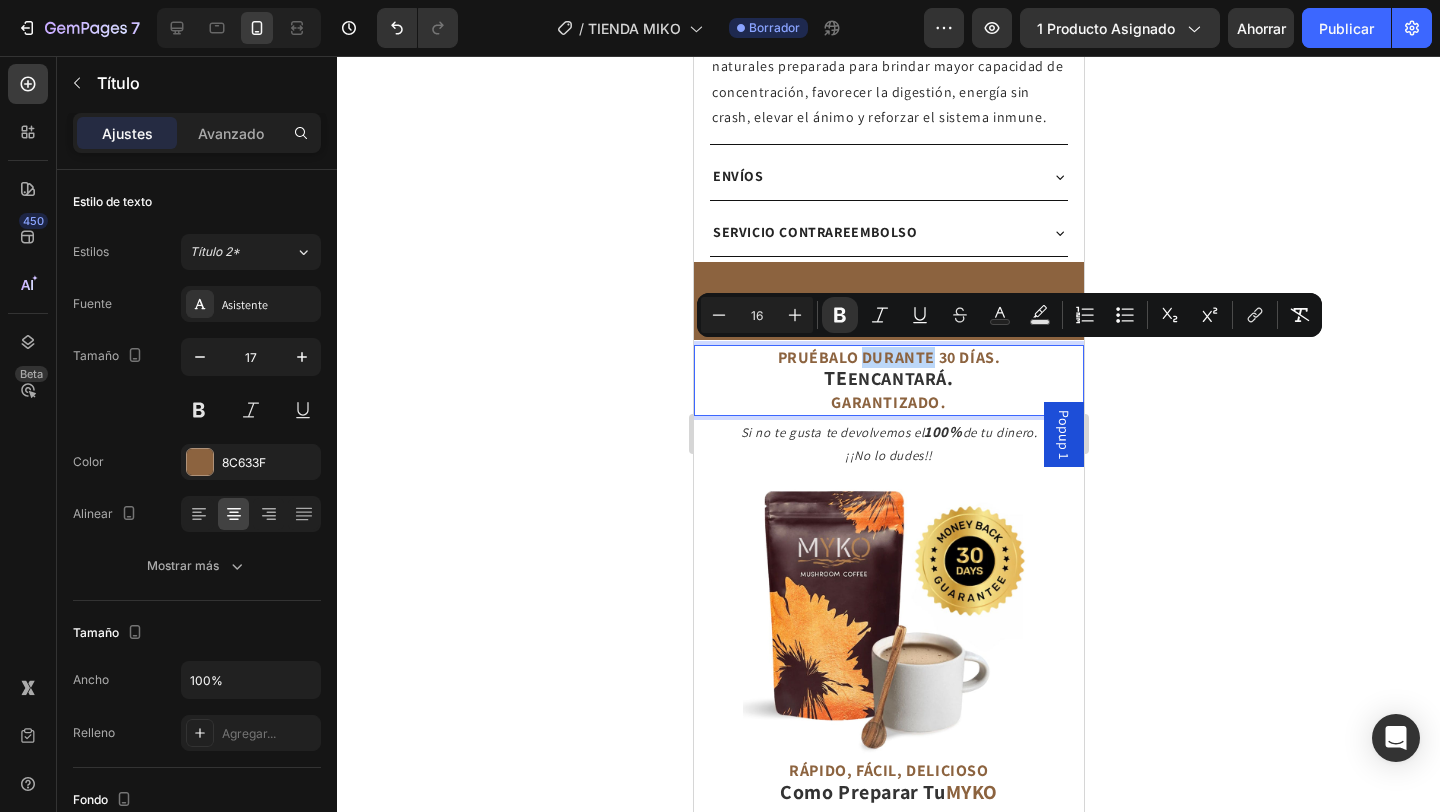type on "20" 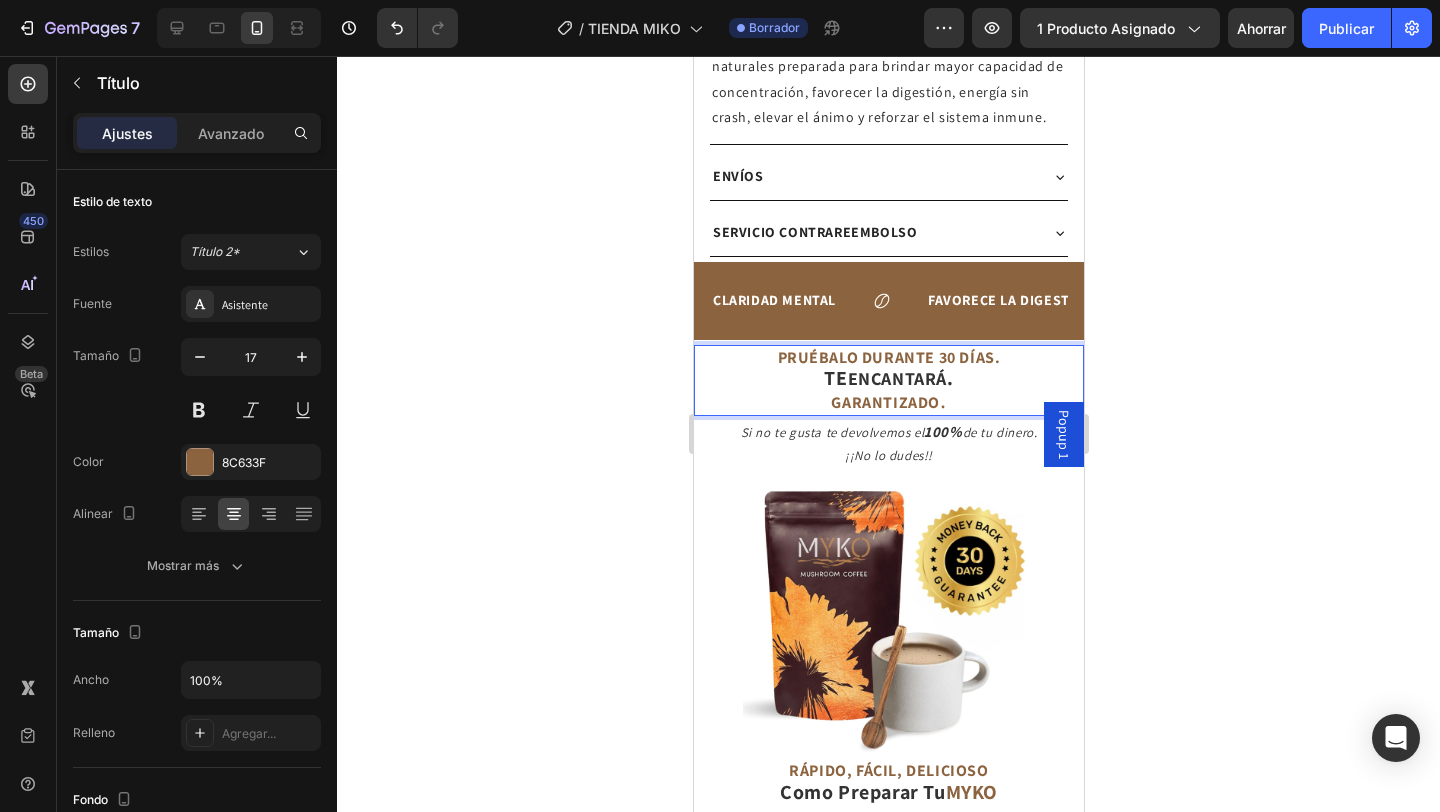 click on "TE" at bounding box center [834, 378] 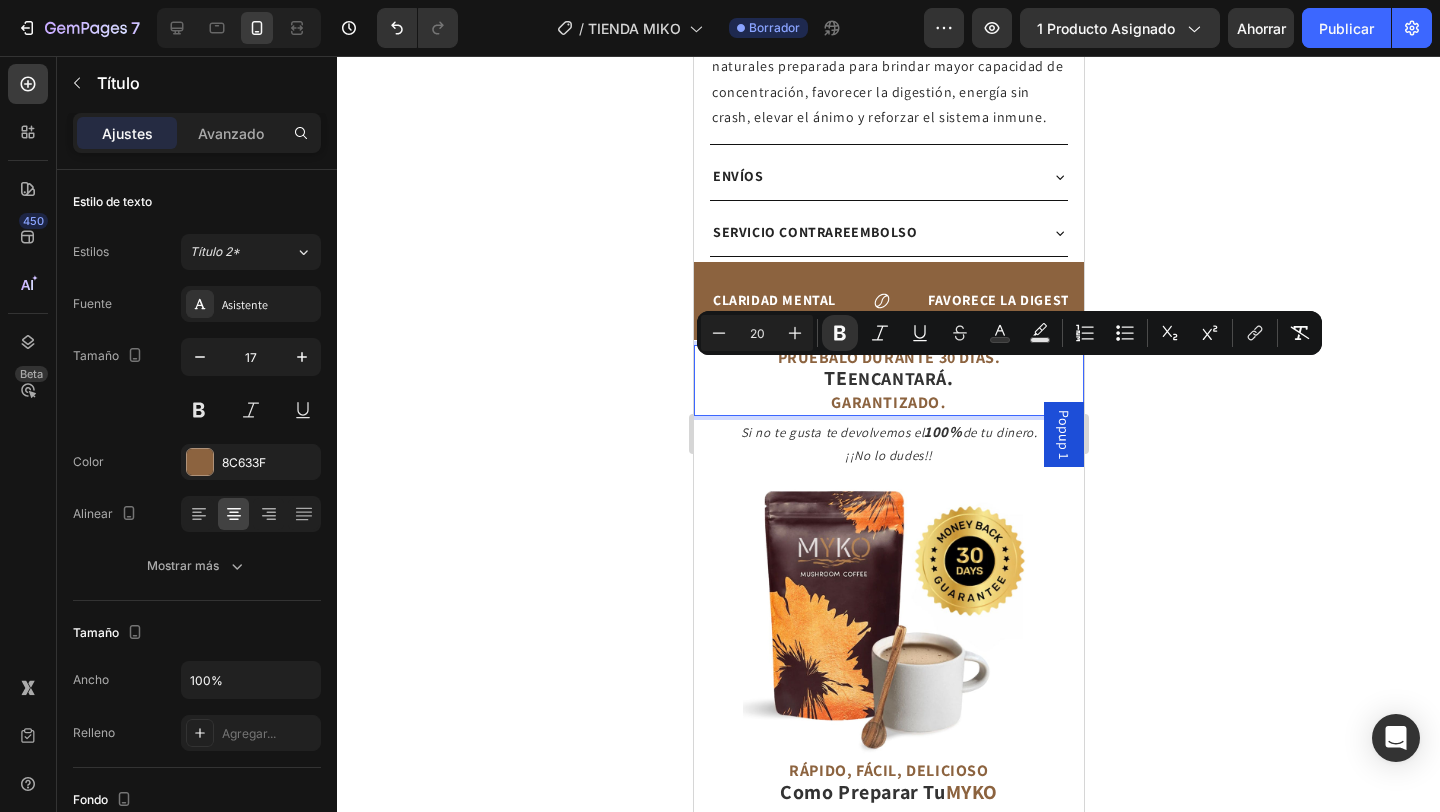 click 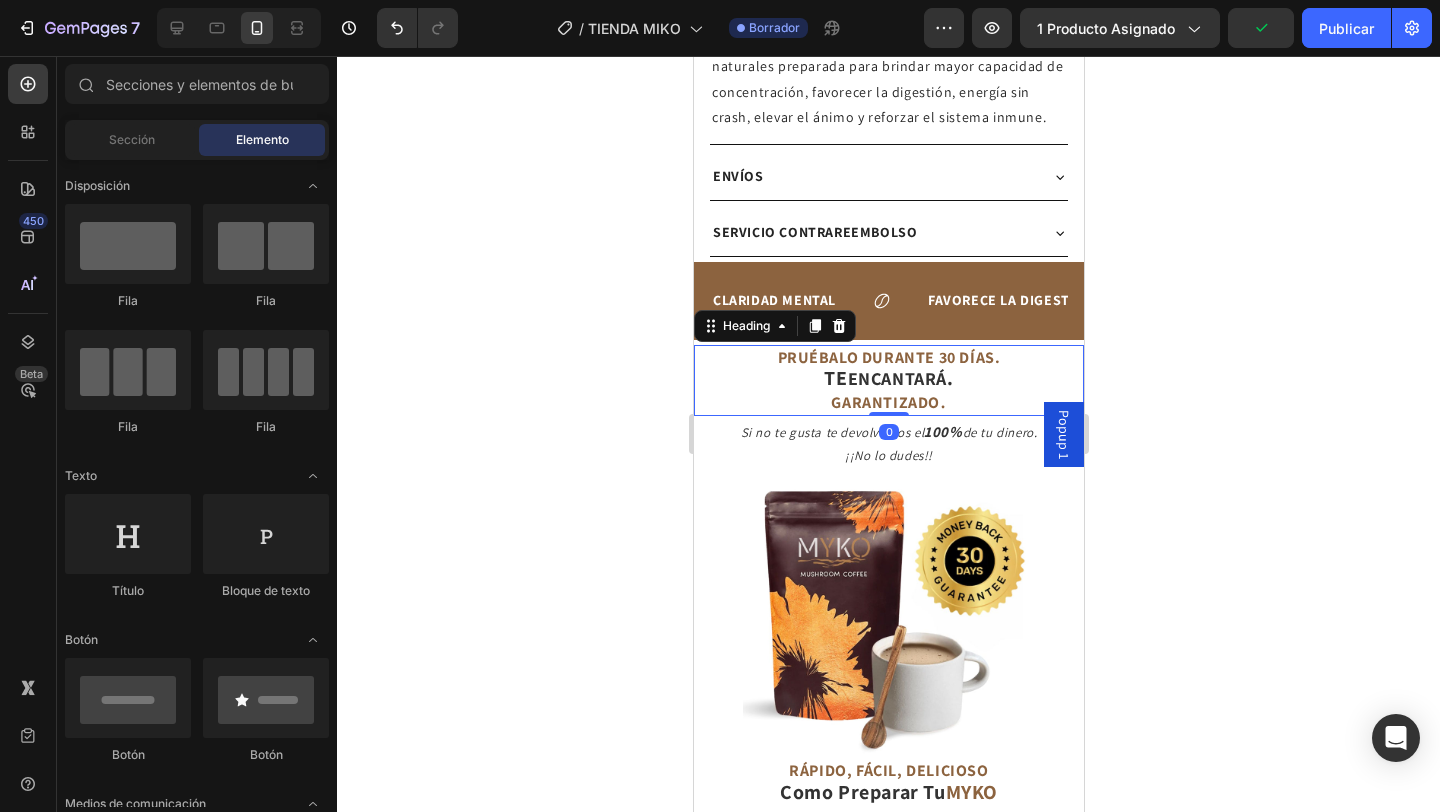 click on "PRUÉBALO DURANTE 30 DÍAS." at bounding box center [888, 357] 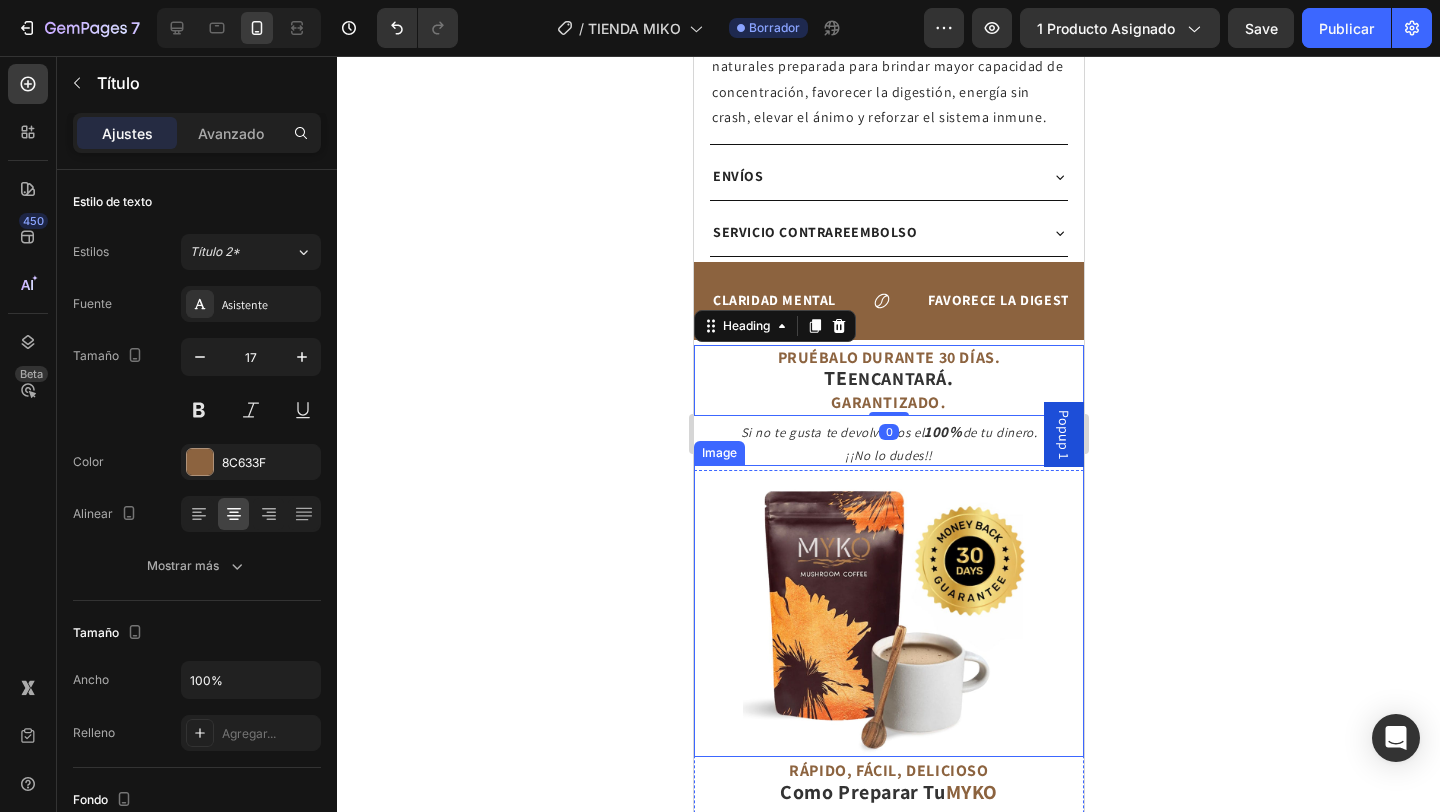 click 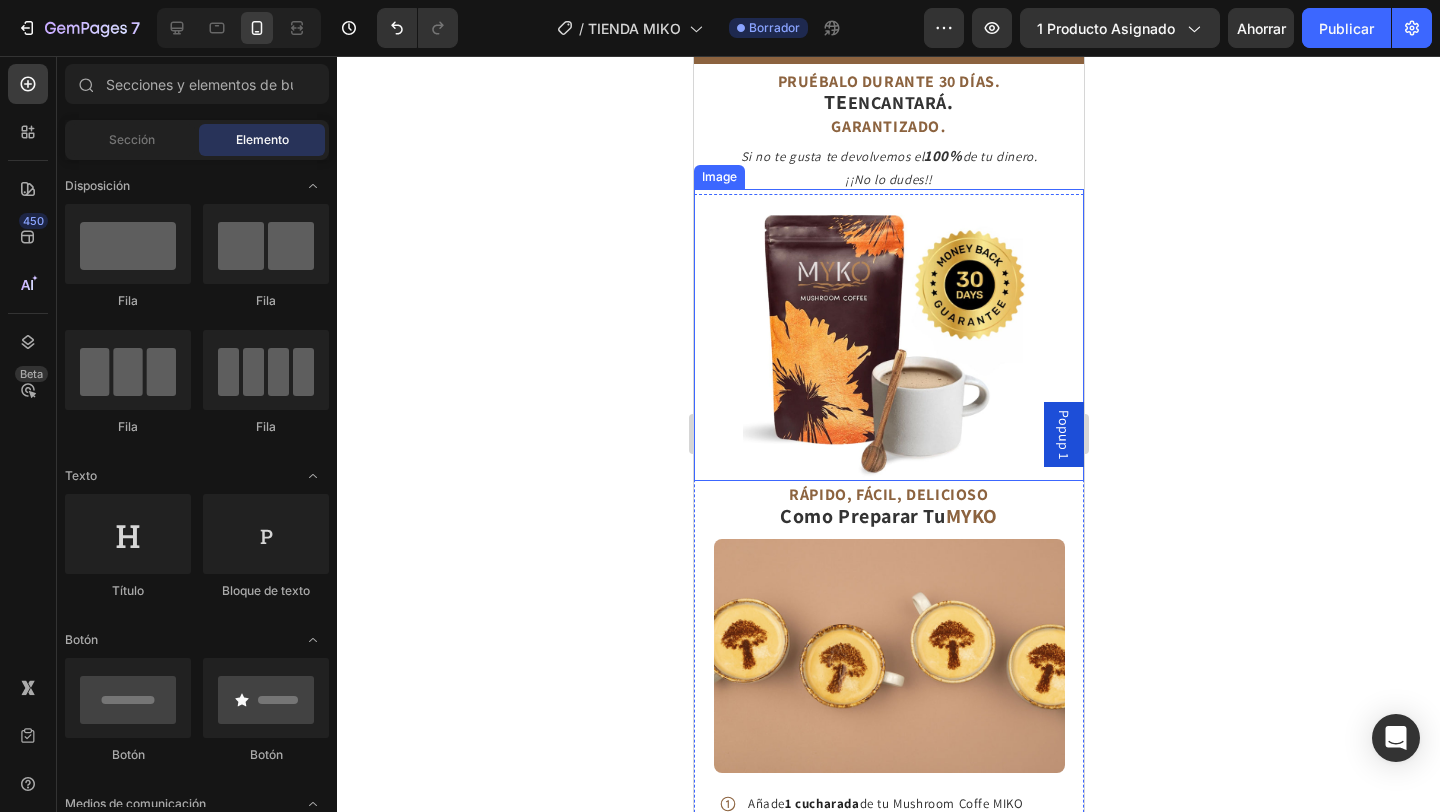 scroll, scrollTop: 1473, scrollLeft: 0, axis: vertical 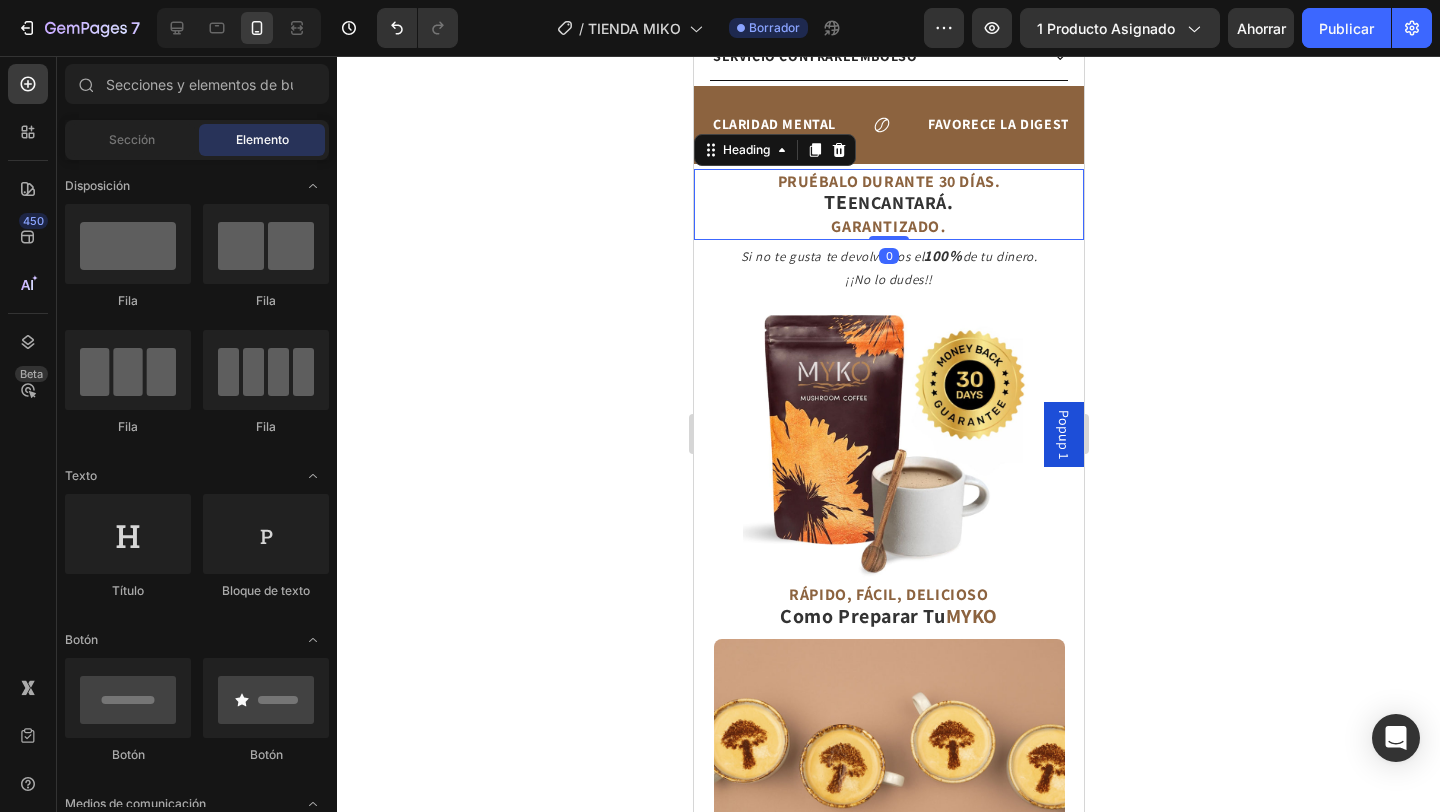 click on "TE" at bounding box center (834, 202) 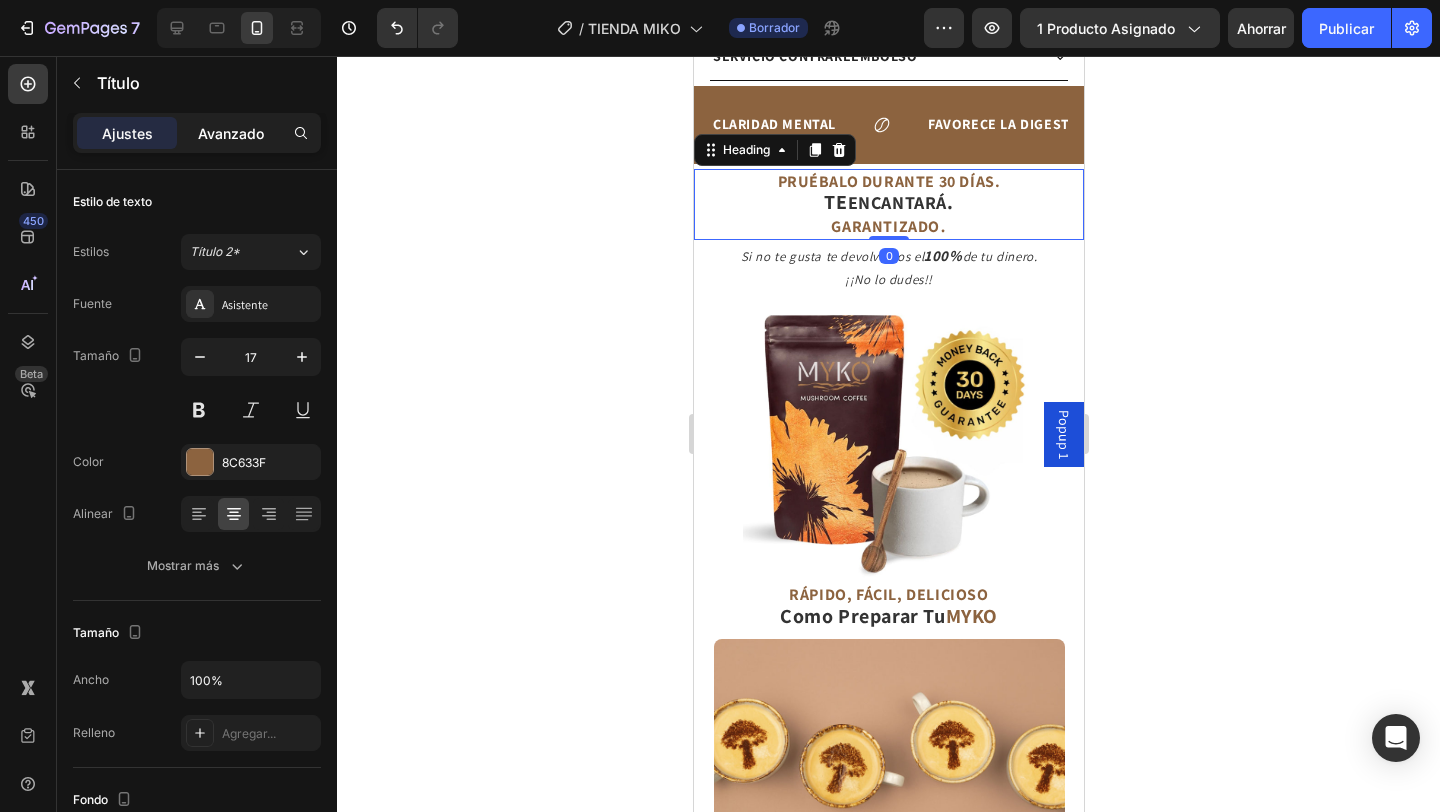 click on "Avanzado" at bounding box center [231, 133] 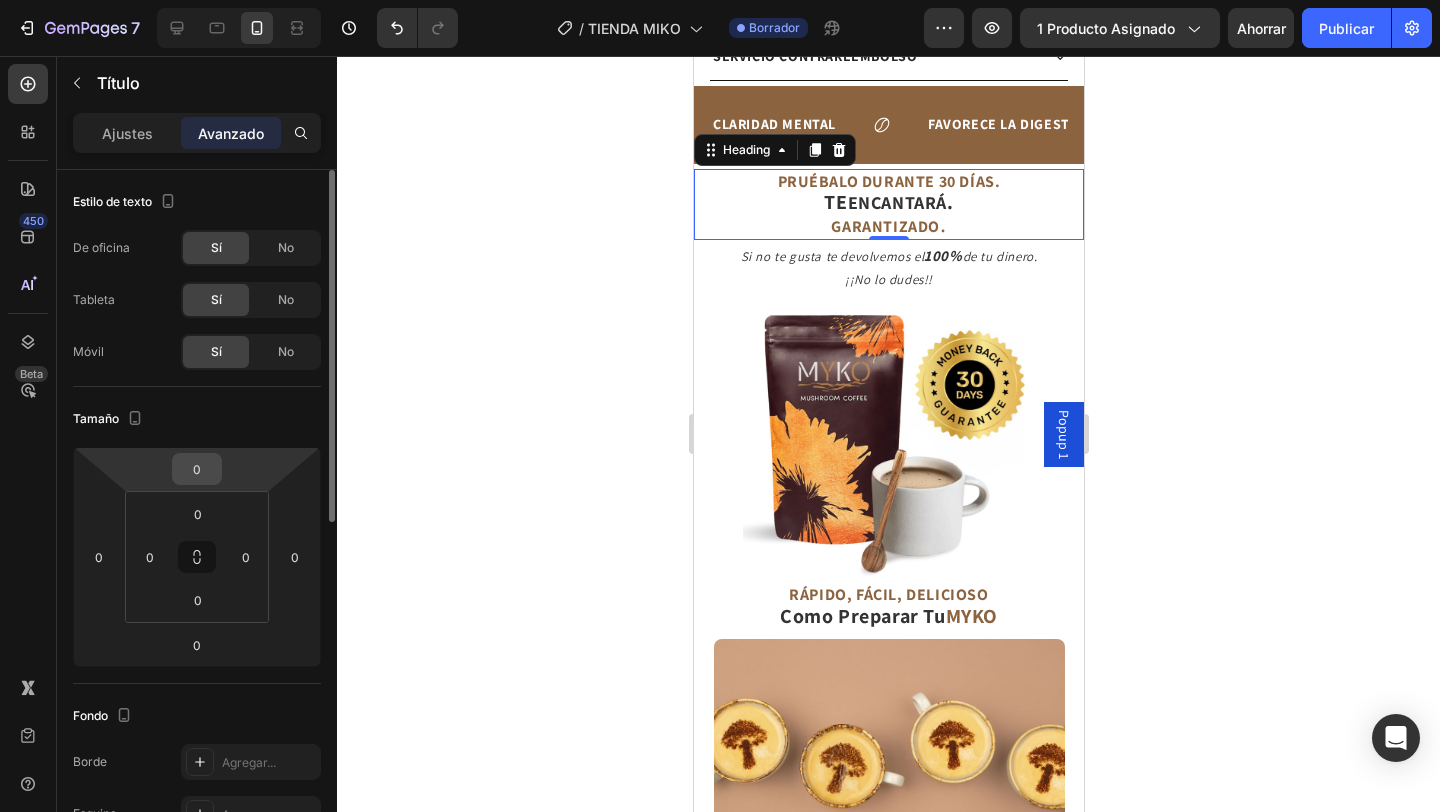click on "0" at bounding box center (197, 469) 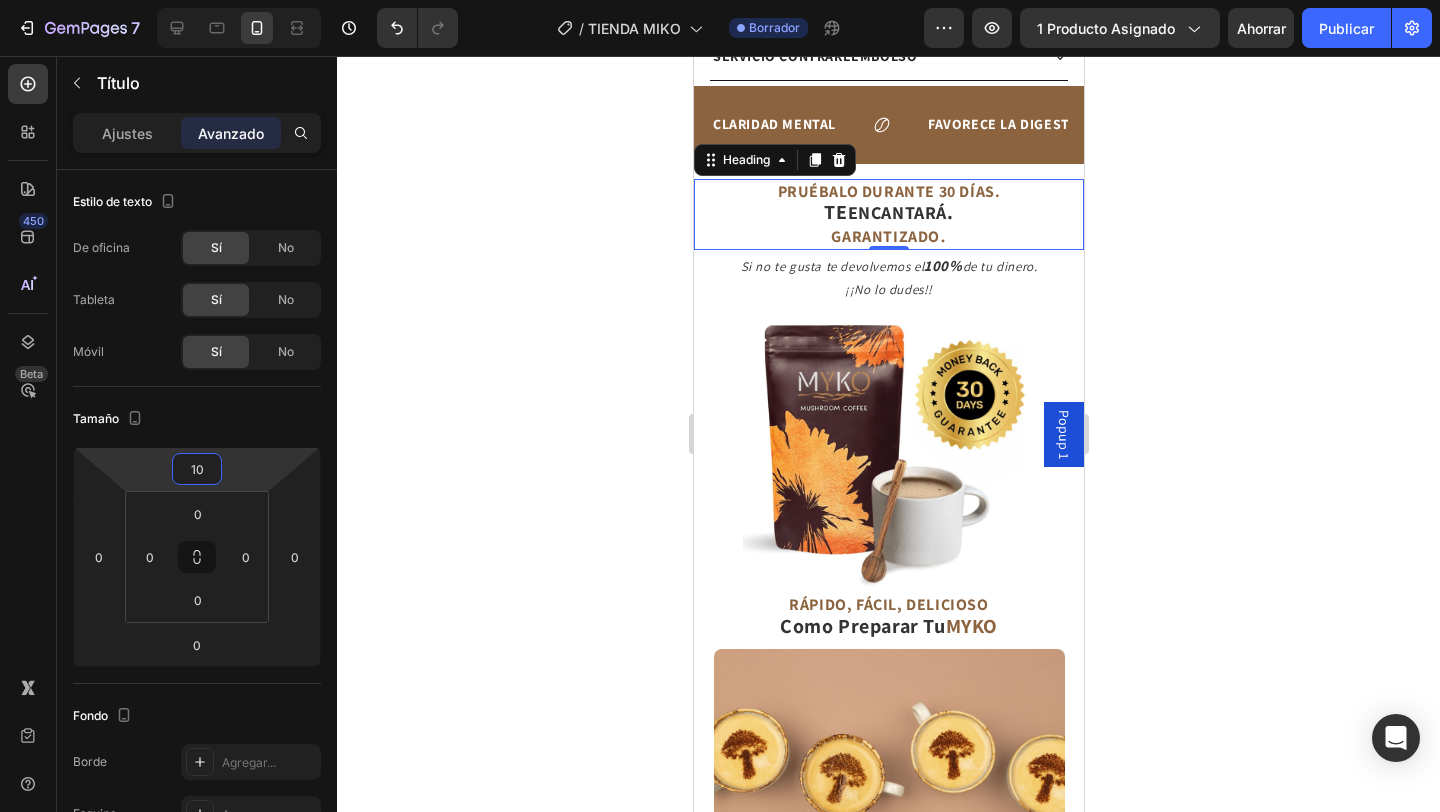 type on "10" 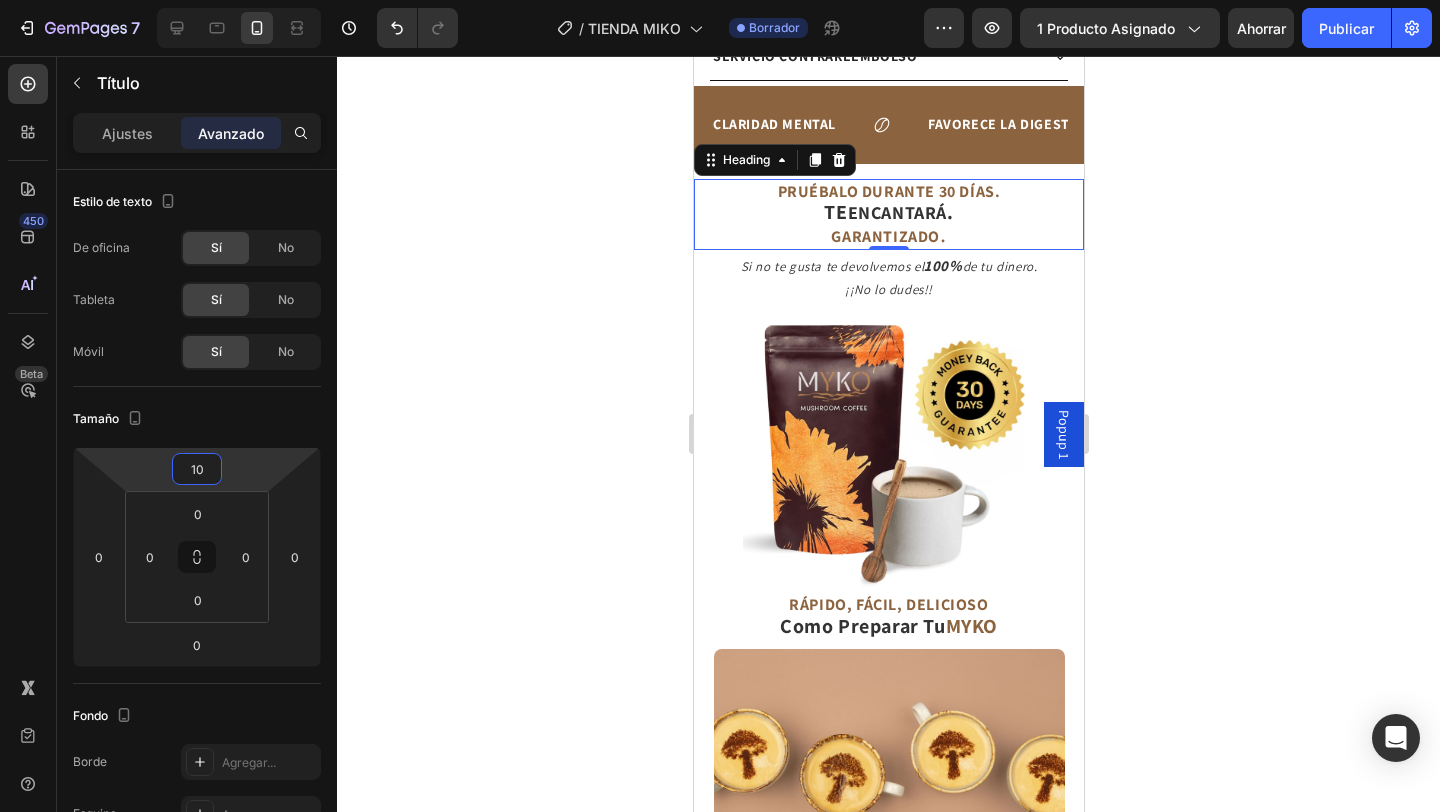 click 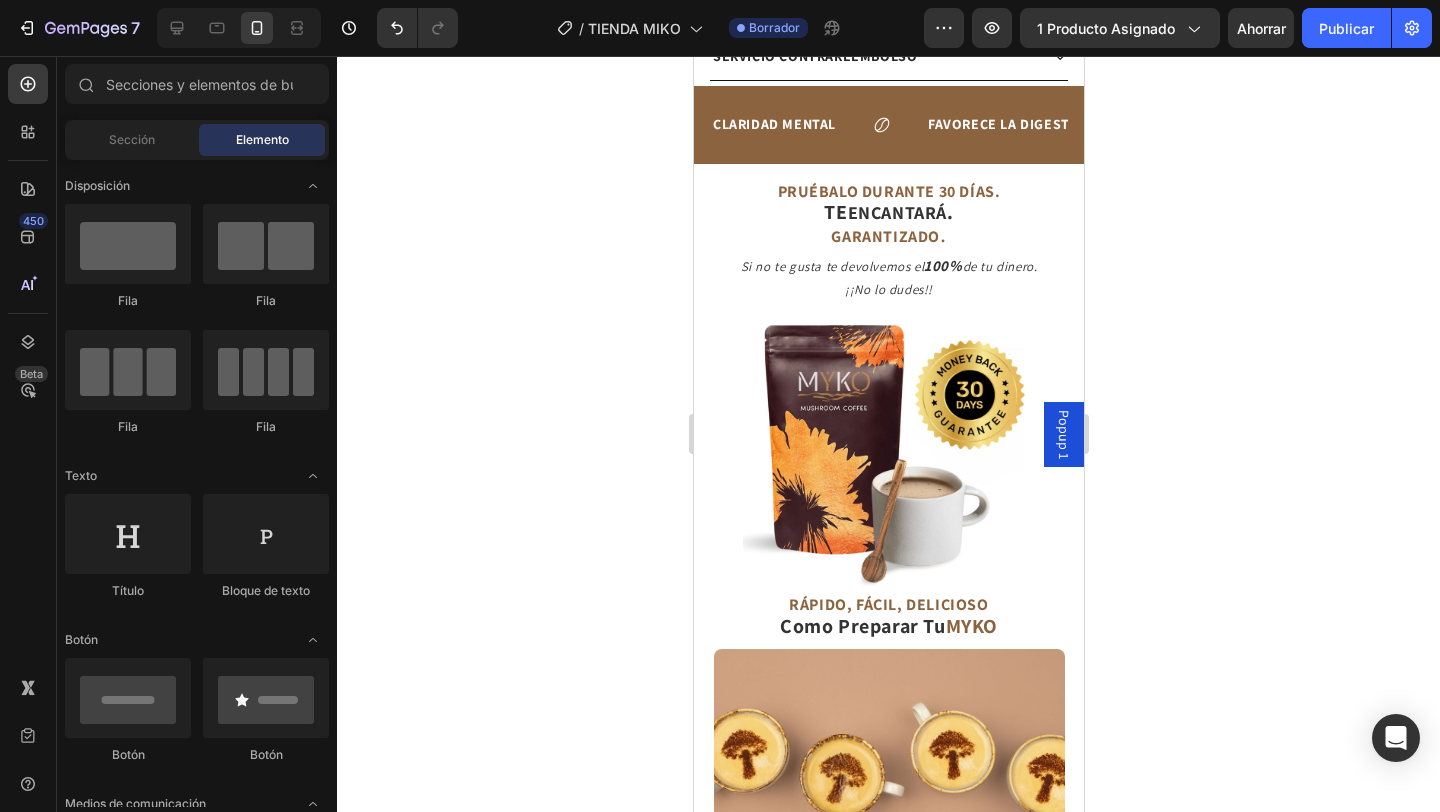 click 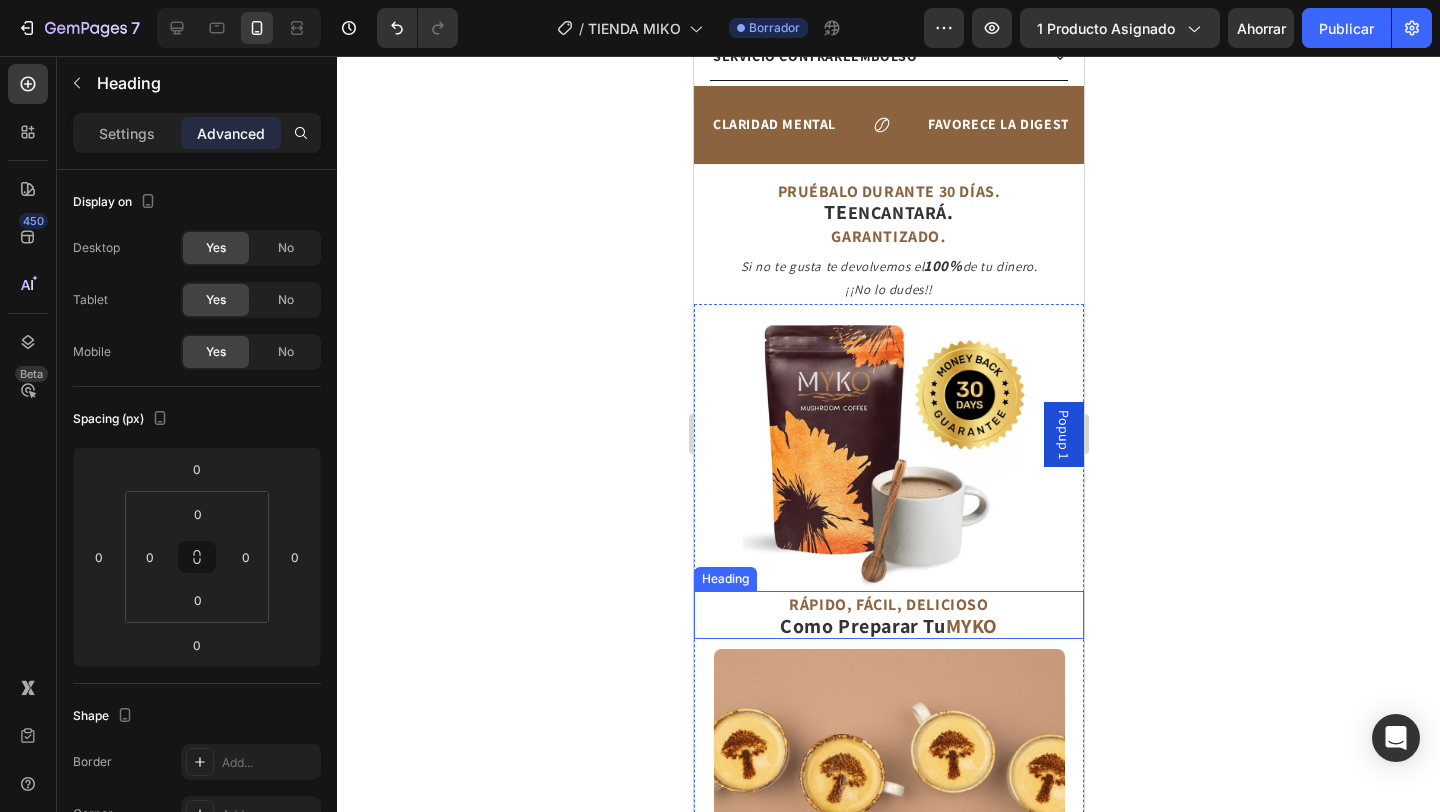 click on "RÁPIDO, FÁCIL, DELICIOSO" at bounding box center (887, 604) 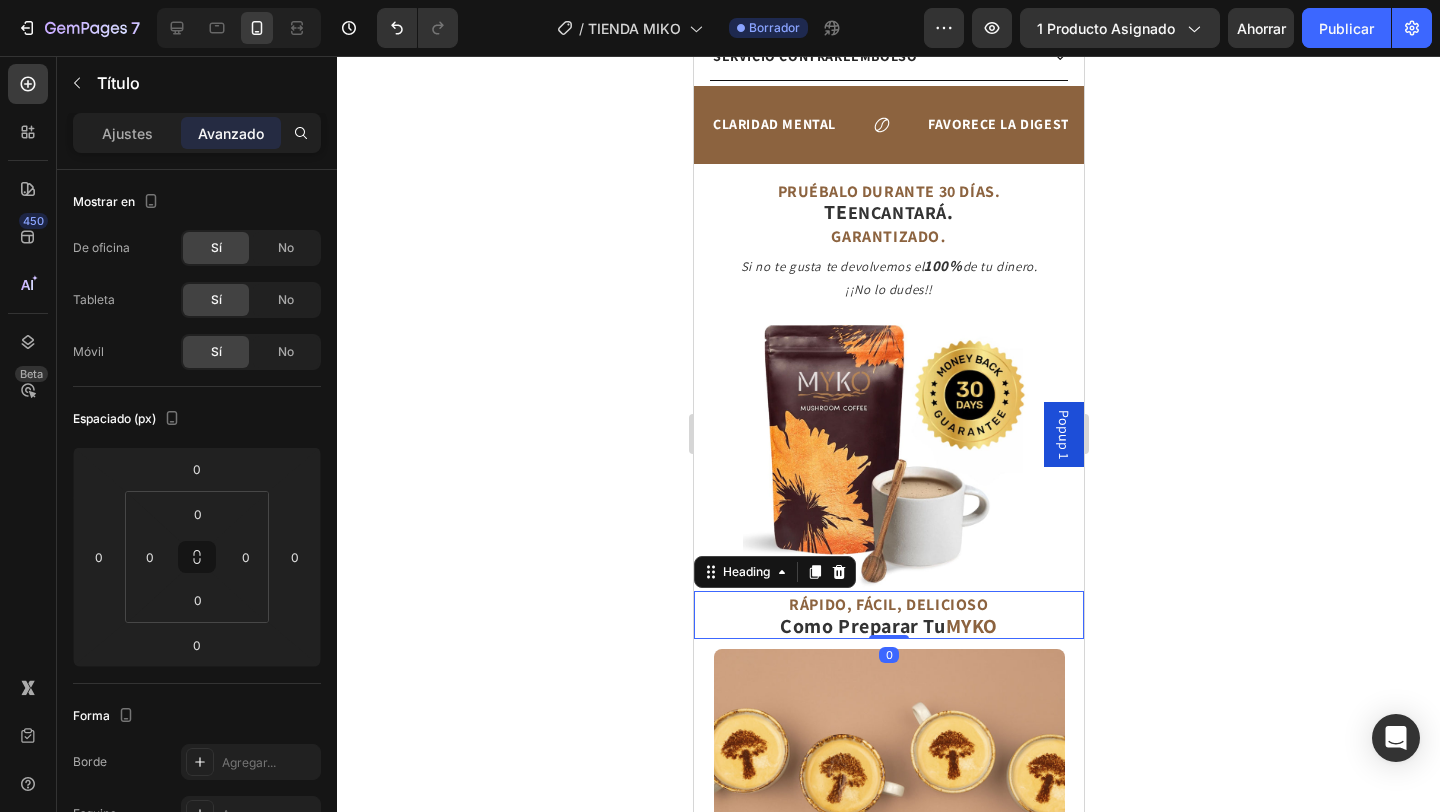 click on "Avanzado" at bounding box center (231, 133) 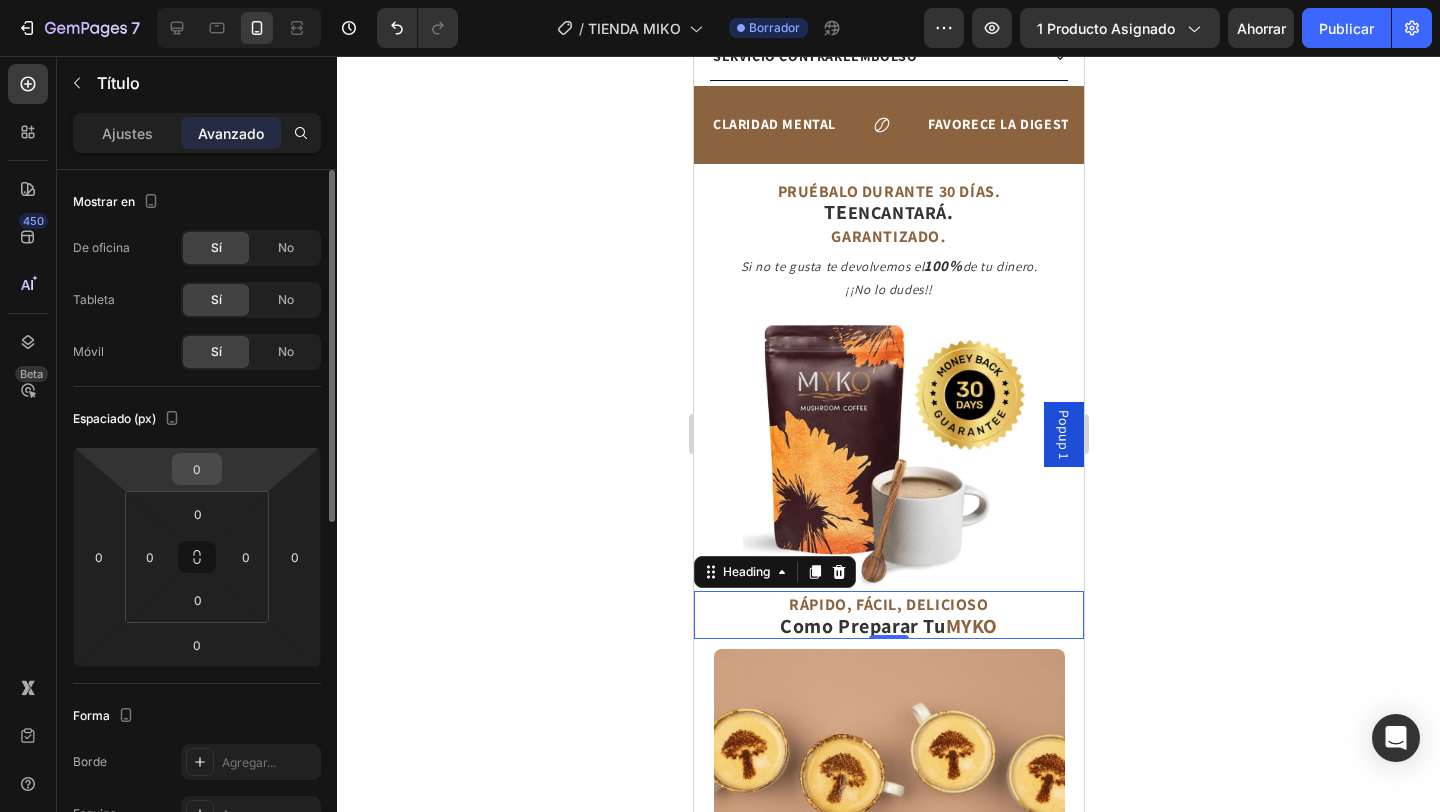 click on "0" at bounding box center (197, 469) 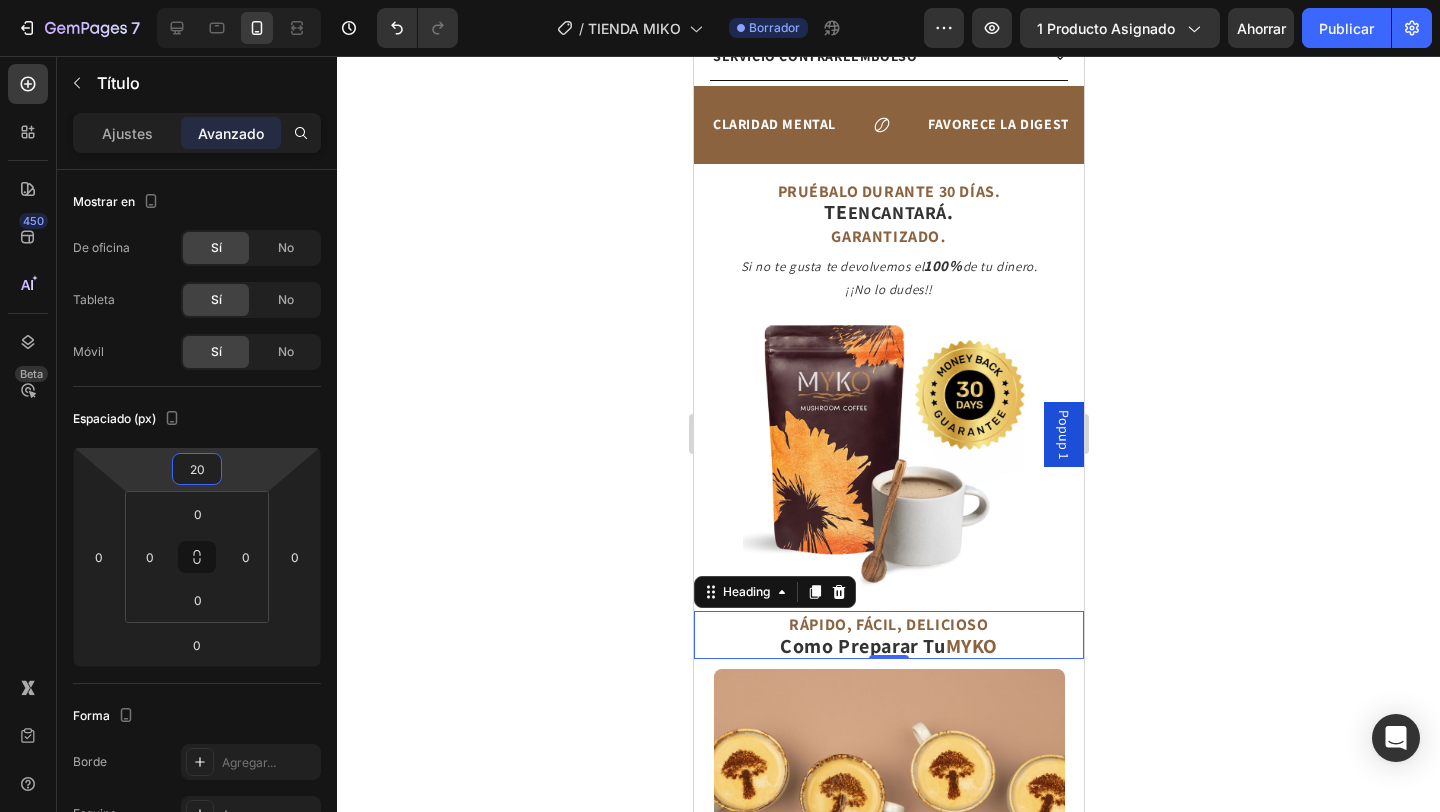 type on "20" 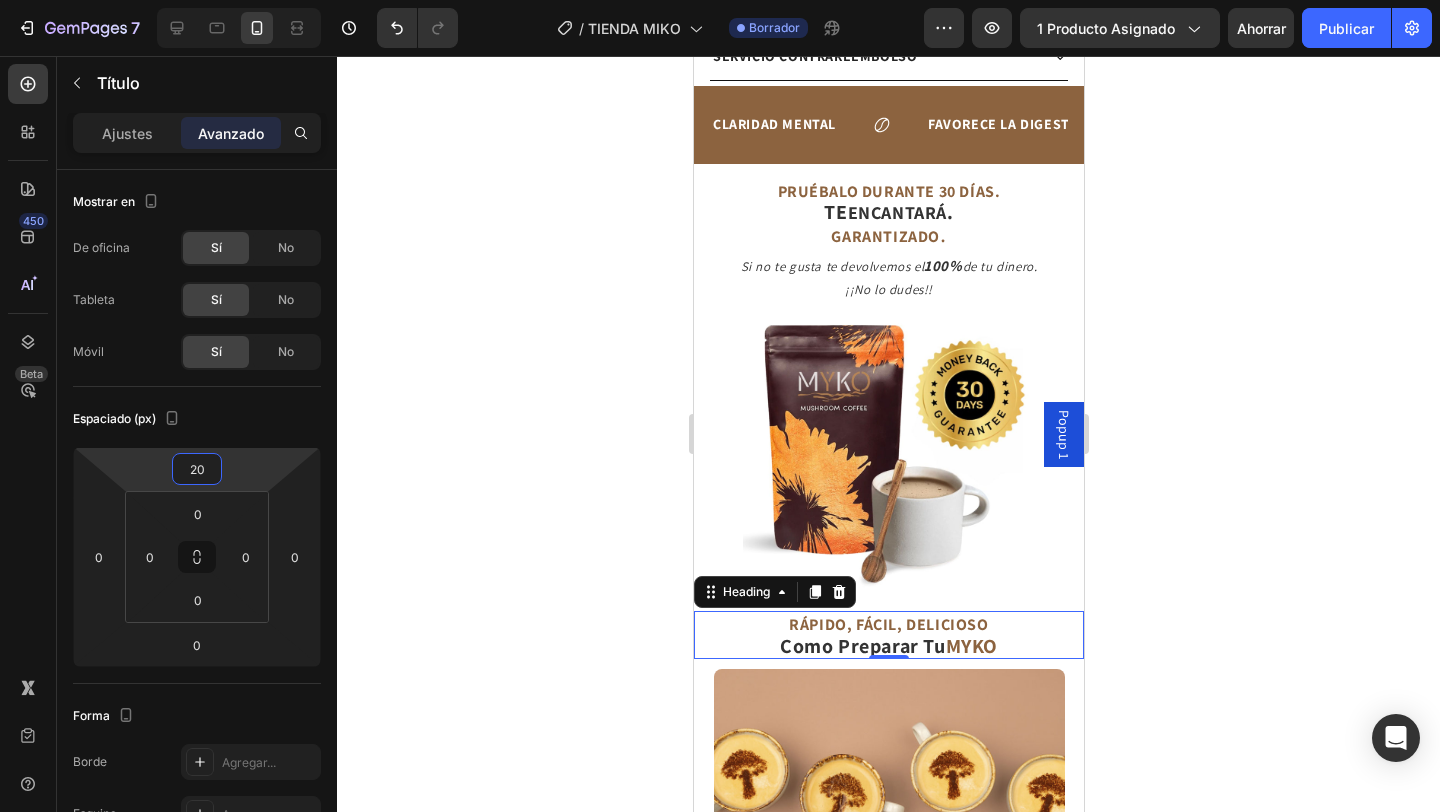 click 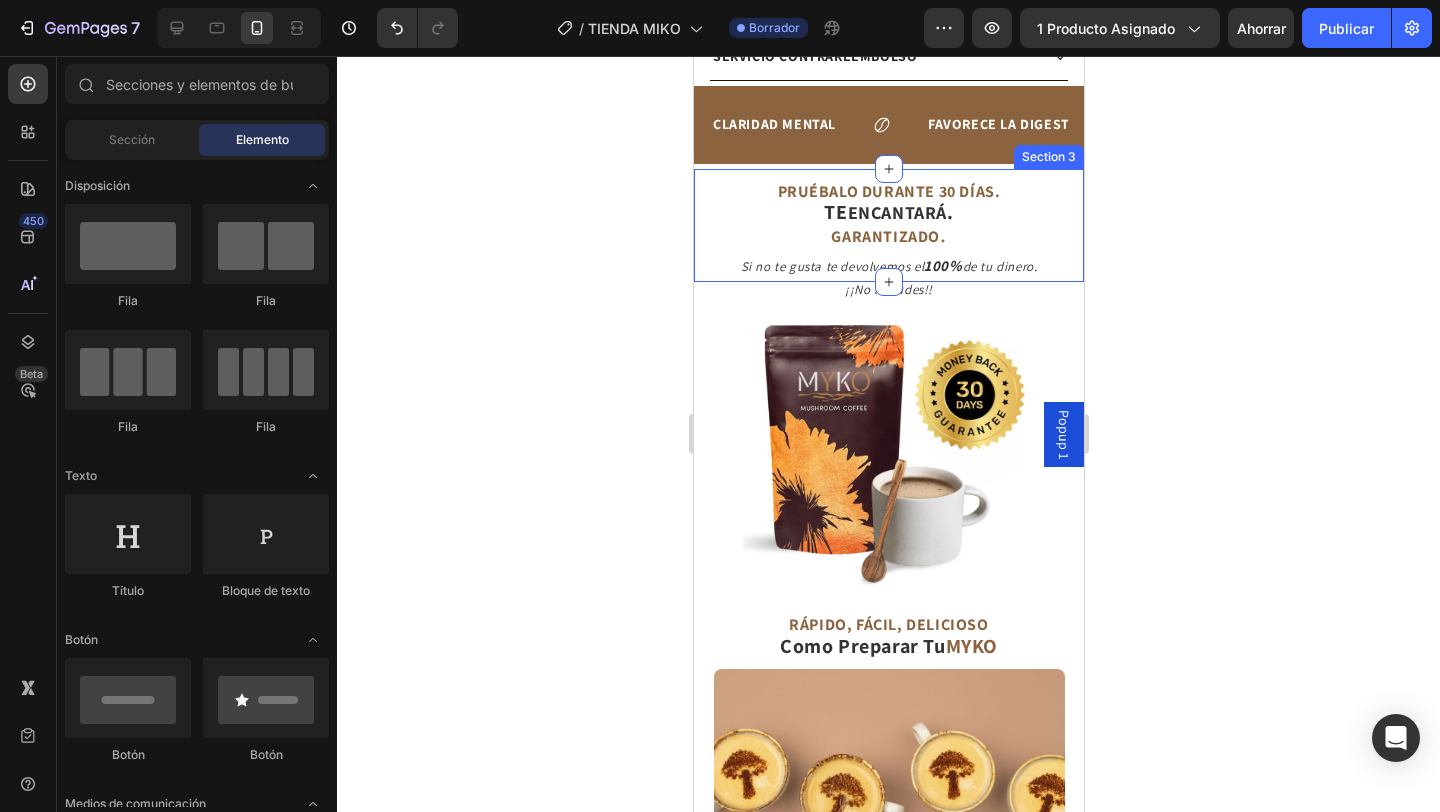 click 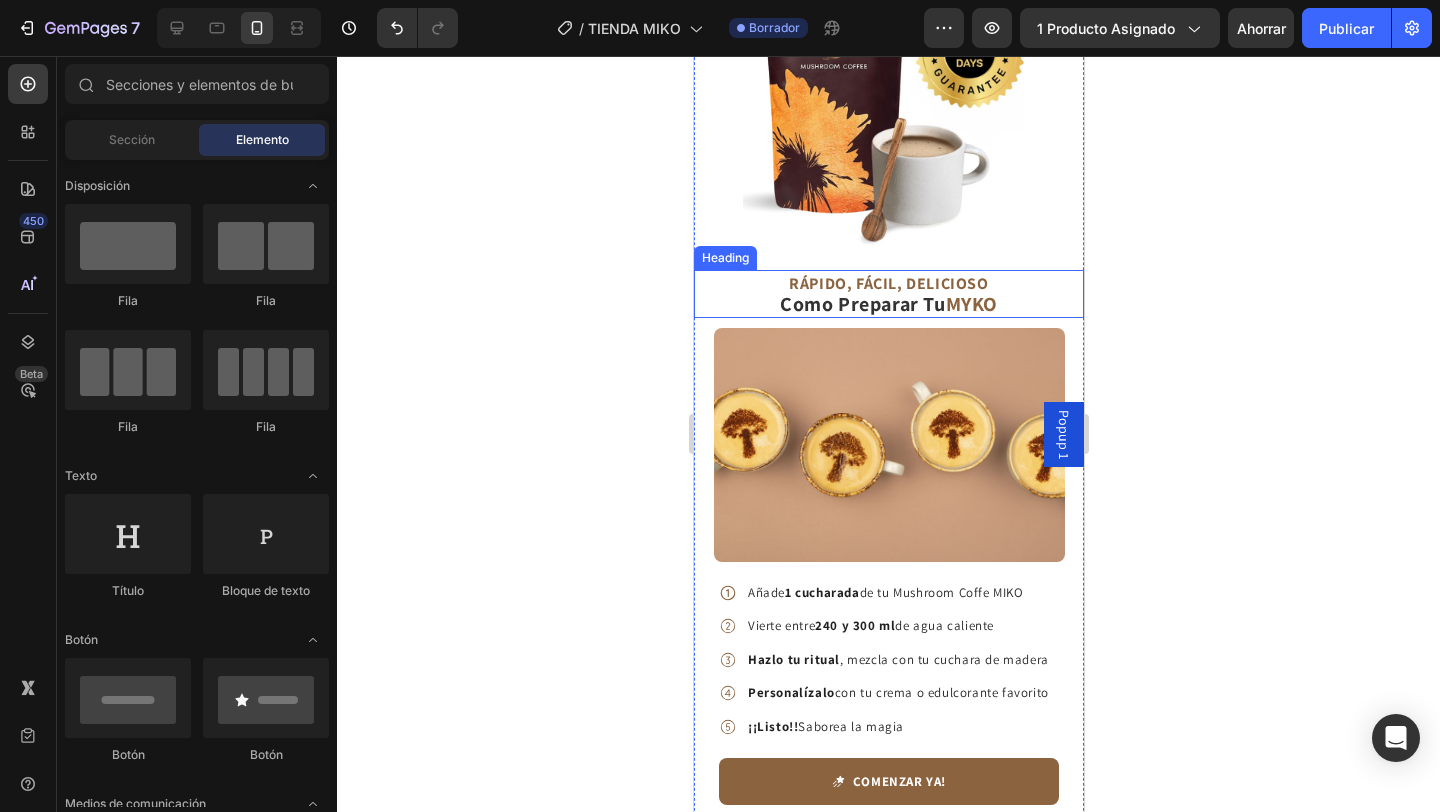scroll, scrollTop: 1795, scrollLeft: 0, axis: vertical 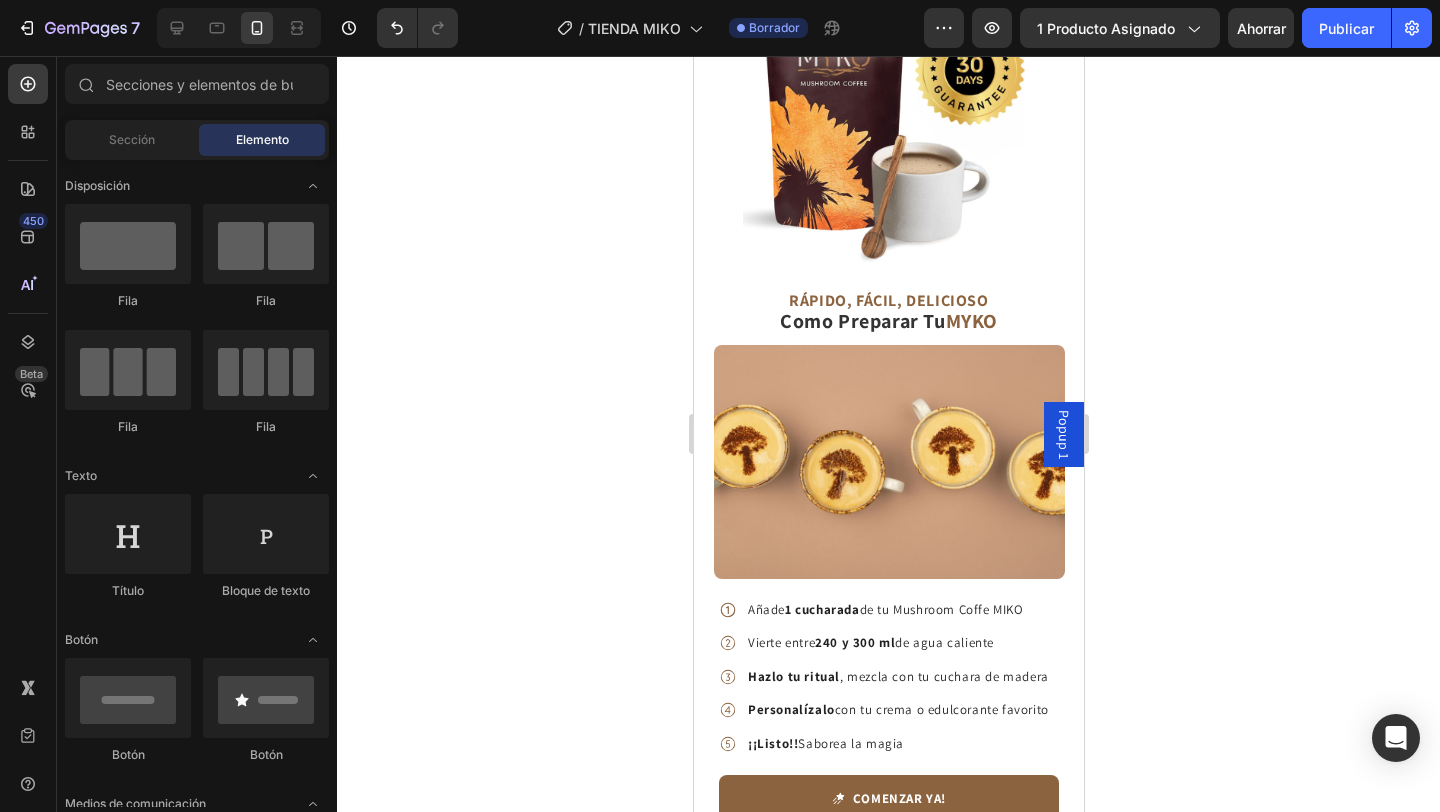 click 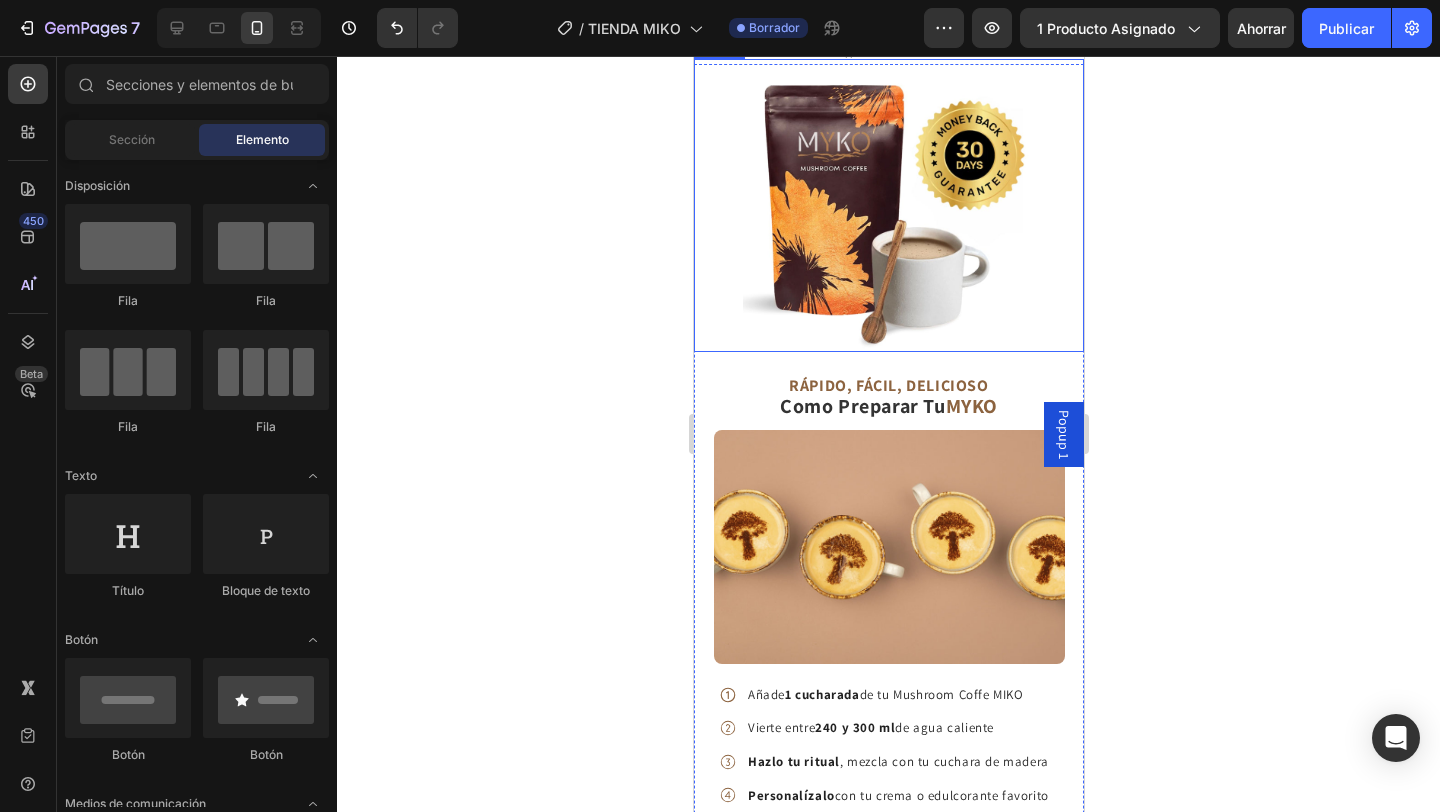 scroll, scrollTop: 1604, scrollLeft: 0, axis: vertical 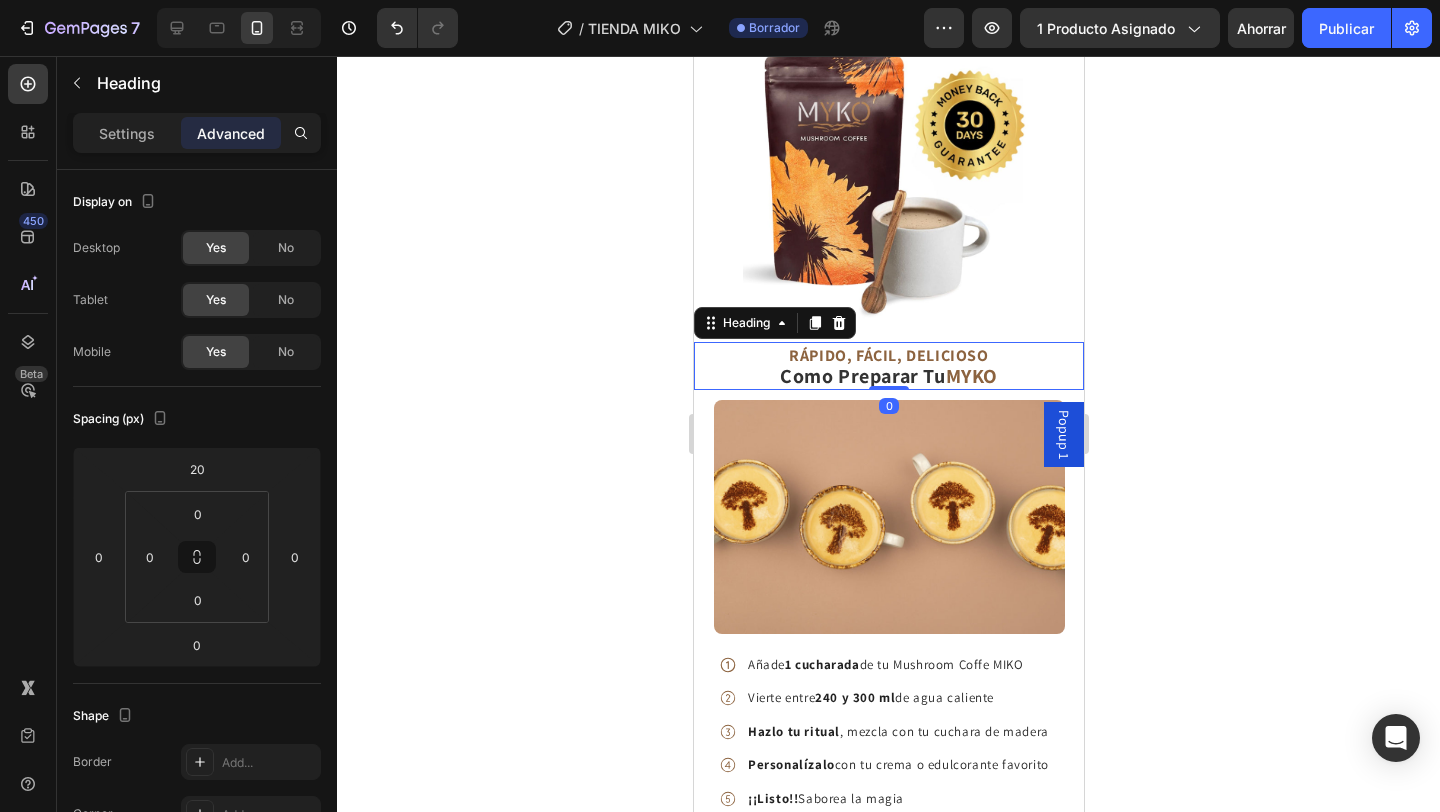 click on "RÁPIDO, FÁCIL, DELICIOSO" at bounding box center [887, 355] 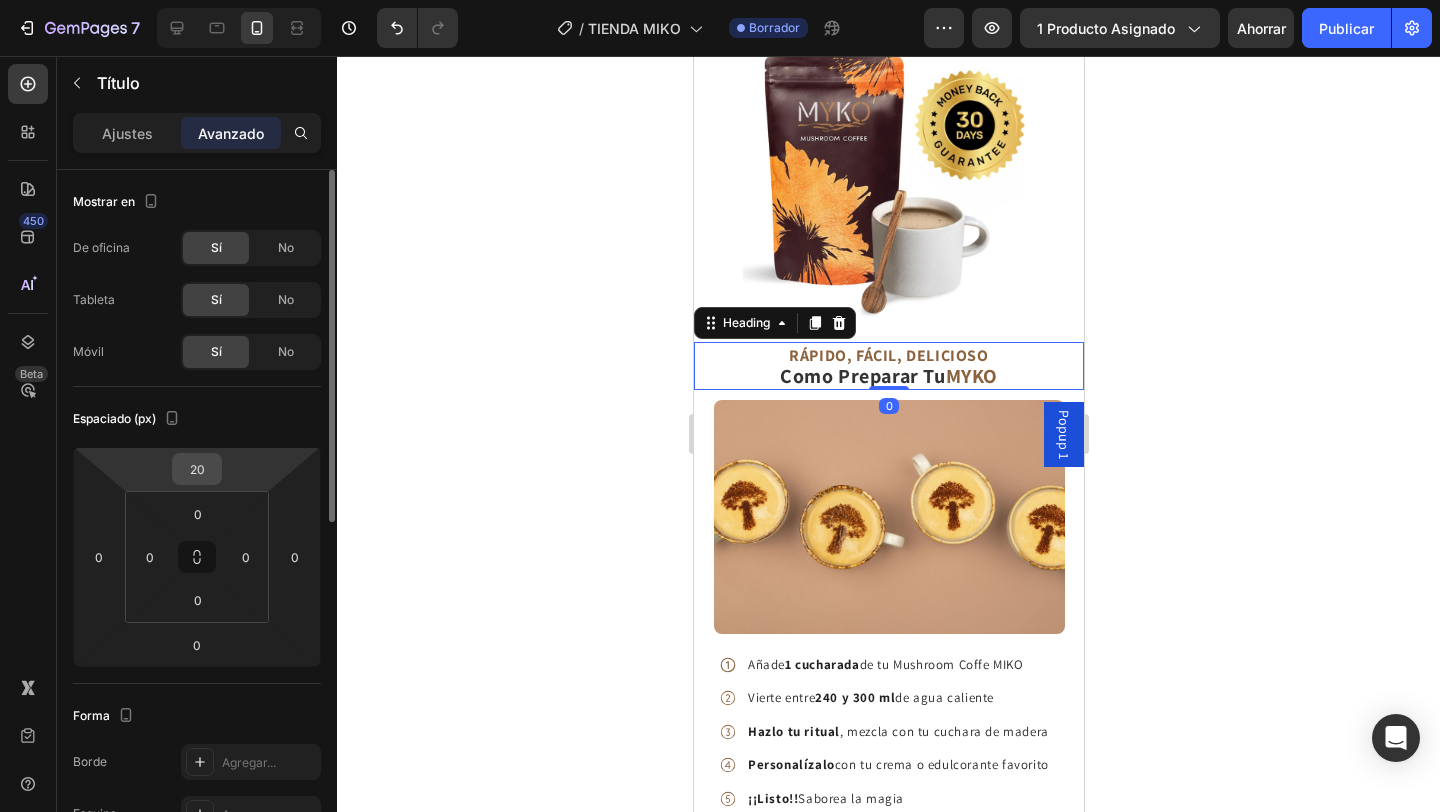 click on "20" at bounding box center [197, 469] 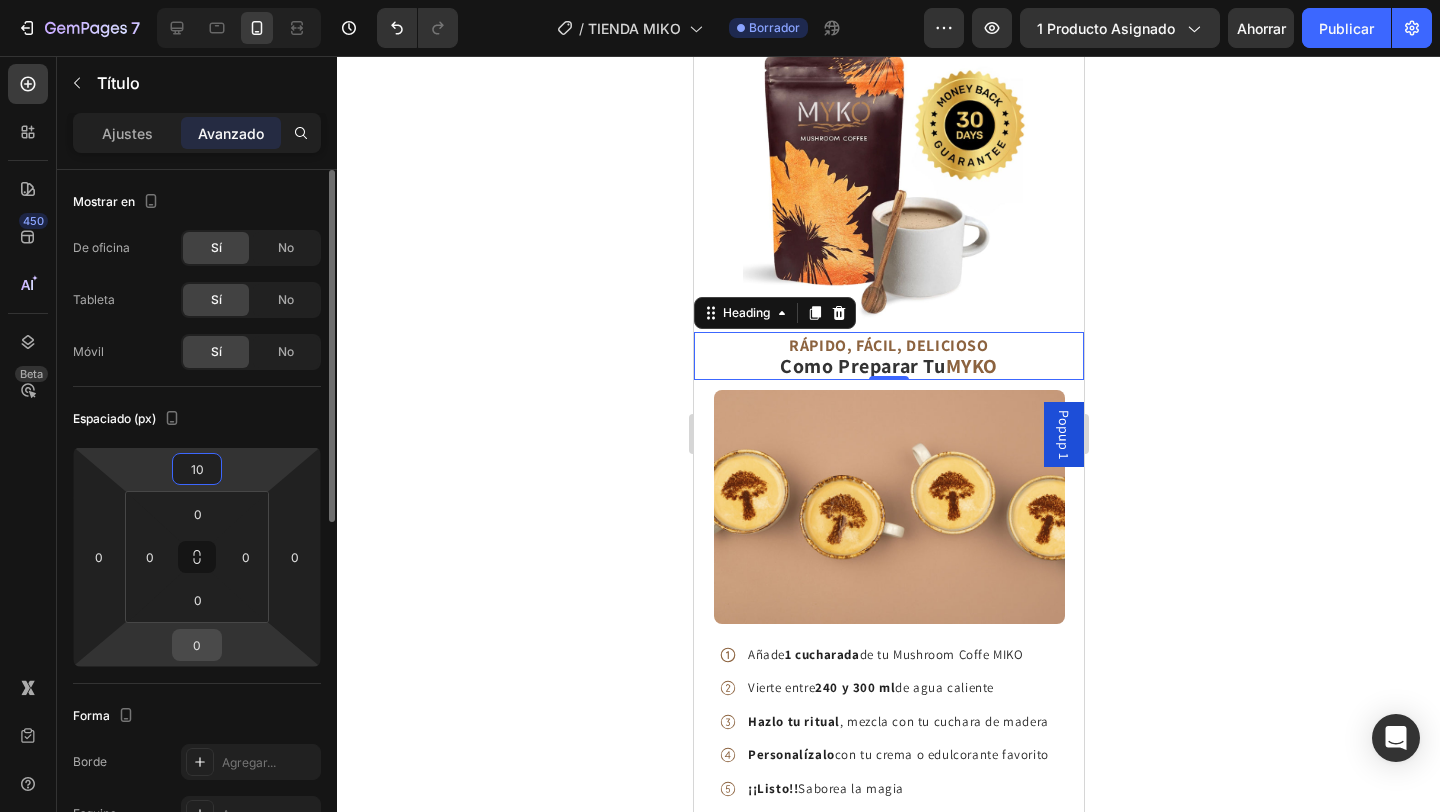 type on "10" 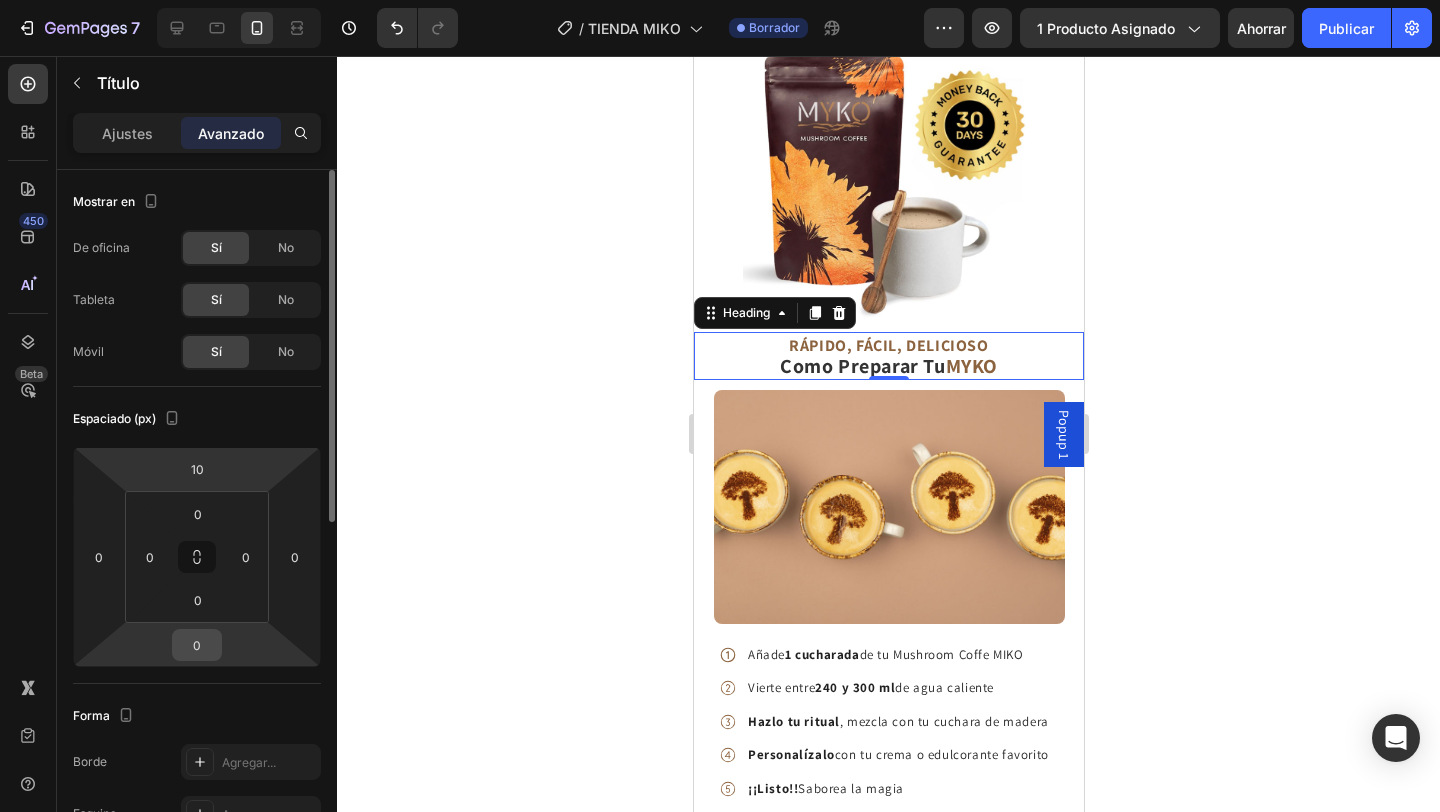 click on "0" at bounding box center [197, 645] 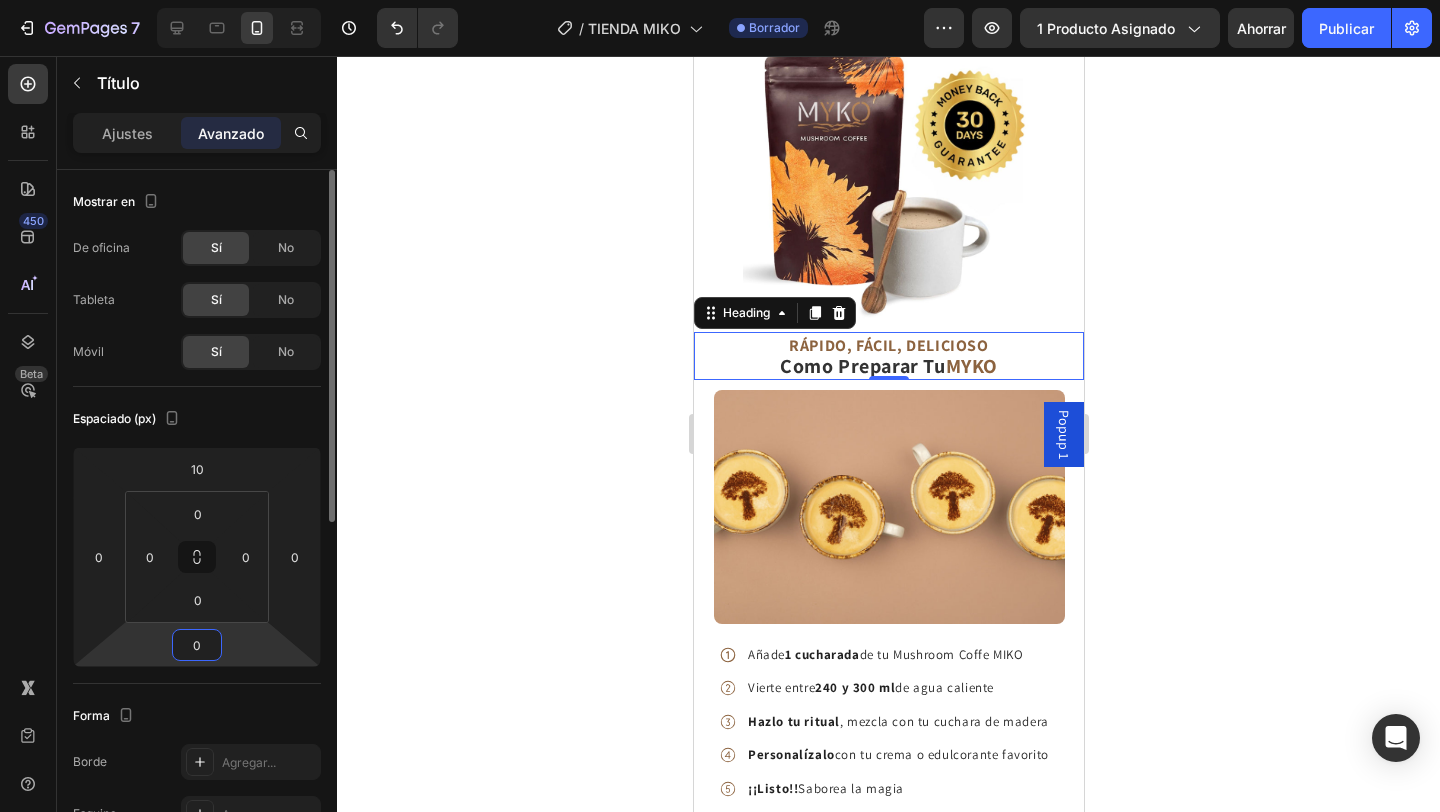 click on "0" at bounding box center [197, 645] 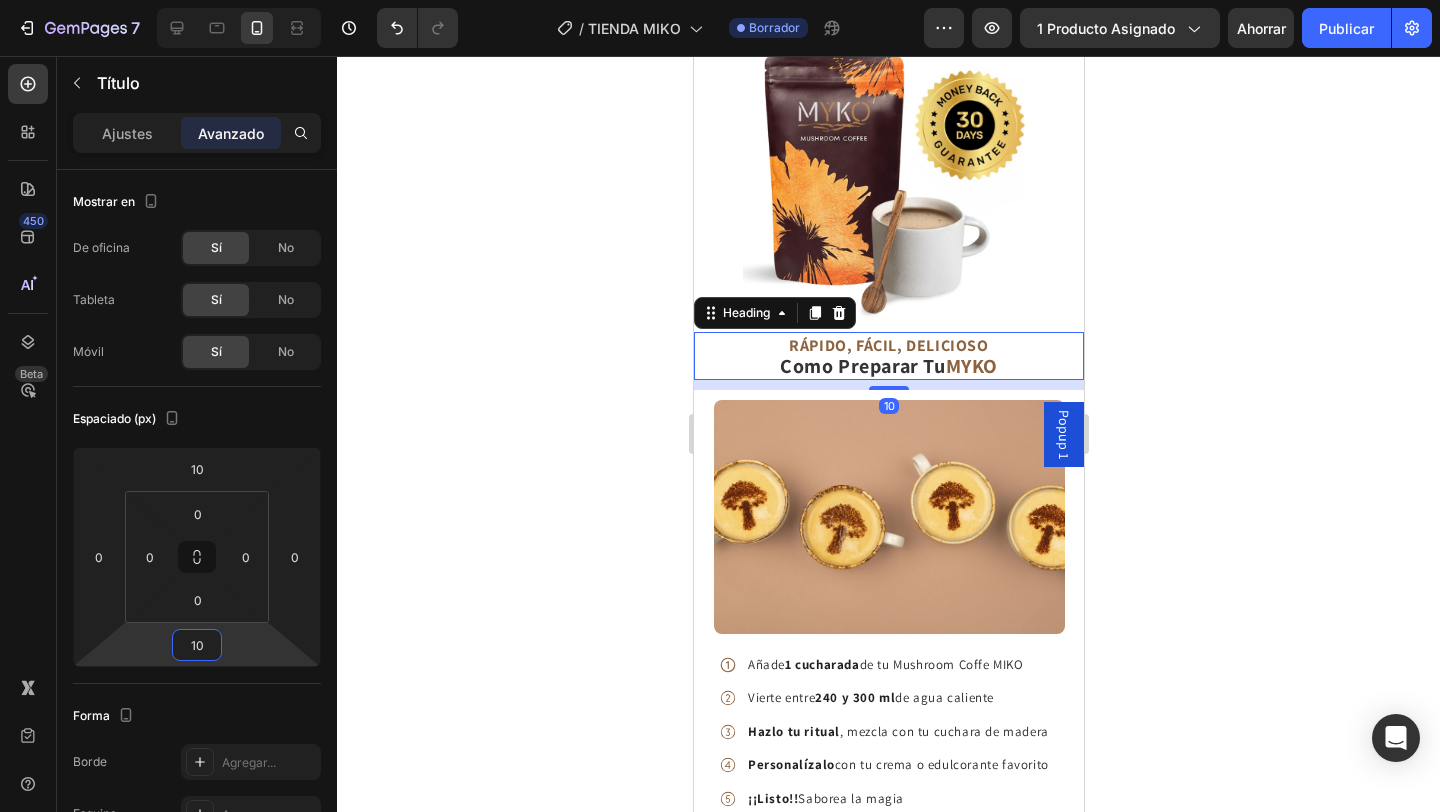 type on "10" 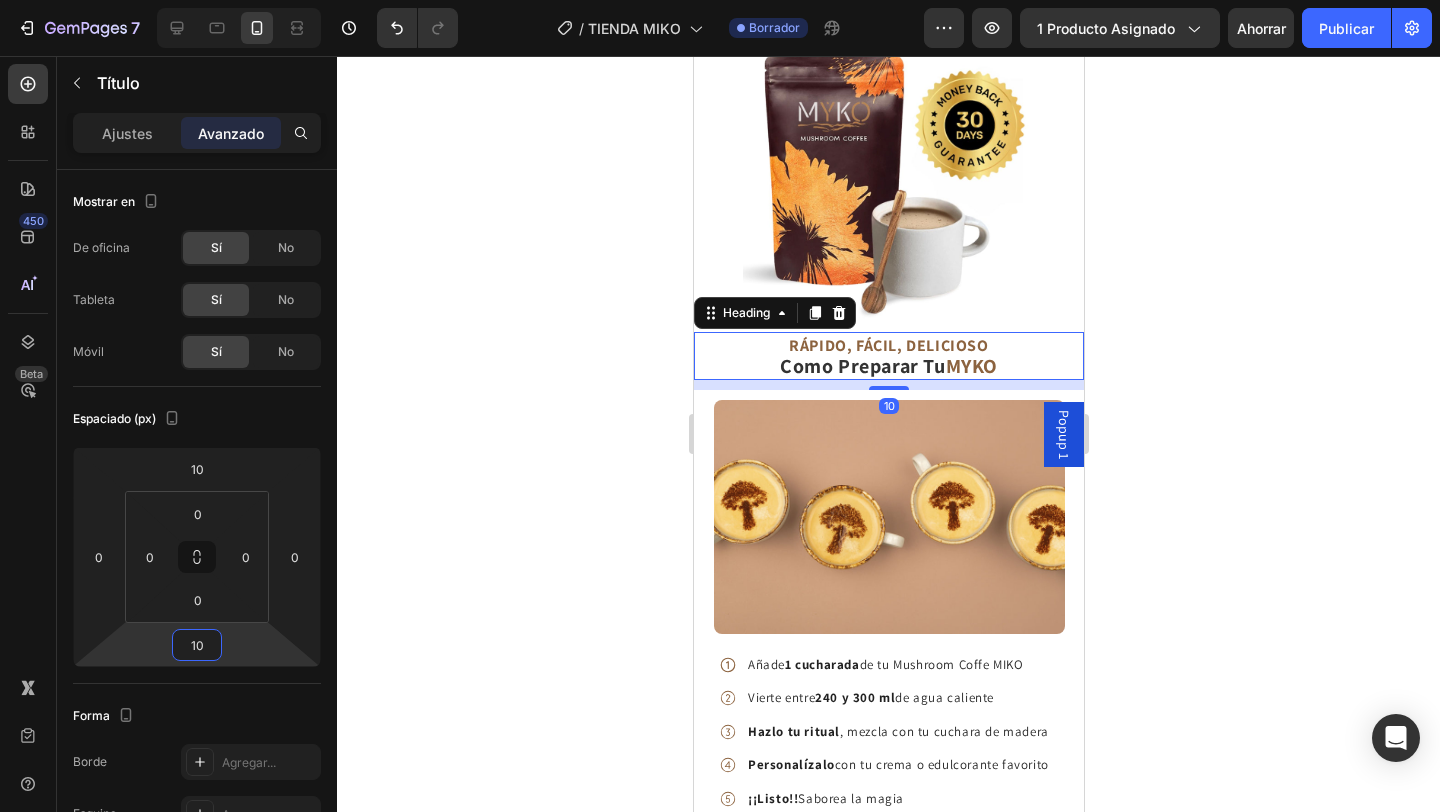 click 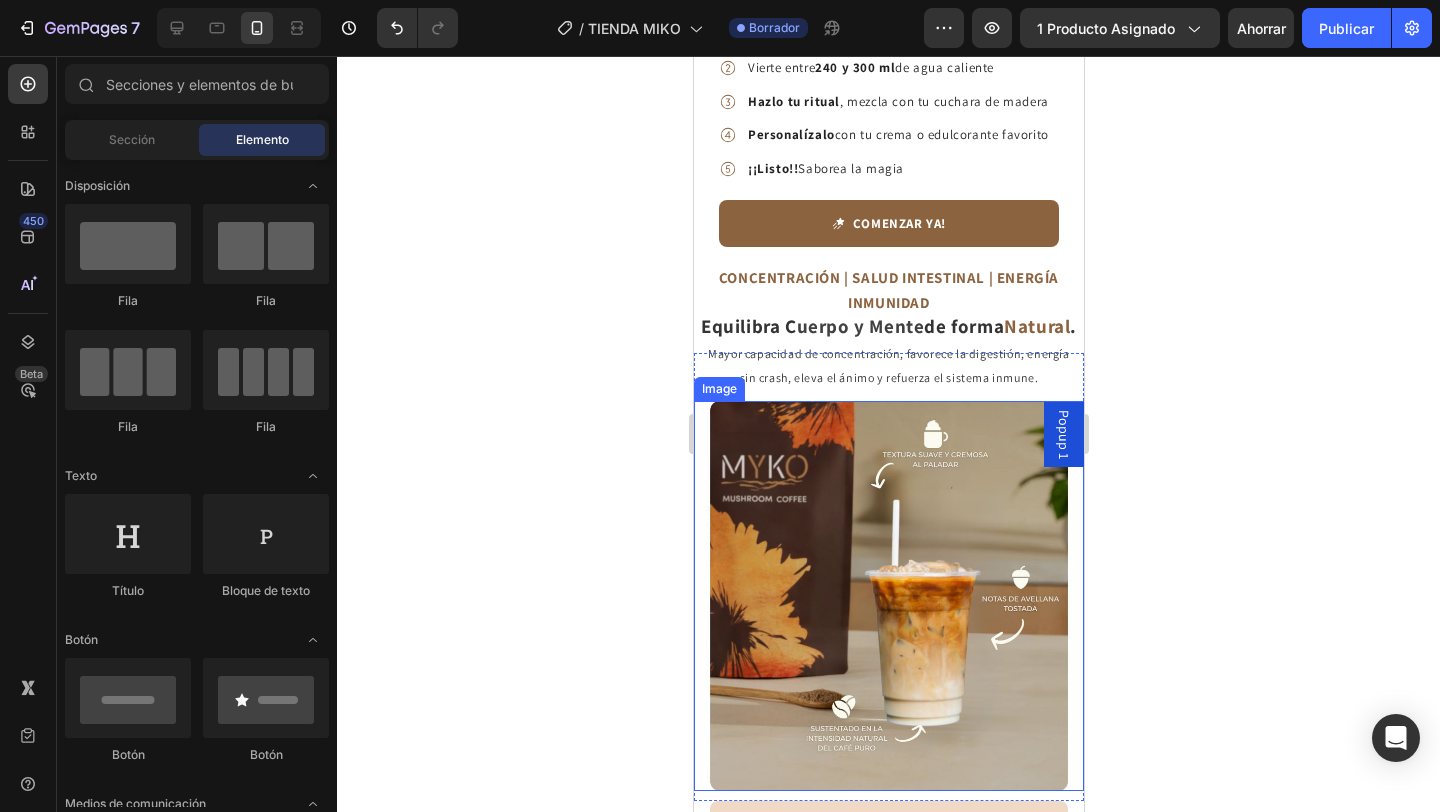 scroll, scrollTop: 2371, scrollLeft: 0, axis: vertical 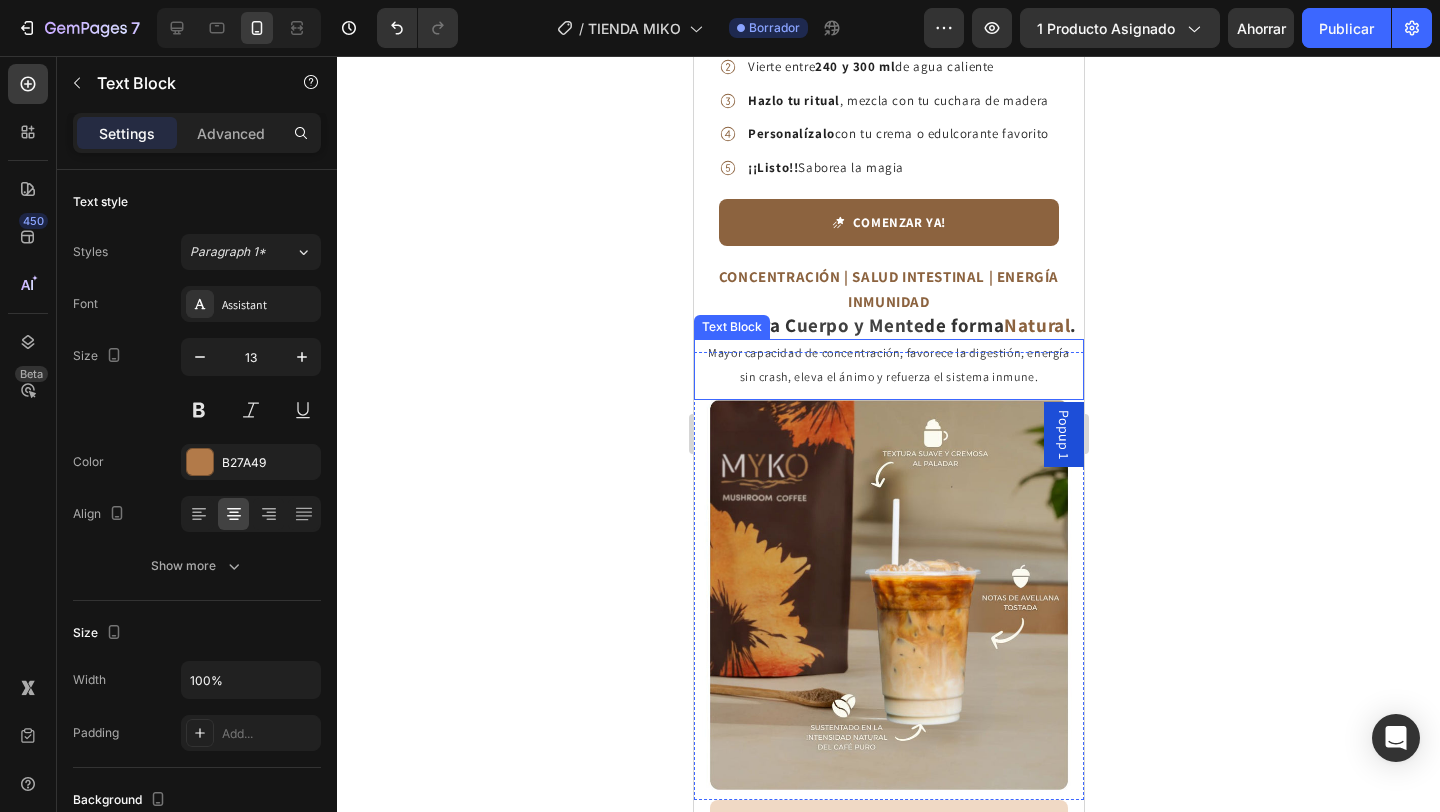 click on "Mayor capacidad de concentración, favorece la digestión, energía sin crash, eleva el ánimo y refuerza el sistema inmune." at bounding box center [887, 364] 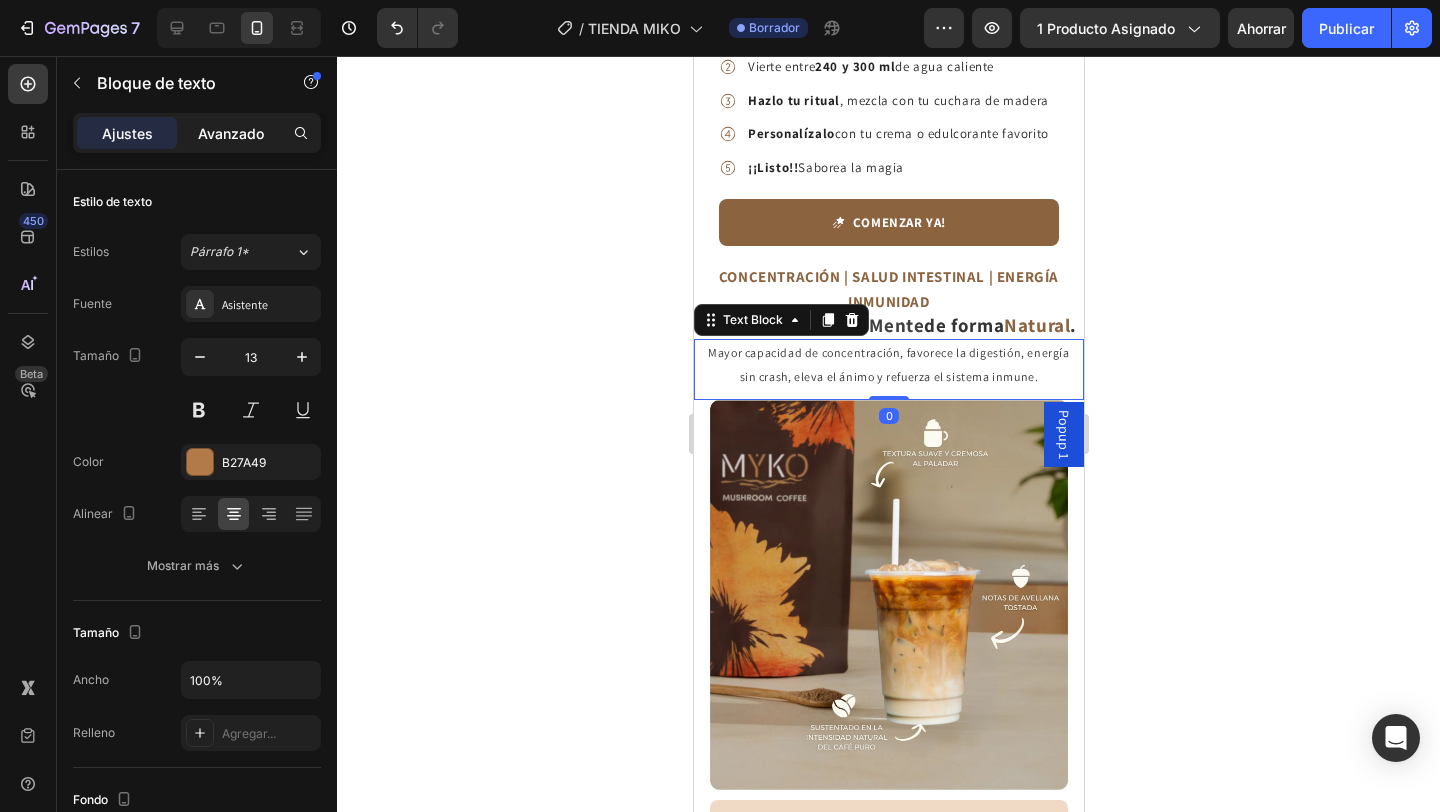 click on "Avanzado" at bounding box center (231, 133) 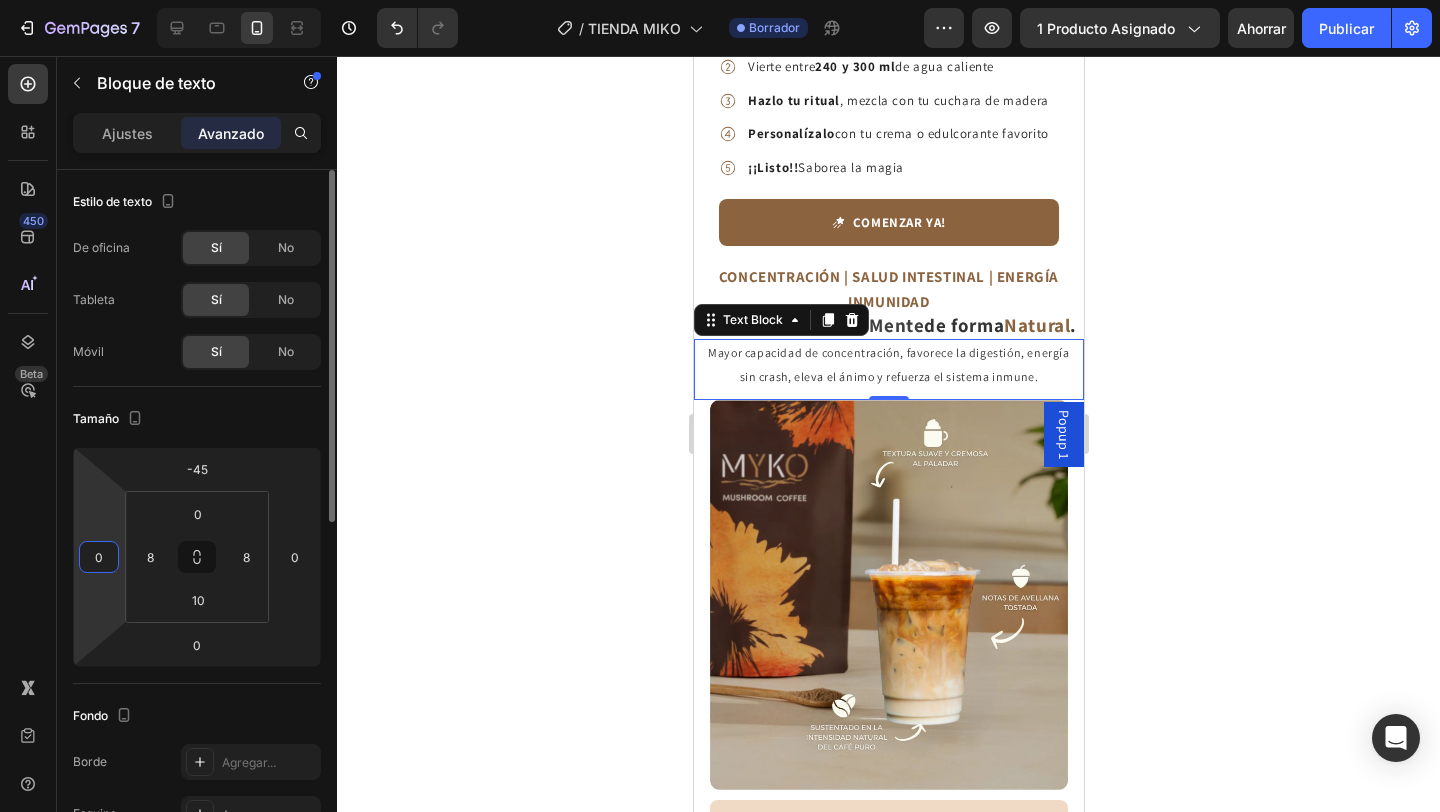 click on "0" at bounding box center [99, 557] 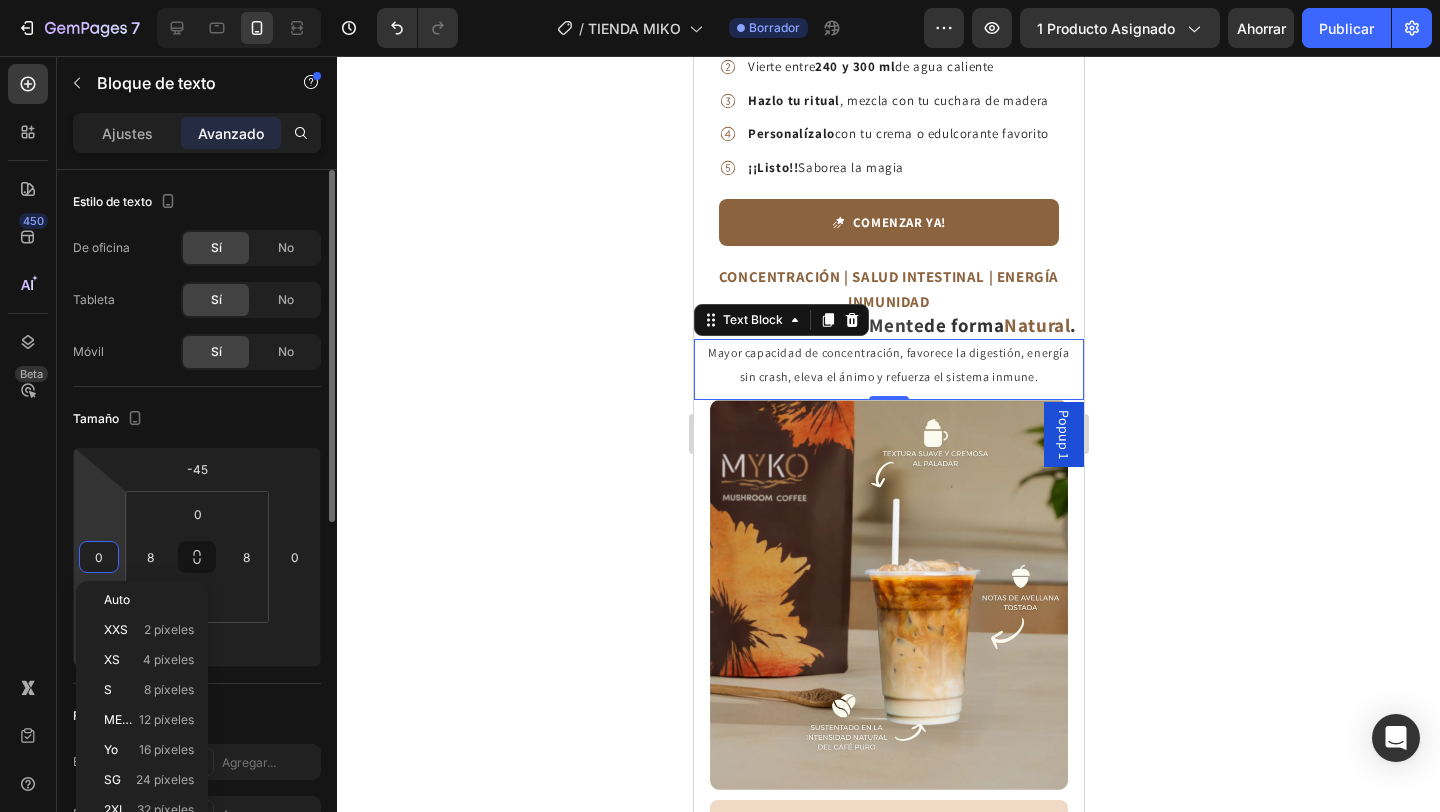 type on "5" 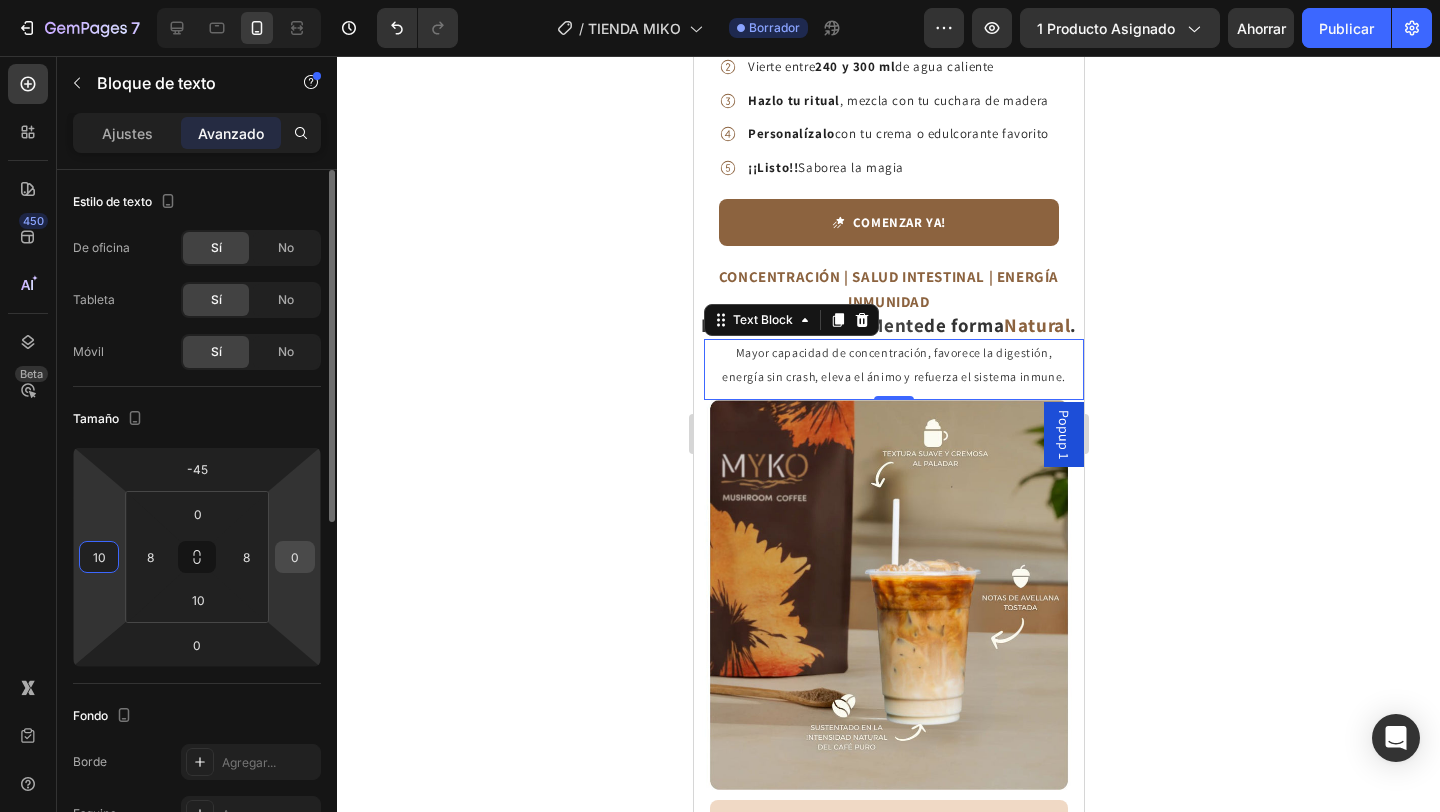 type on "10" 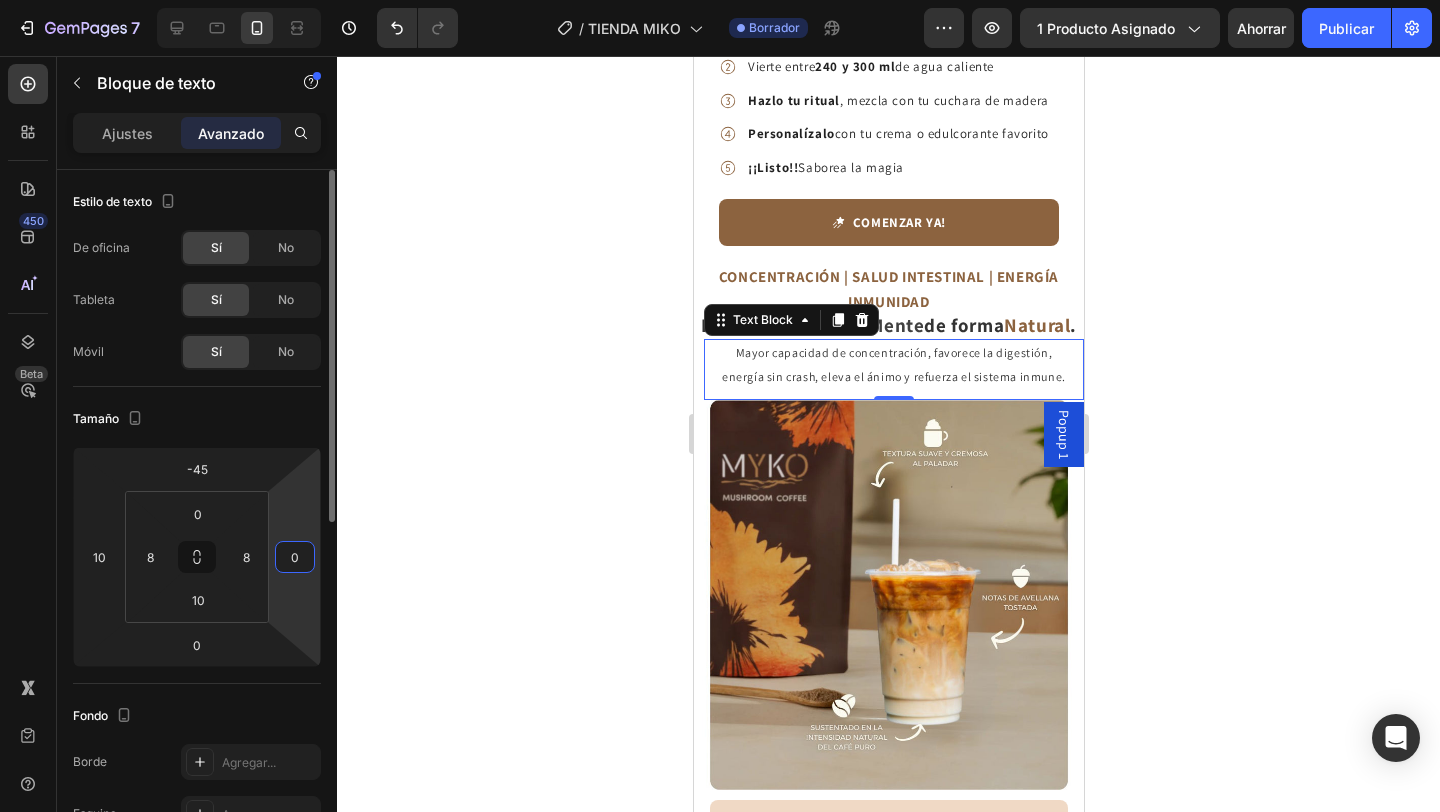 click on "0" at bounding box center (295, 557) 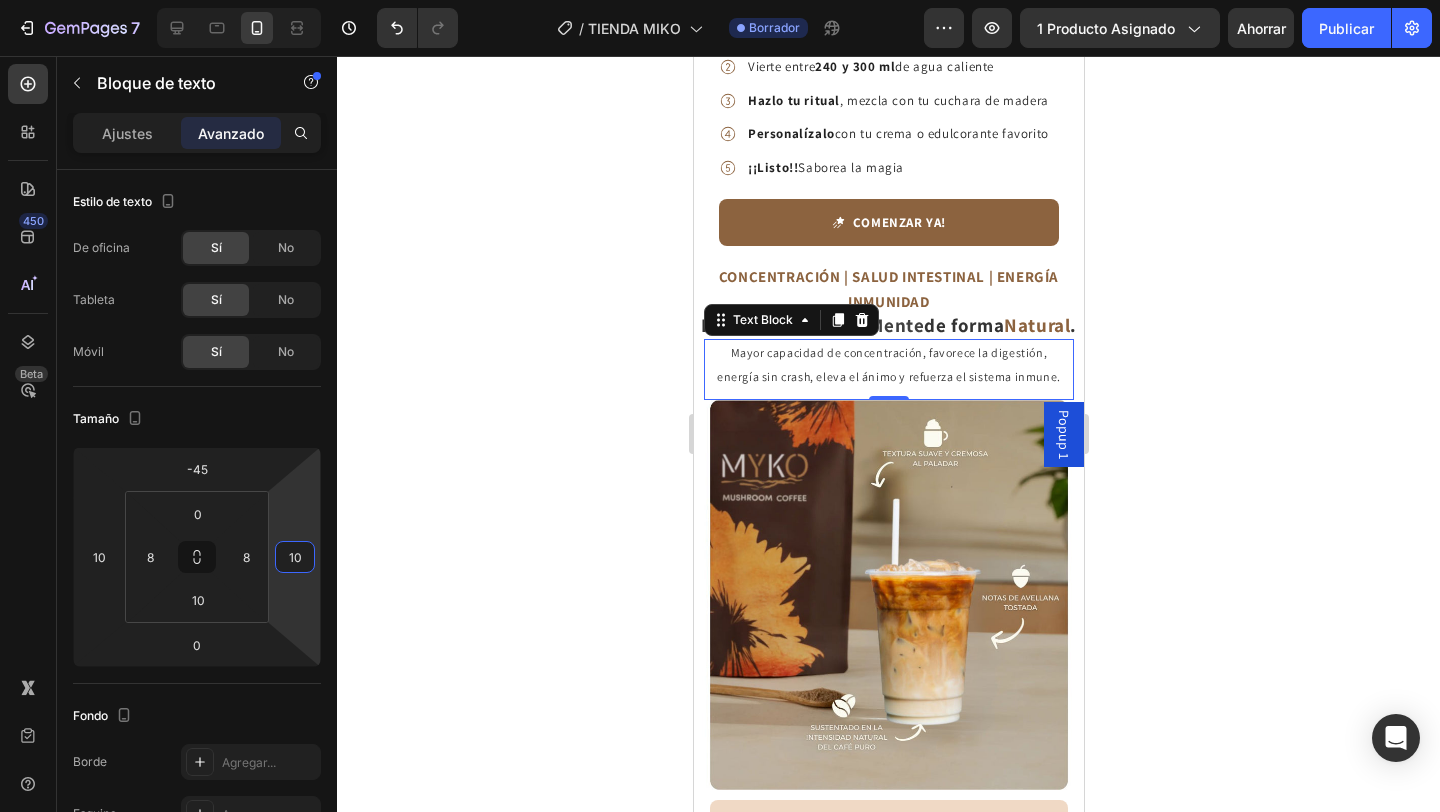 type on "10" 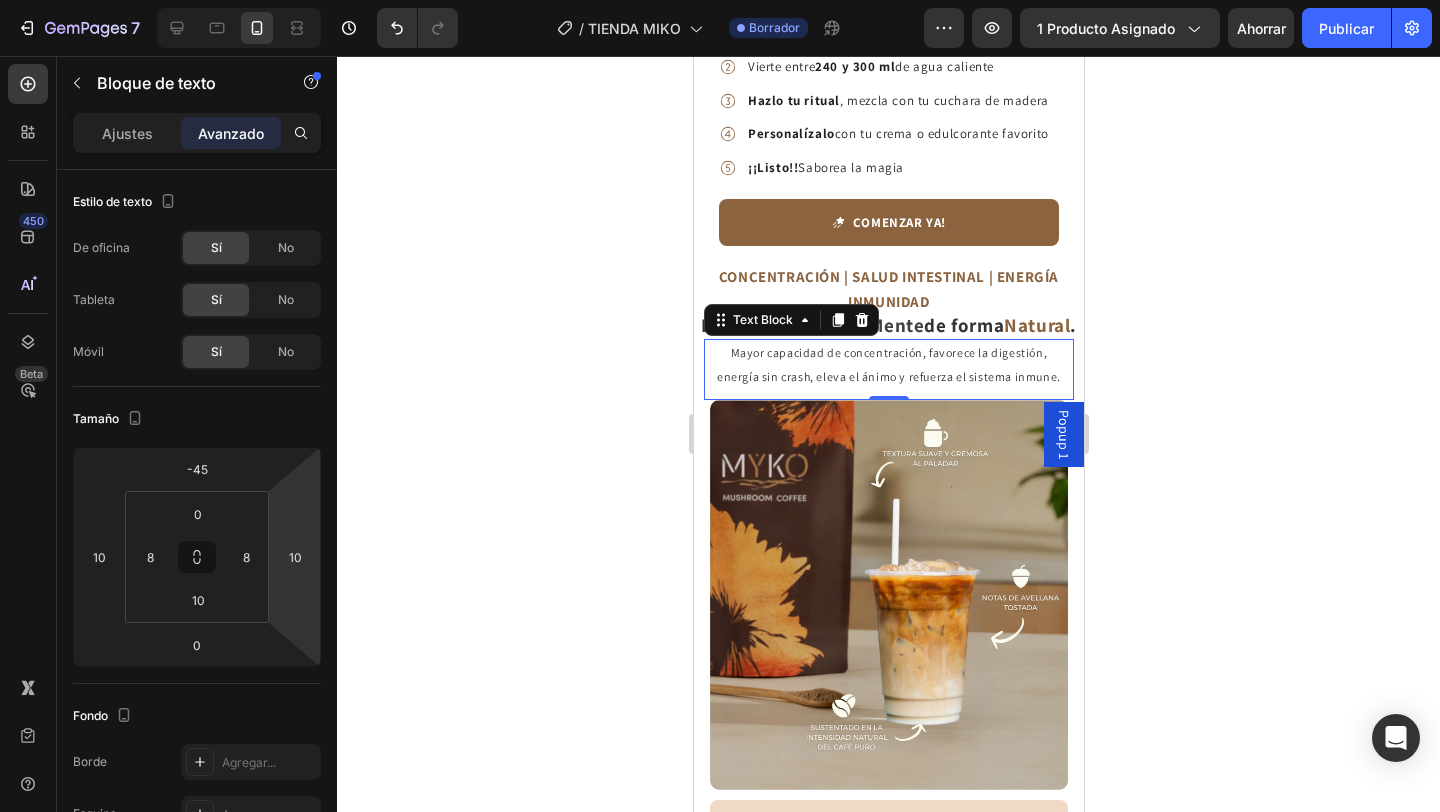 click 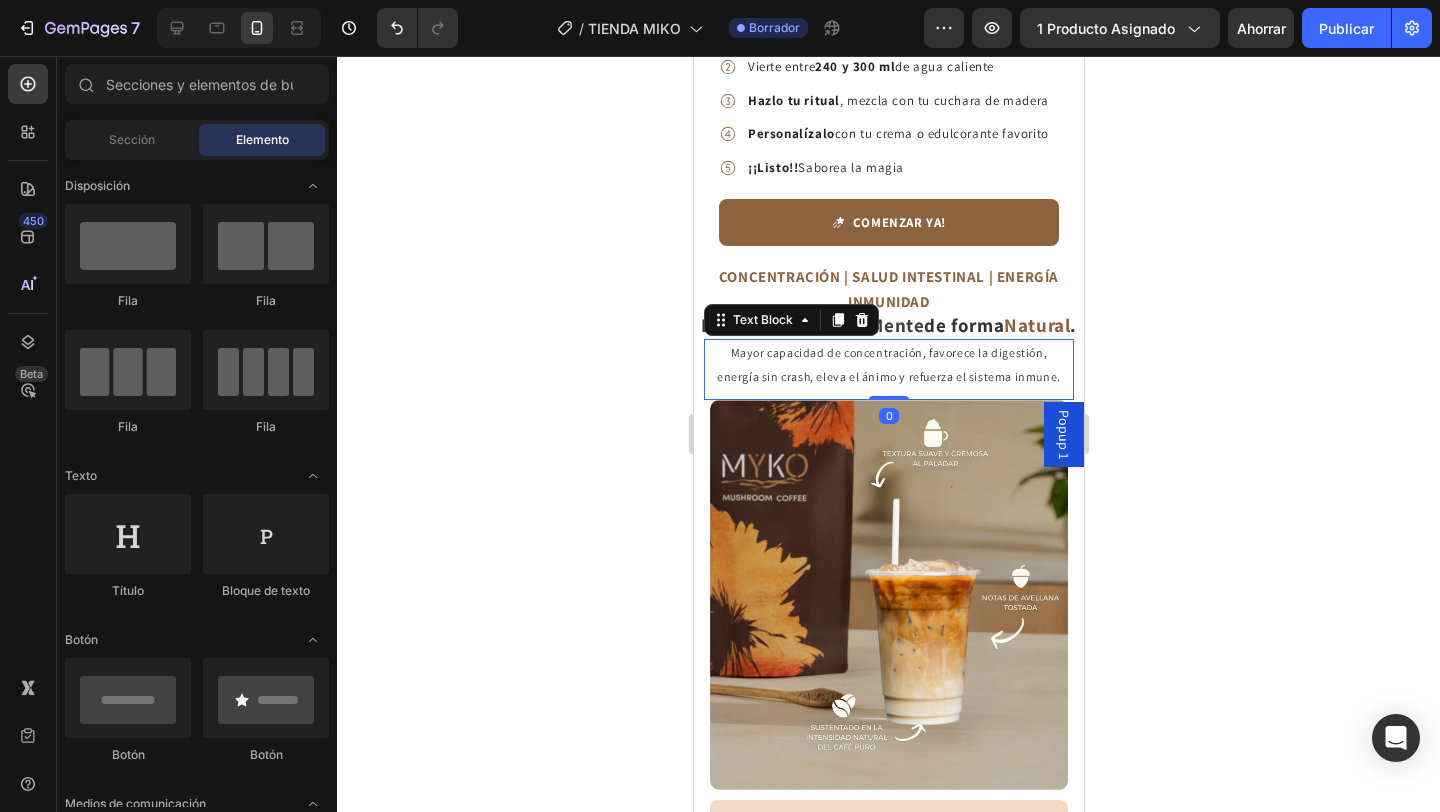 click on "Mayor capacidad de concentración, favorece la digestión, energía sin crash, eleva el ánimo y refuerza el sistema inmune." at bounding box center [888, 364] 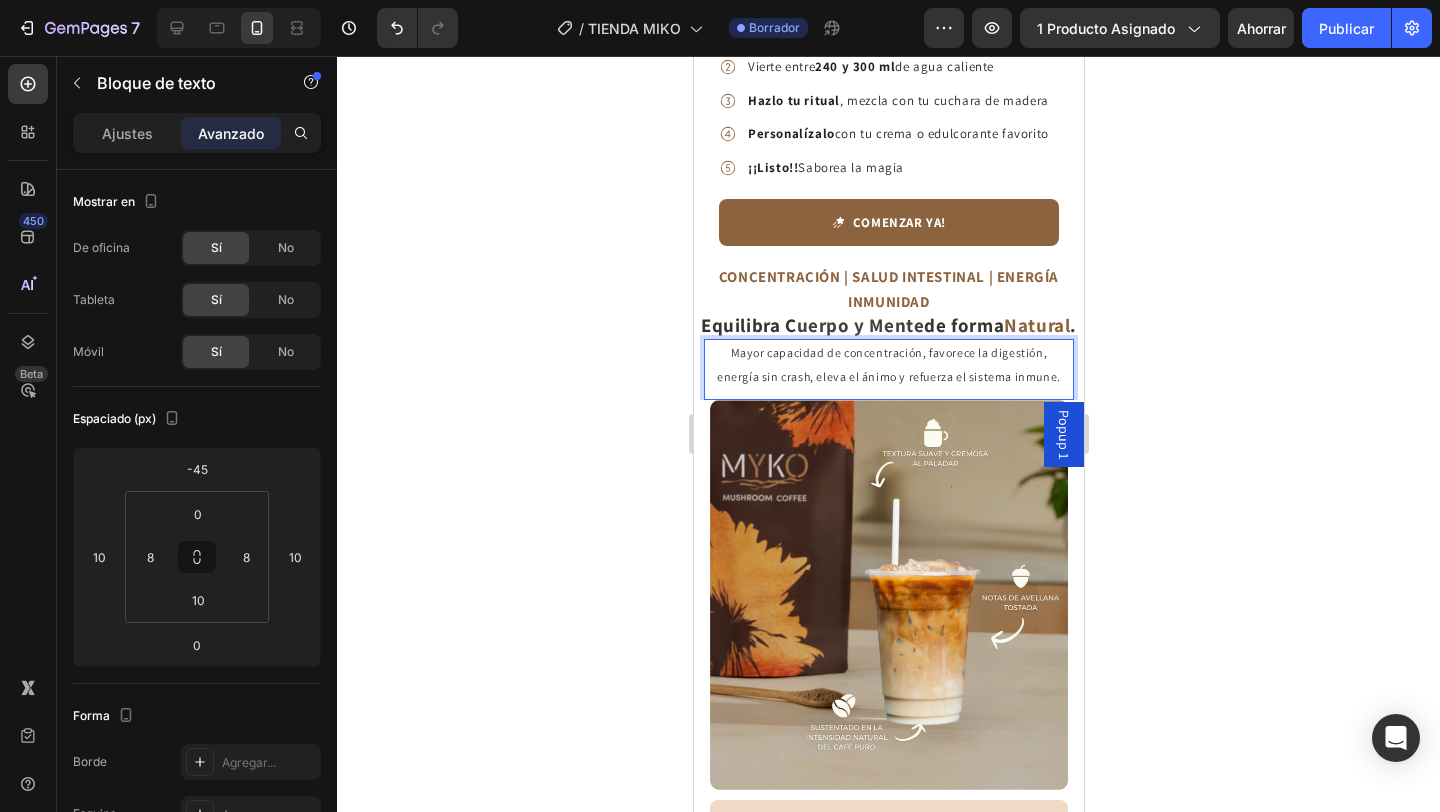 click on "Mayor capacidad de concentración, favorece la digestión, energía sin crash, eleva el ánimo y refuerza el sistema inmune." at bounding box center (888, 364) 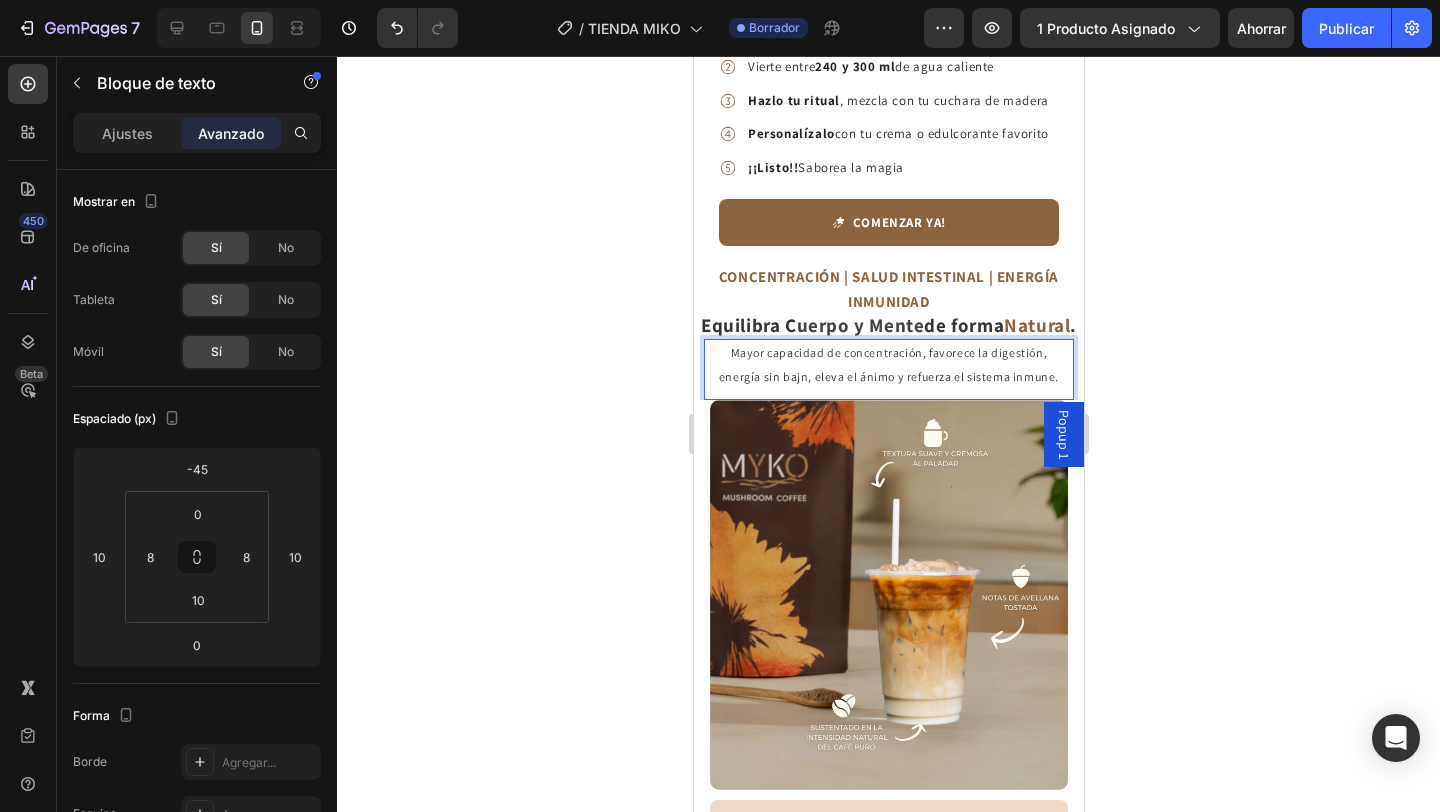 type 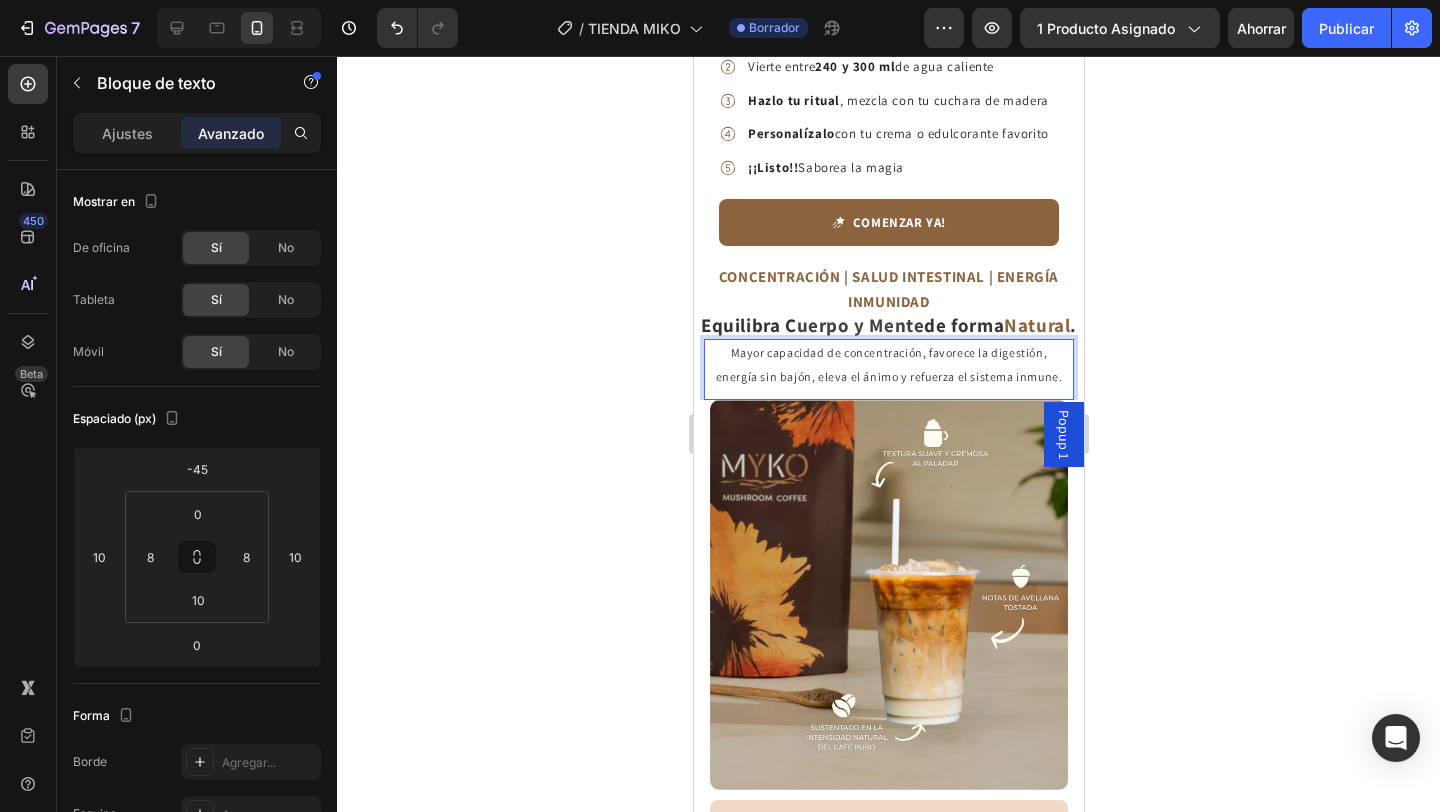 click 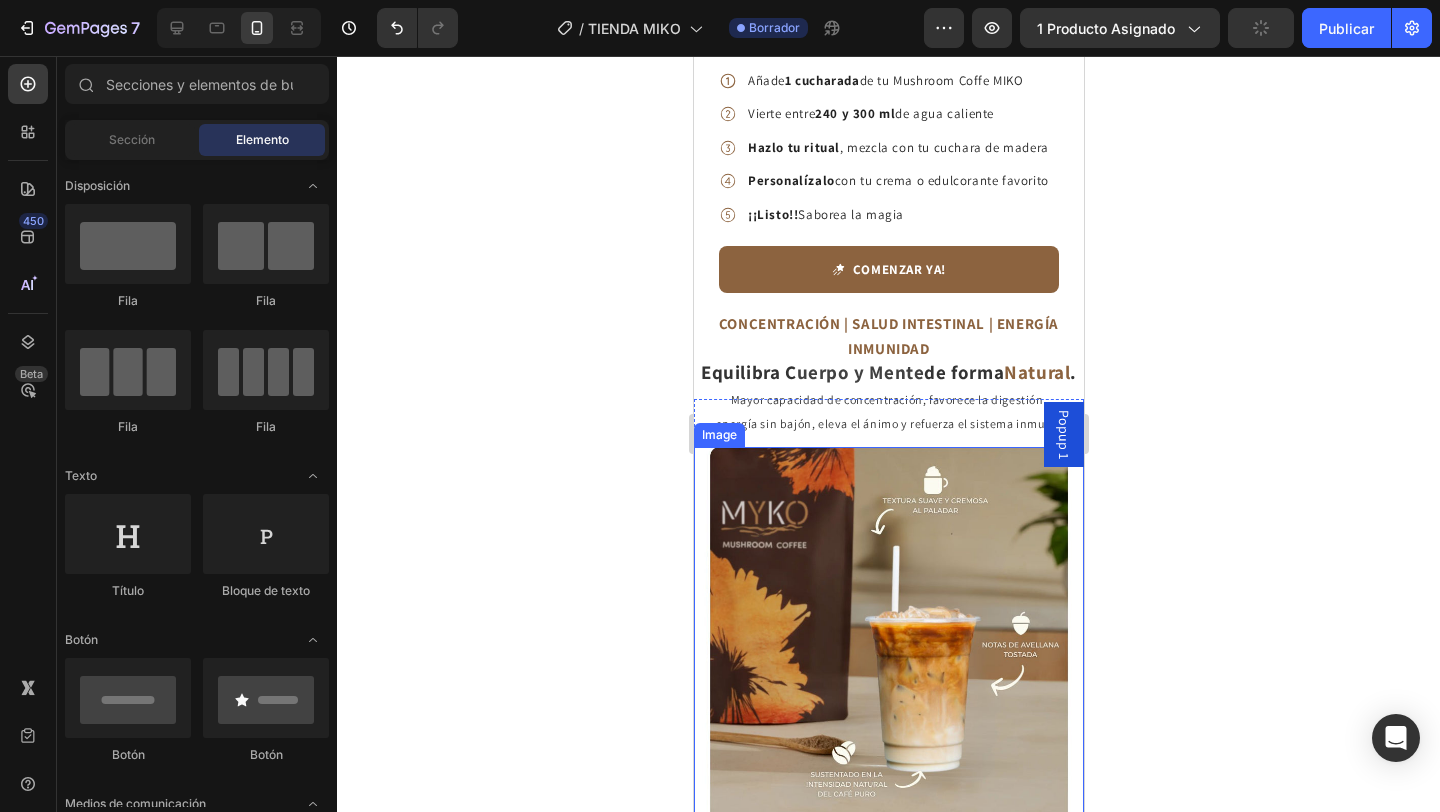 scroll, scrollTop: 2314, scrollLeft: 0, axis: vertical 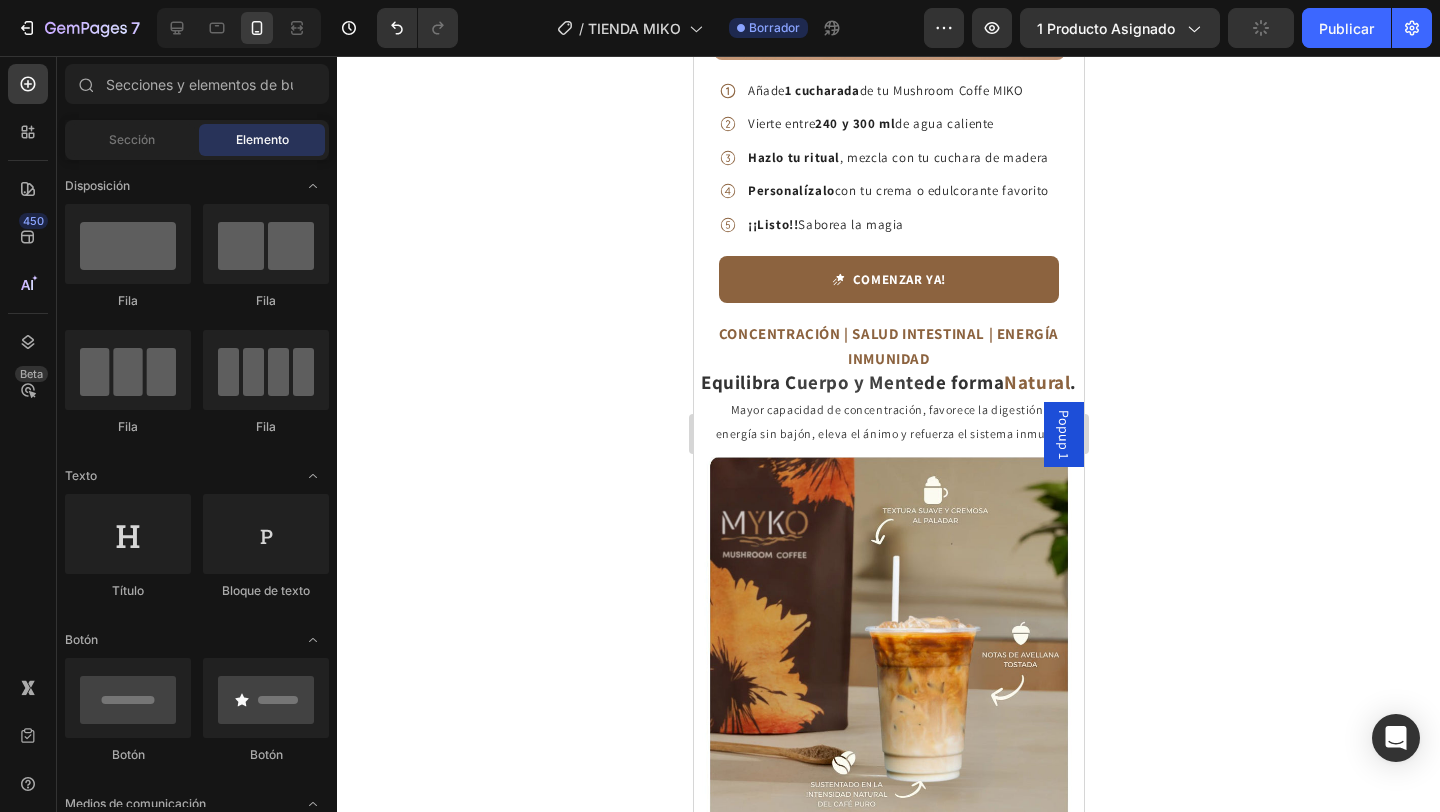 click 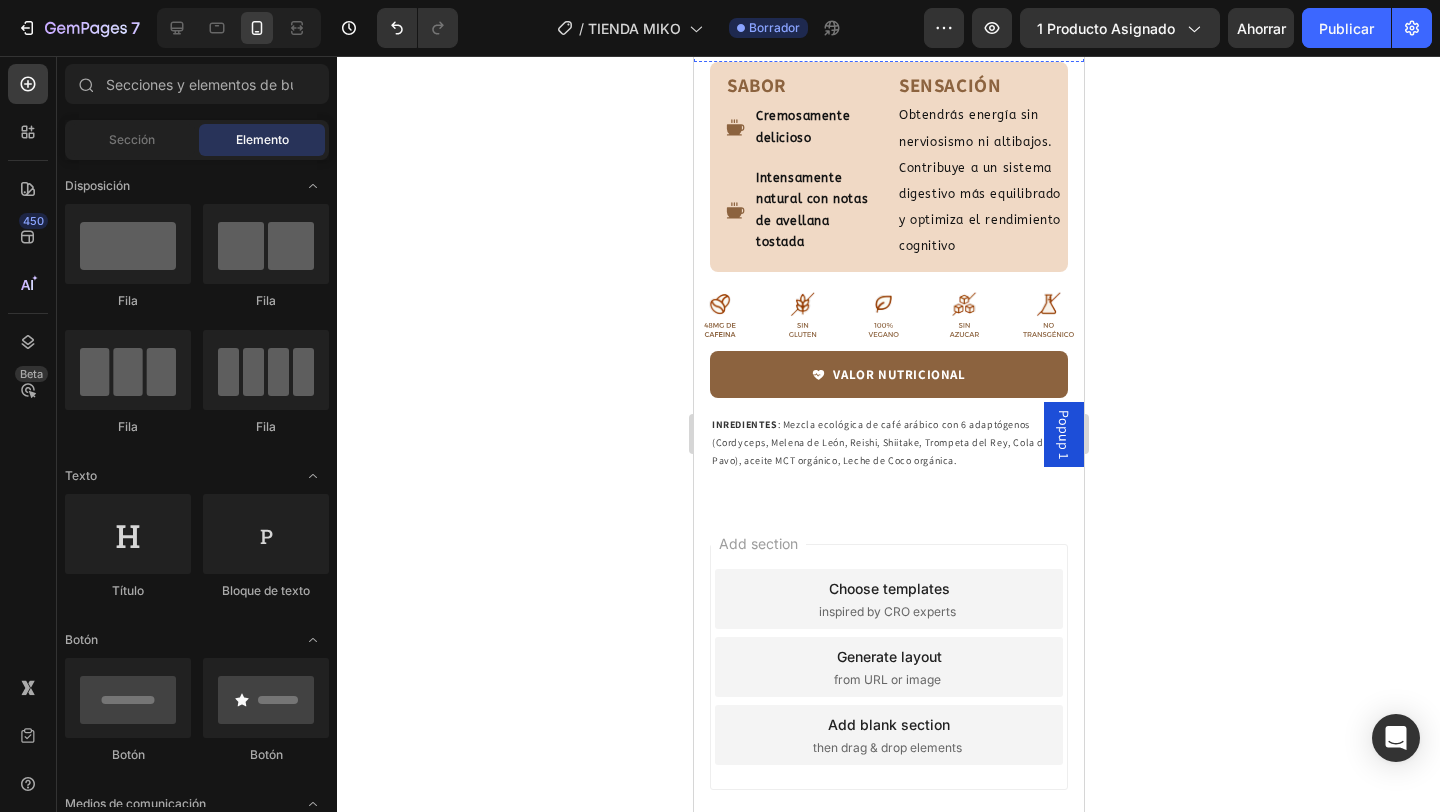 scroll, scrollTop: 3198, scrollLeft: 0, axis: vertical 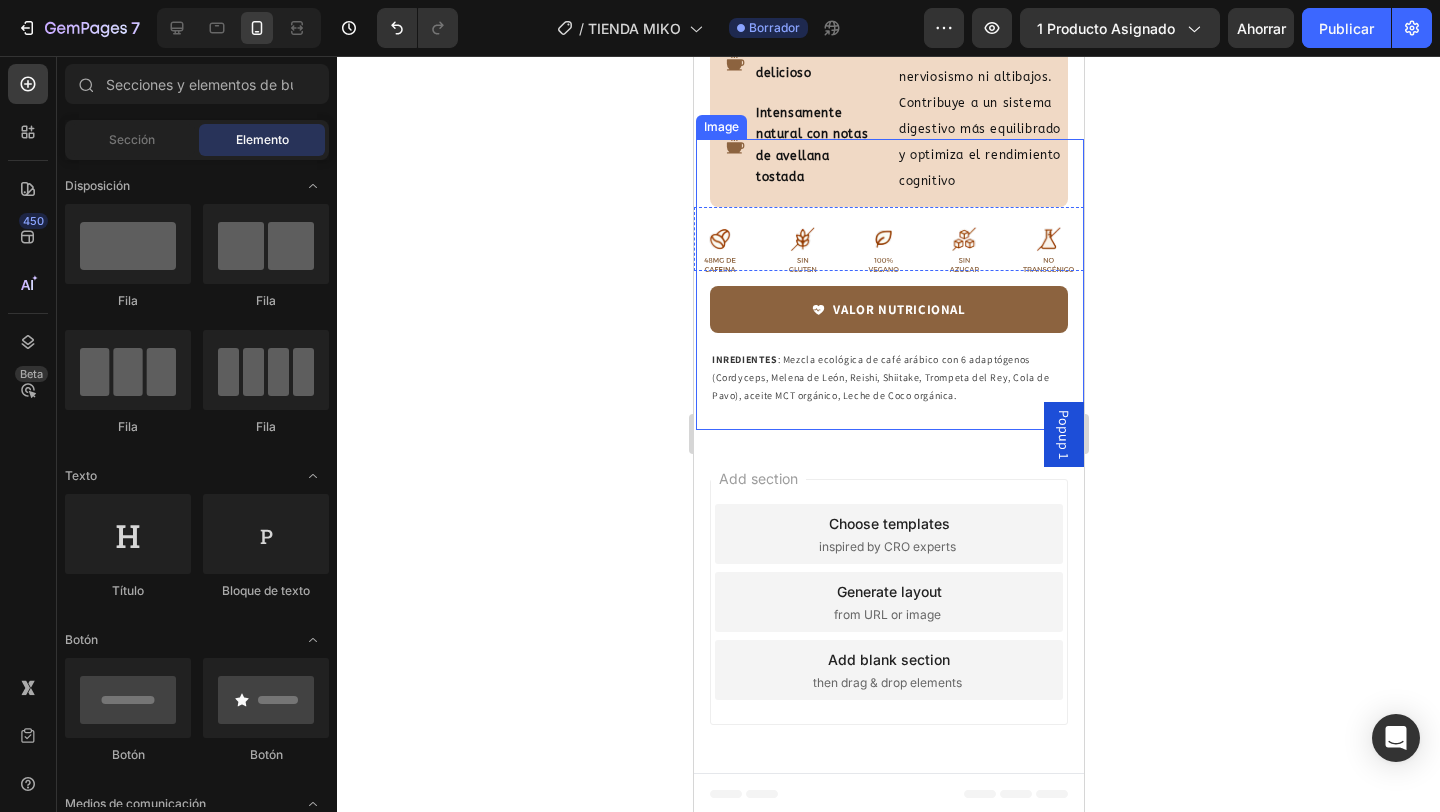 click 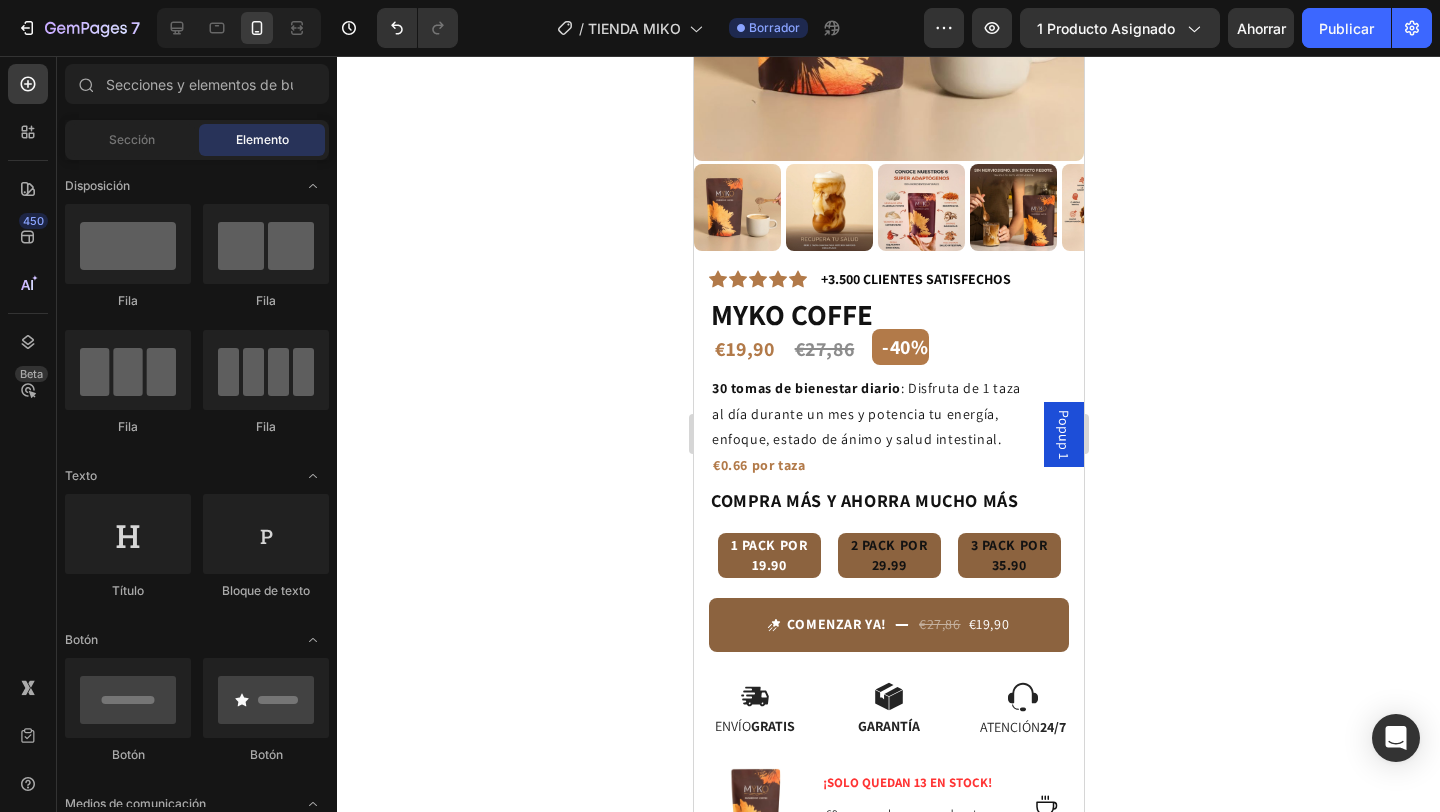scroll, scrollTop: 401, scrollLeft: 0, axis: vertical 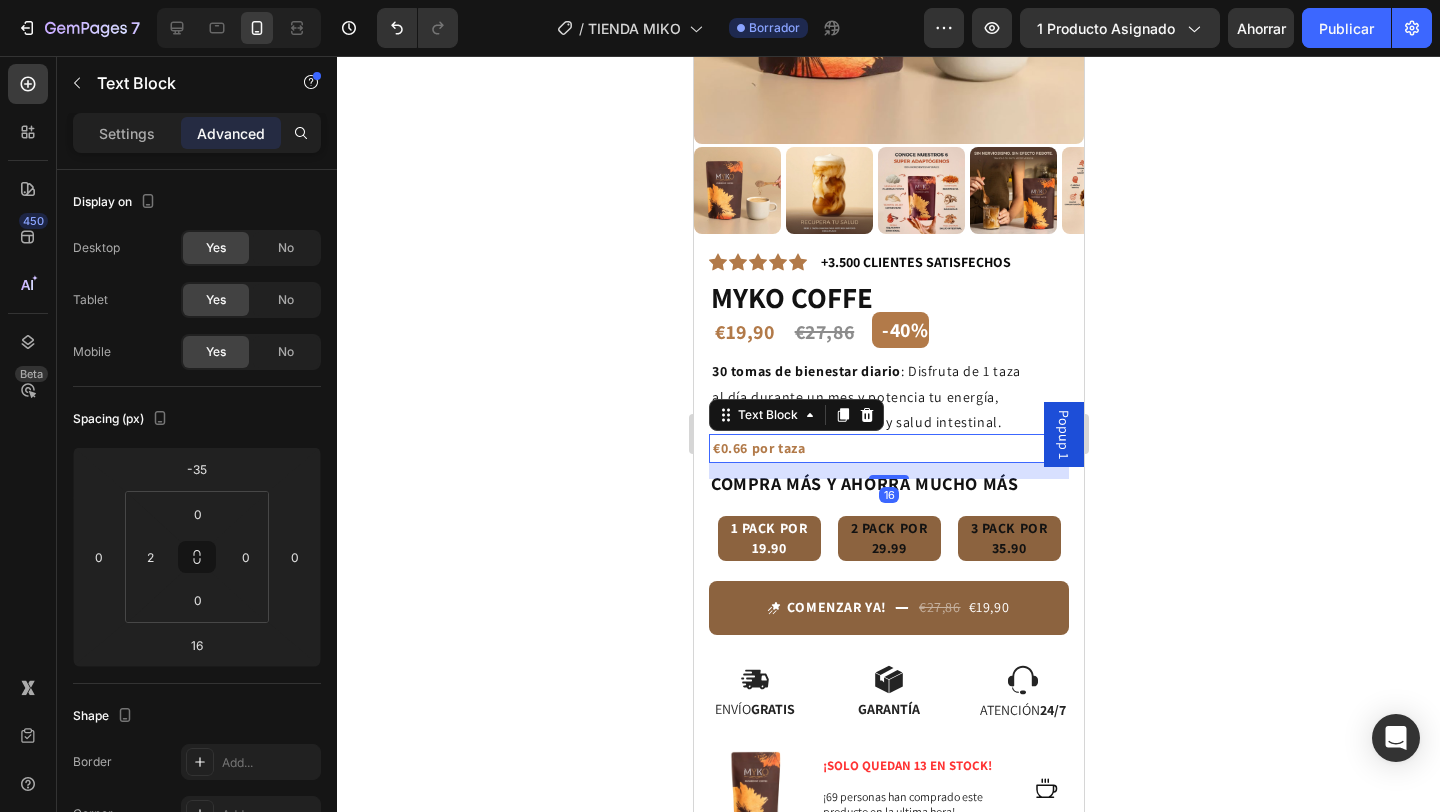 click on "€0.66 por taza" at bounding box center [889, 448] 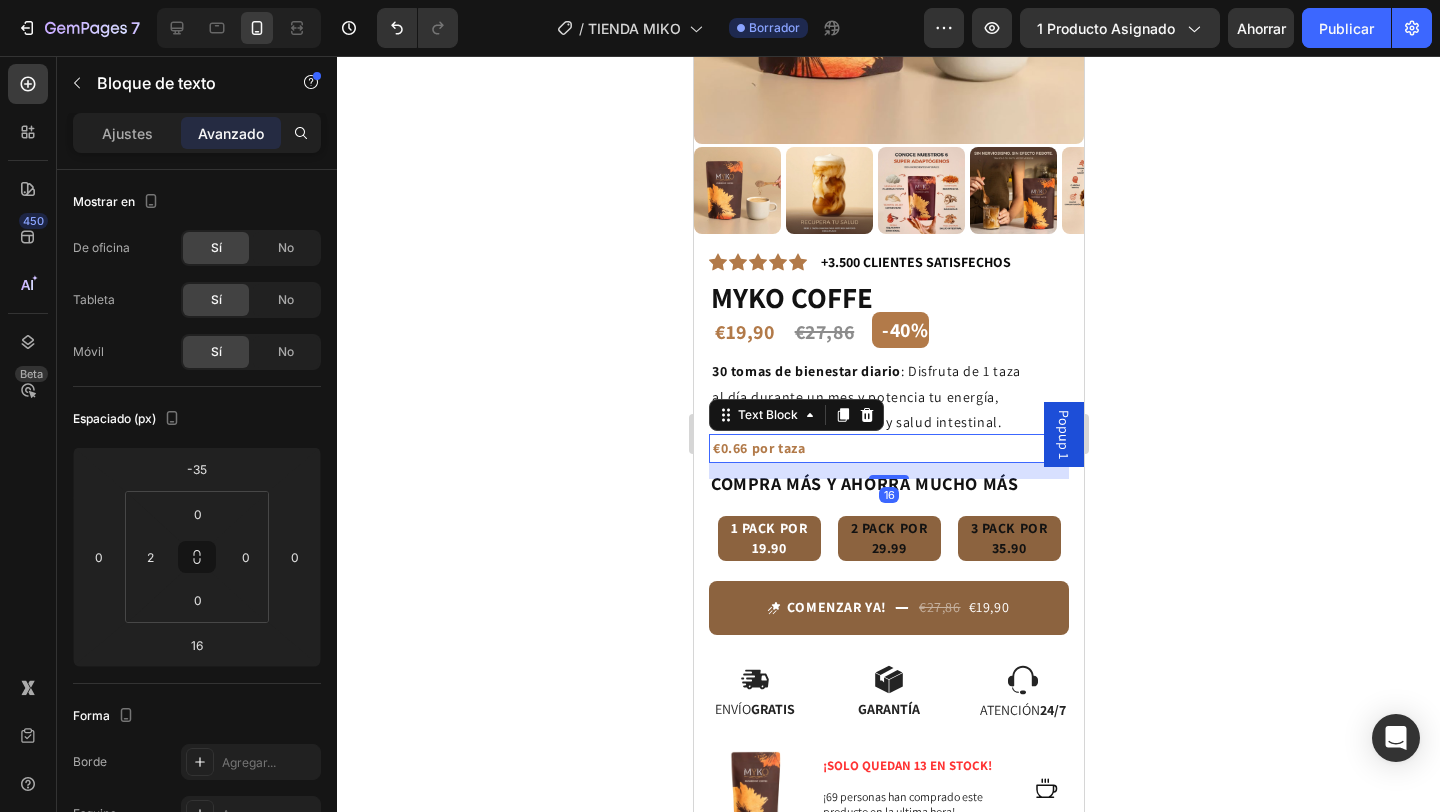 click 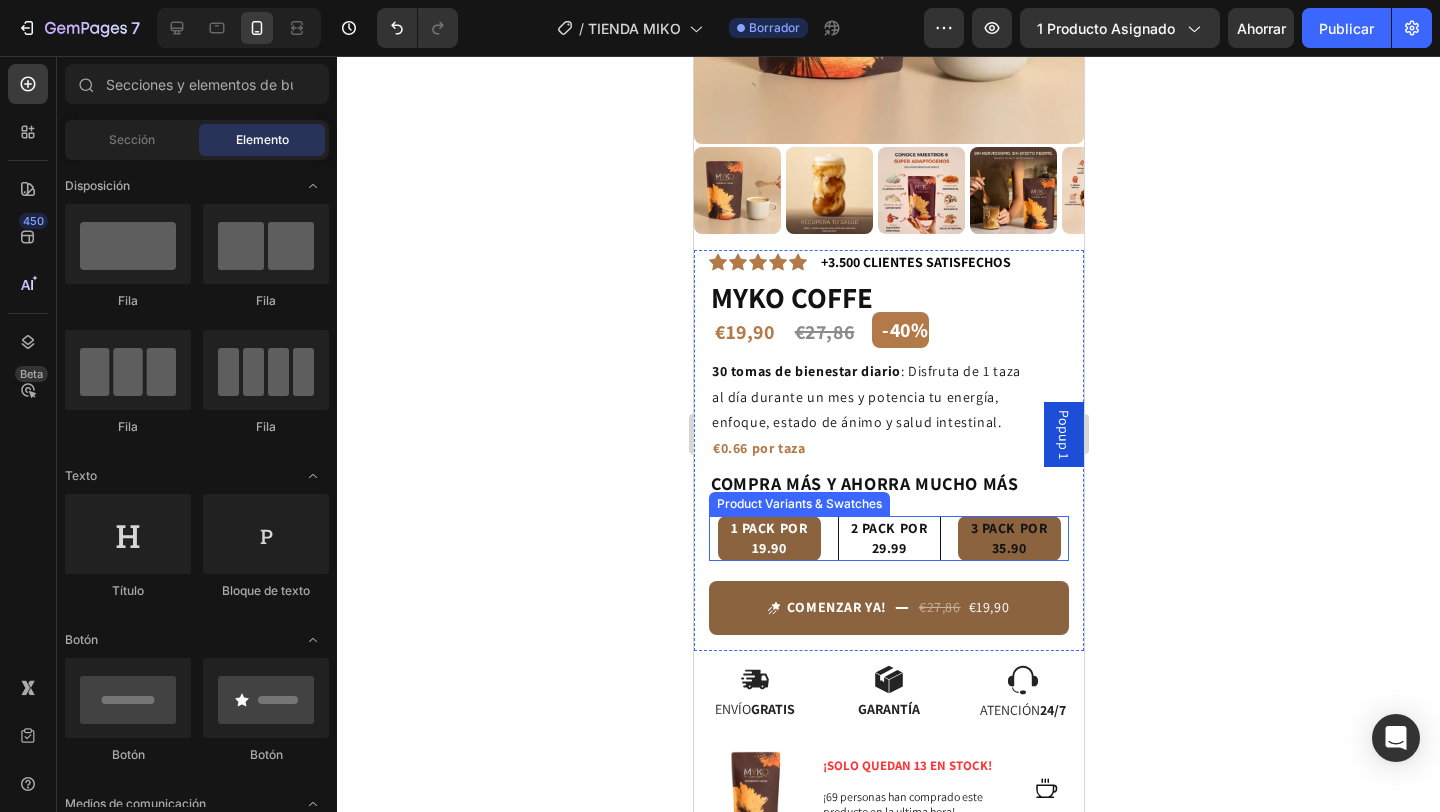 click on "2 PACK POR 29.99" at bounding box center (888, 538) 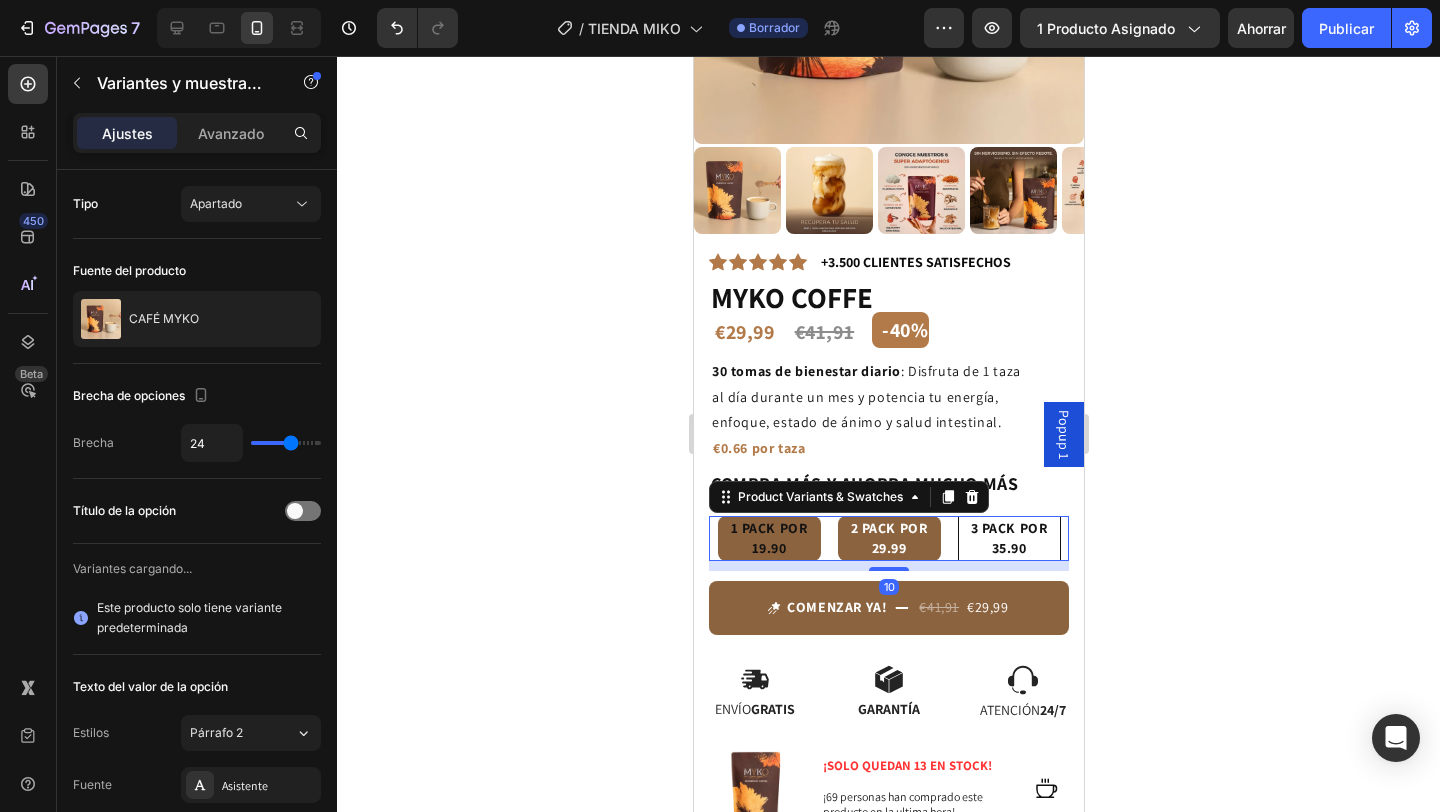 click on "3 PACK POR 35.90" at bounding box center [1008, 538] 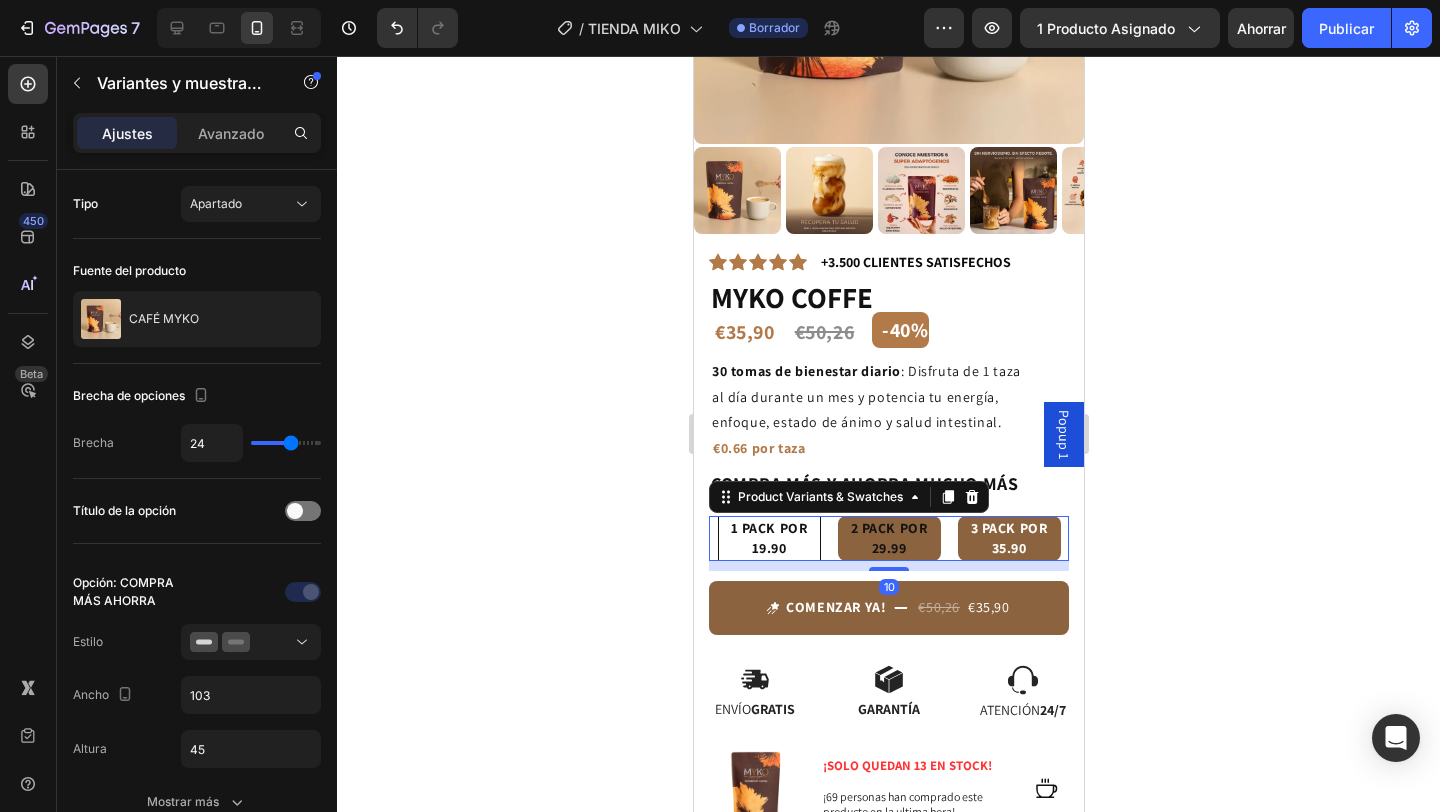 click on "1 PACK POR 19.90" at bounding box center [768, 538] 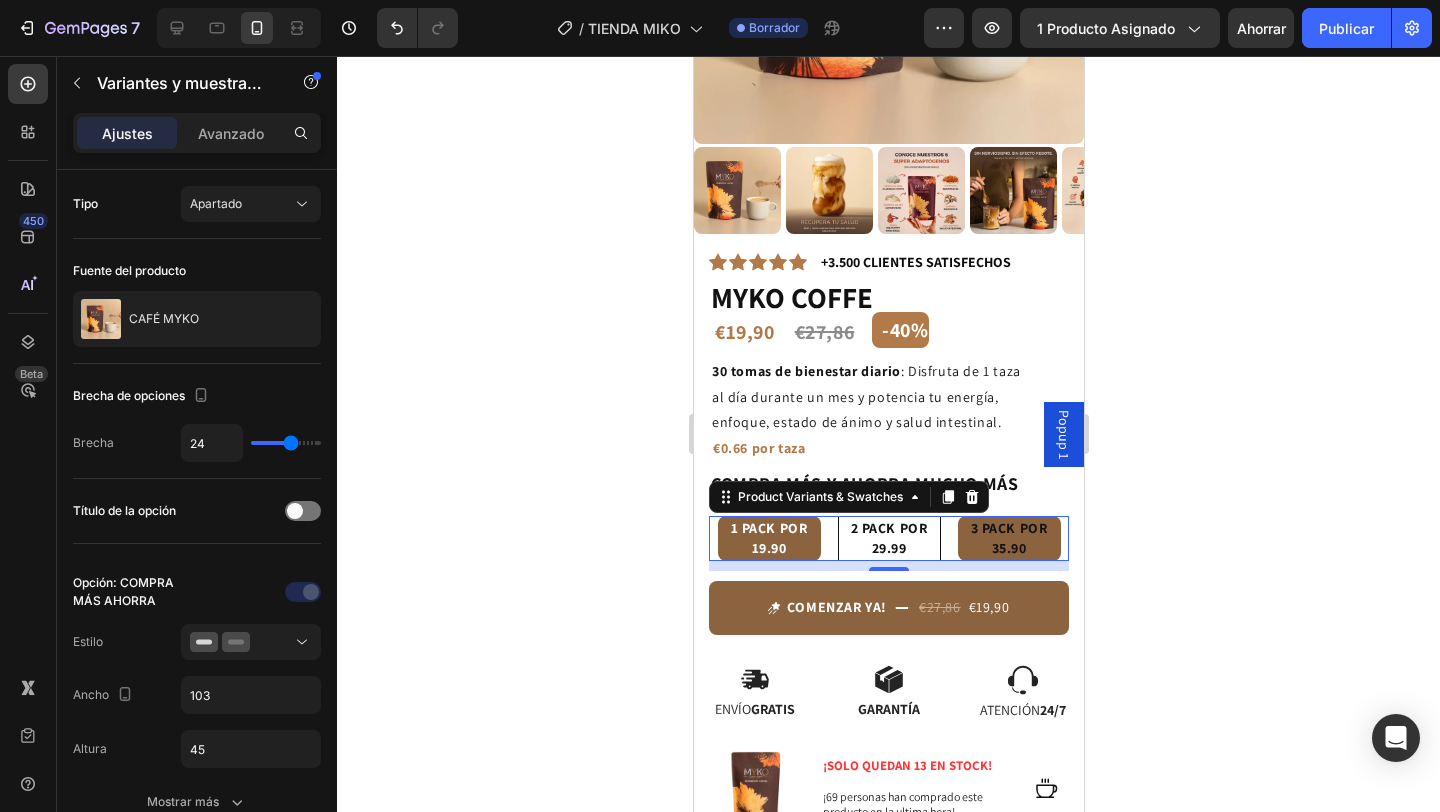 click on "2 PACK POR 29.99" at bounding box center (888, 538) 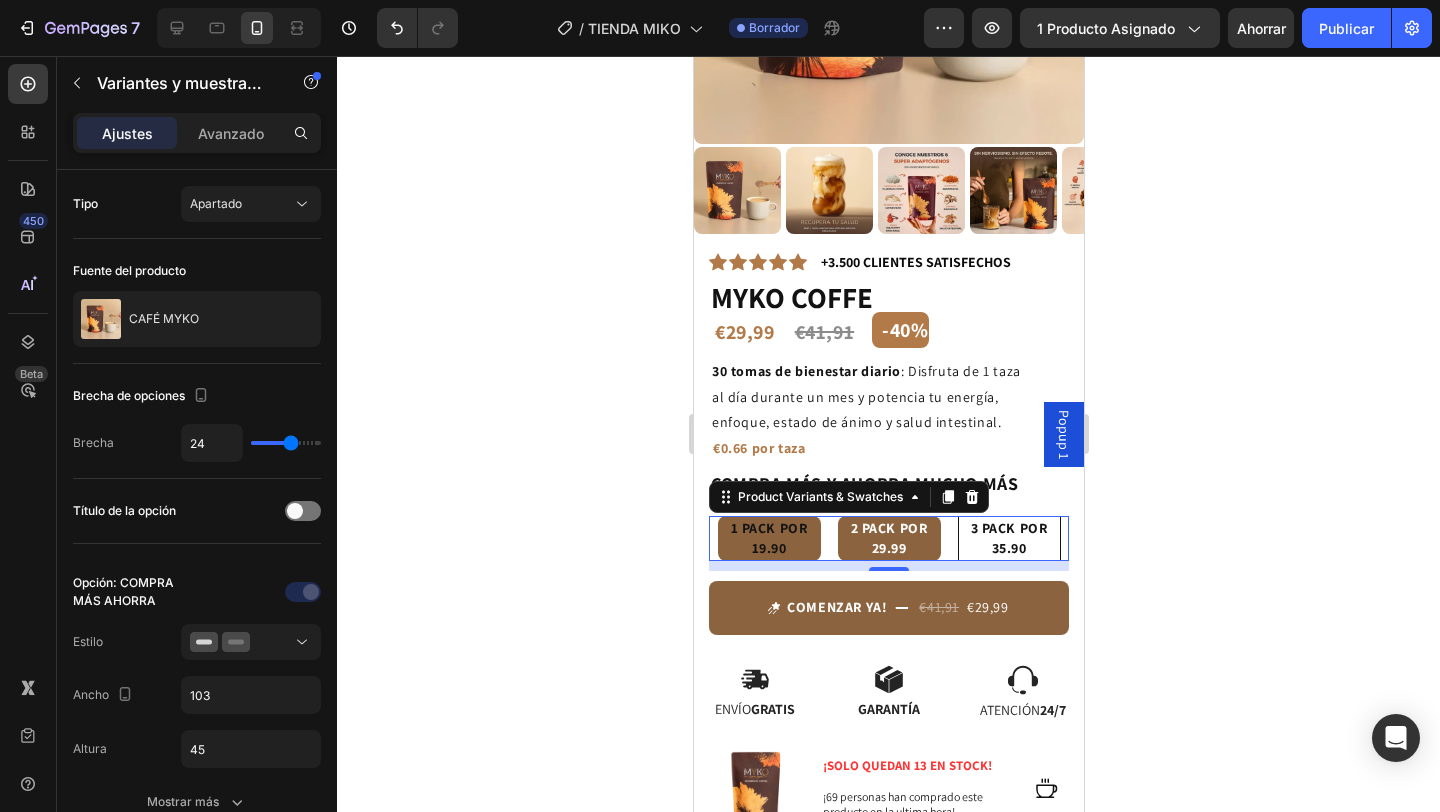 click on "3 PACK POR 35.90" at bounding box center [1008, 538] 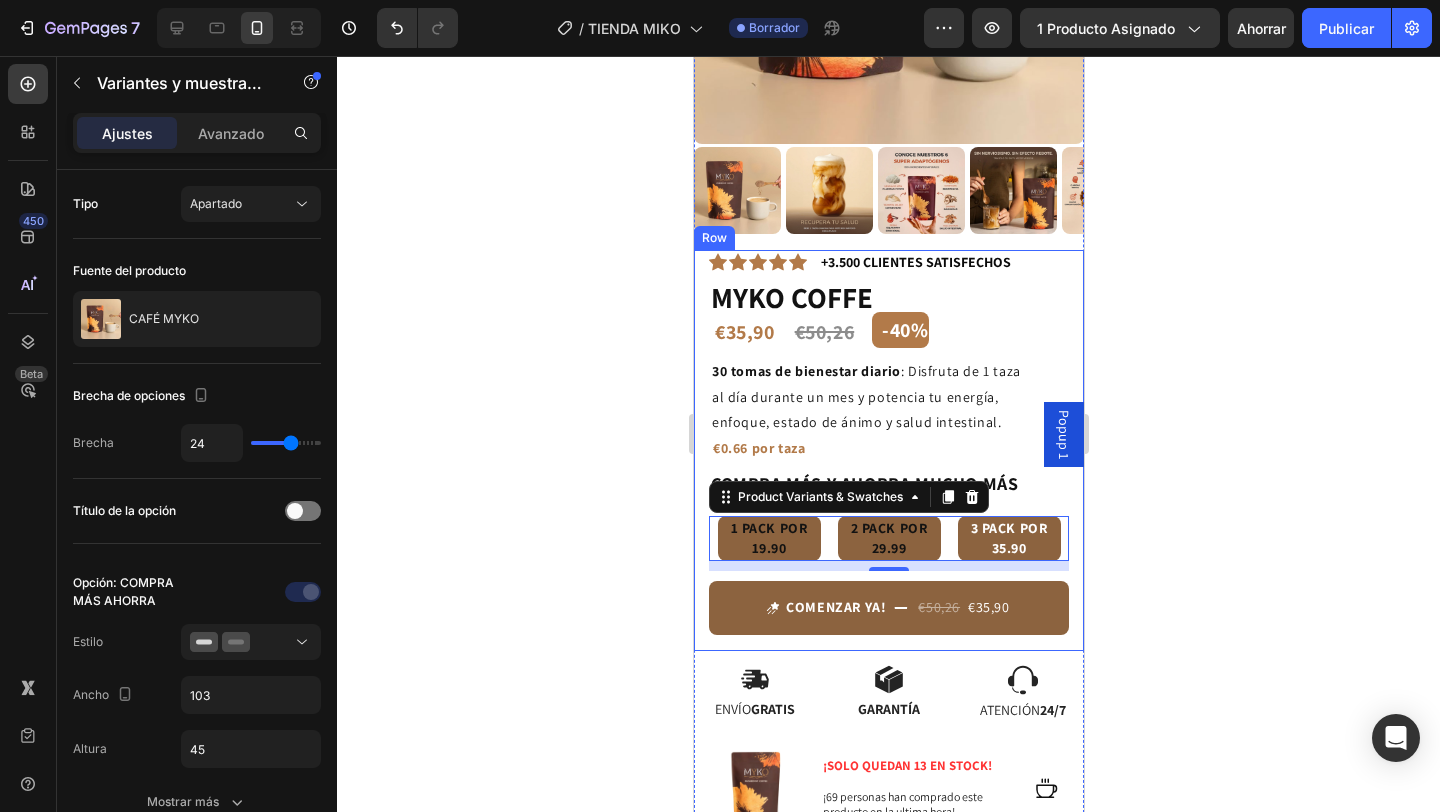 click 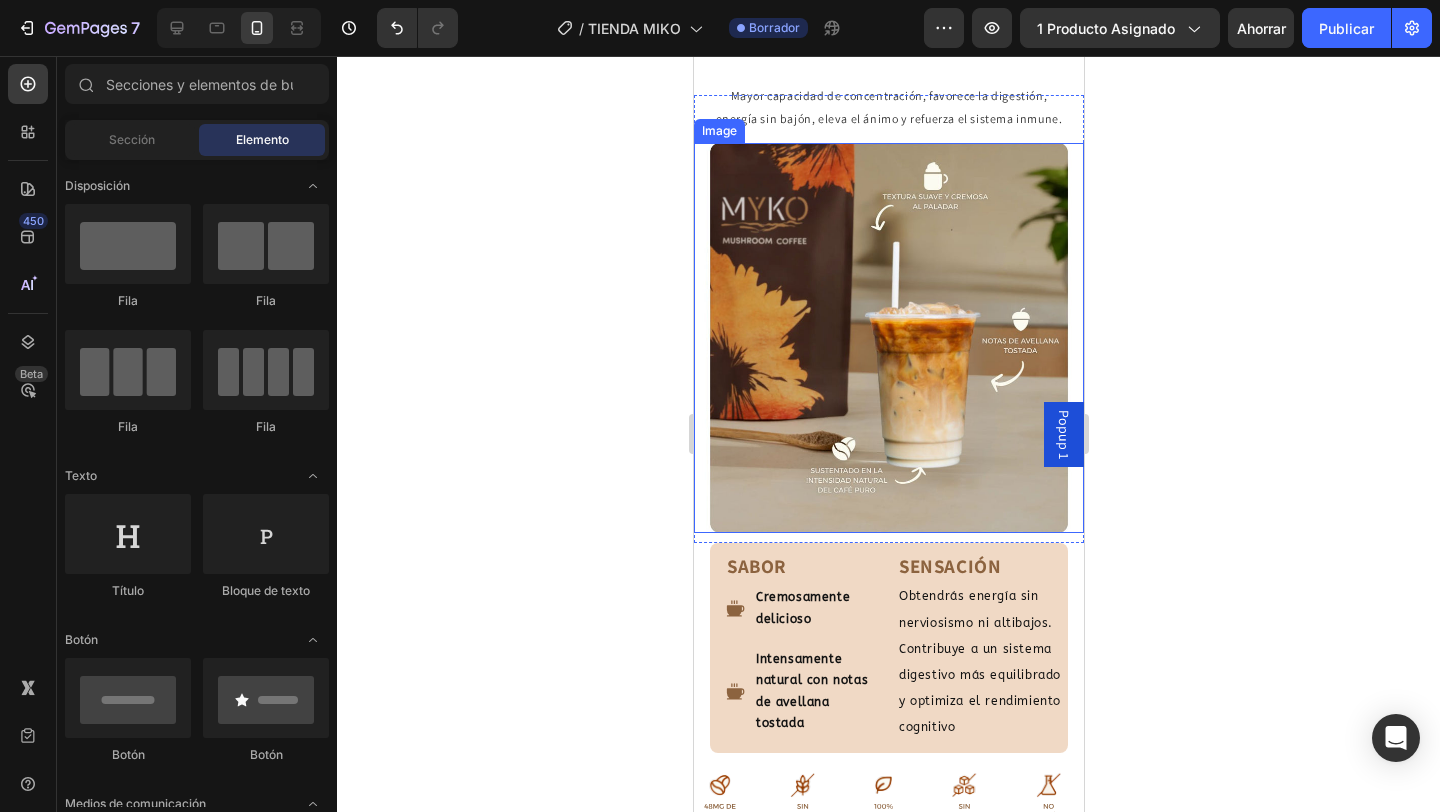 scroll, scrollTop: 3198, scrollLeft: 0, axis: vertical 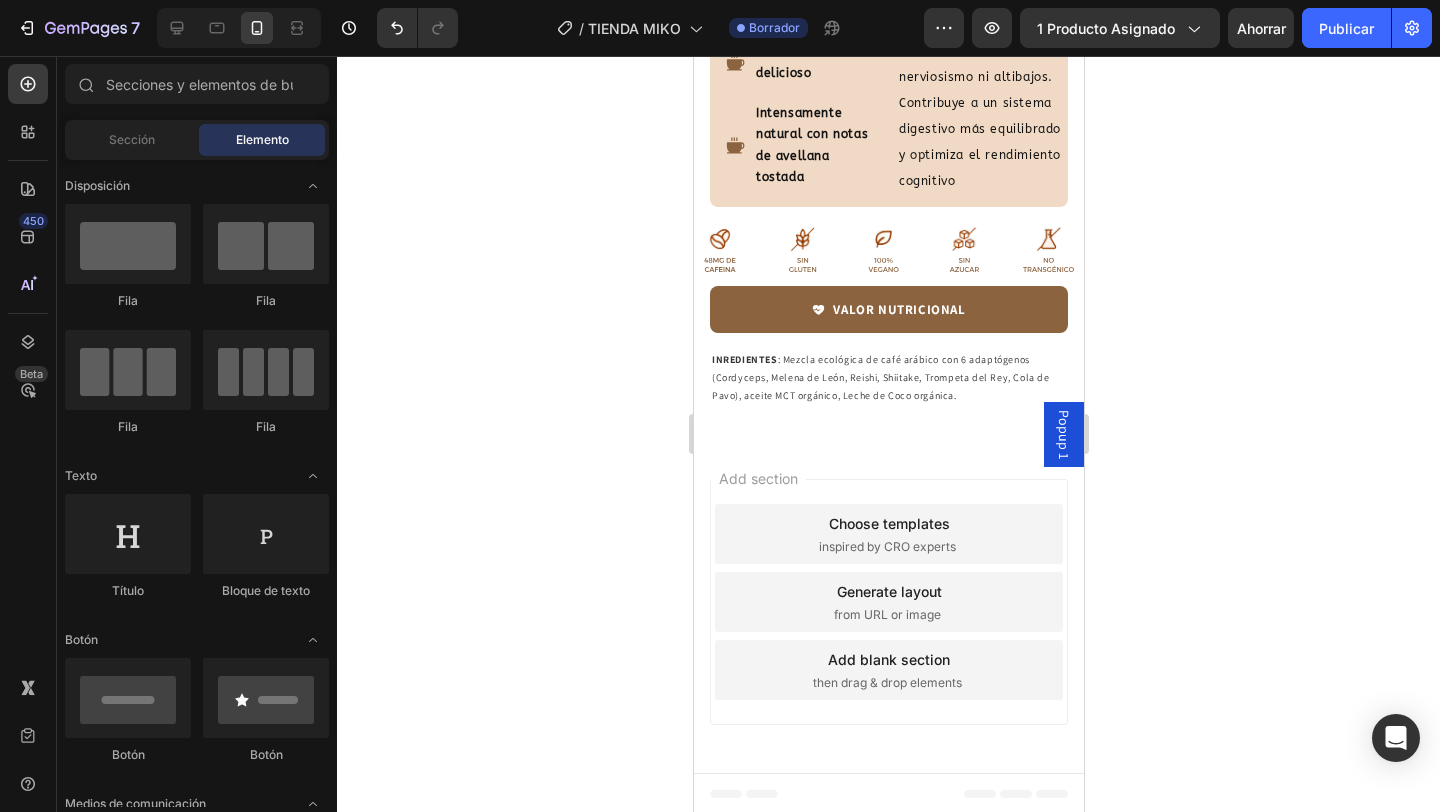 click on "Add section Choose templates inspired by CRO experts Generate layout from URL or image Add blank section then drag & drop elements" at bounding box center (888, 606) 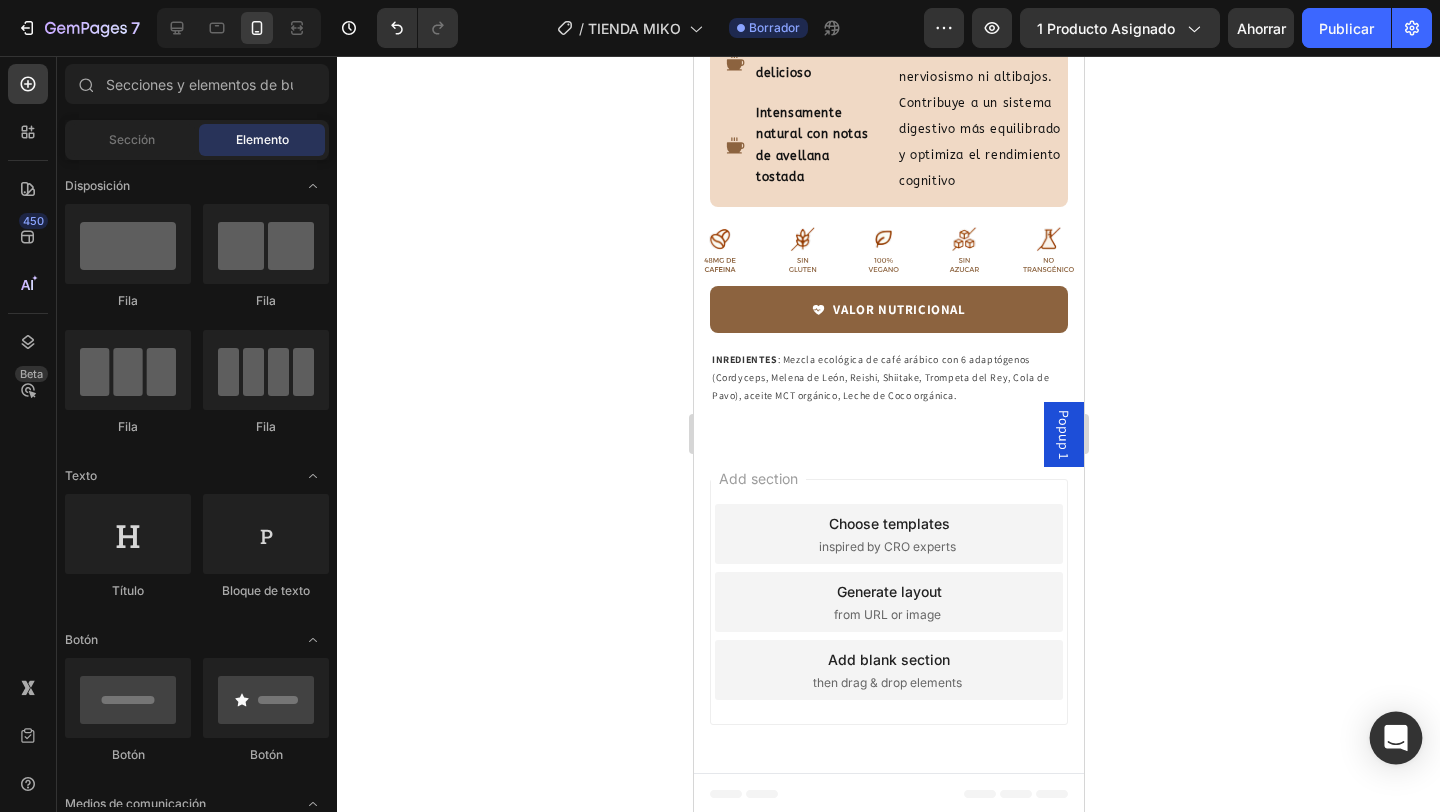 click at bounding box center (1396, 738) 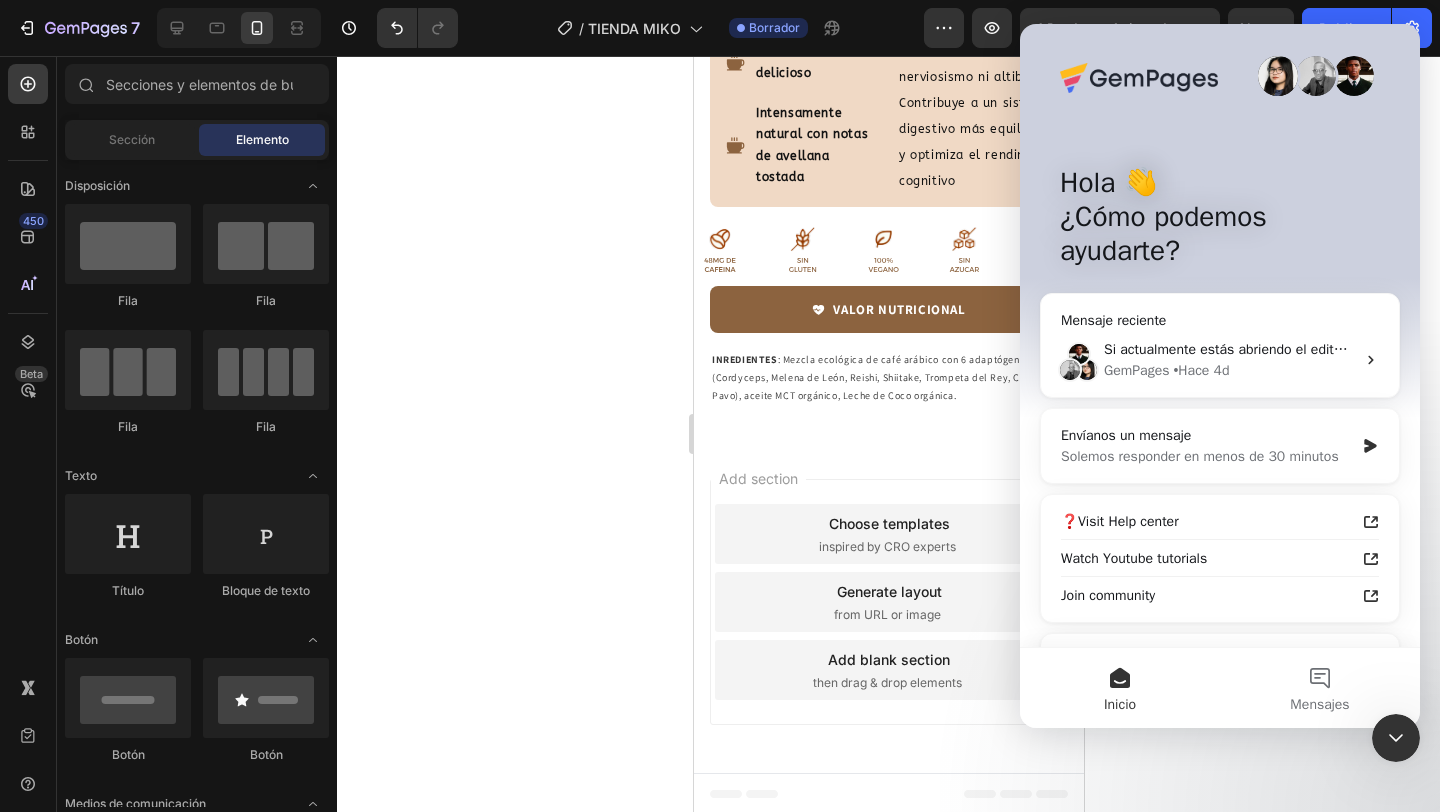 scroll, scrollTop: 0, scrollLeft: 0, axis: both 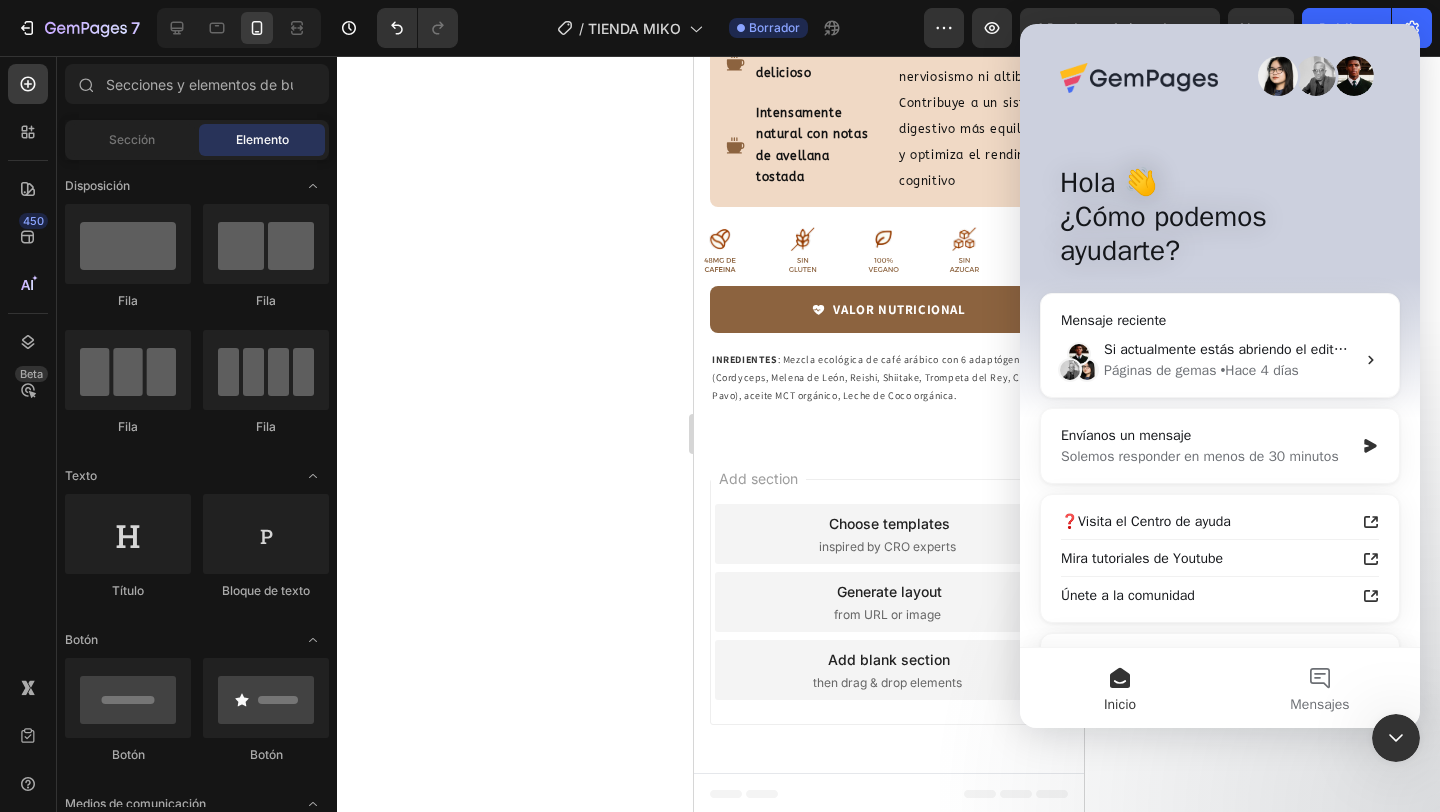 click 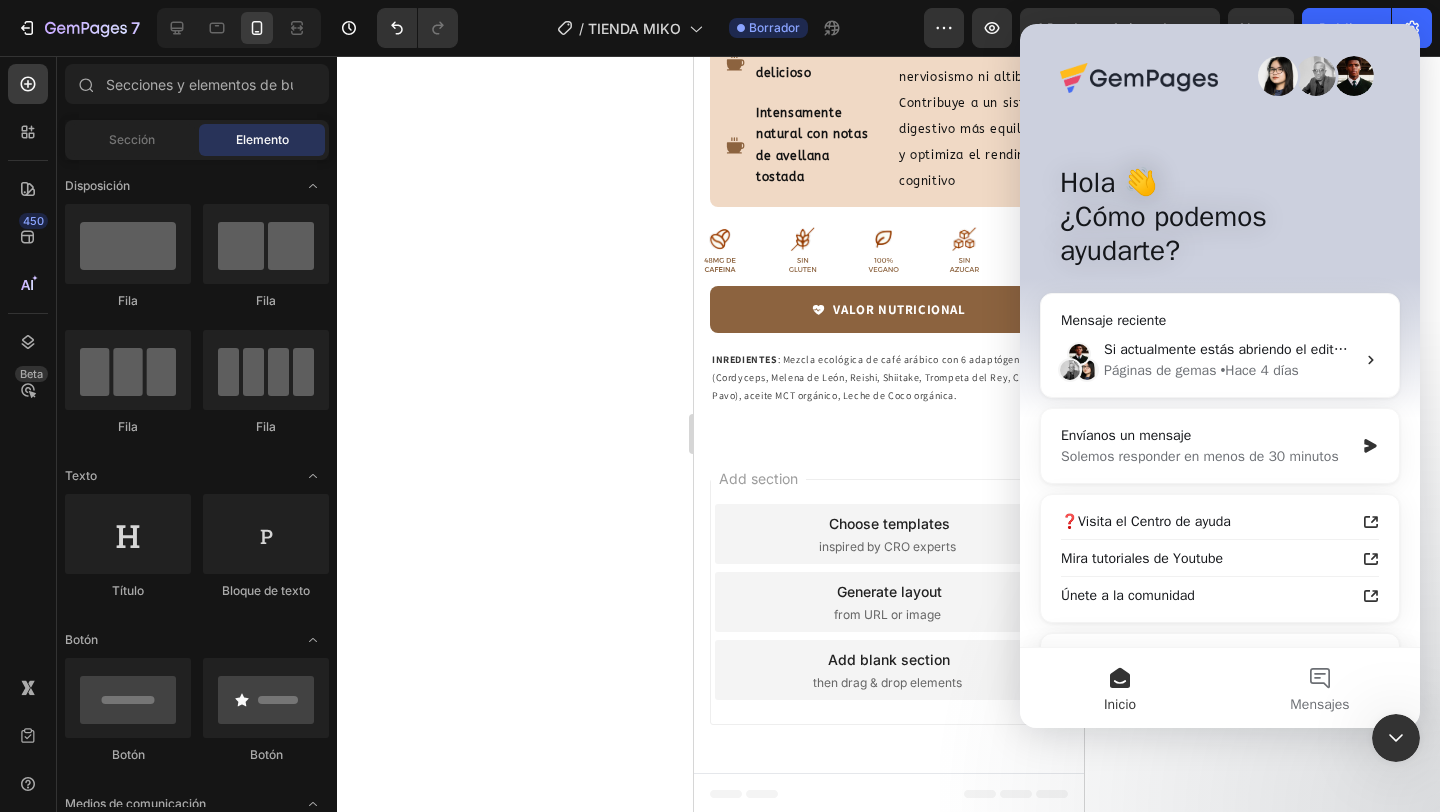 click 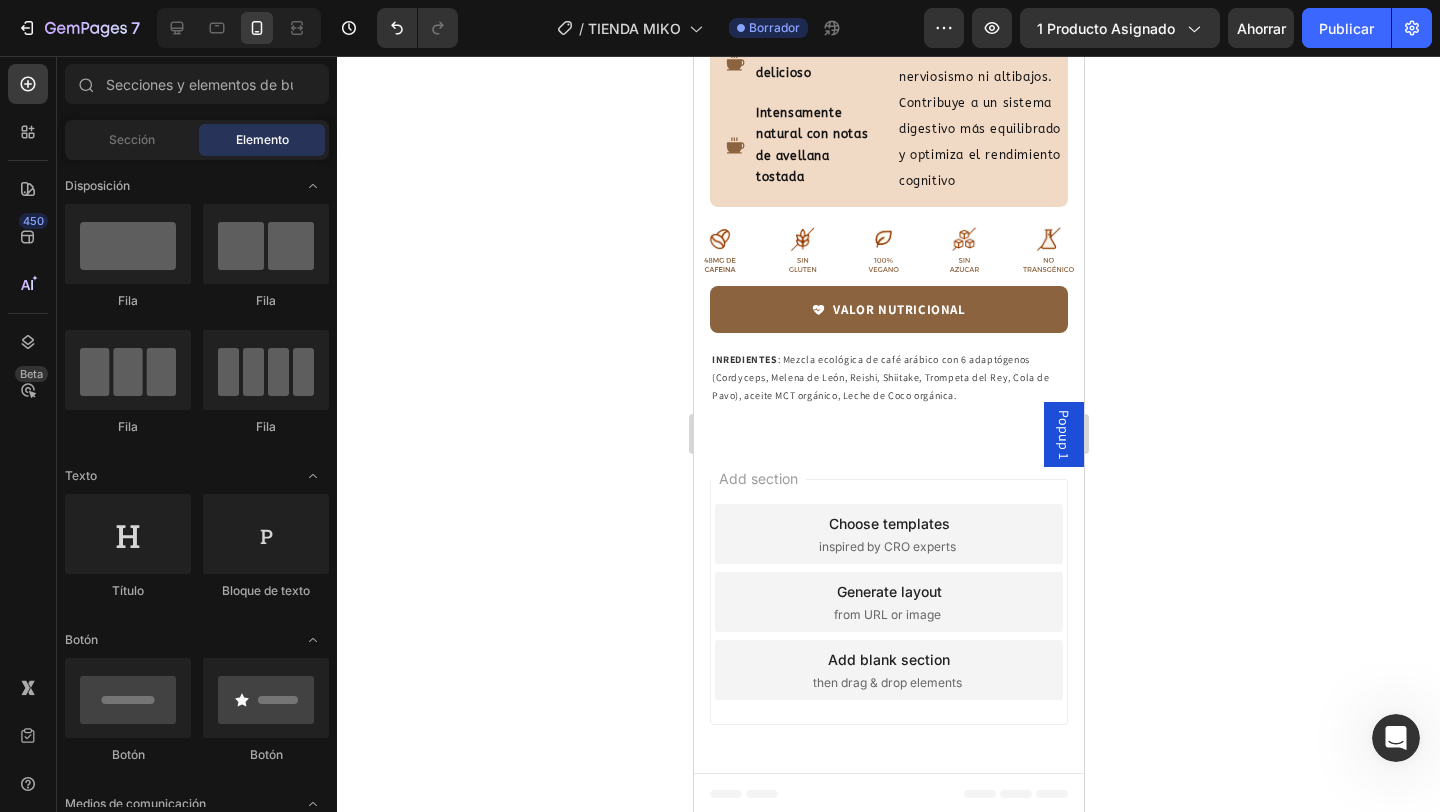 scroll, scrollTop: 0, scrollLeft: 0, axis: both 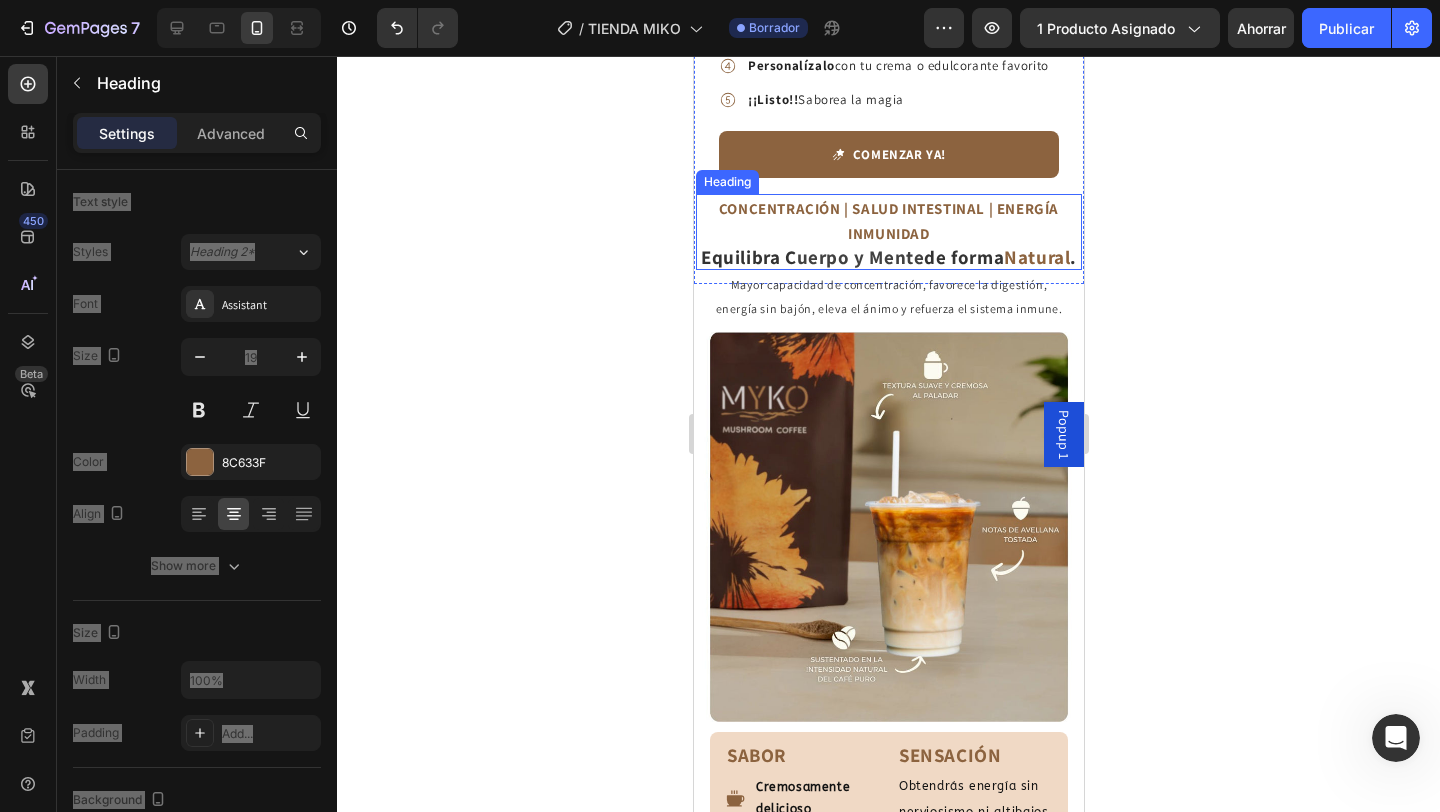 click on "uerpo y Mente" at bounding box center (860, 257) 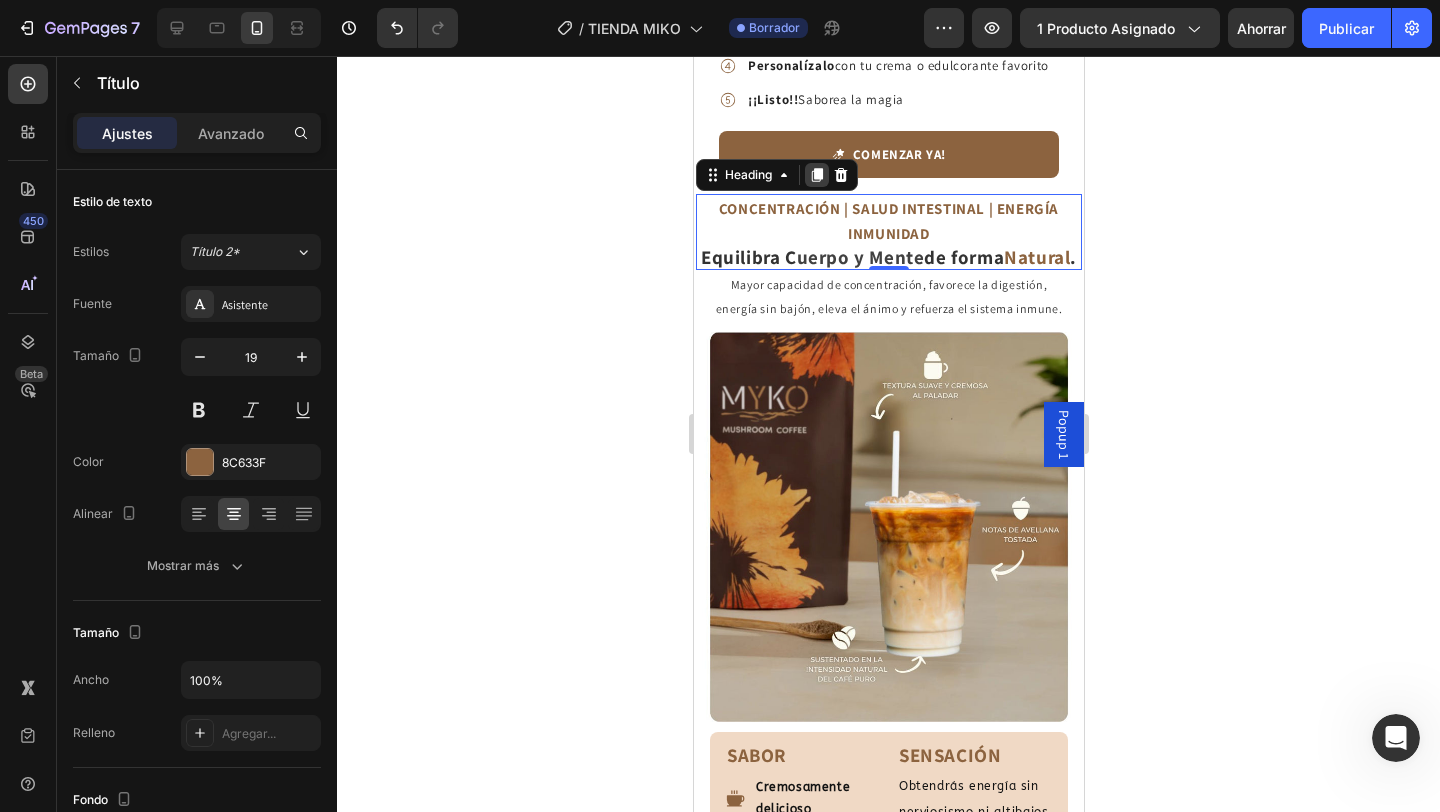 click 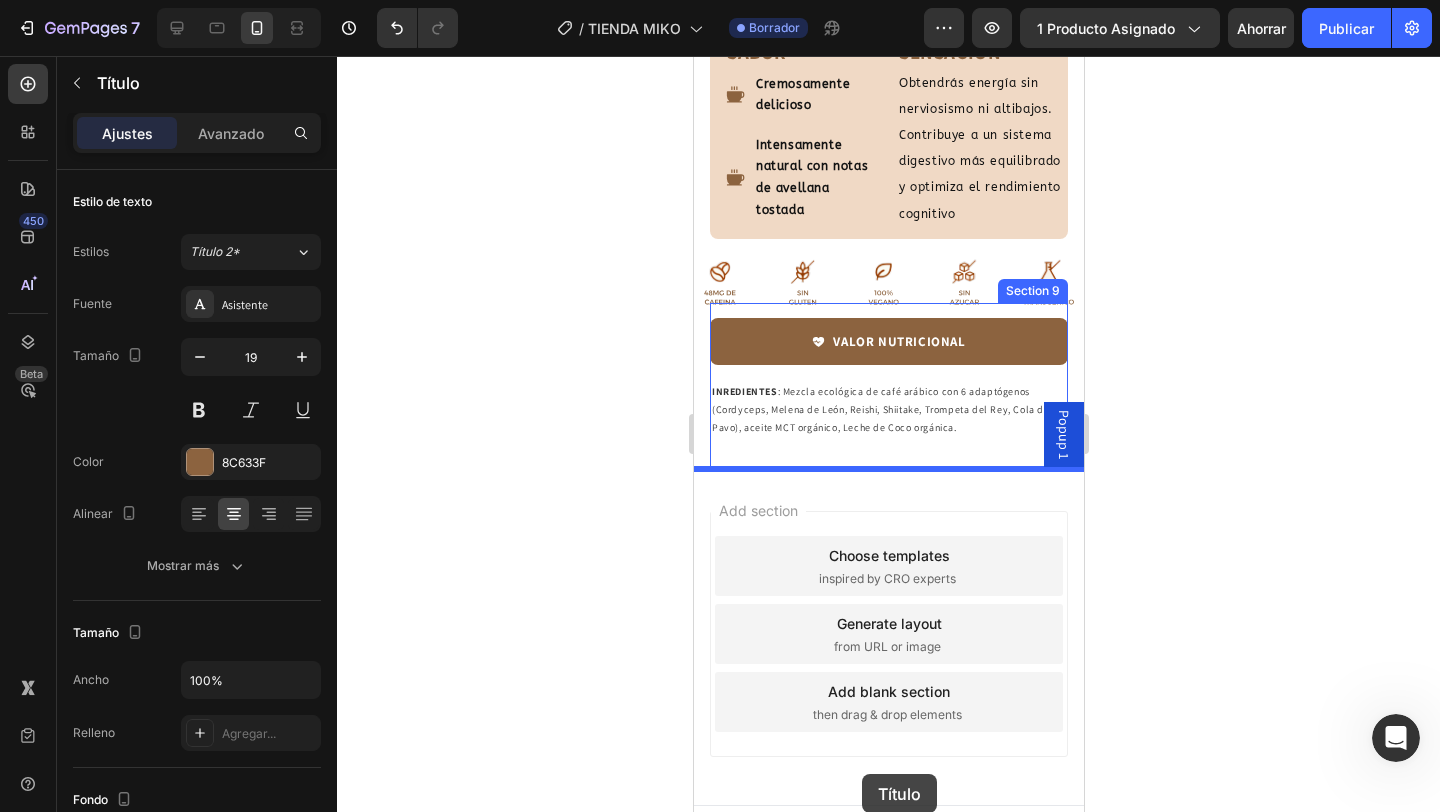 scroll, scrollTop: 3275, scrollLeft: 0, axis: vertical 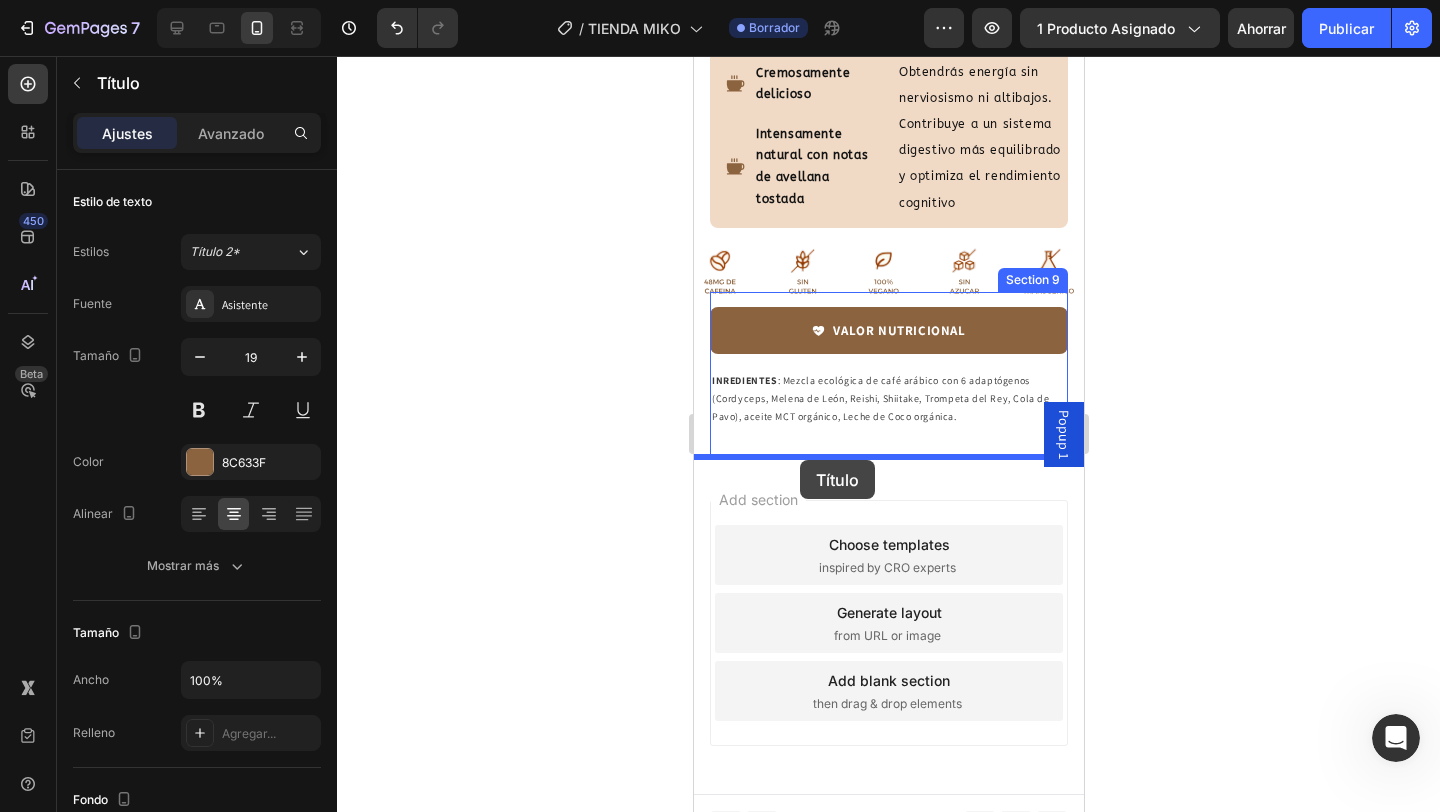 drag, startPoint x: 717, startPoint y: 274, endPoint x: 799, endPoint y: 460, distance: 203.27321 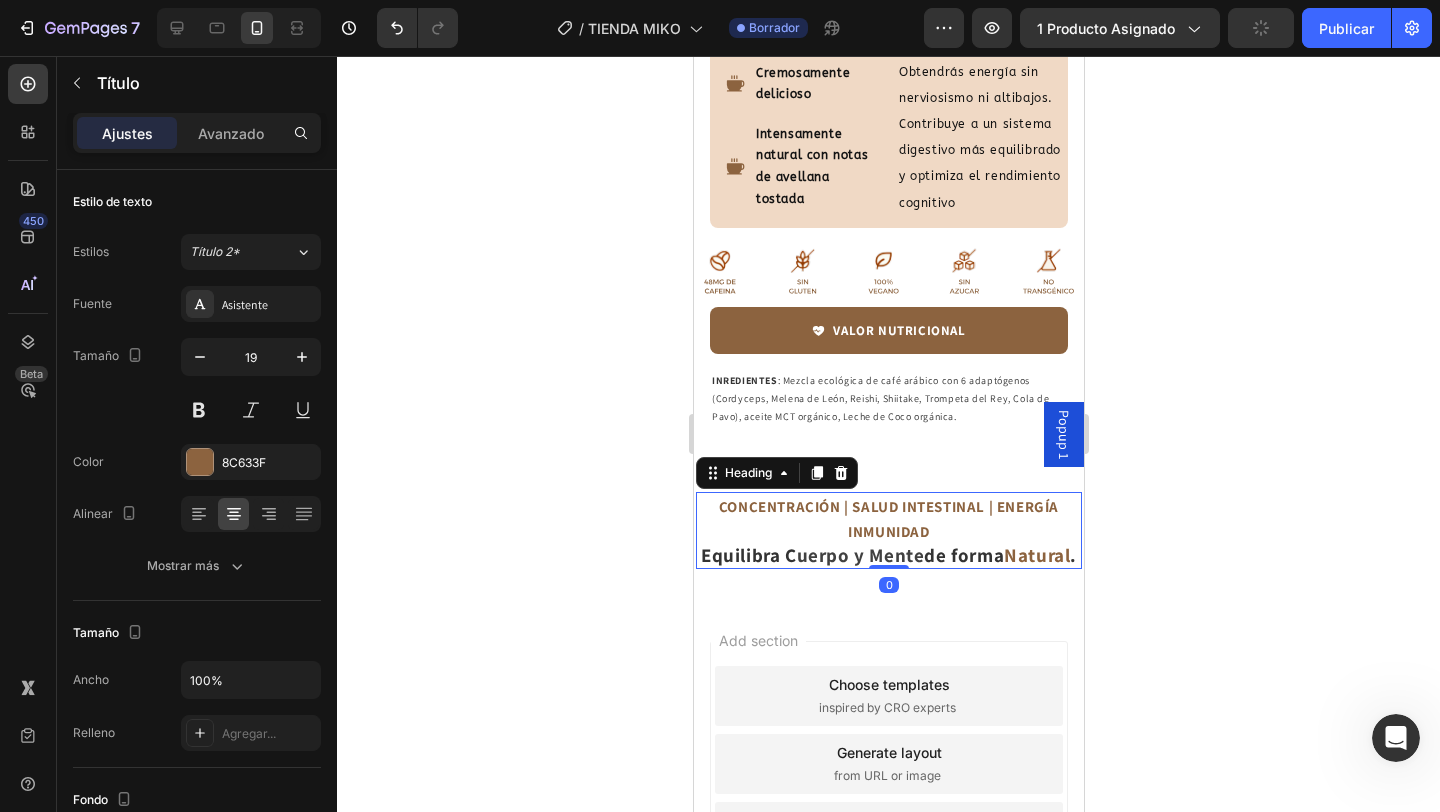 click 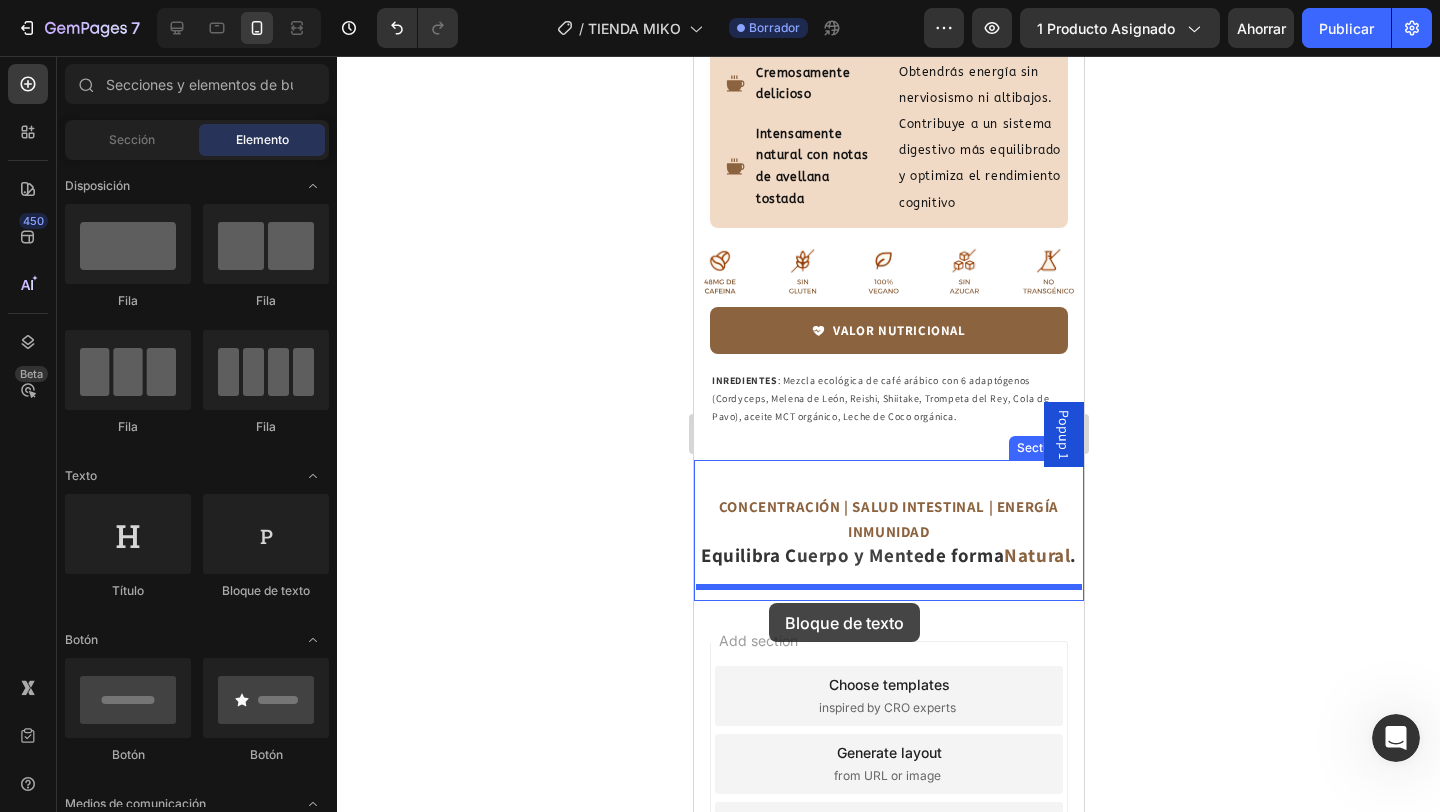 drag, startPoint x: 939, startPoint y: 617, endPoint x: 768, endPoint y: 603, distance: 171.57214 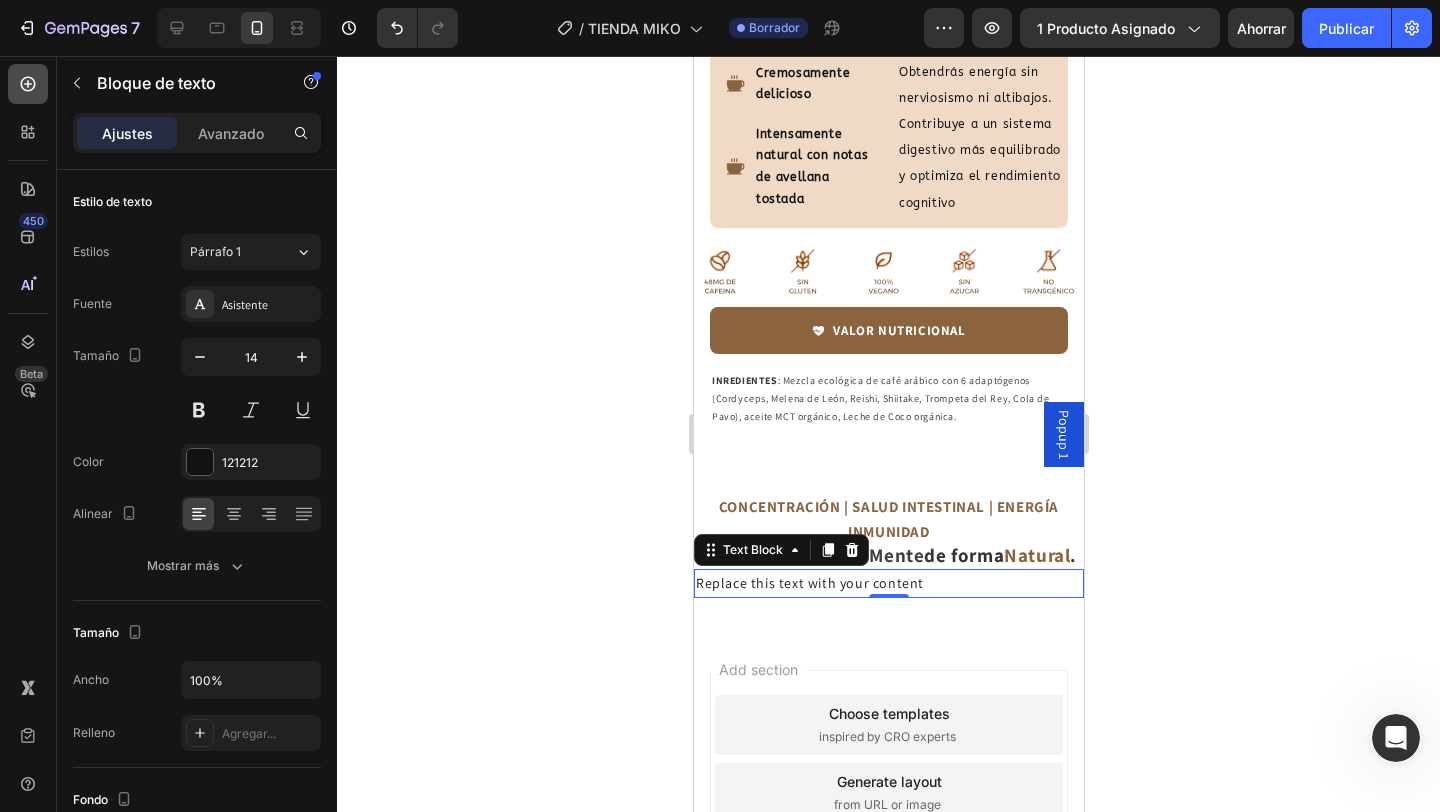click 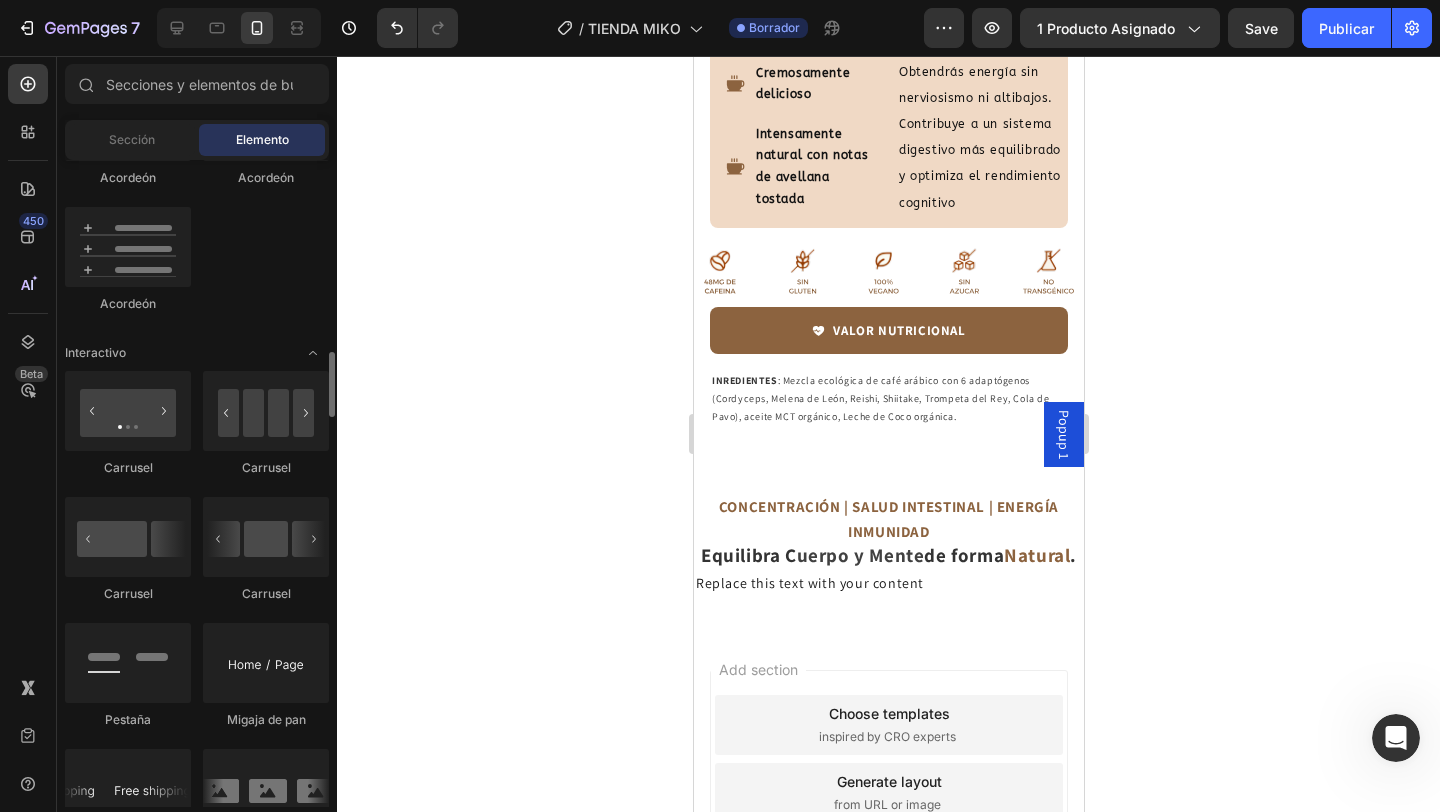 scroll, scrollTop: 1869, scrollLeft: 0, axis: vertical 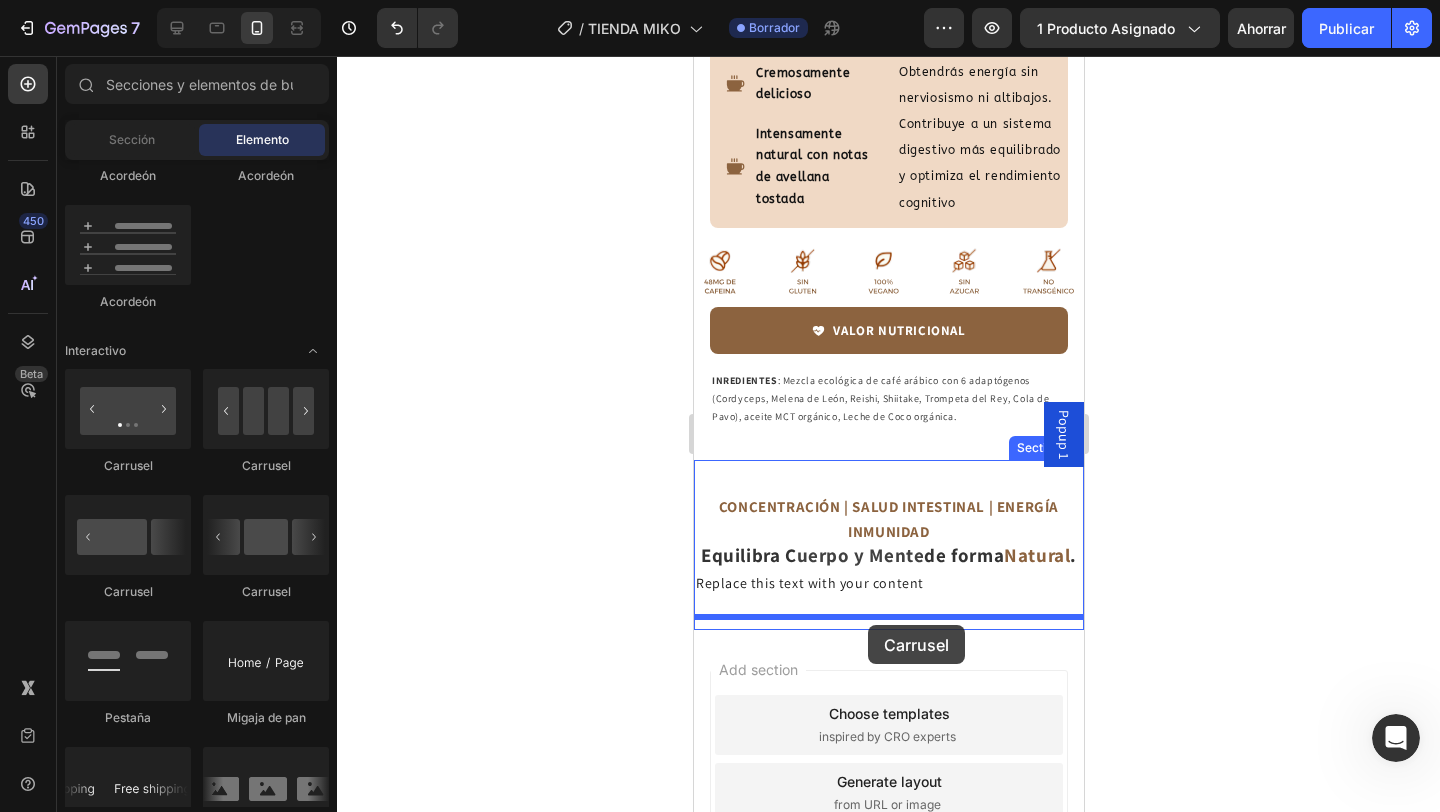 drag, startPoint x: 951, startPoint y: 595, endPoint x: 867, endPoint y: 625, distance: 89.19641 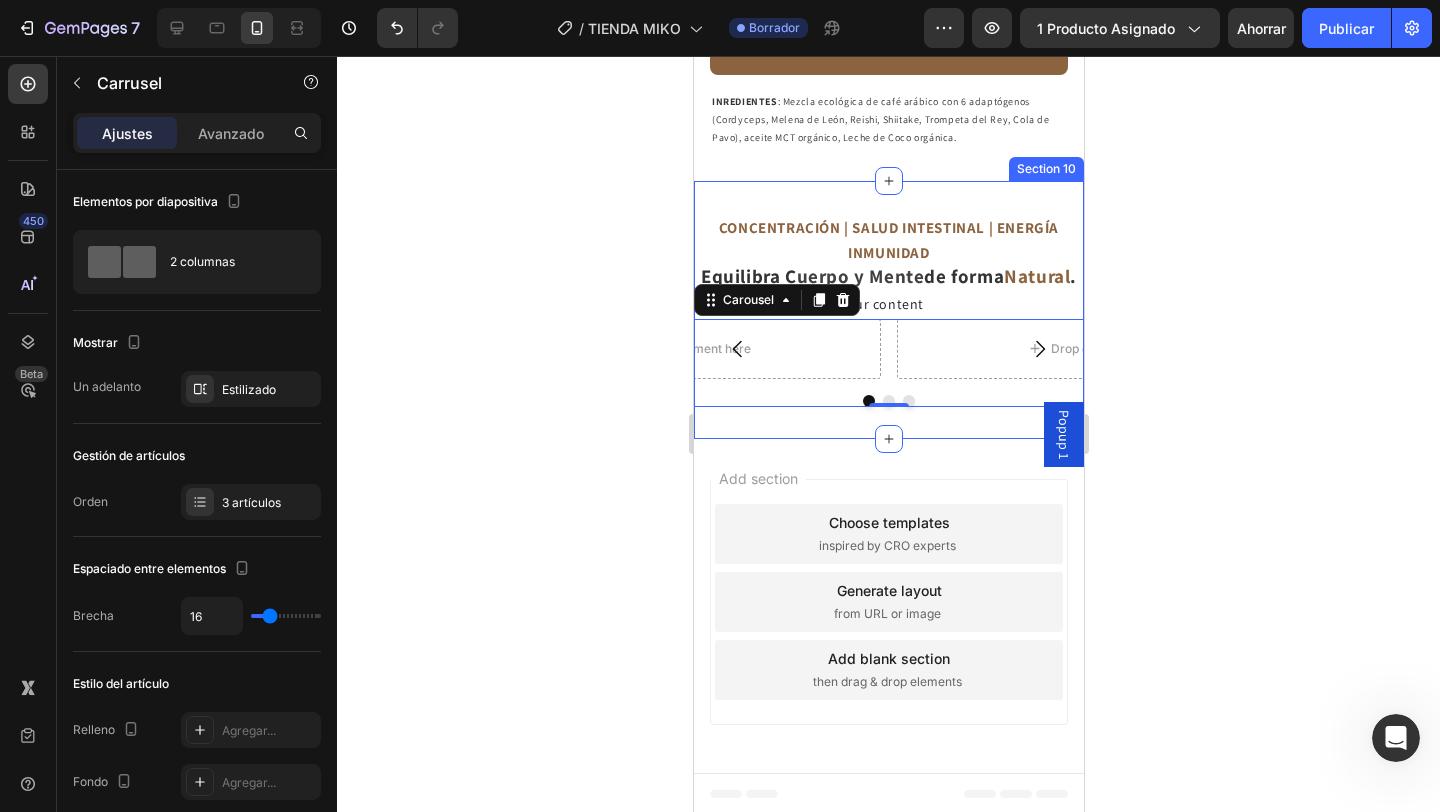 scroll, scrollTop: 3575, scrollLeft: 0, axis: vertical 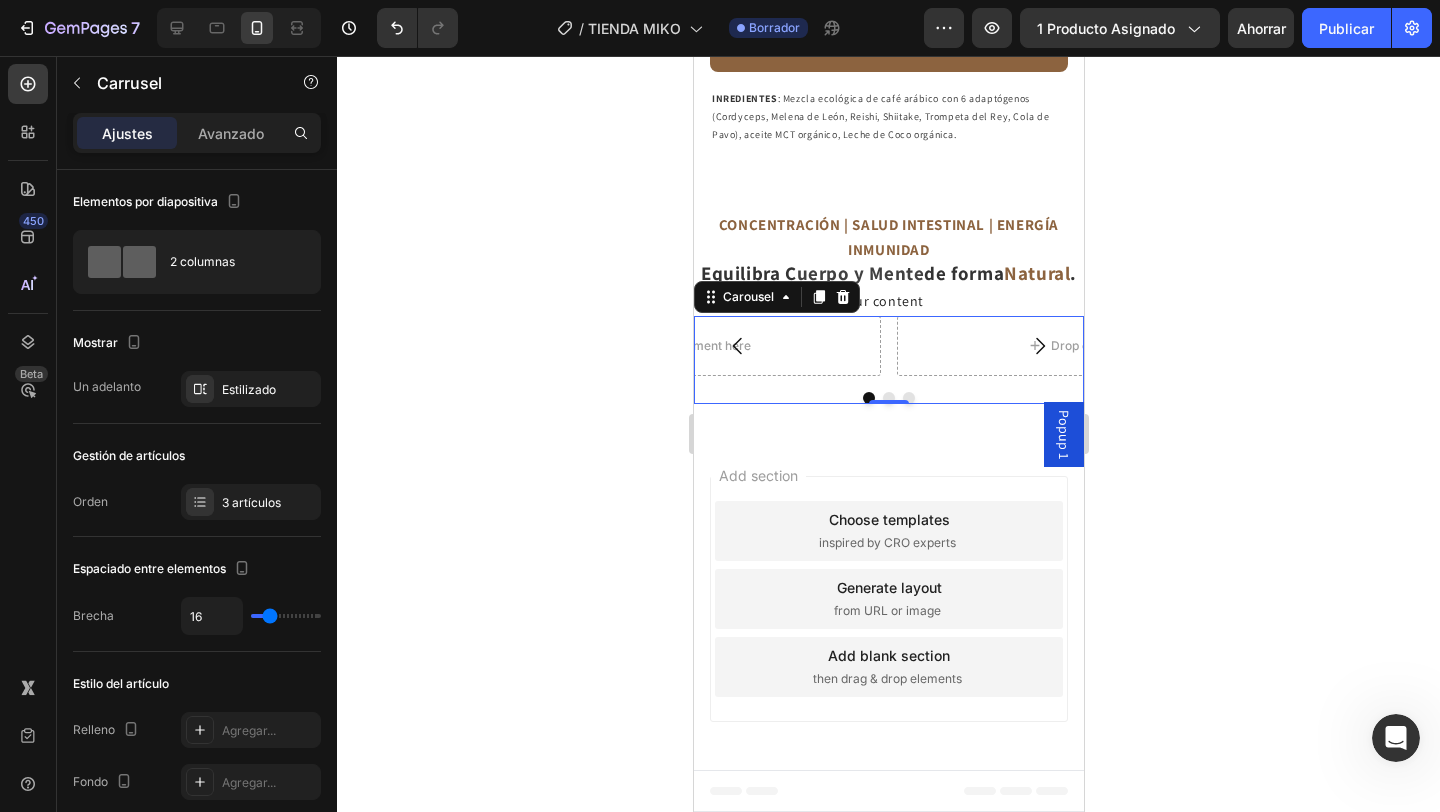 click 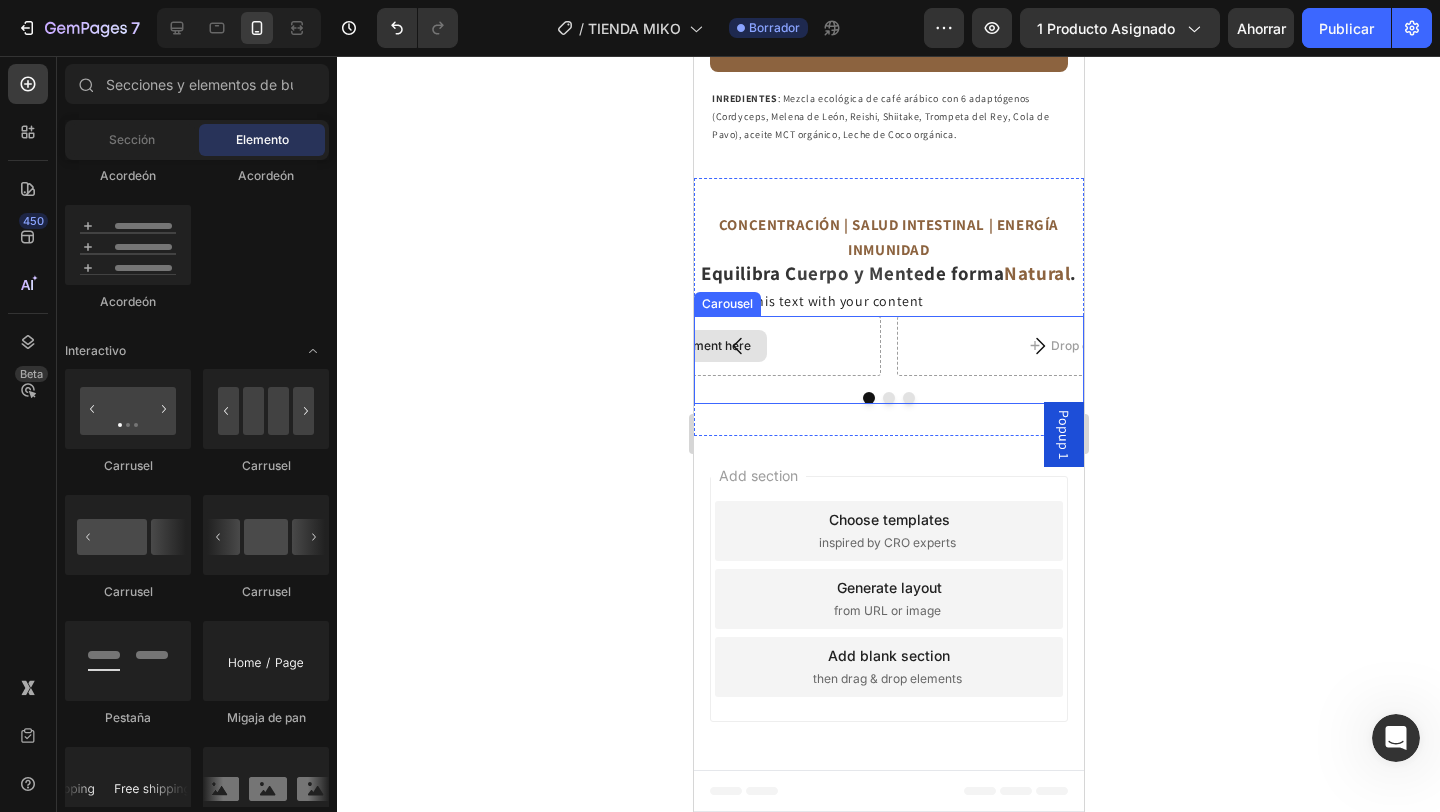 click on "Drop element here" at bounding box center (685, 346) 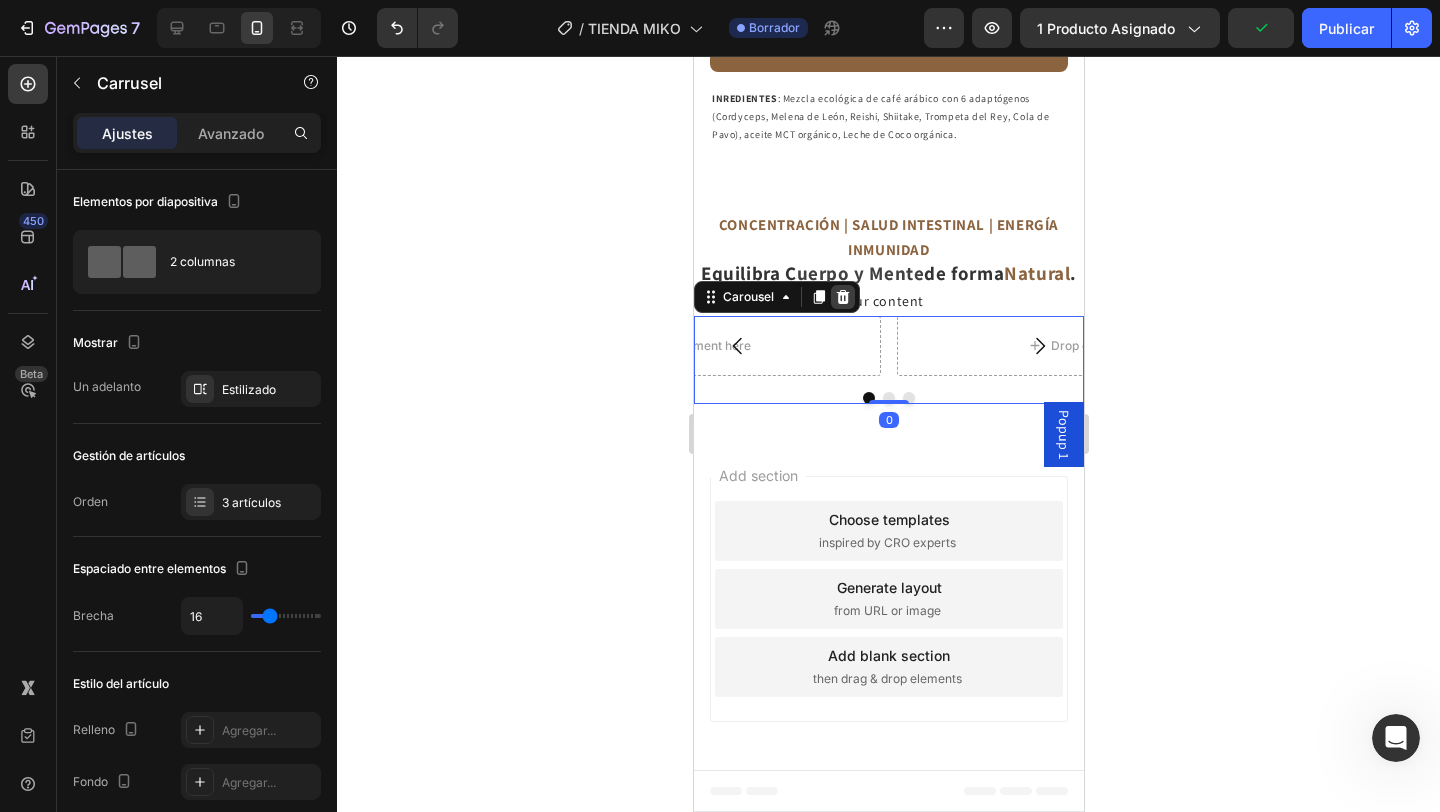 click 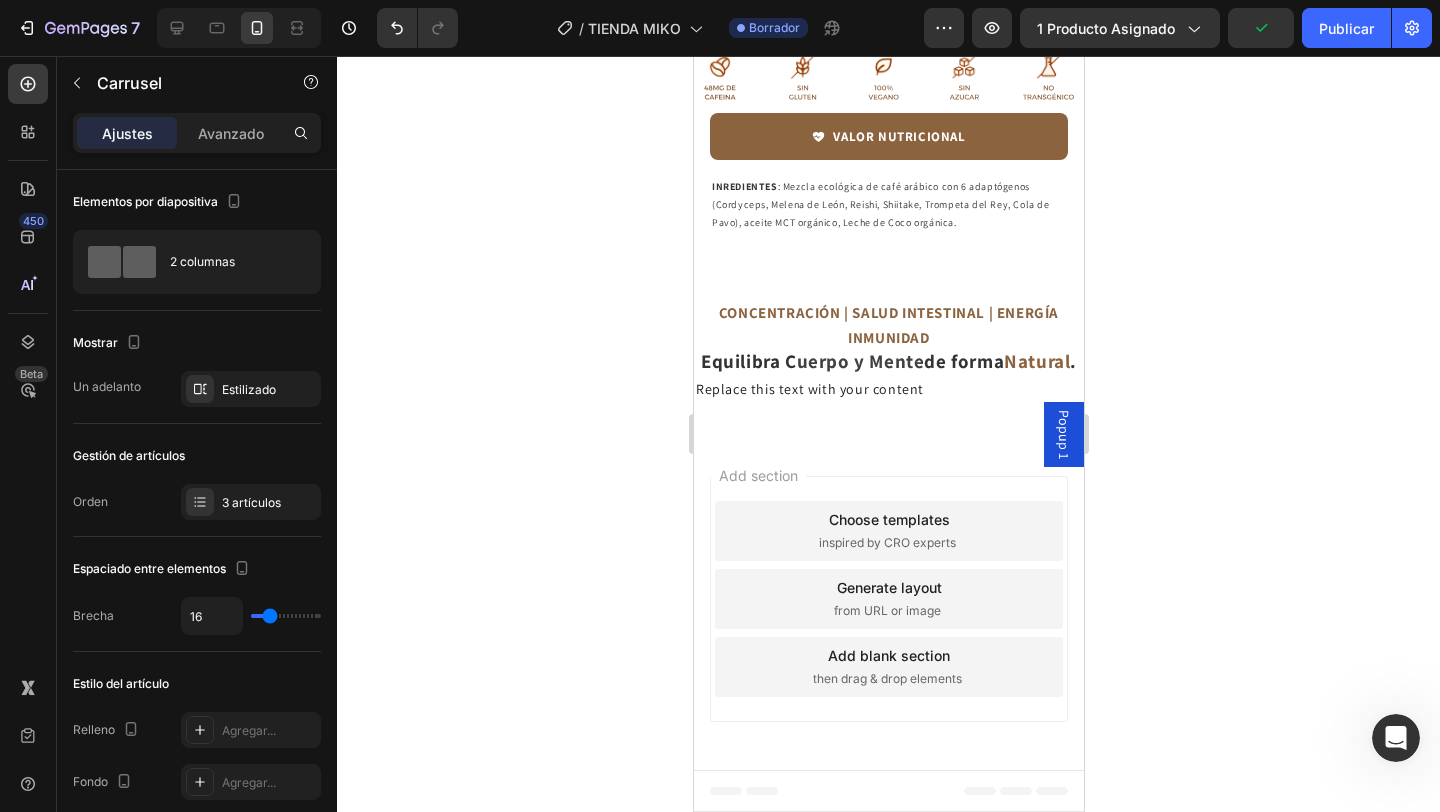 scroll, scrollTop: 3487, scrollLeft: 0, axis: vertical 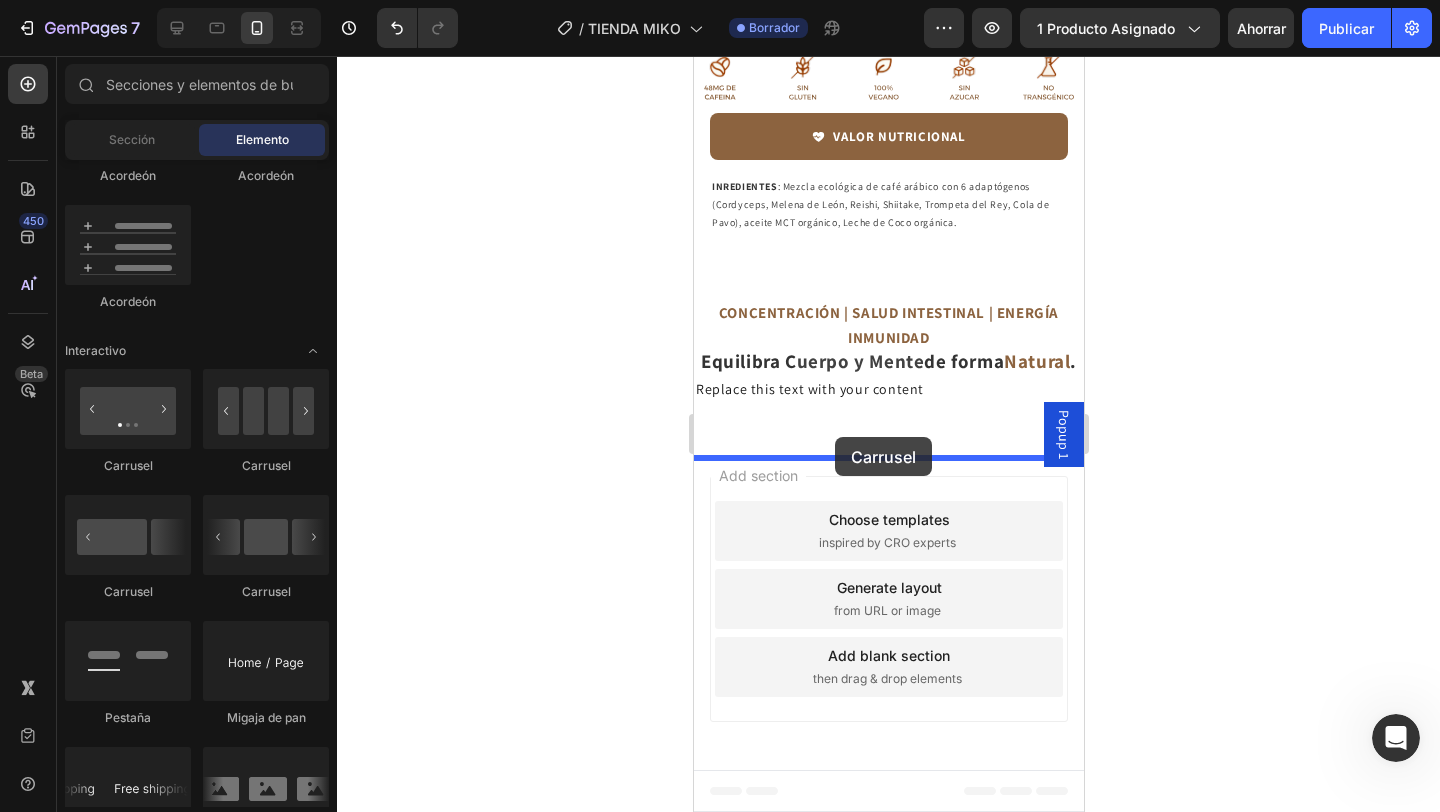 drag, startPoint x: 965, startPoint y: 473, endPoint x: 834, endPoint y: 437, distance: 135.85654 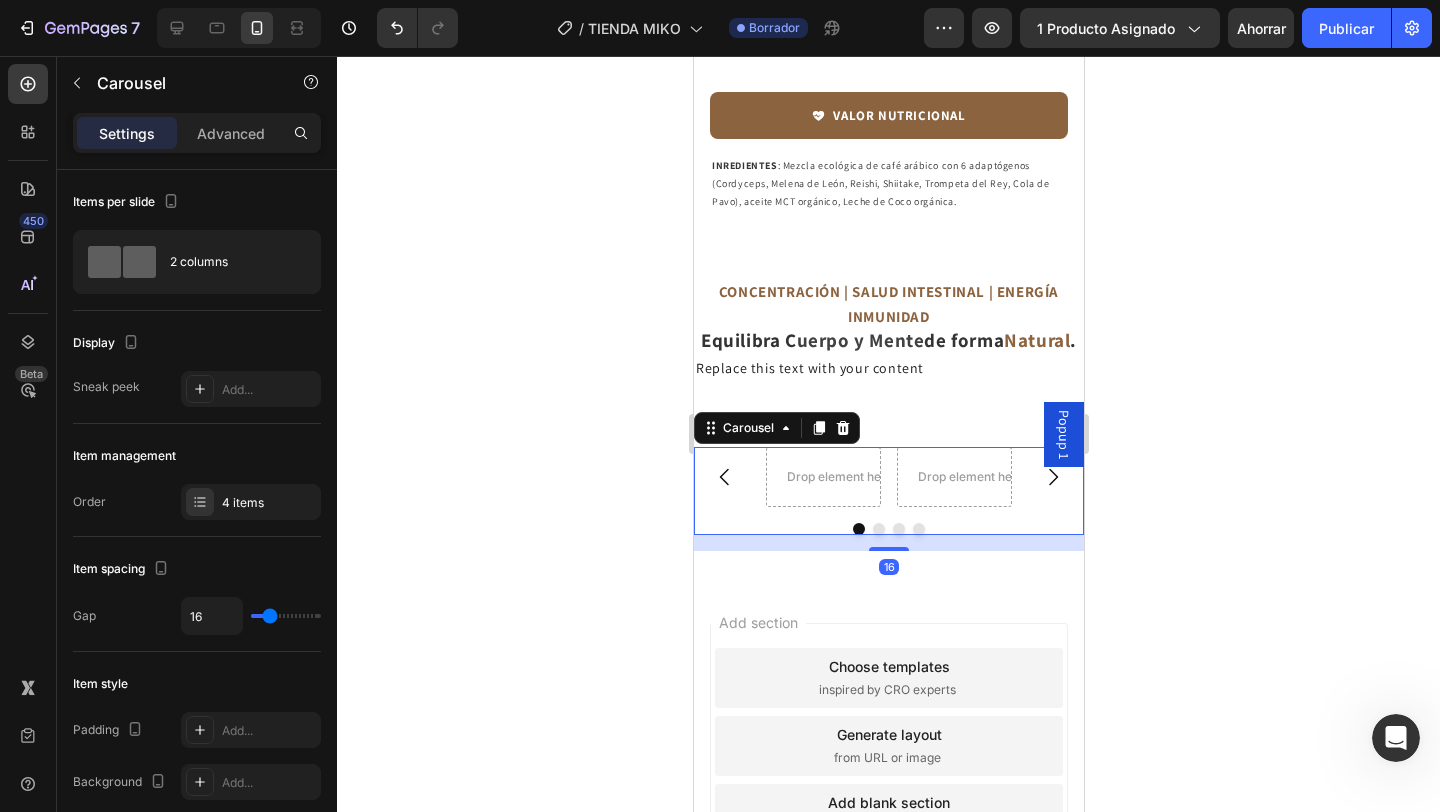 scroll, scrollTop: 3575, scrollLeft: 0, axis: vertical 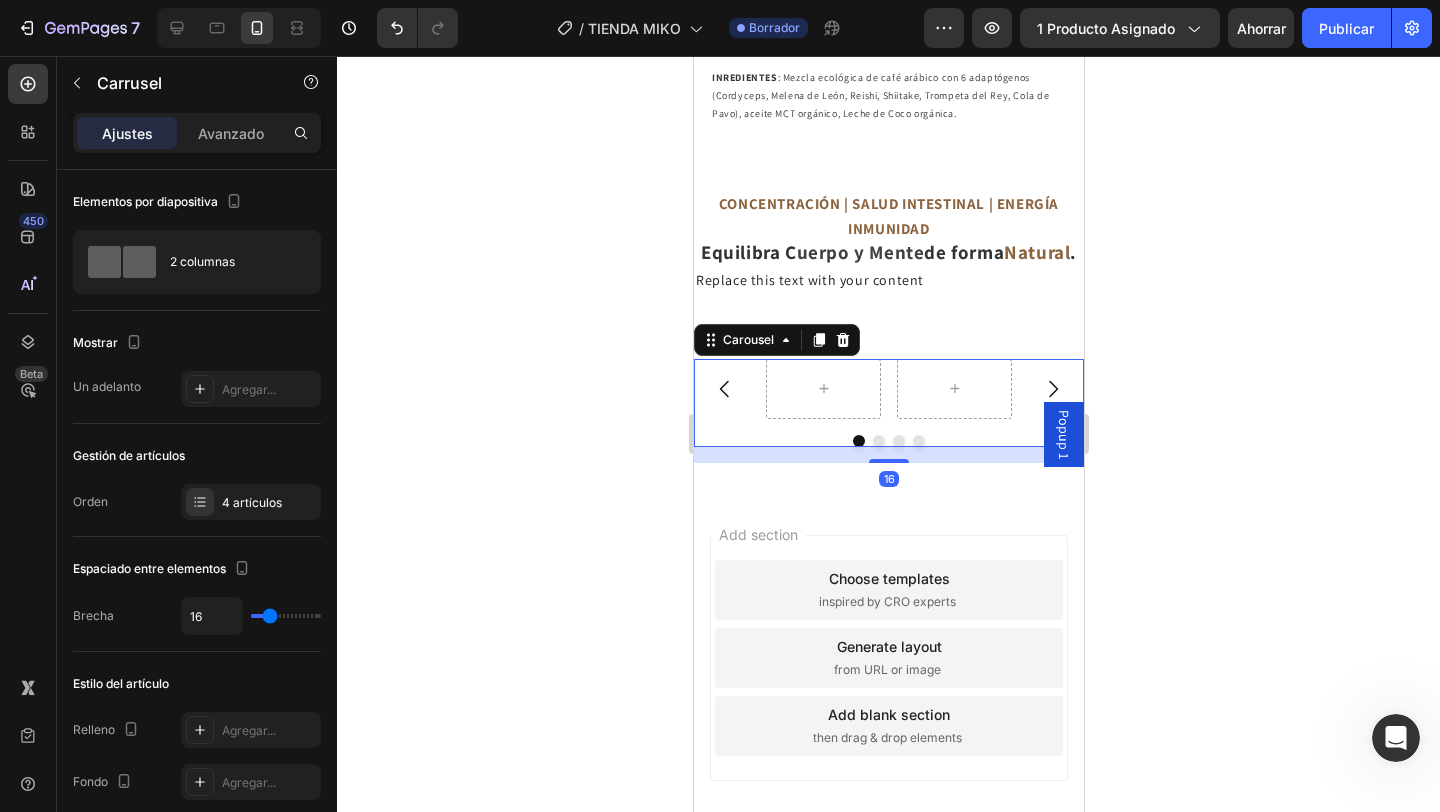 click 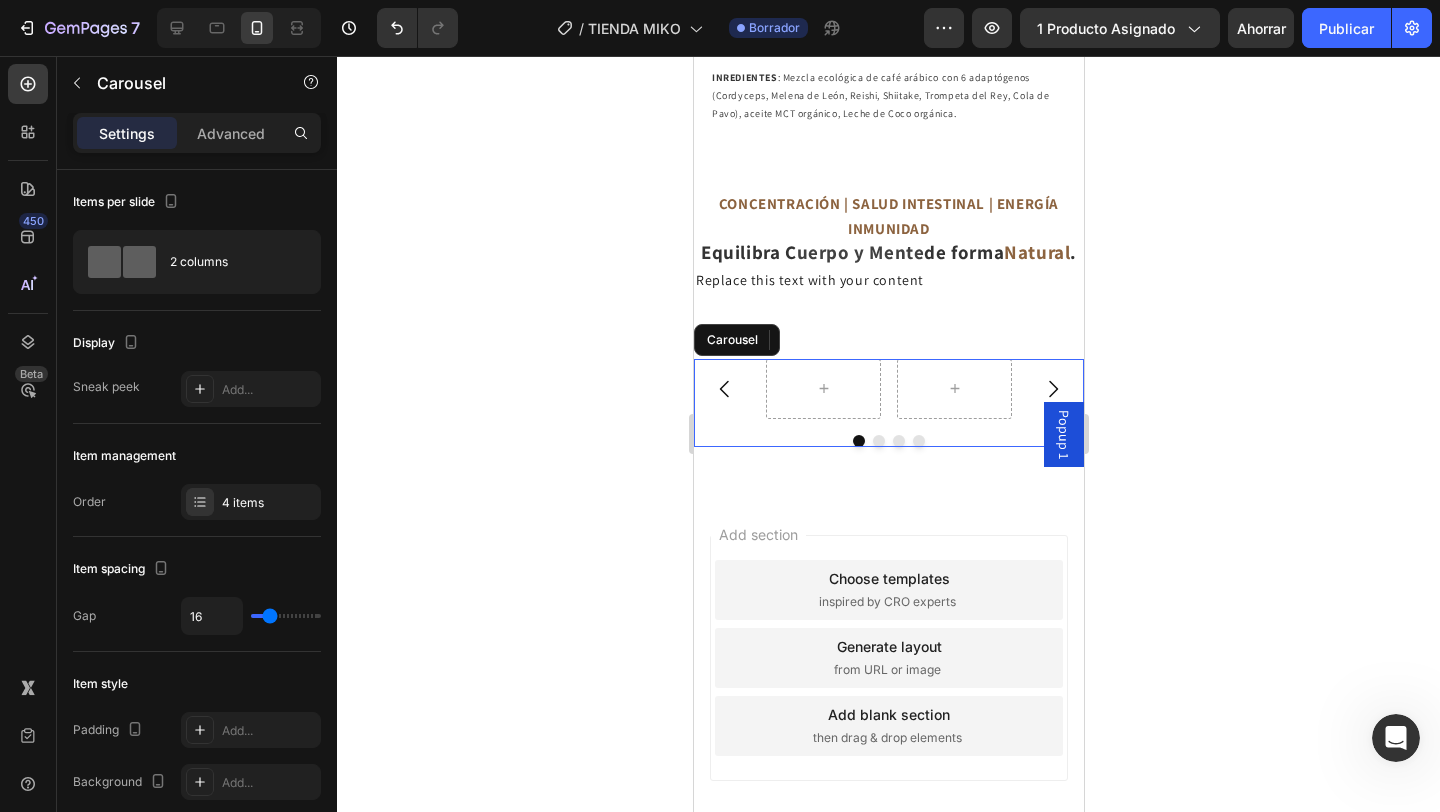 click at bounding box center (888, 389) 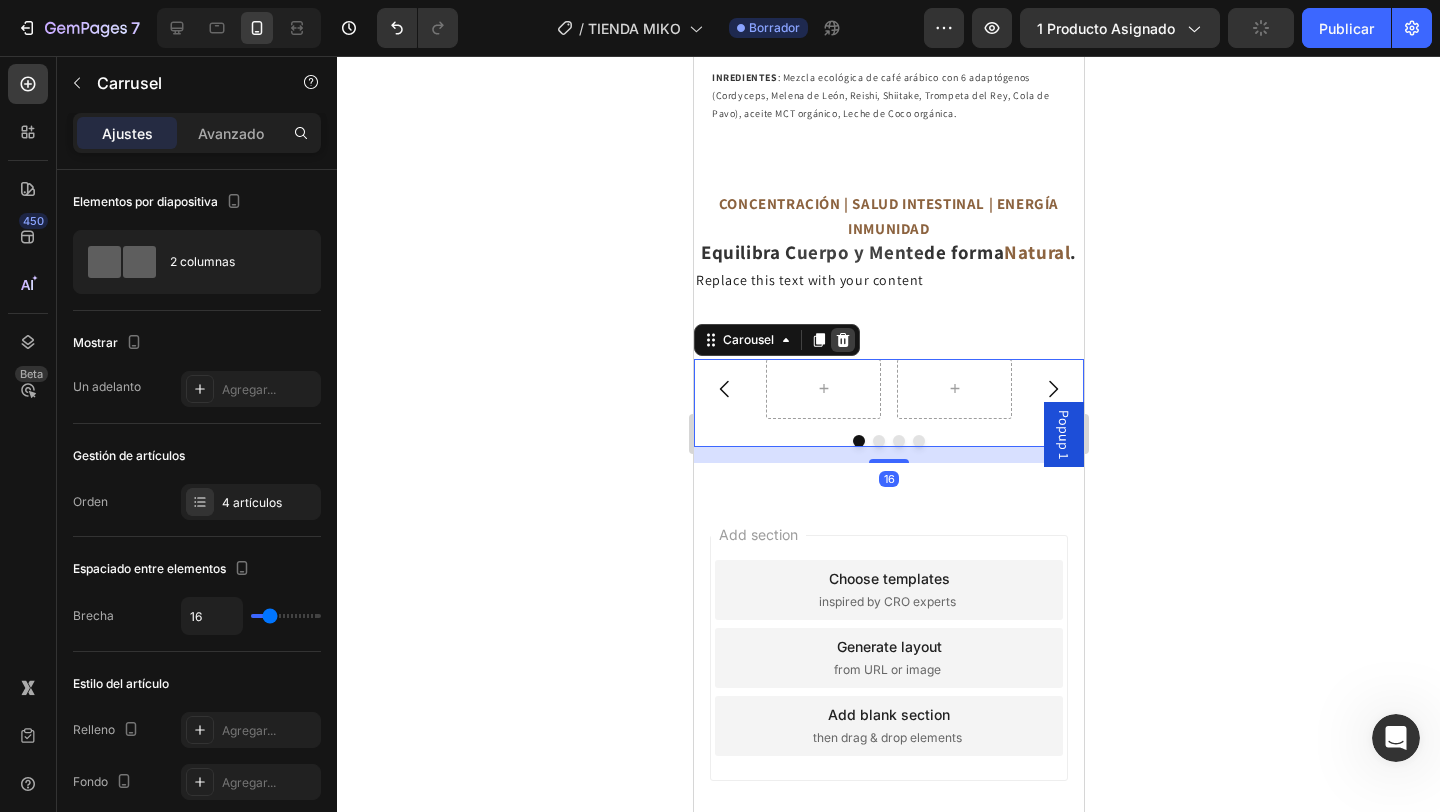 click 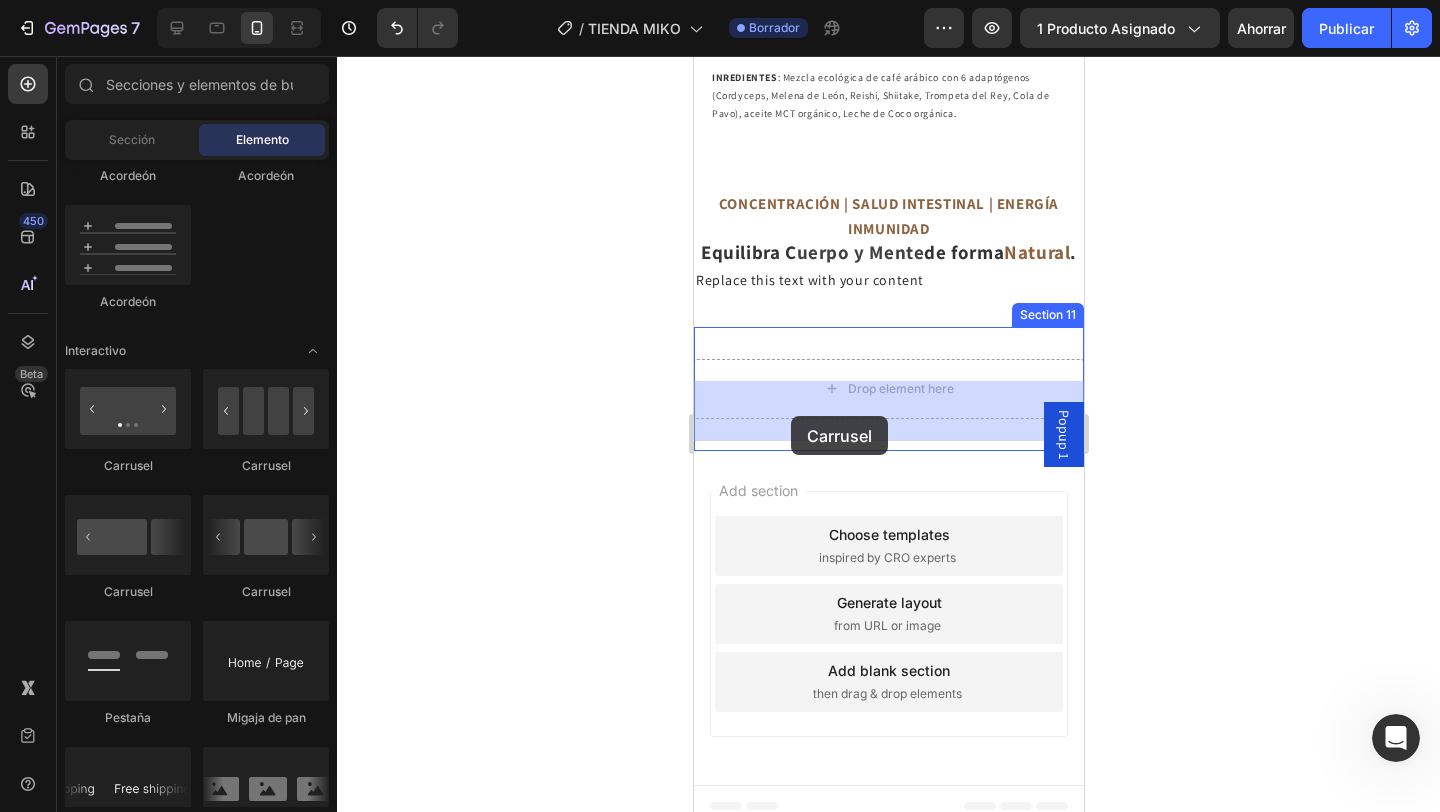 drag, startPoint x: 848, startPoint y: 610, endPoint x: 790, endPoint y: 416, distance: 202.48457 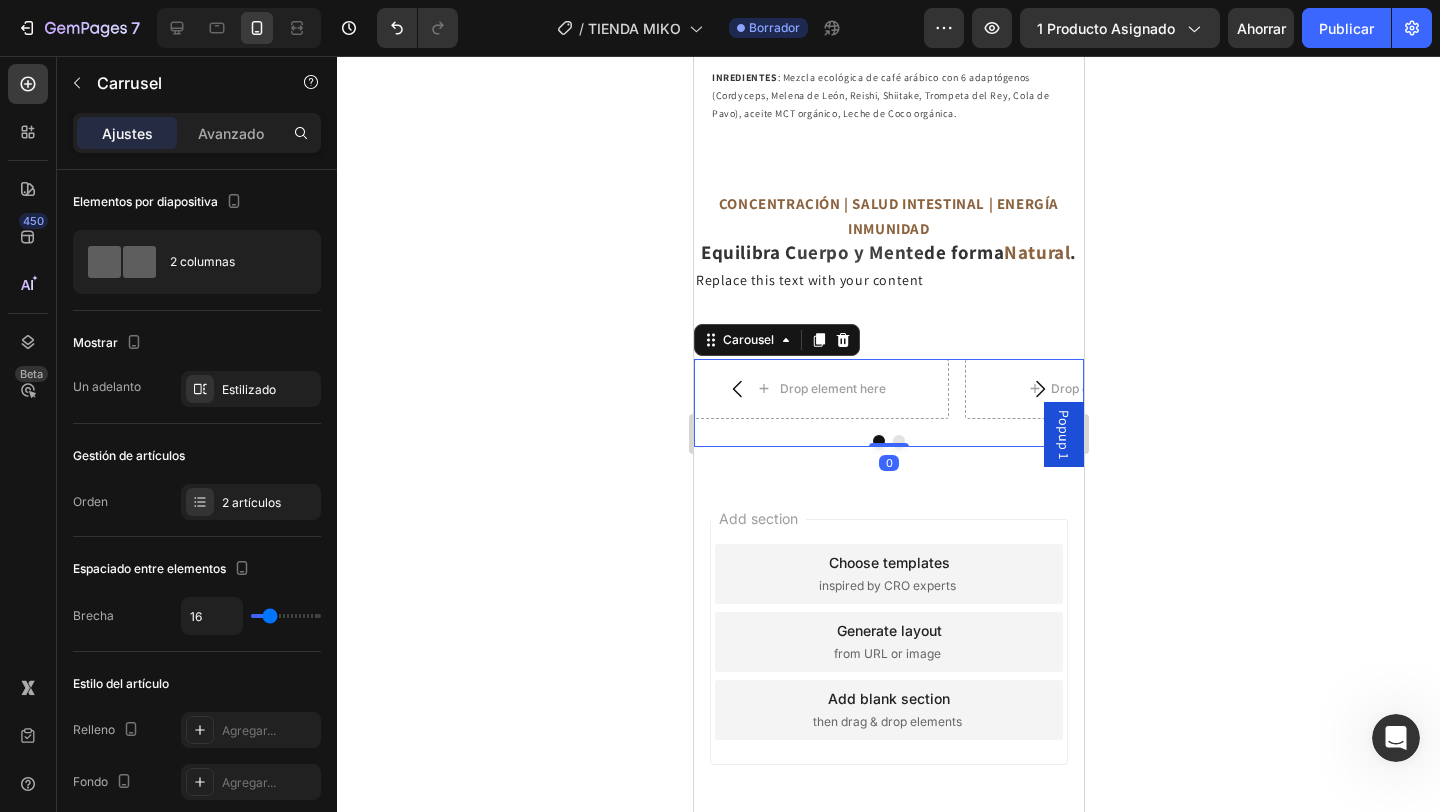 click 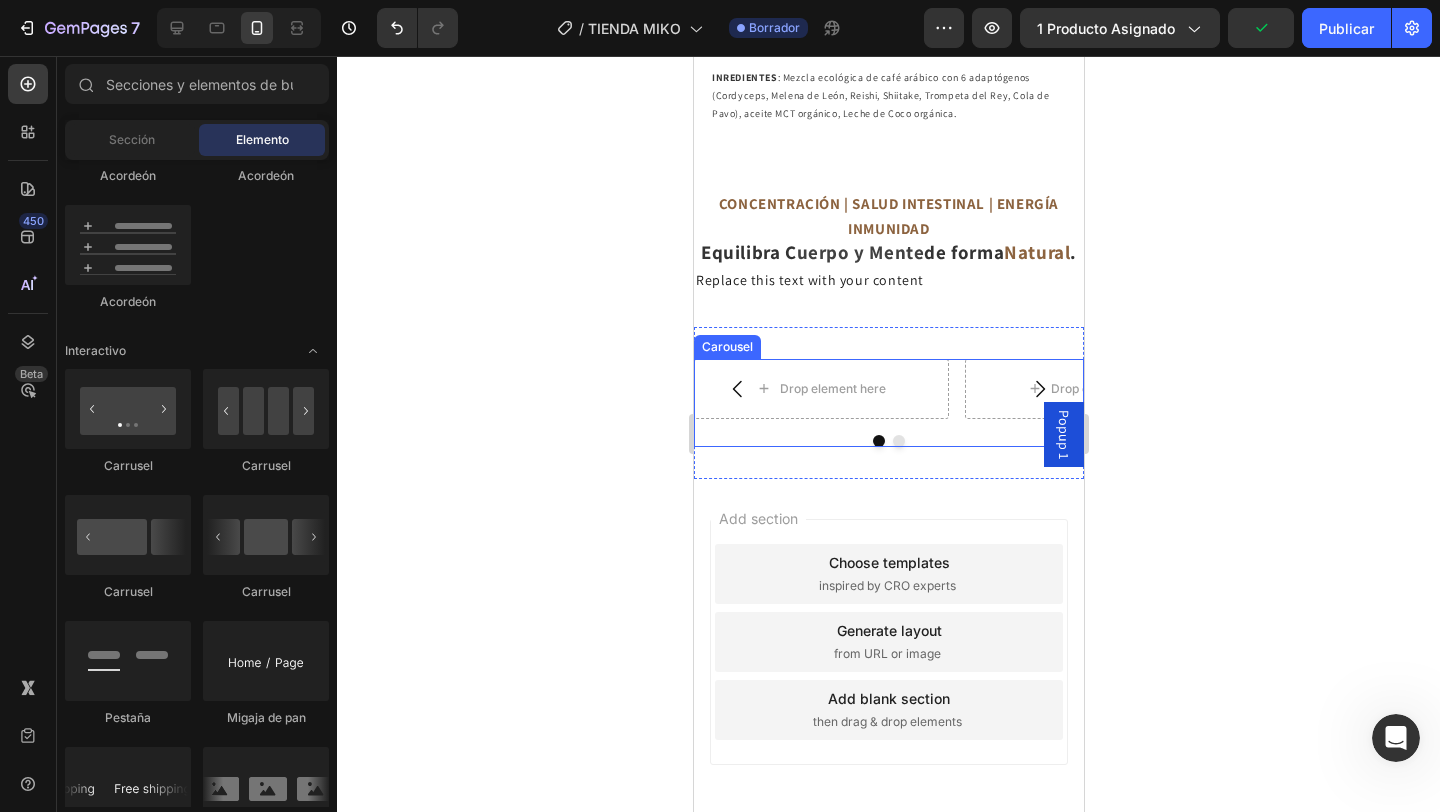 click on "Drop element here
Drop element here
Carousel" at bounding box center [888, 403] 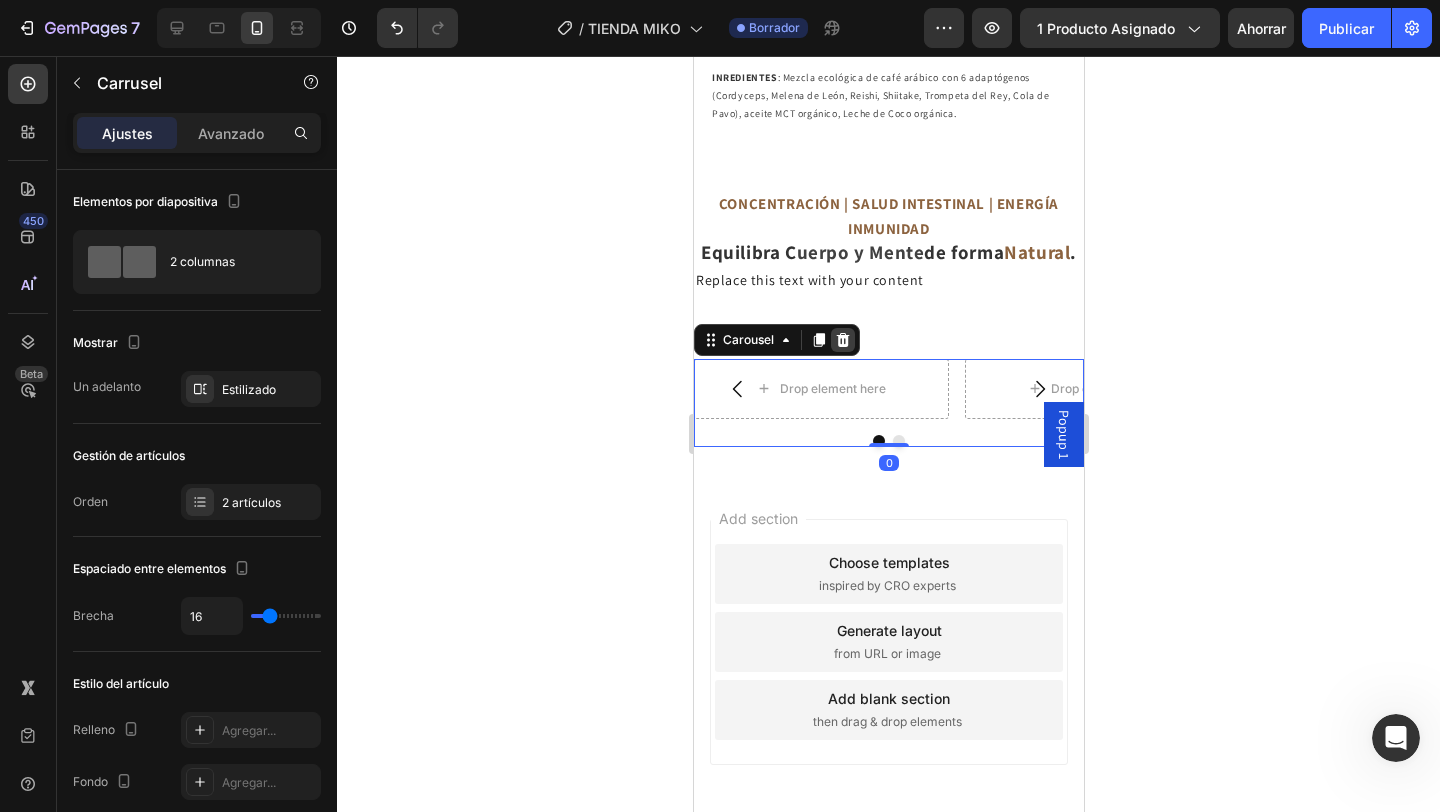 click 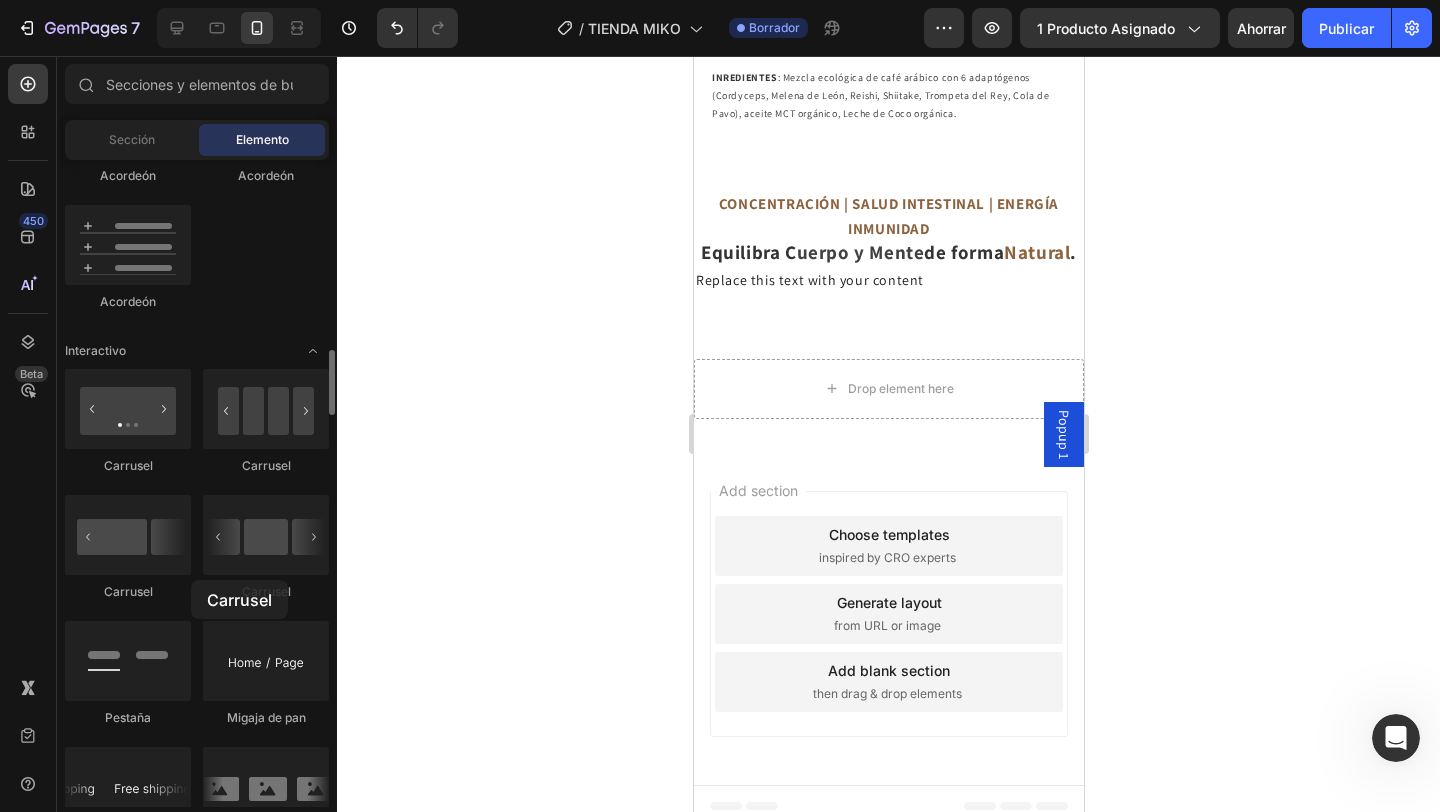 drag, startPoint x: 119, startPoint y: 542, endPoint x: 191, endPoint y: 580, distance: 81.41253 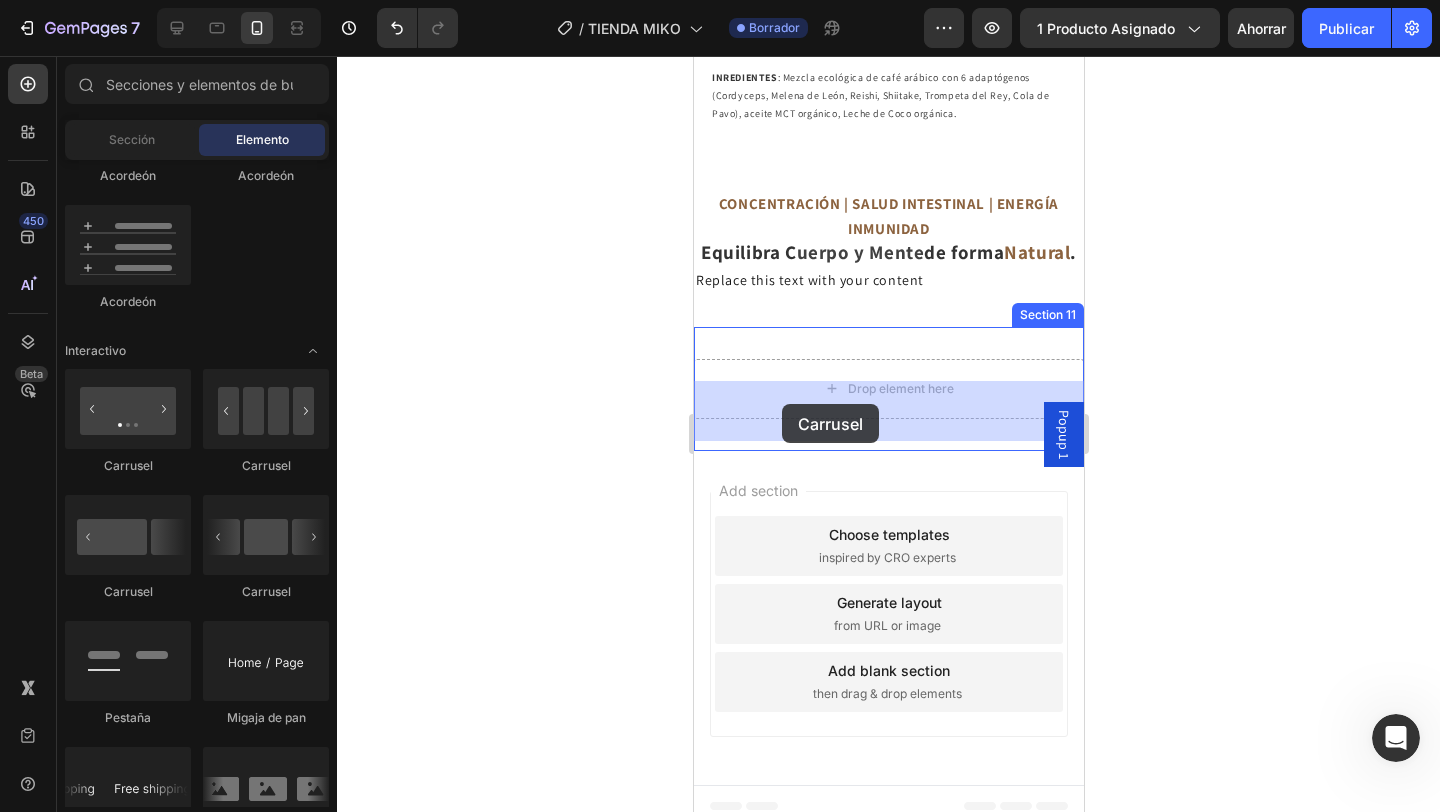 drag, startPoint x: 954, startPoint y: 608, endPoint x: 781, endPoint y: 404, distance: 267.47897 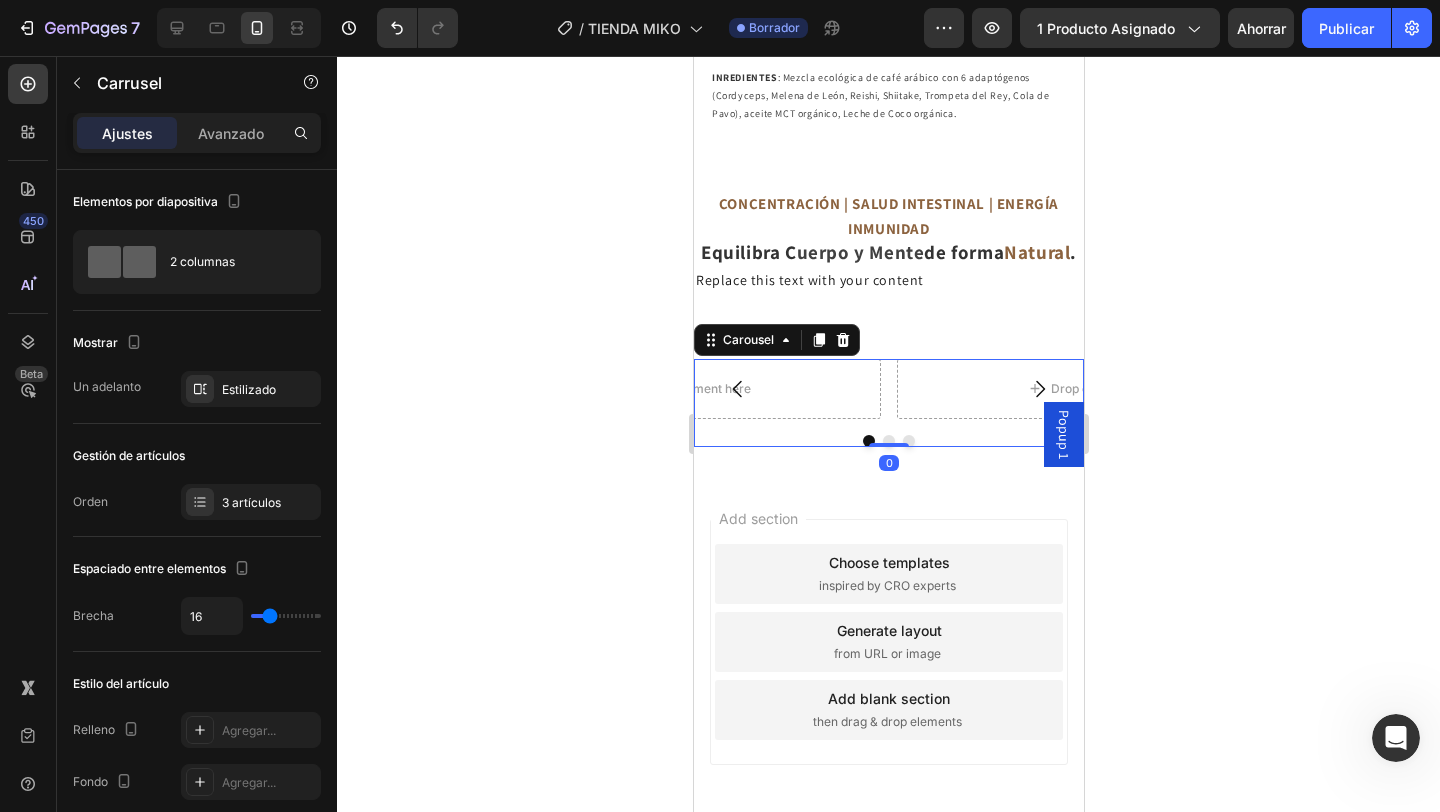 click 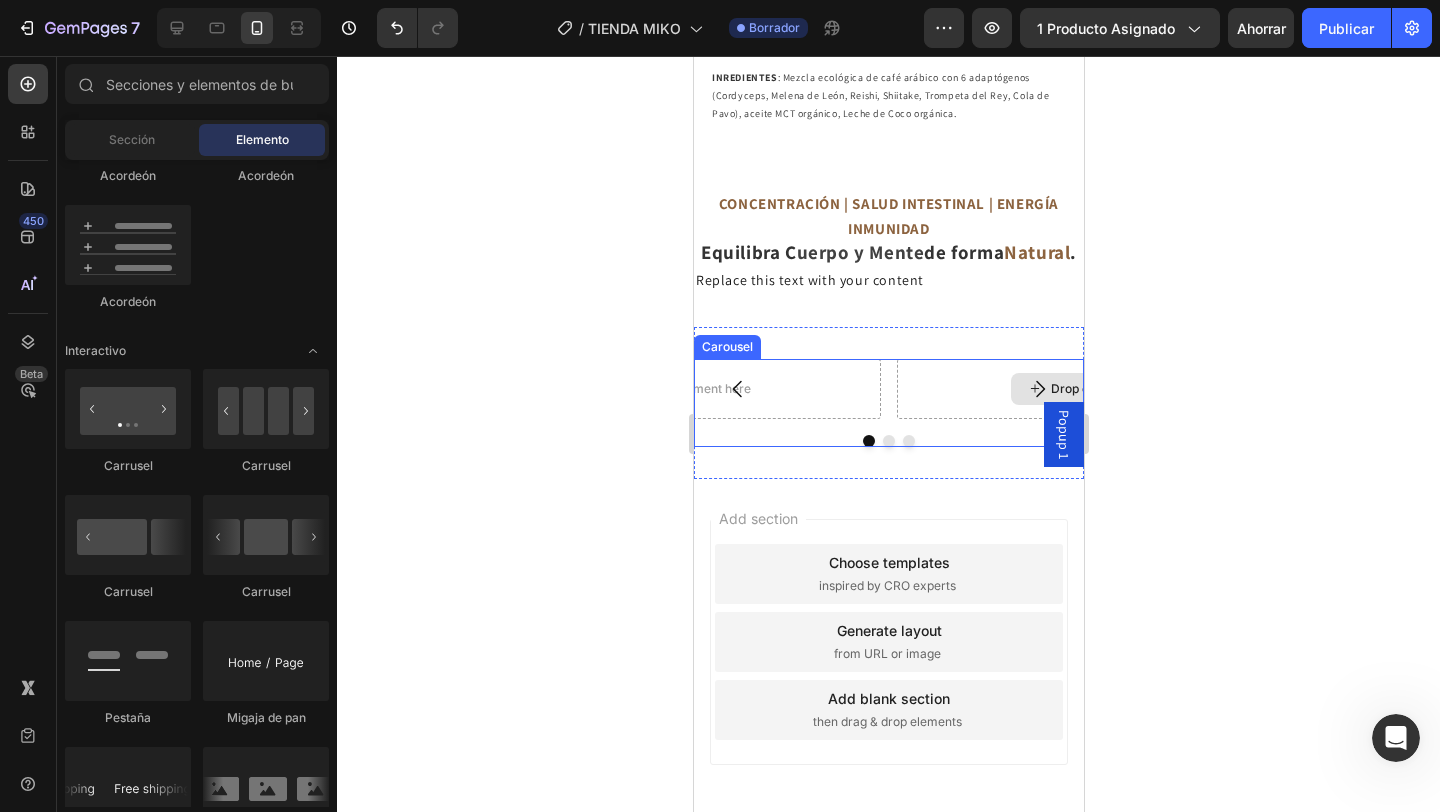 click on "Drop element here" at bounding box center (1091, 389) 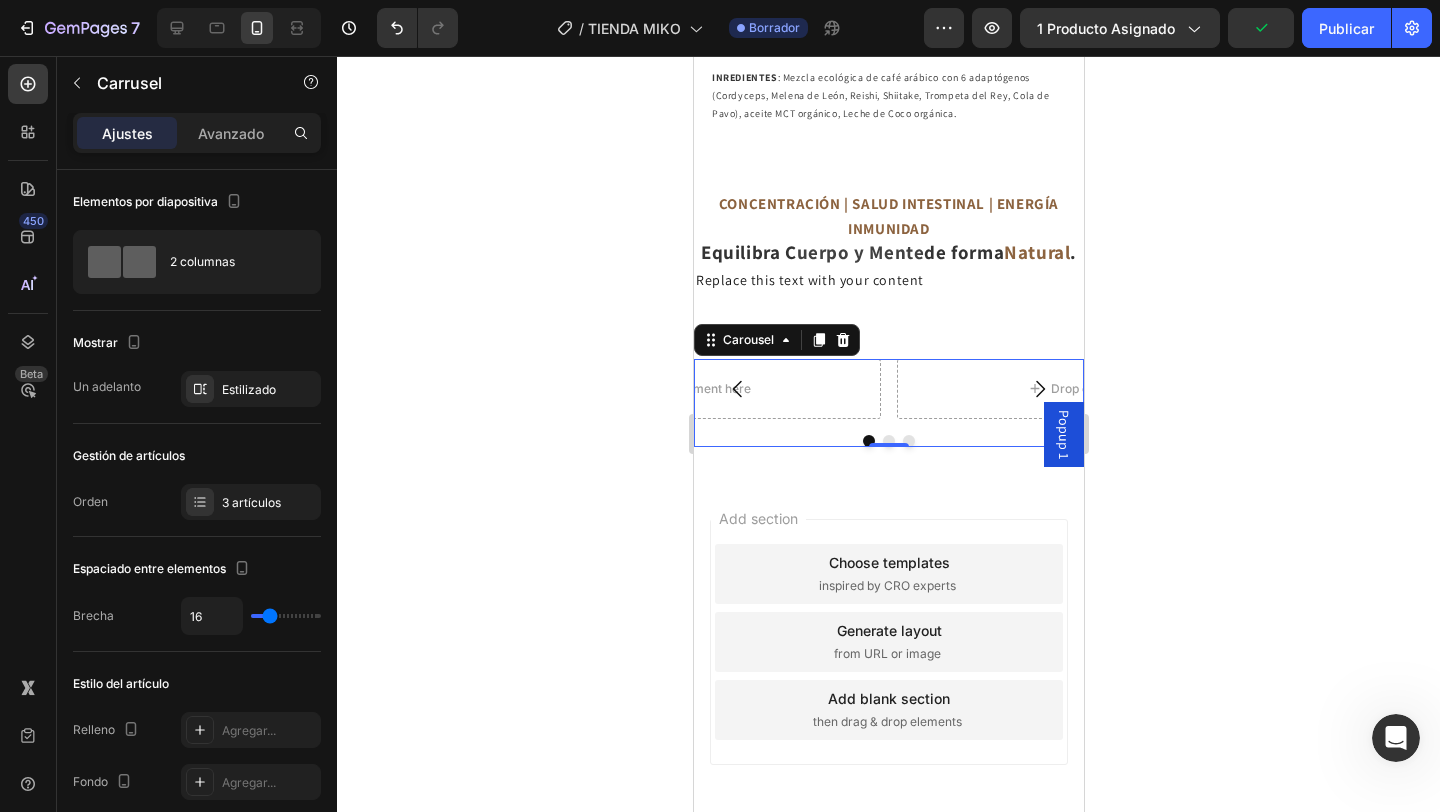 click 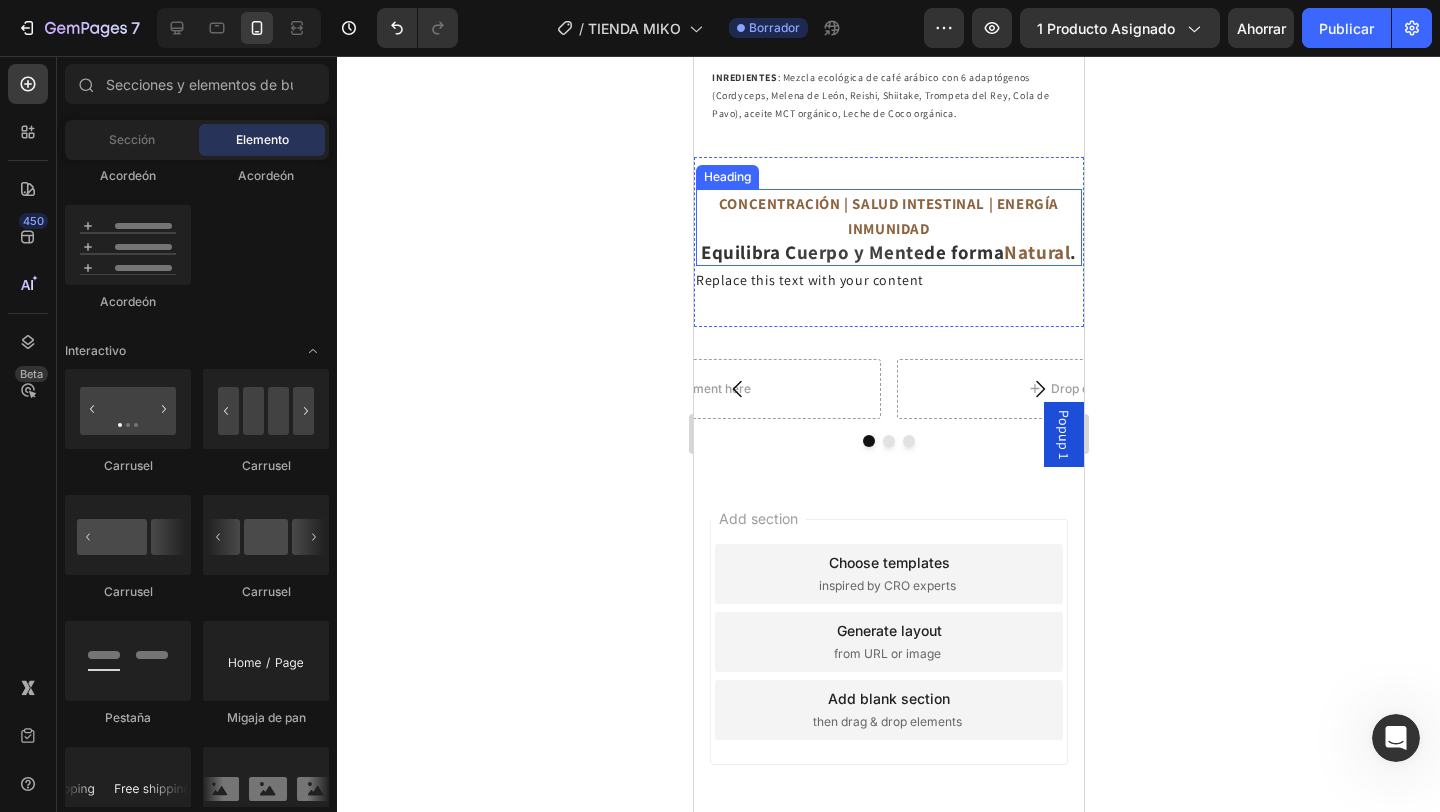 click on "CONCENTRACIÓN | SALUD INTESTINAL | ENERGÍA INMUNIDAD" at bounding box center [888, 216] 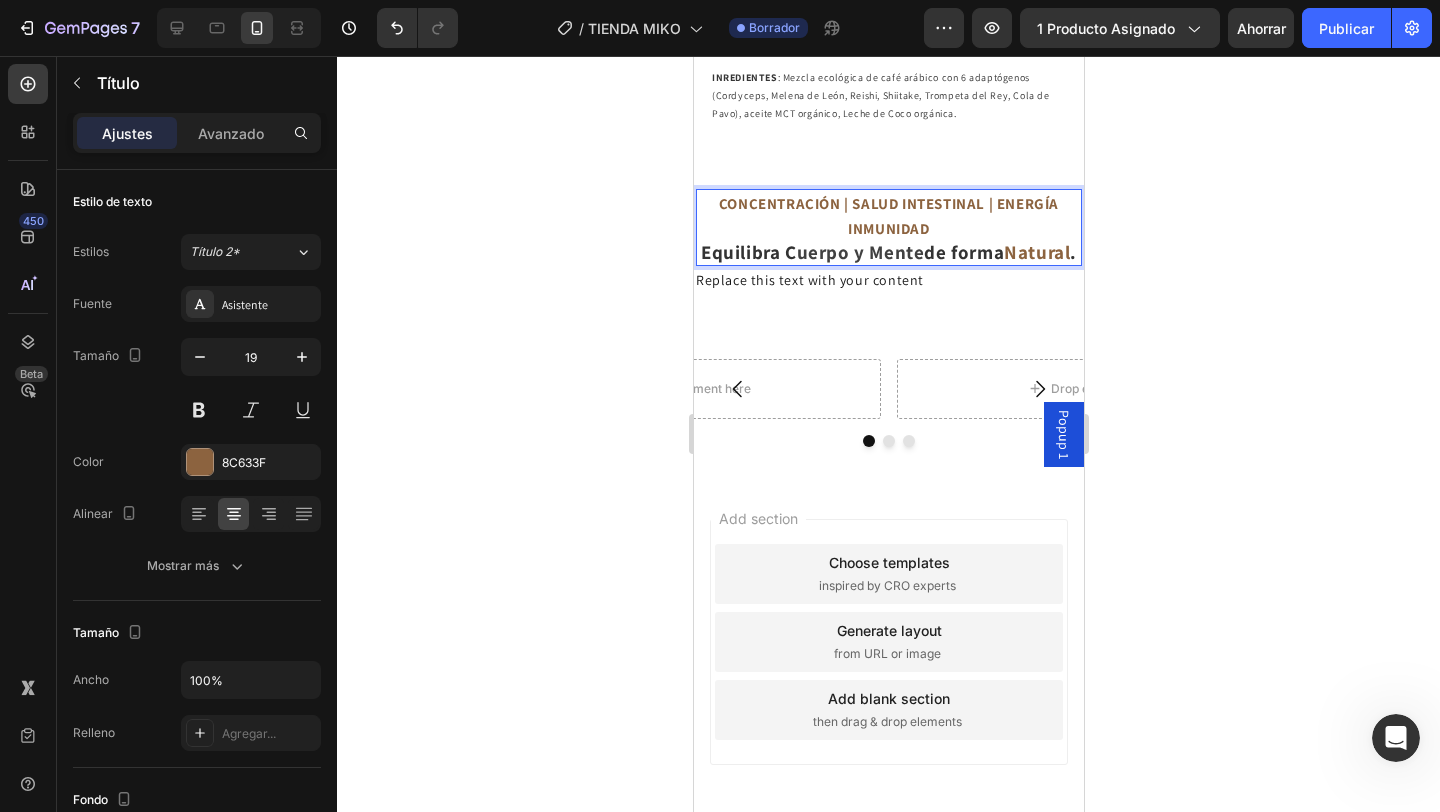click on "CONCENTRACIÓN | SALUD INTESTINAL | ENERGÍA INMUNIDAD" at bounding box center (888, 216) 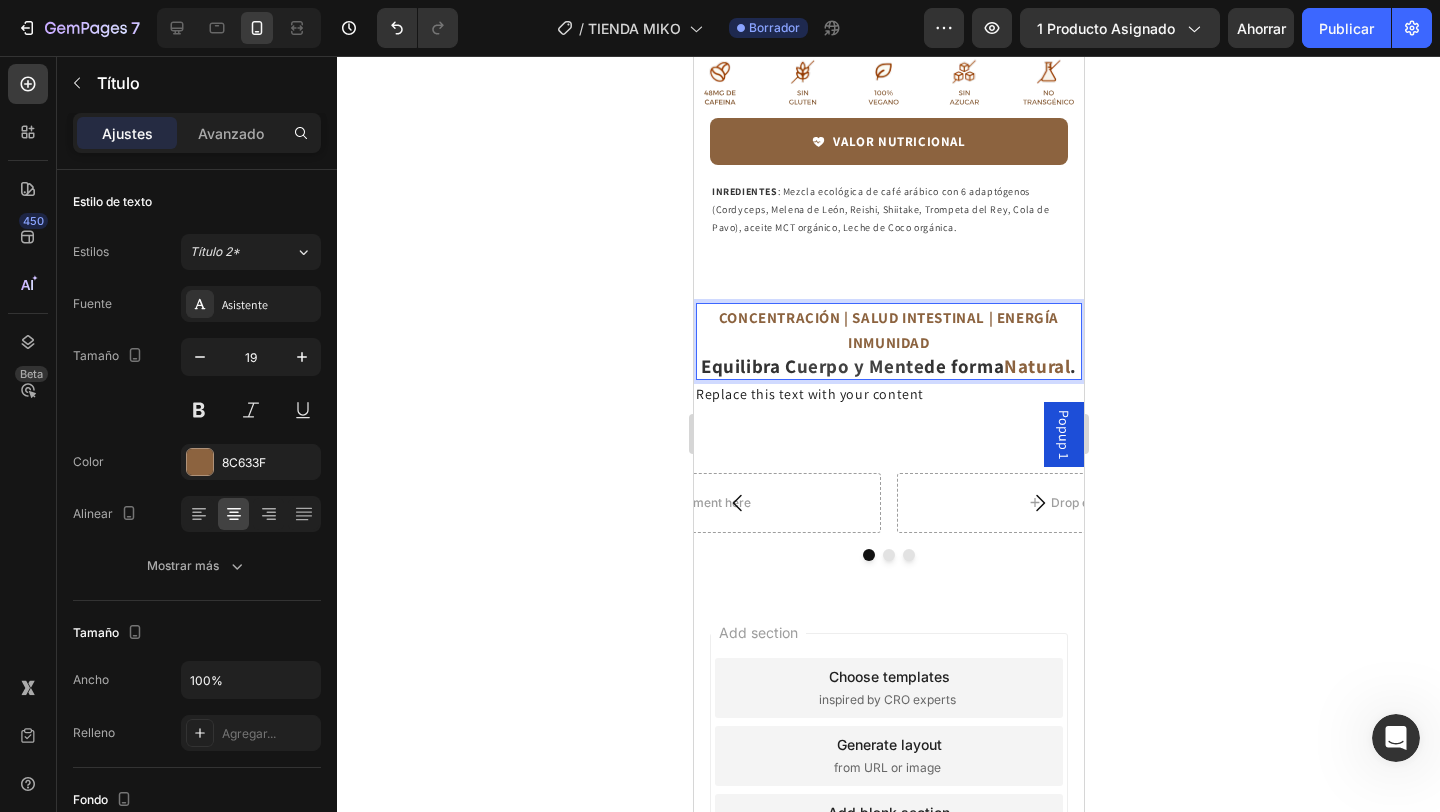 scroll, scrollTop: 3415, scrollLeft: 0, axis: vertical 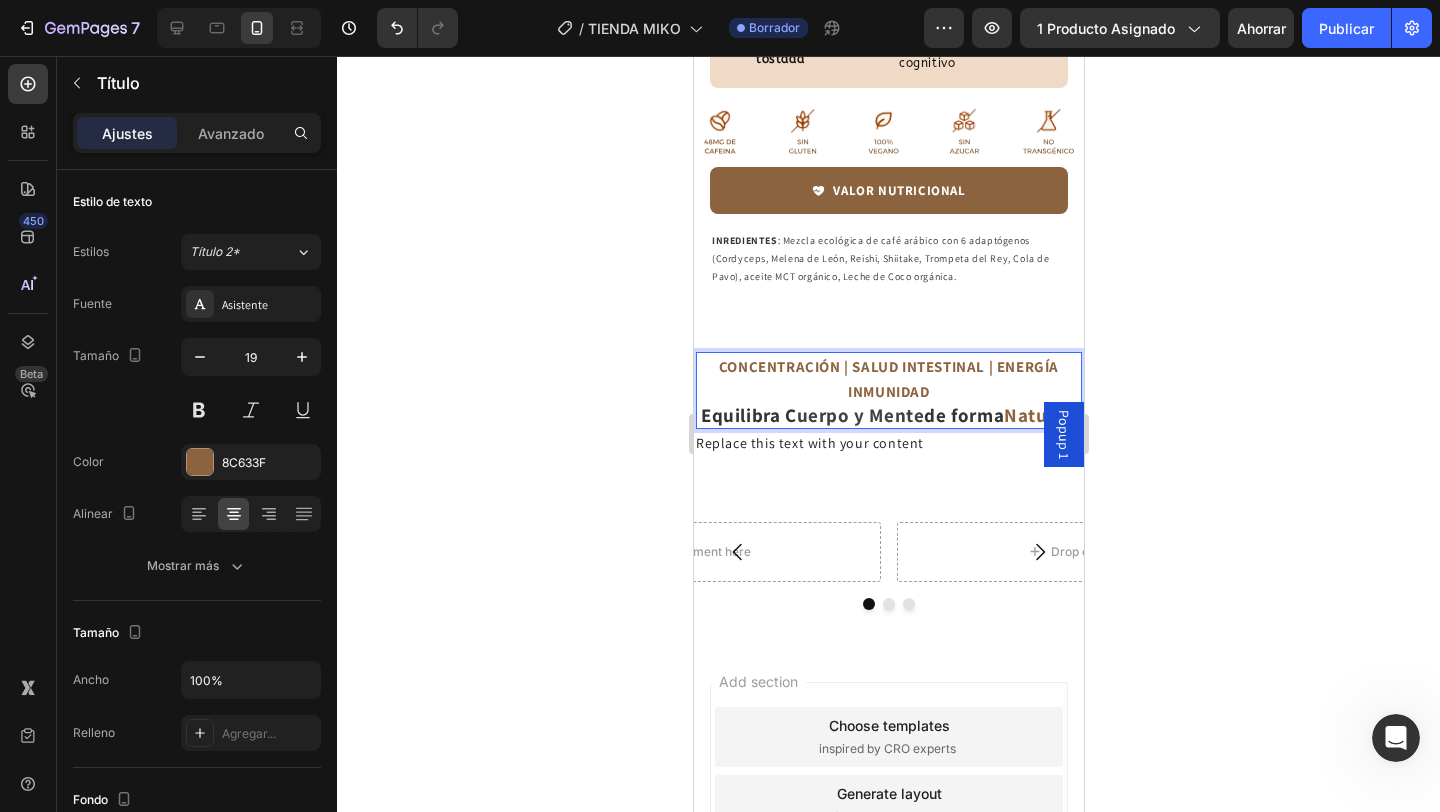 click on "CONCENTRACIÓN | SALUD INTESTINAL | ENERGÍA INMUNIDAD" at bounding box center (888, 379) 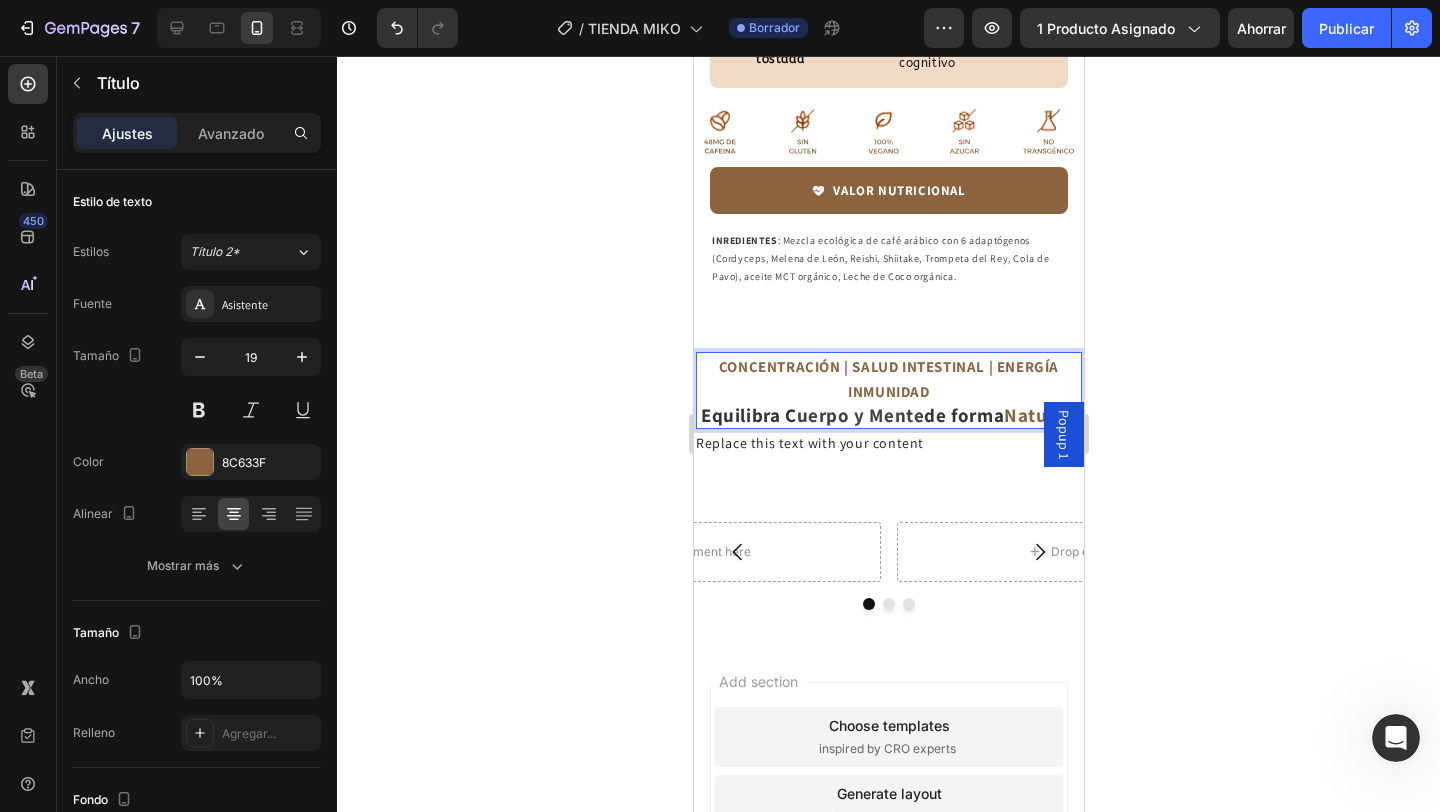 click on "CONCENTRACIÓN | SALUD INTESTINAL | ENERGÍA INMUNIDAD" at bounding box center (888, 379) 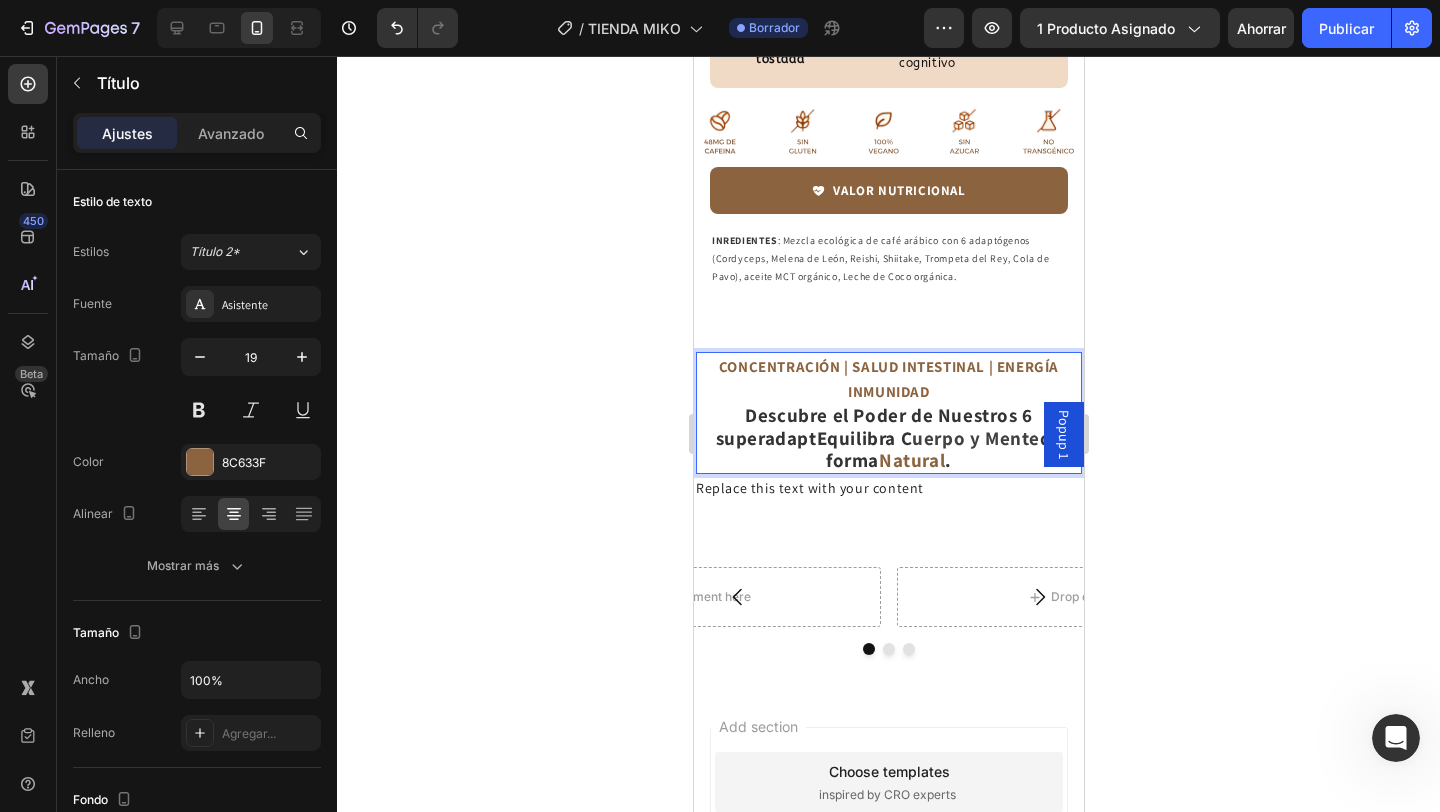 type 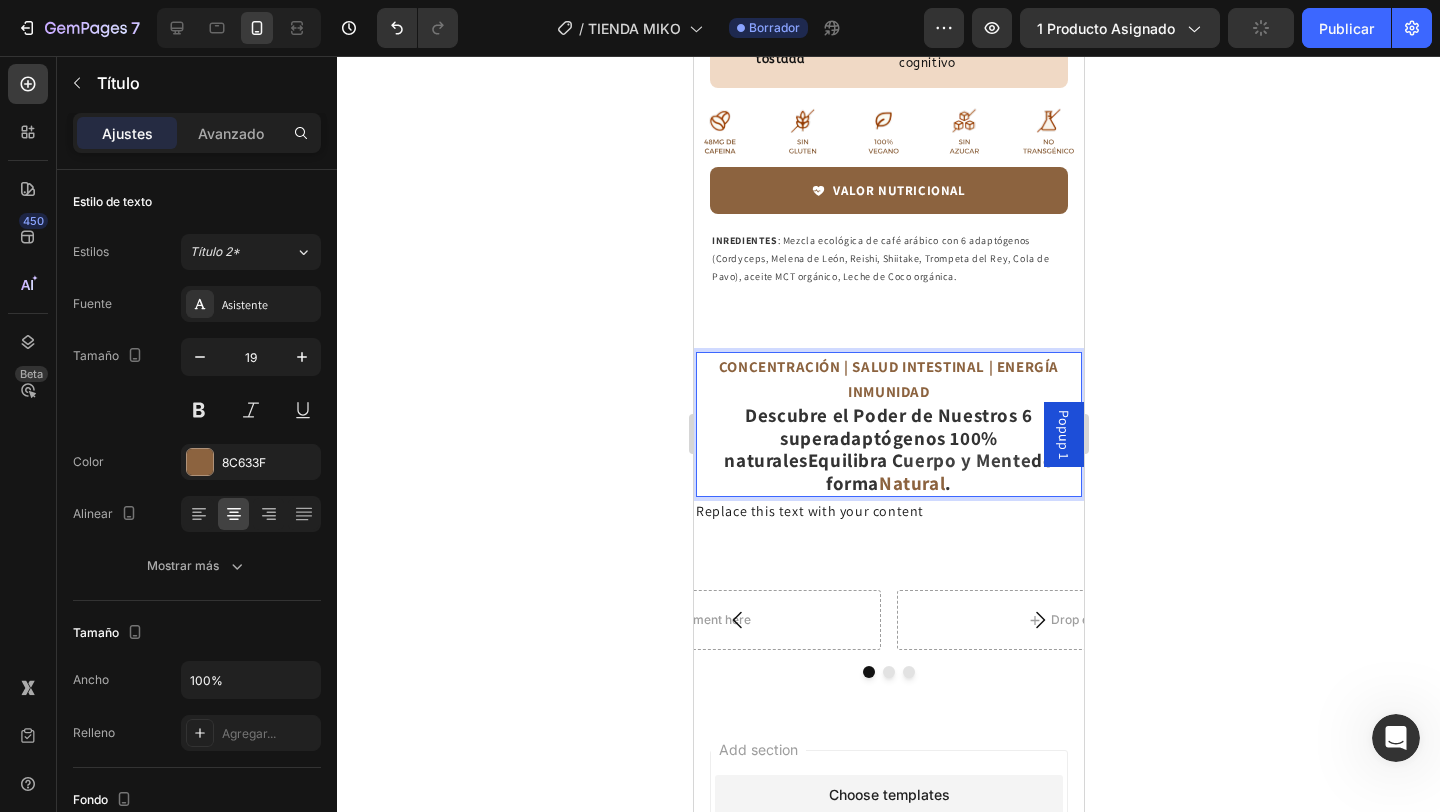 click on "CONCENTRACIÓN | SALUD INTESTINAL | ENERGÍA INMUNIDAD" at bounding box center (888, 379) 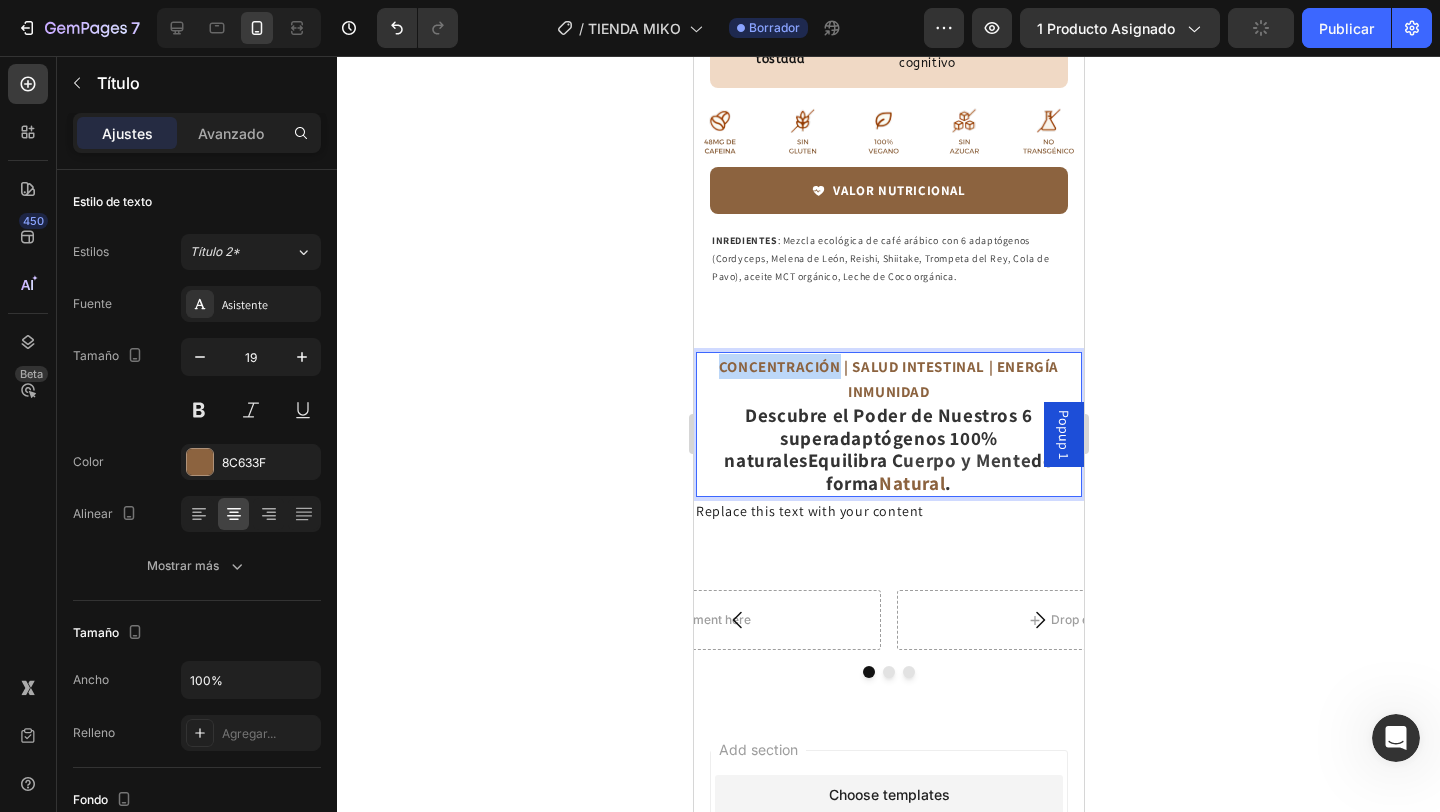 click on "CONCENTRACIÓN | SALUD INTESTINAL | ENERGÍA INMUNIDAD" at bounding box center (888, 379) 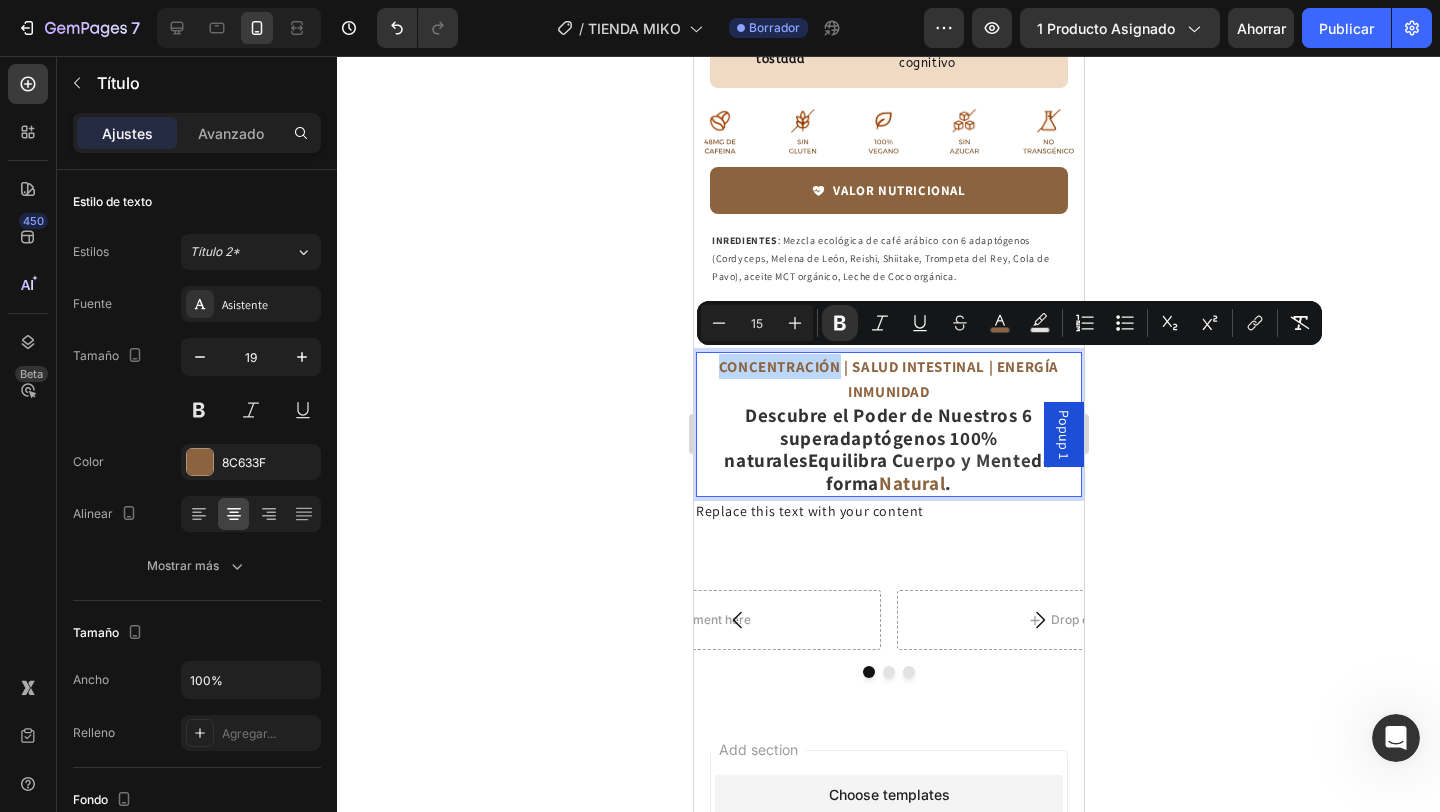 type on "19" 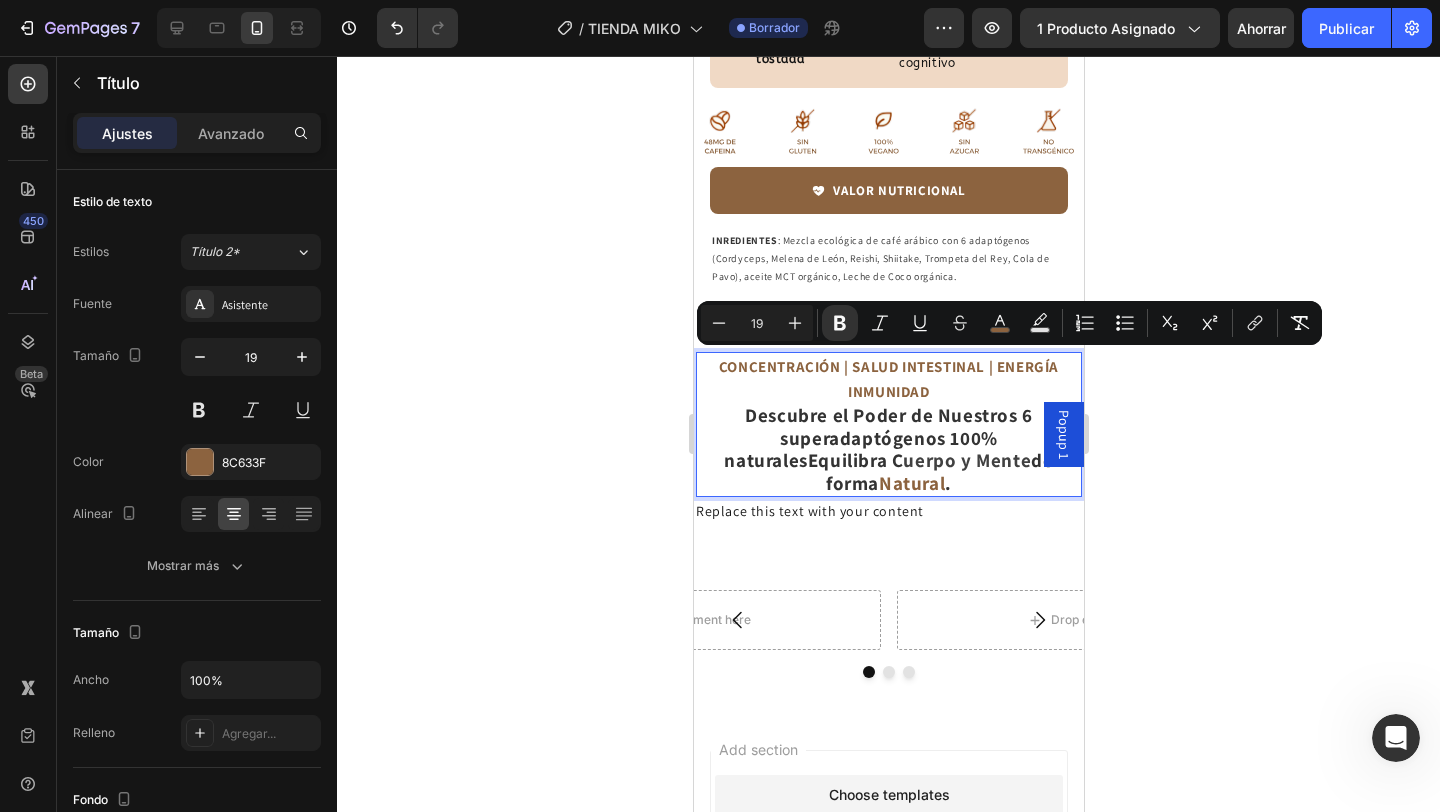 click on "Descubre el Poder de Nuestros 6 superadaptógenos 100% naturalesEquilibra C" at bounding box center [877, 438] 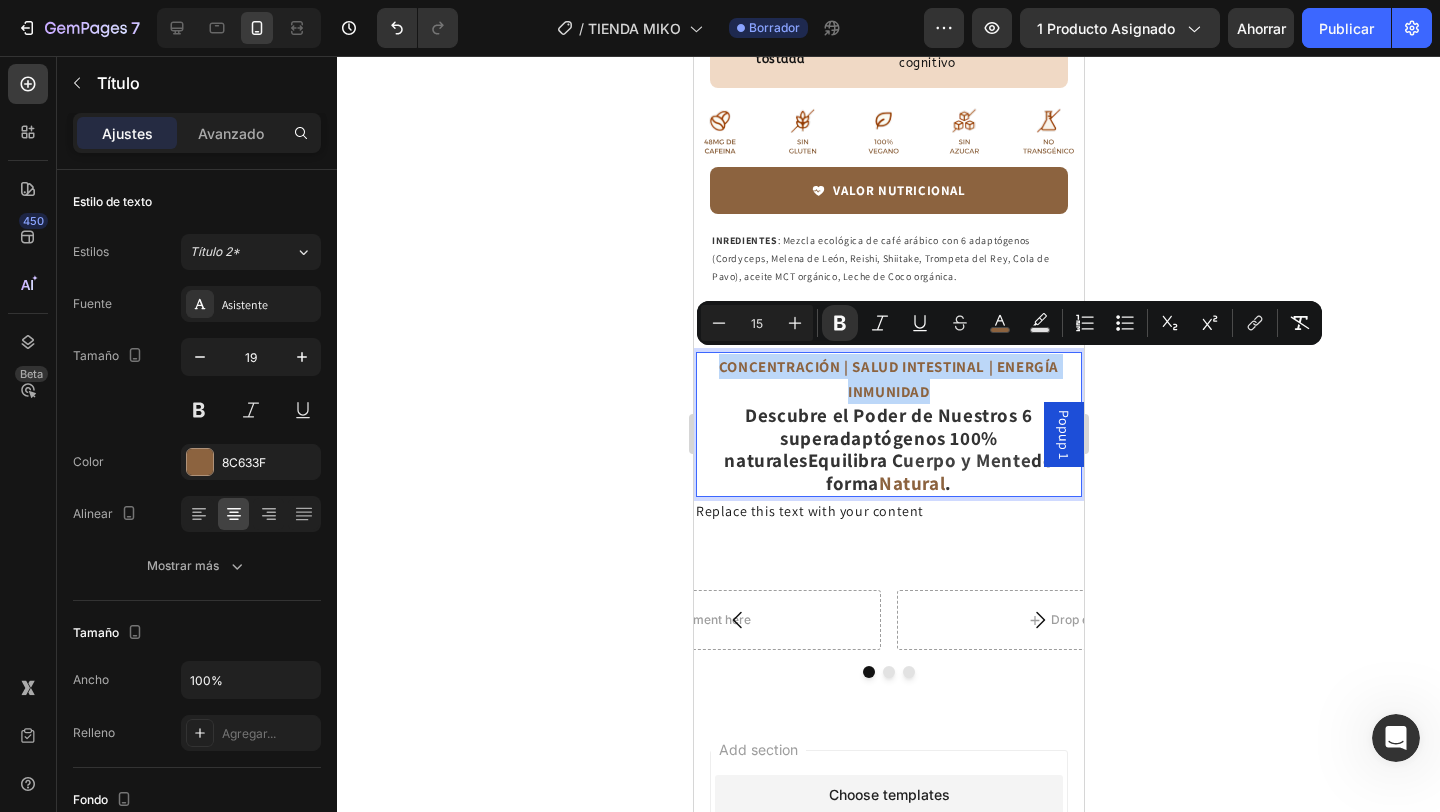 drag, startPoint x: 948, startPoint y: 387, endPoint x: 690, endPoint y: 364, distance: 259.02316 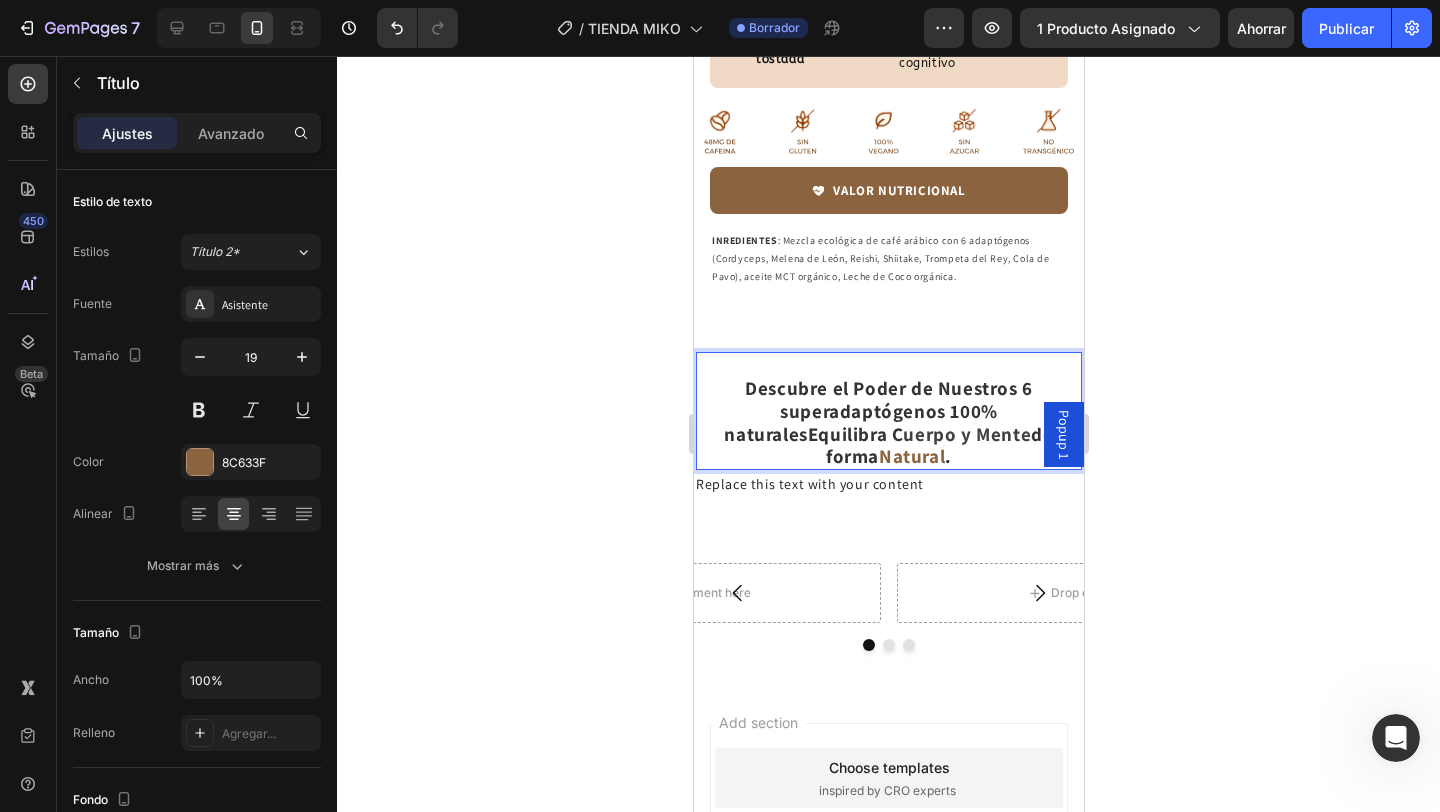 click on "⁠⁠⁠⁠⁠⁠⁠ Descubre el Poder de Nuestros 6 superadaptógenos 100% naturalesEquilibra C uerpo y Mente  de forma  Natural ." at bounding box center [888, 411] 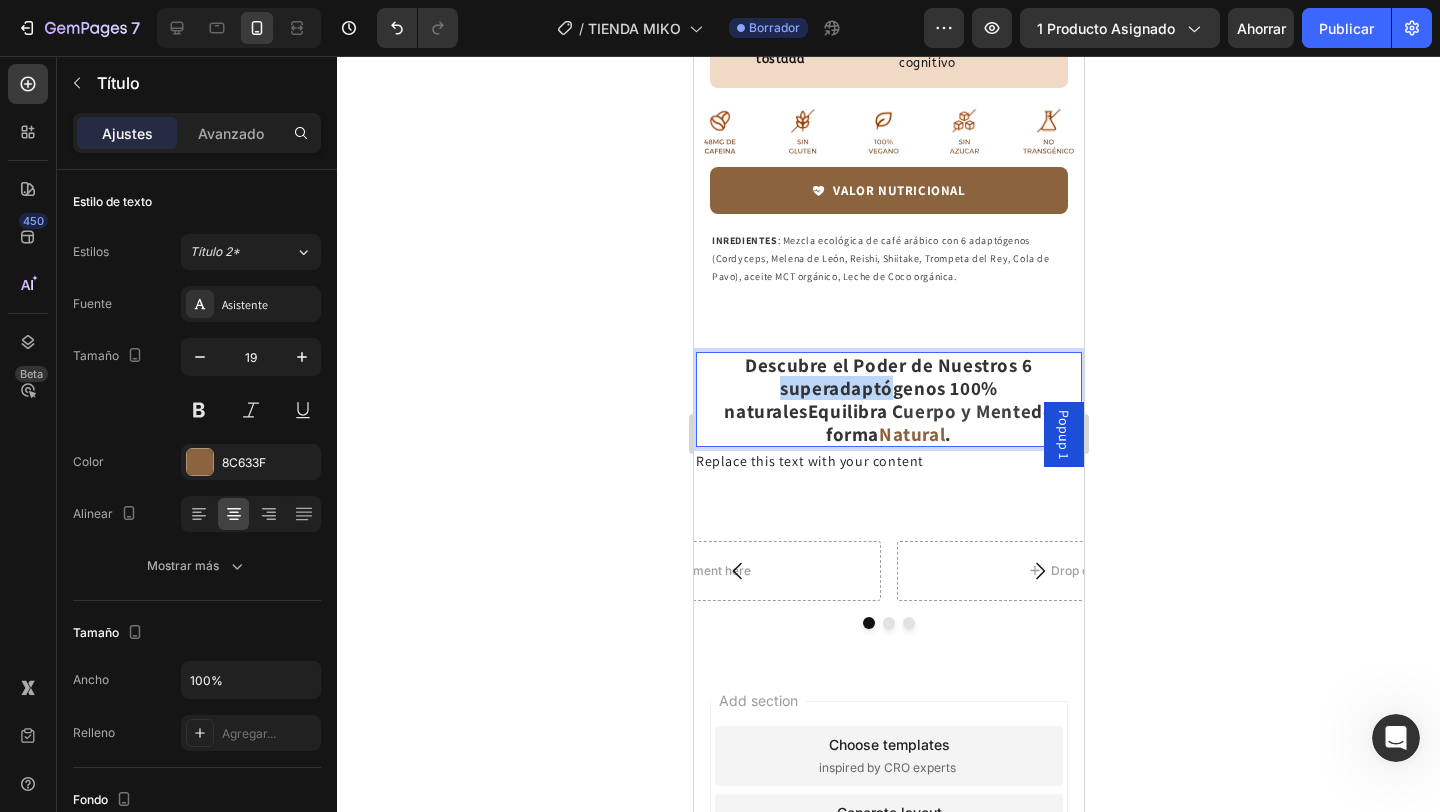 drag, startPoint x: 778, startPoint y: 389, endPoint x: 896, endPoint y: 383, distance: 118.15244 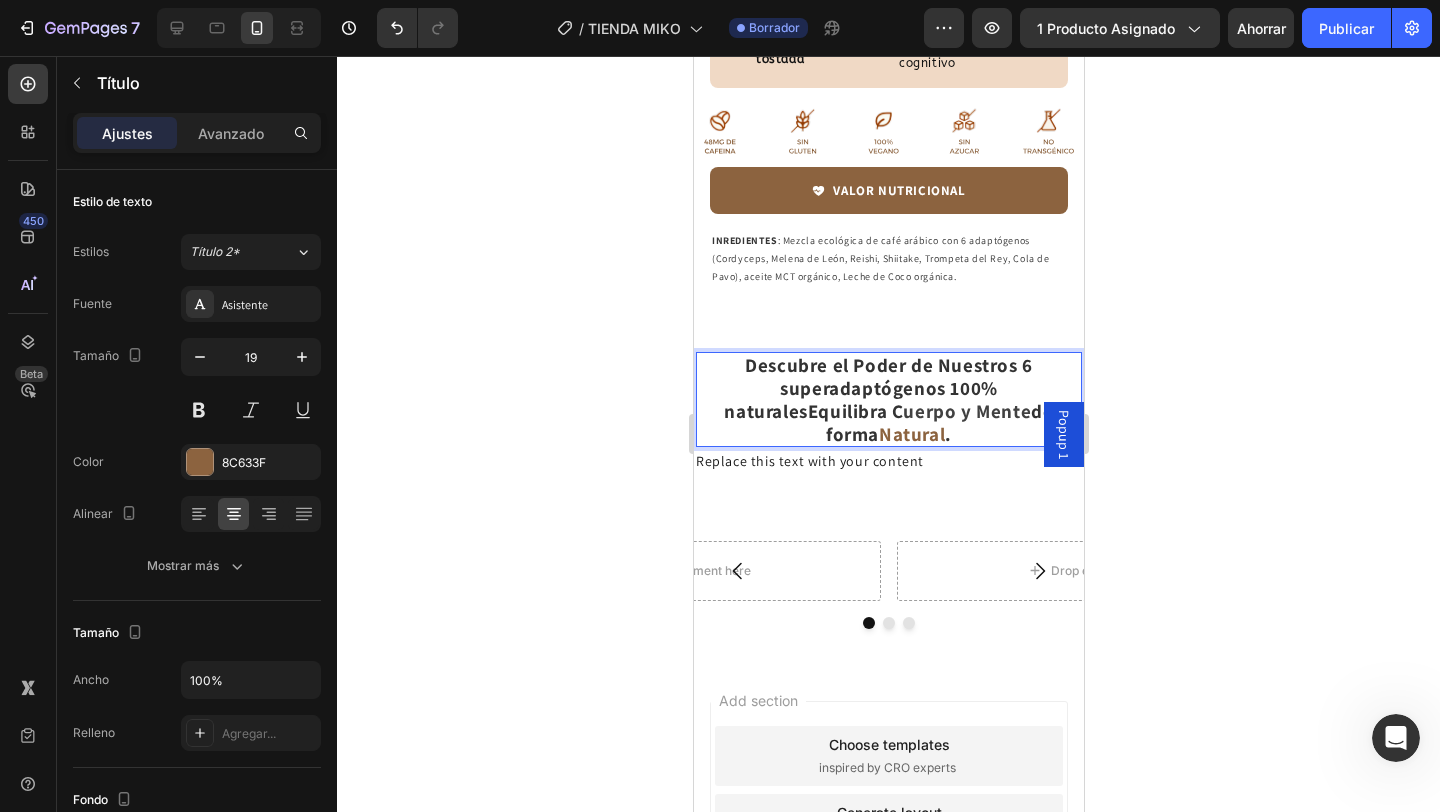 click on "Descubre el Poder de Nuestros 6 superadaptógenos 100% naturalesEquilibra C" at bounding box center (877, 388) 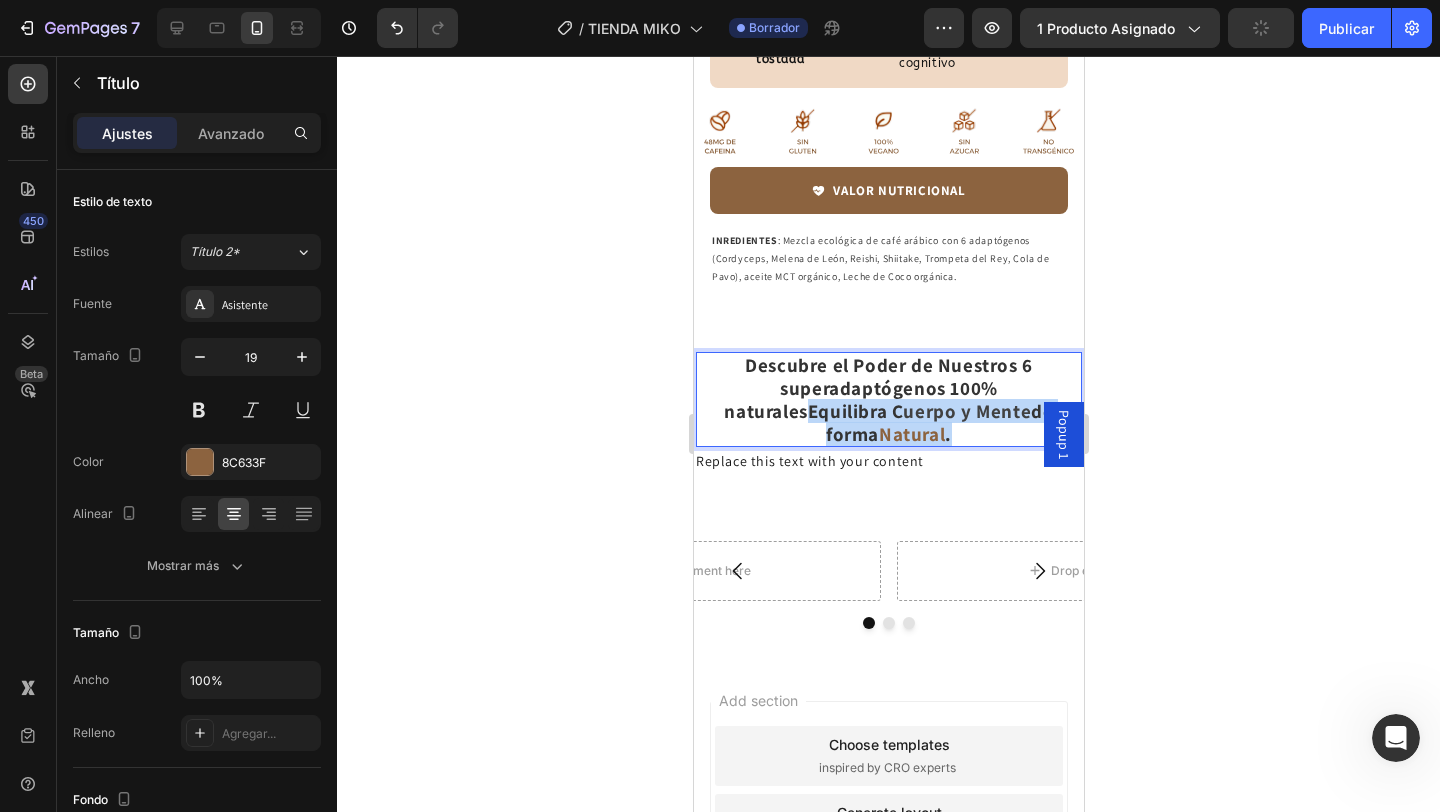 drag, startPoint x: 808, startPoint y: 407, endPoint x: 952, endPoint y: 433, distance: 146.3284 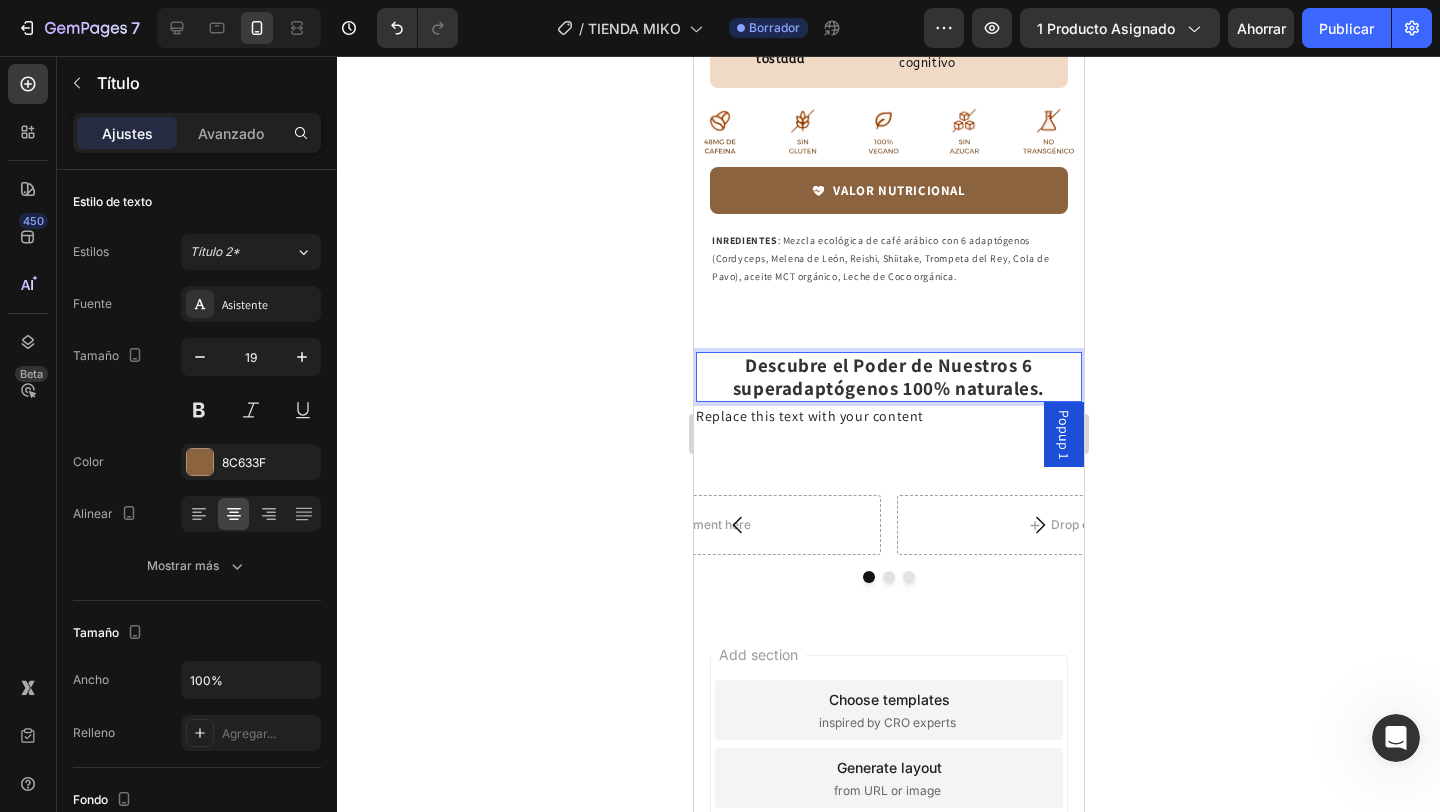 click on "Descubre el Poder de Nuestros 6 superadaptógenos 100% naturales." at bounding box center (888, 376) 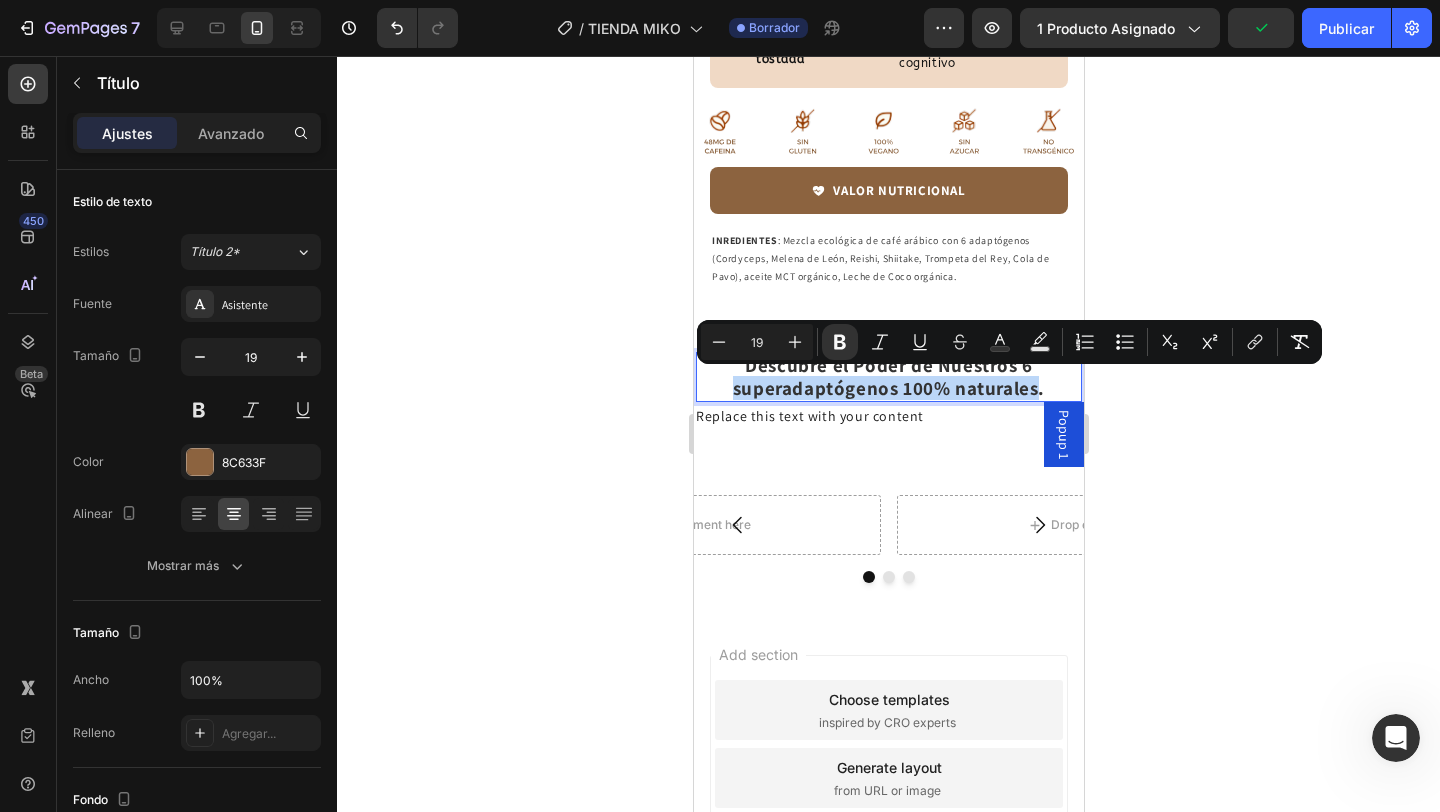 drag, startPoint x: 737, startPoint y: 387, endPoint x: 1038, endPoint y: 397, distance: 301.16608 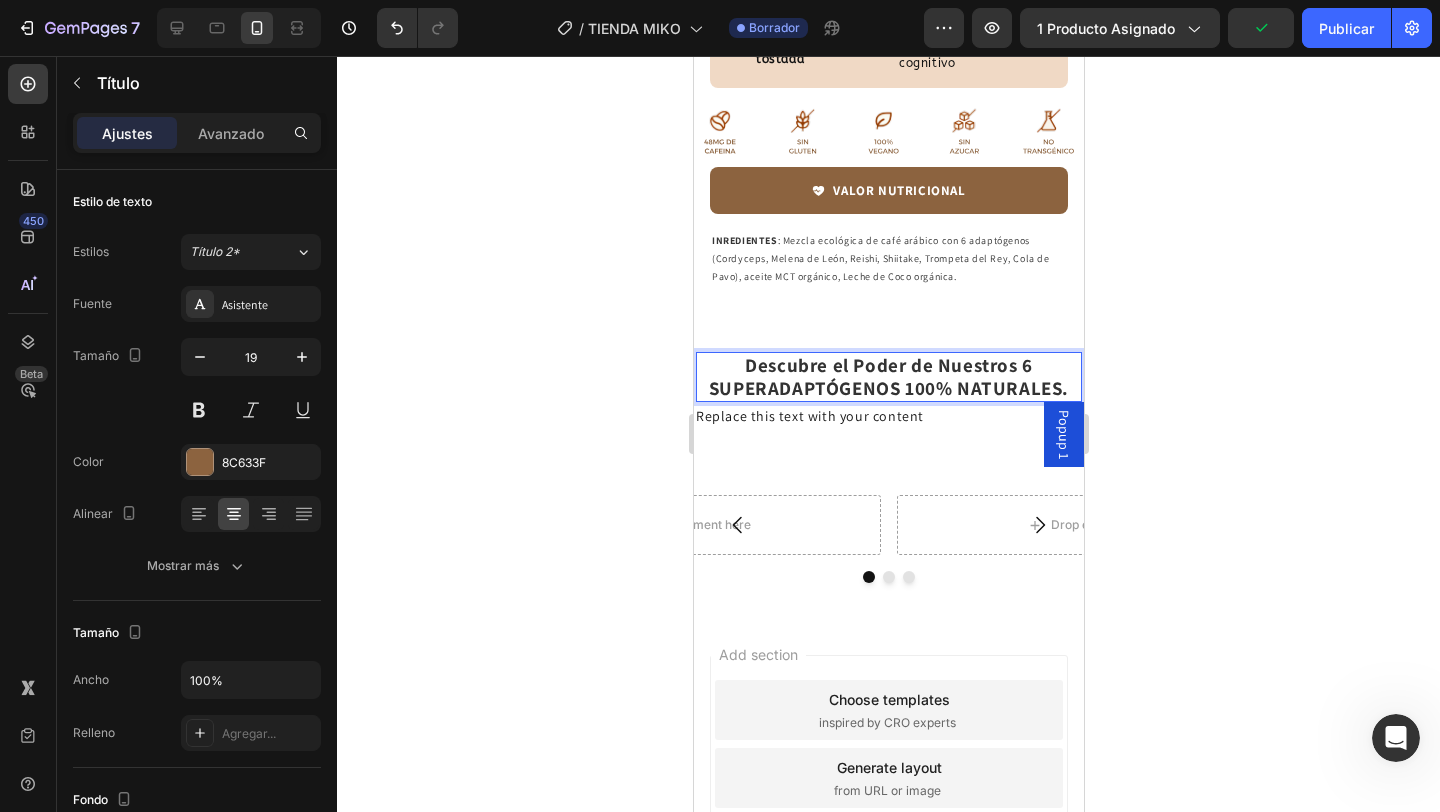 click on "Descubre el Poder de Nuestros 6 SUPERADAPTÓGENOS 100% NATURALES." at bounding box center (888, 376) 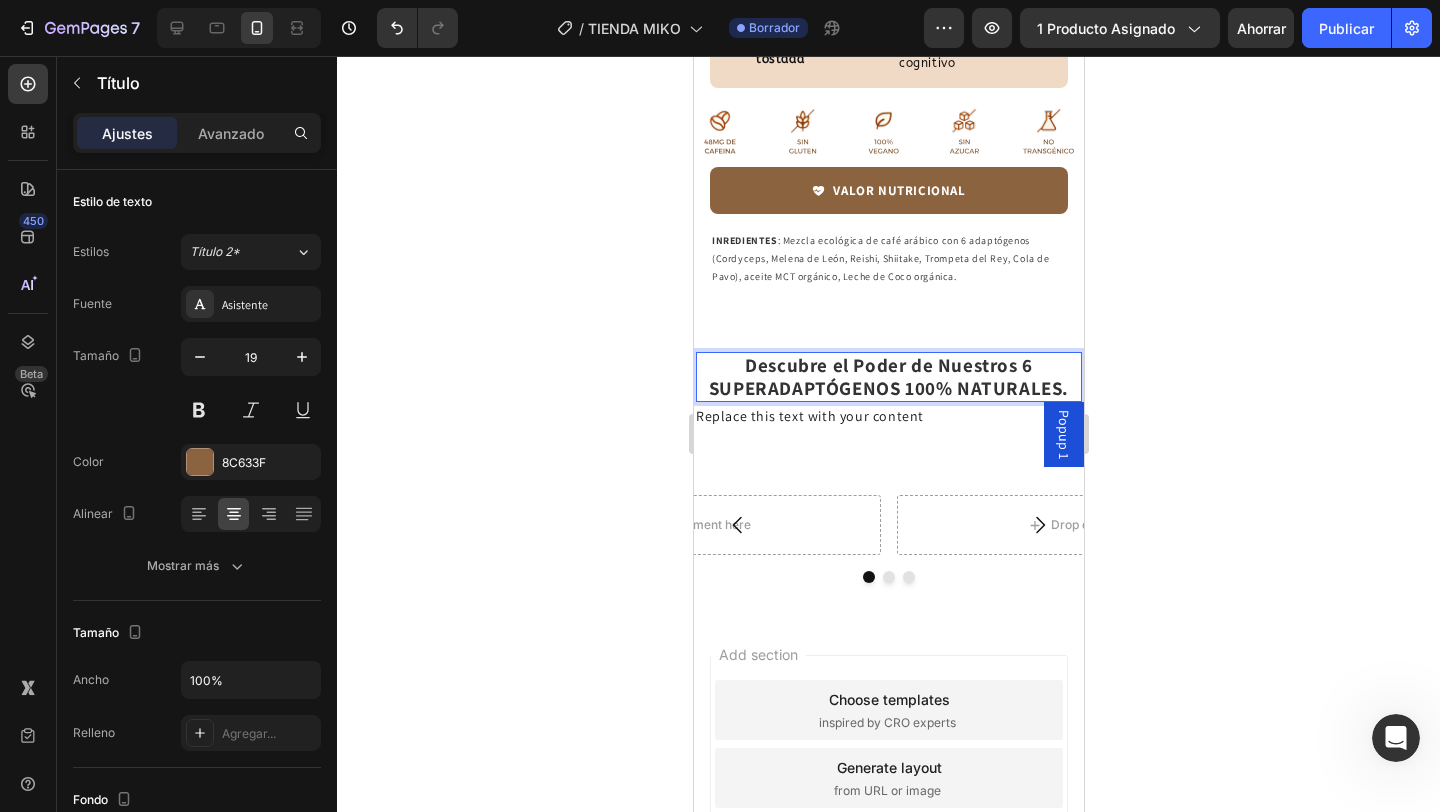 click on "Descubre el Poder de Nuestros 6 SUPERADAPTÓGENOS 100% NATURALES." at bounding box center (888, 376) 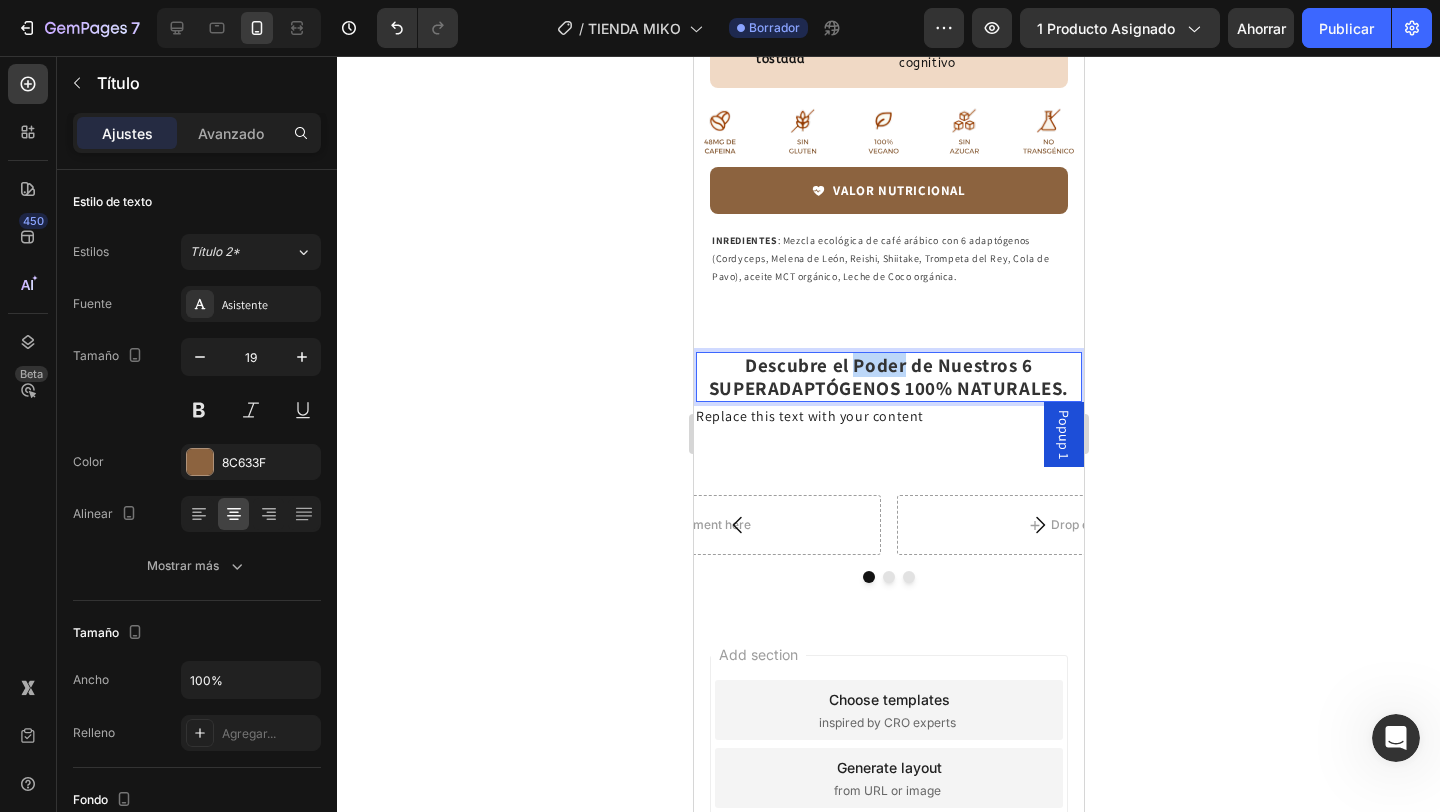 click on "Descubre el Poder de Nuestros 6 SUPERADAPTÓGENOS 100% NATURALES." at bounding box center [888, 376] 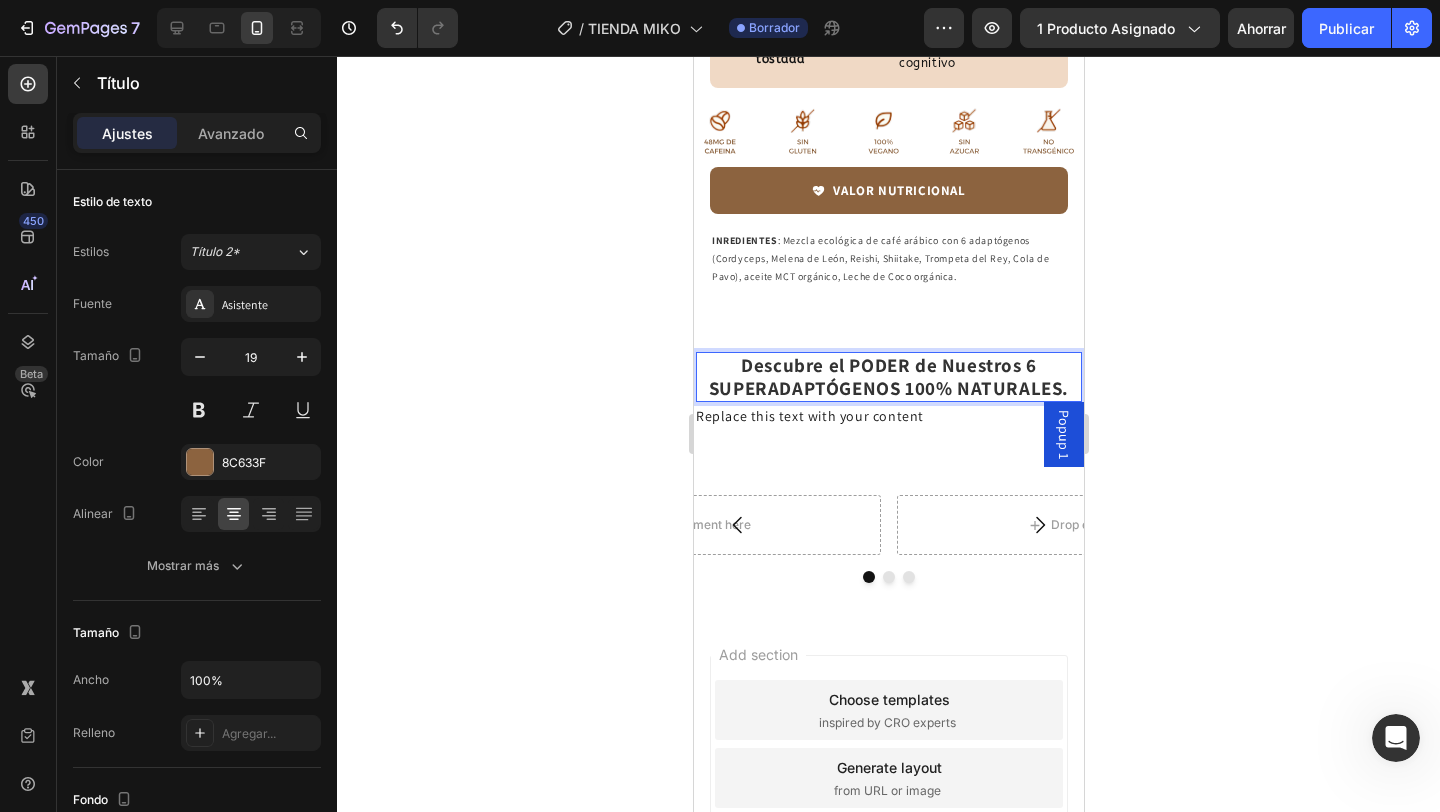 click 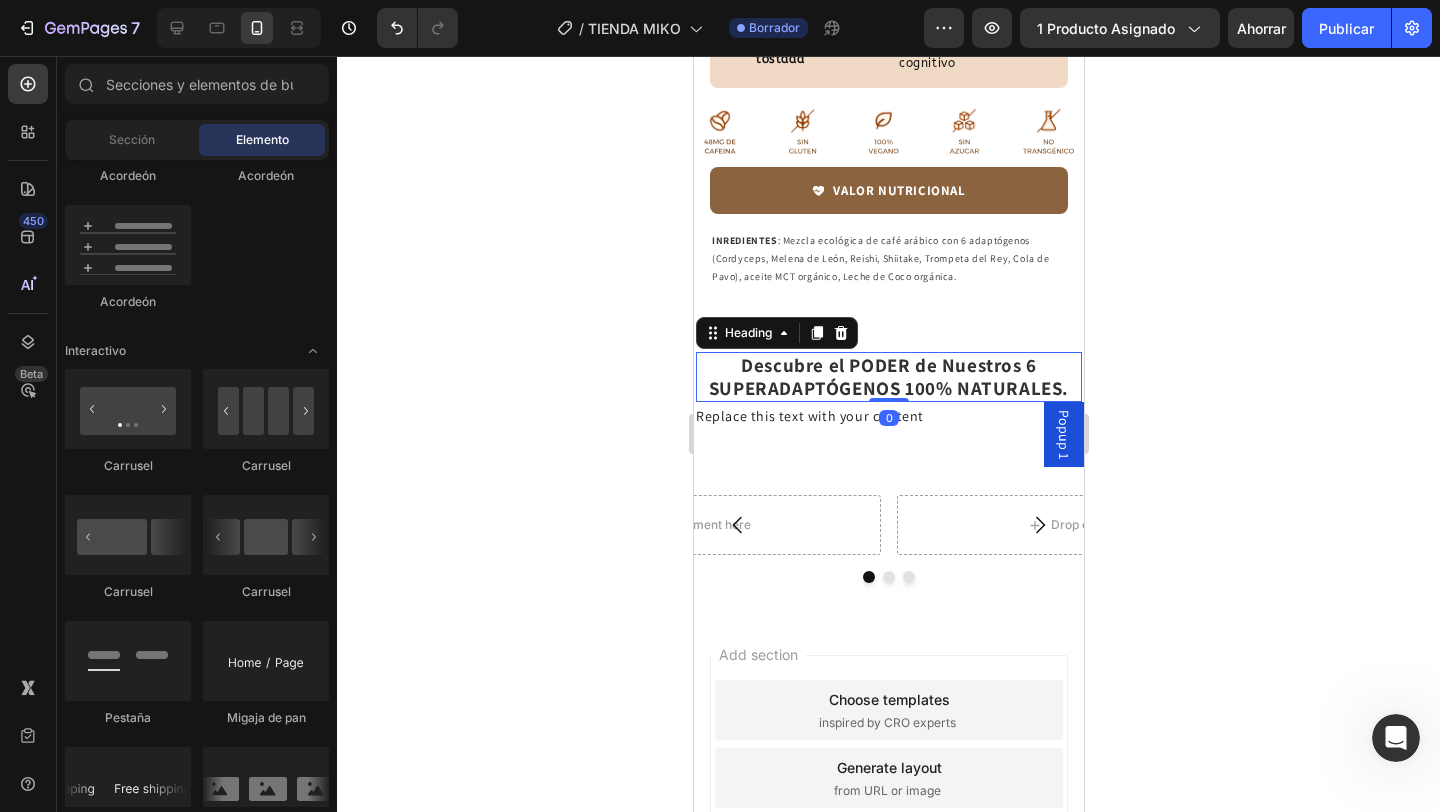 click on "Descubre el PODER de Nuestros 6 SUPERADAPTÓGENOS 100% NATURALES." at bounding box center (888, 376) 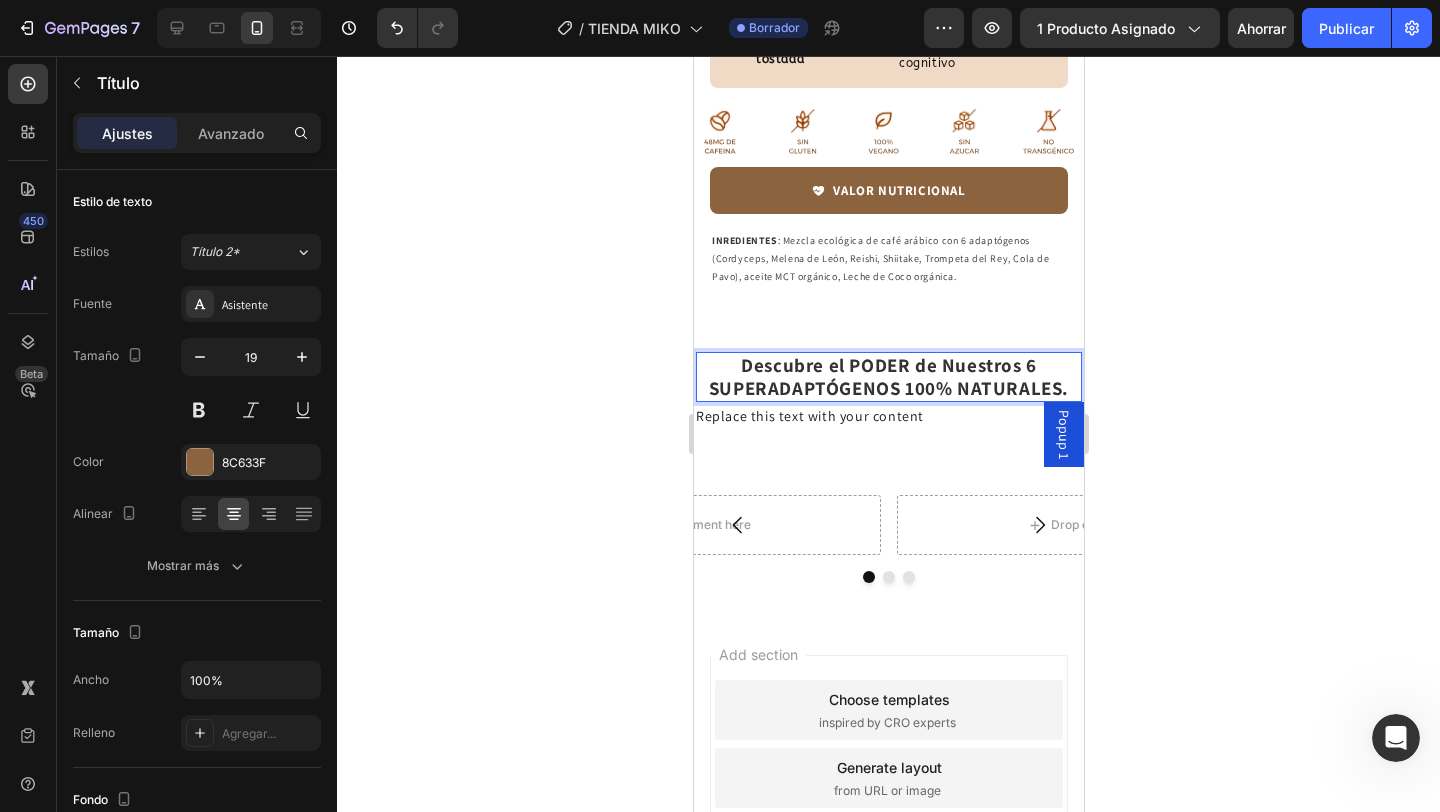 drag, startPoint x: 715, startPoint y: 384, endPoint x: 779, endPoint y: 381, distance: 64.070274 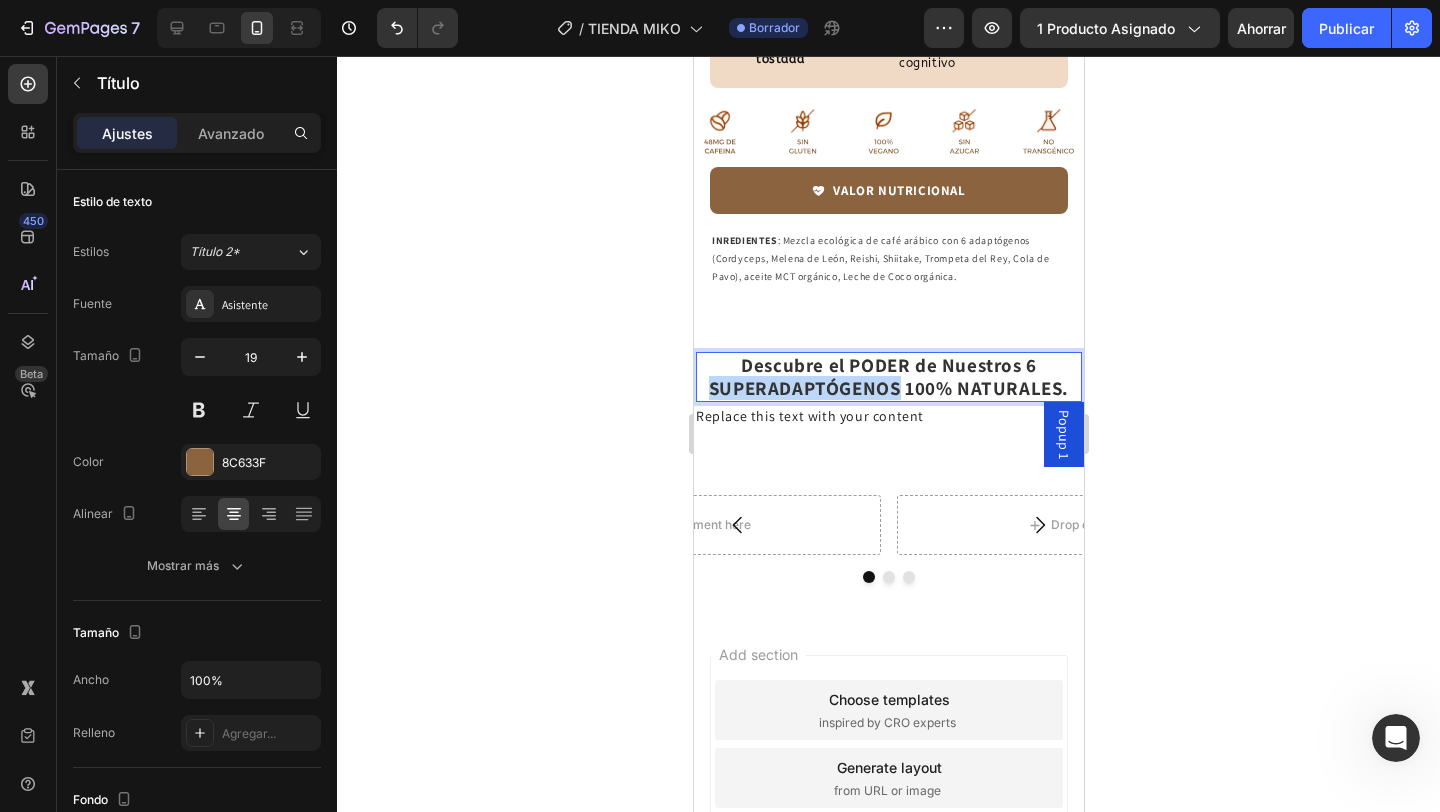 click on "Descubre el PODER de Nuestros 6 SUPERADAPTÓGENOS 100% NATURALES." at bounding box center [888, 376] 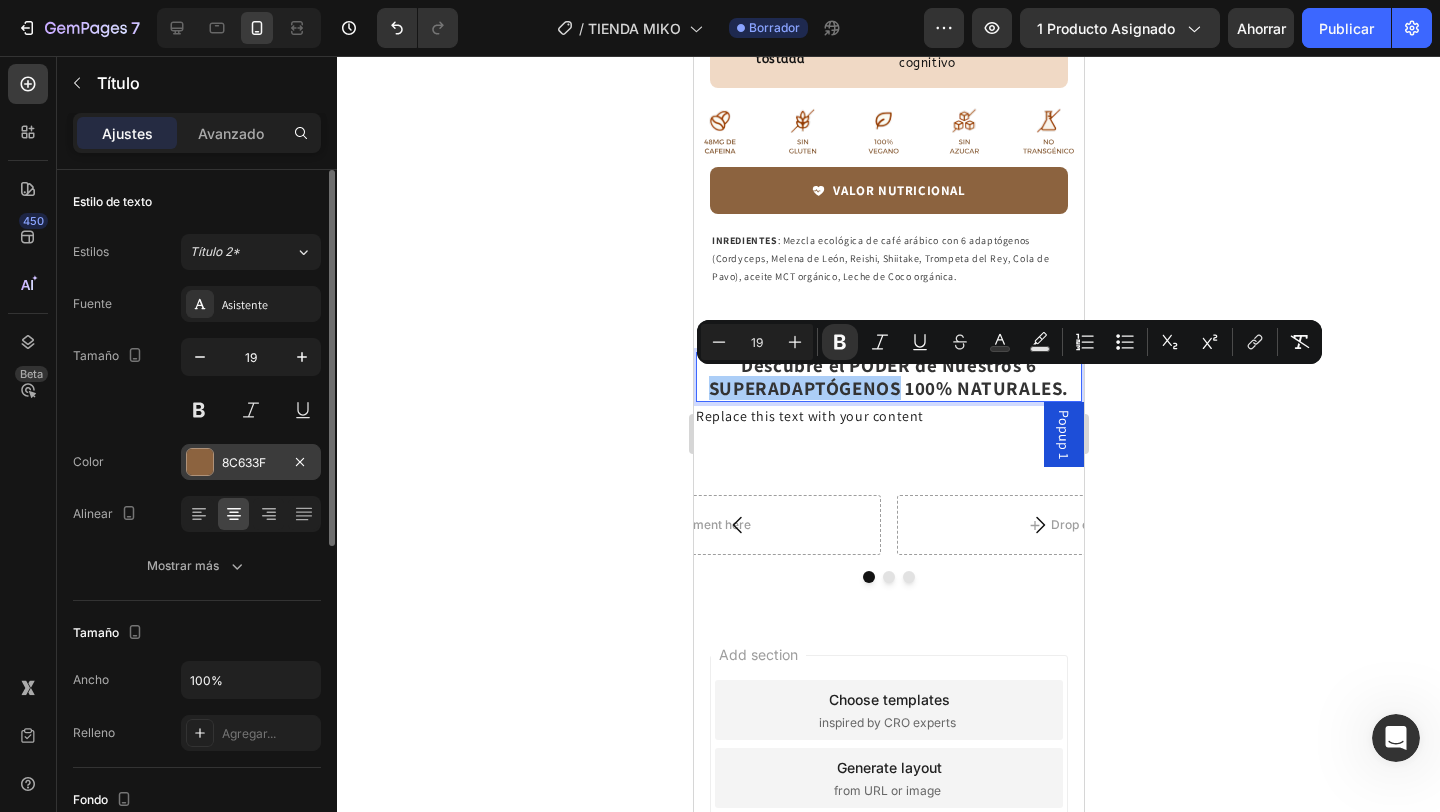 click at bounding box center [200, 462] 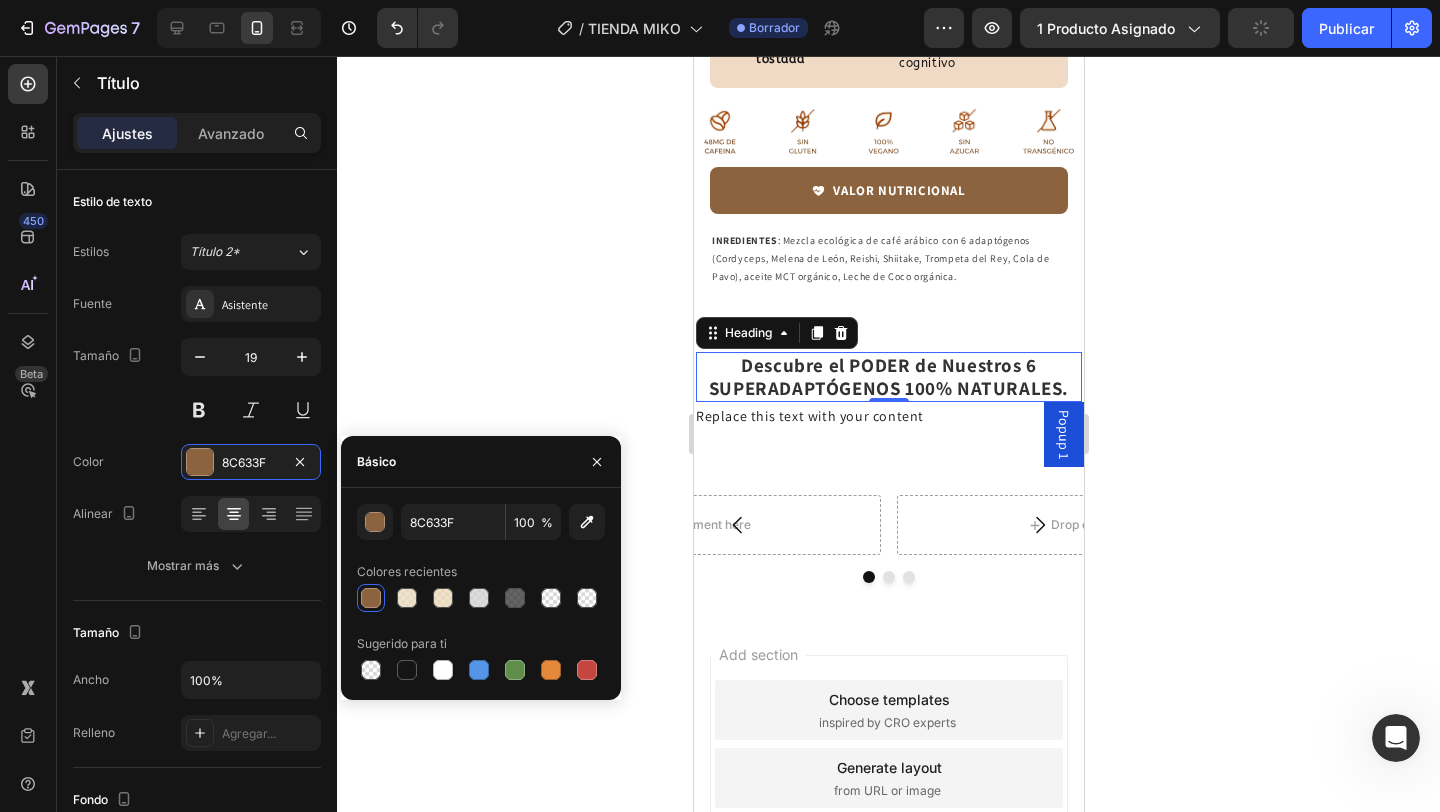 click 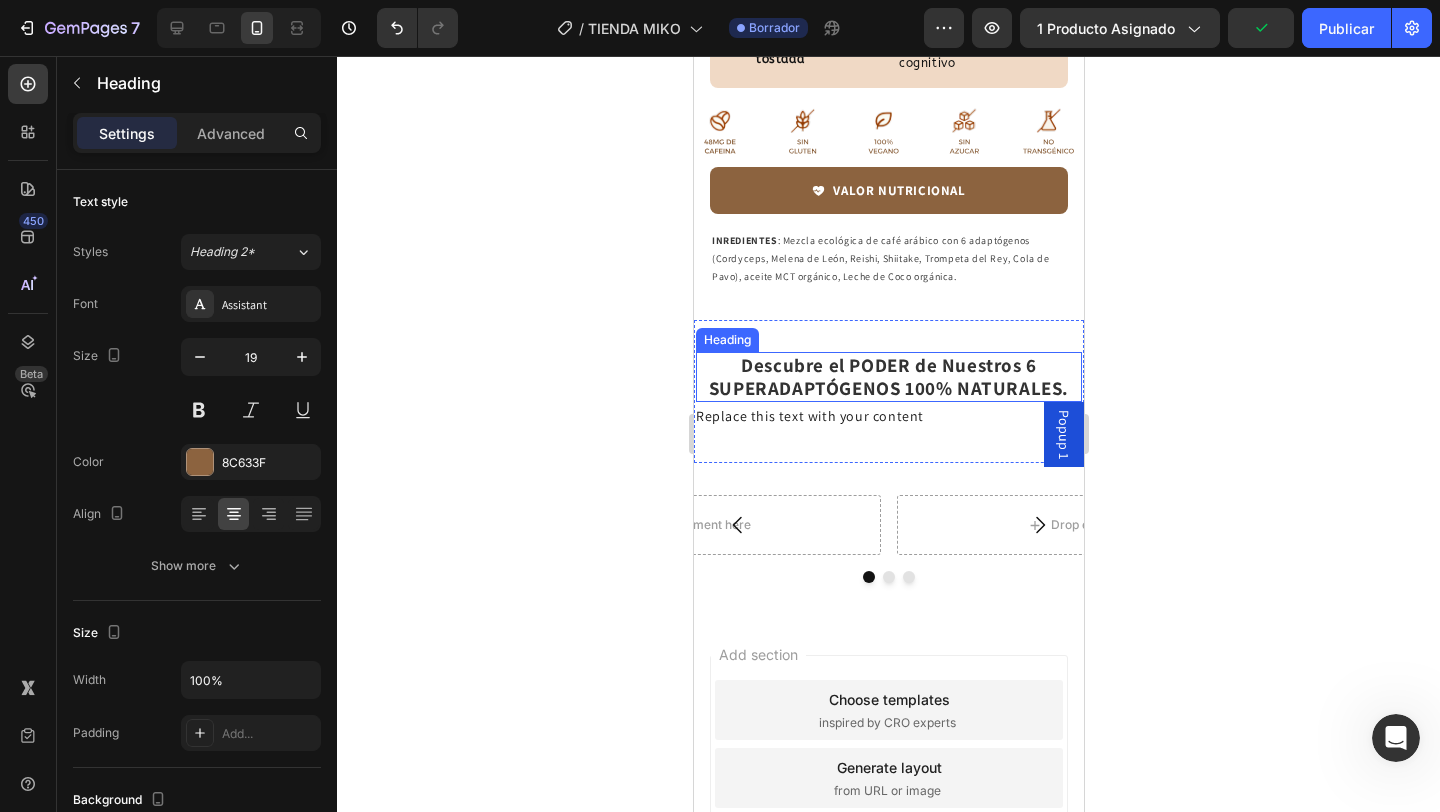 click on "Descubre el PODER de Nuestros 6 SUPERADAPTÓGENOS 100% NATURALES." at bounding box center (888, 376) 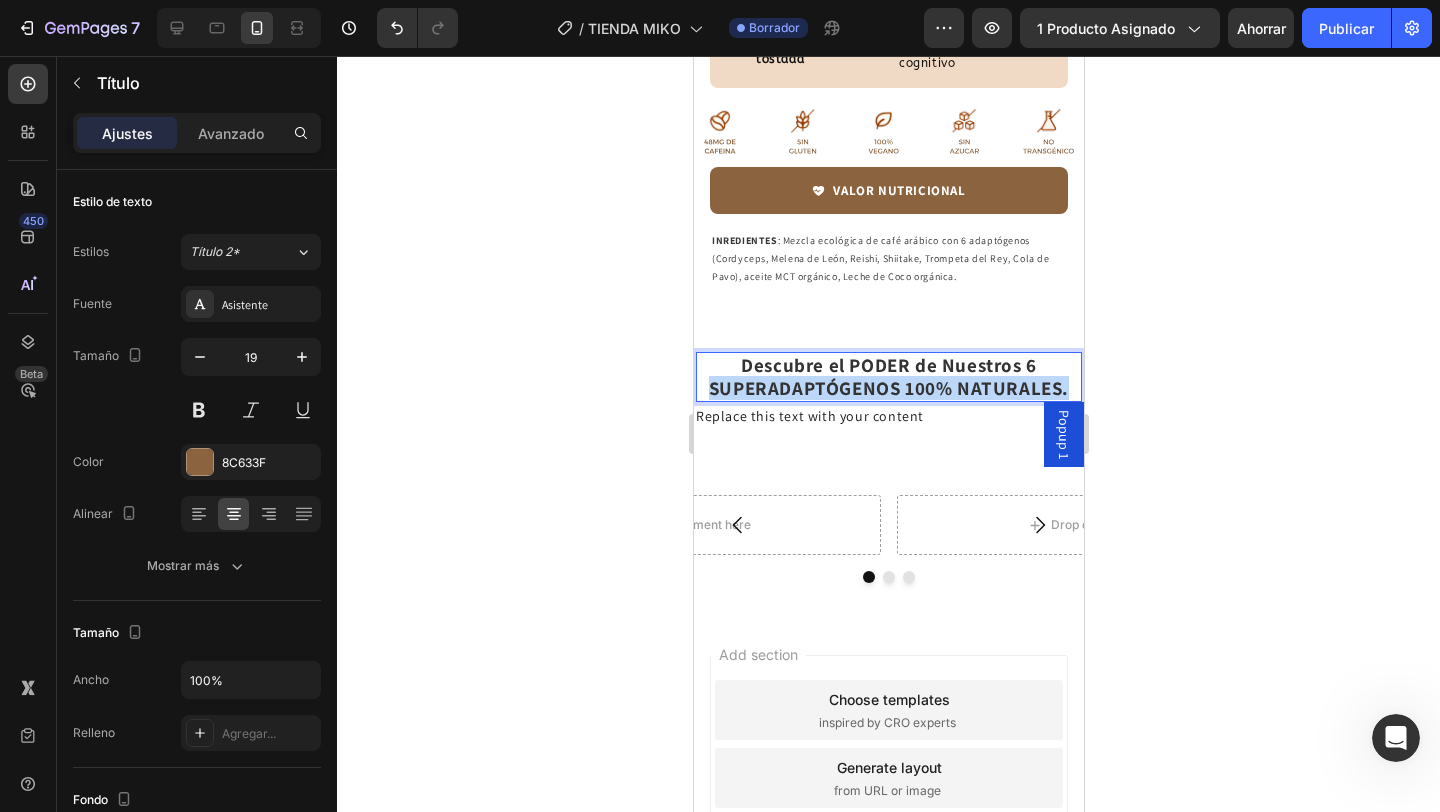 drag, startPoint x: 711, startPoint y: 381, endPoint x: 1065, endPoint y: 393, distance: 354.20334 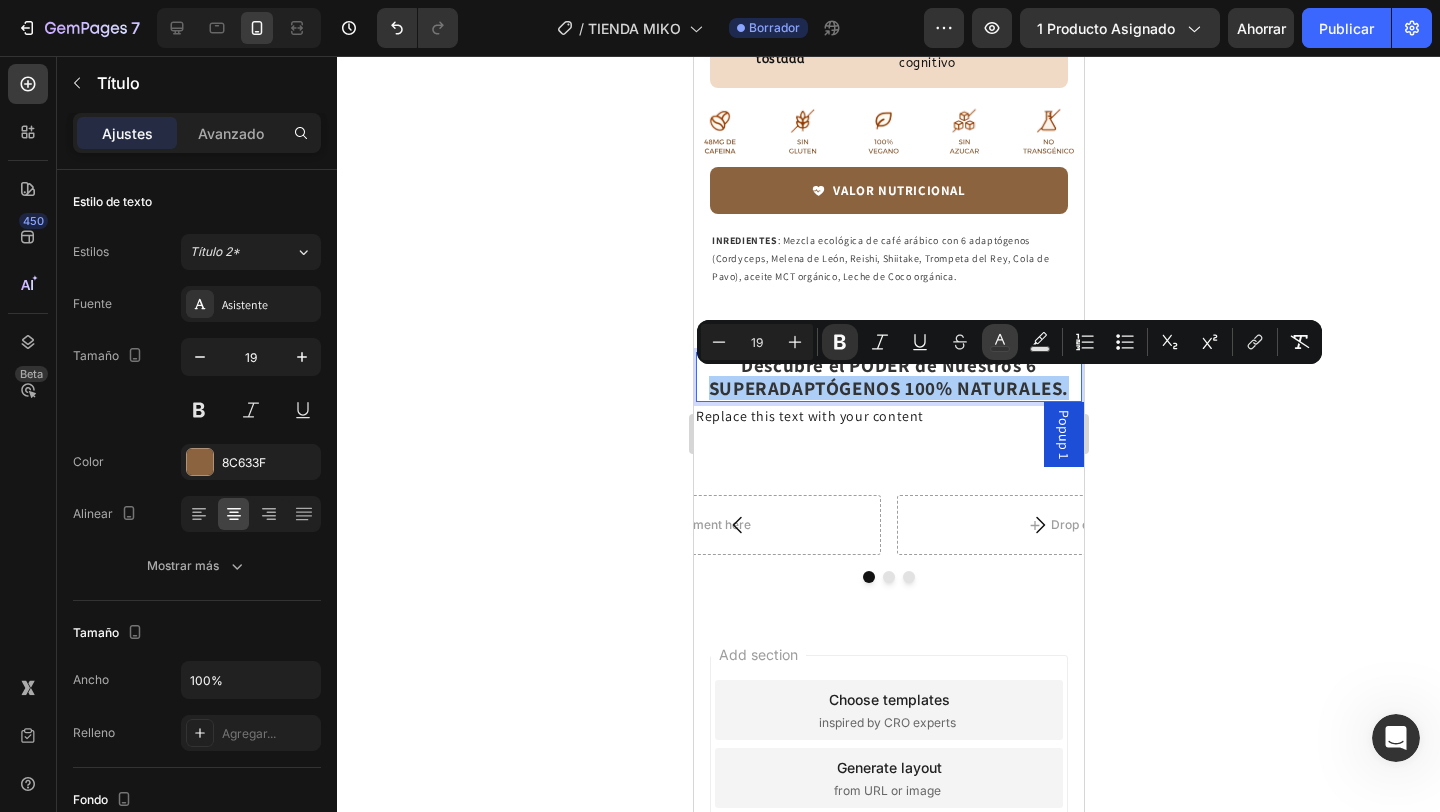 click 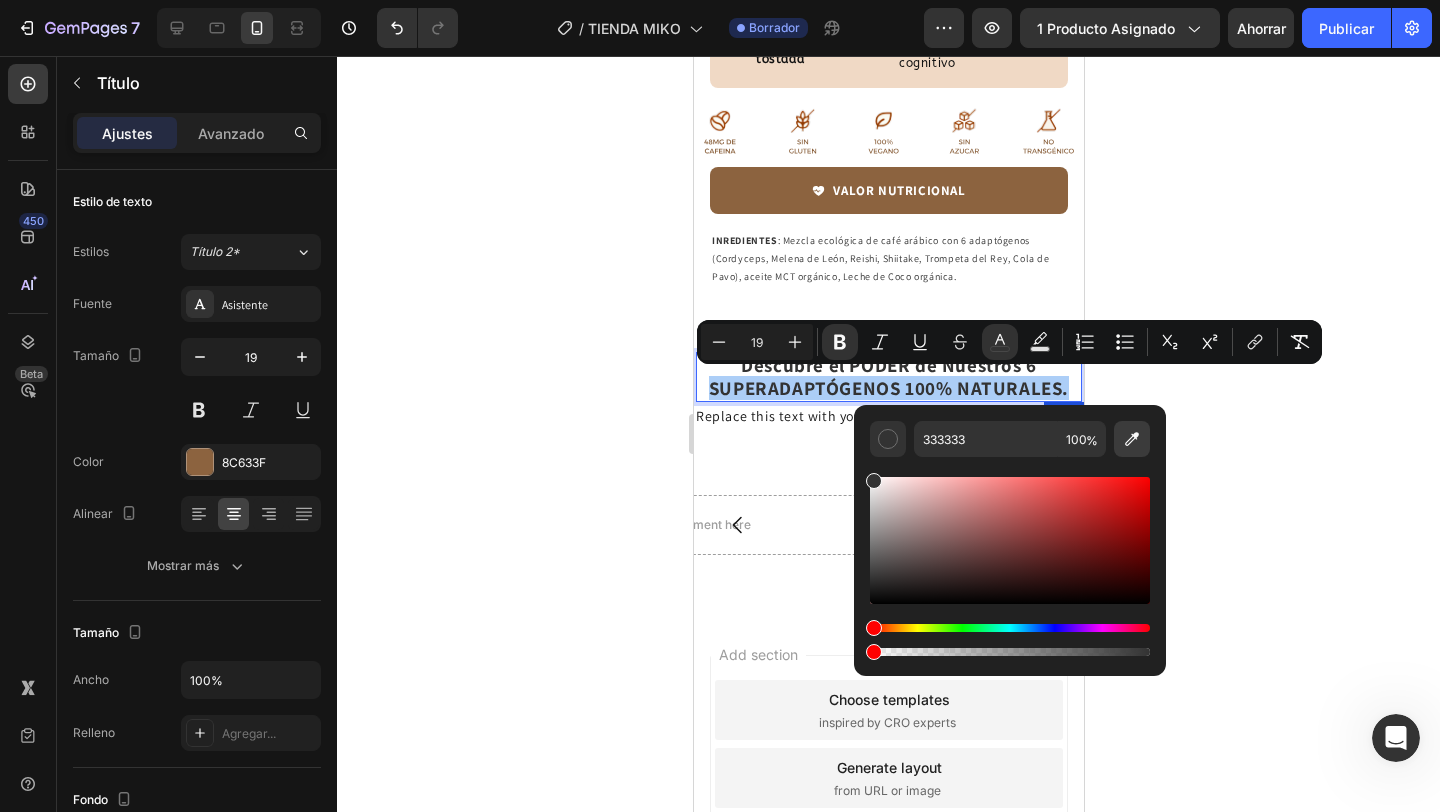 click at bounding box center (1132, 439) 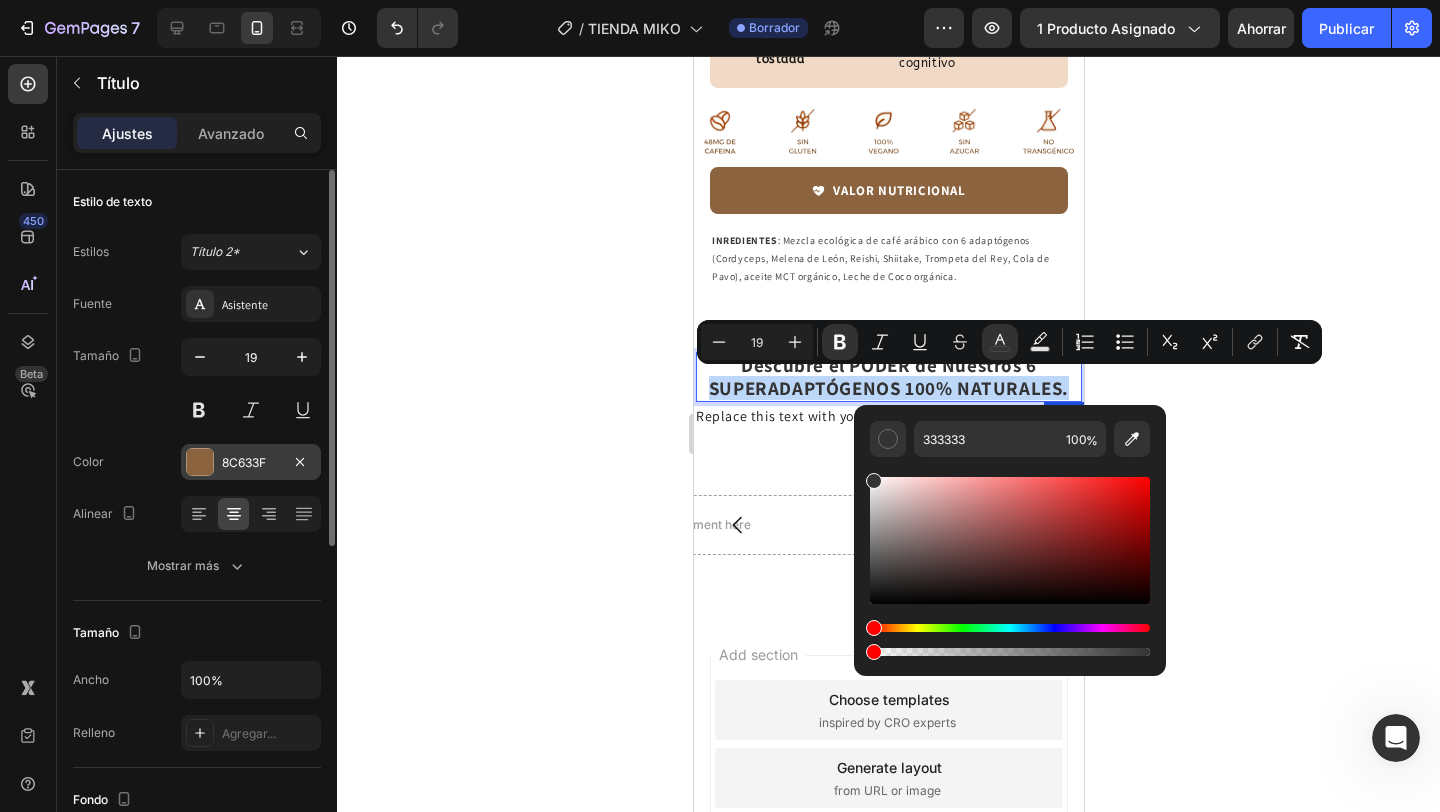 type on "8C633F" 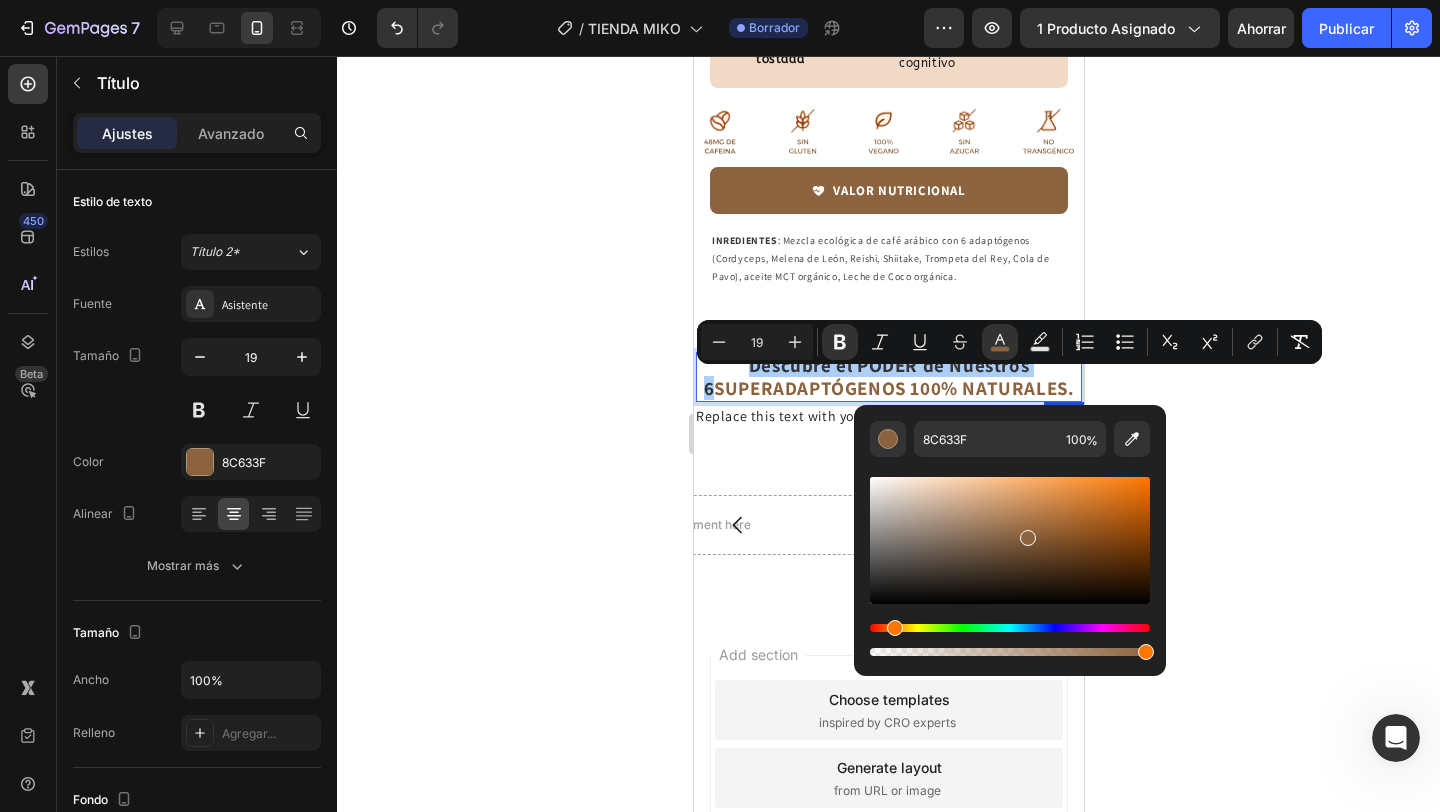 click 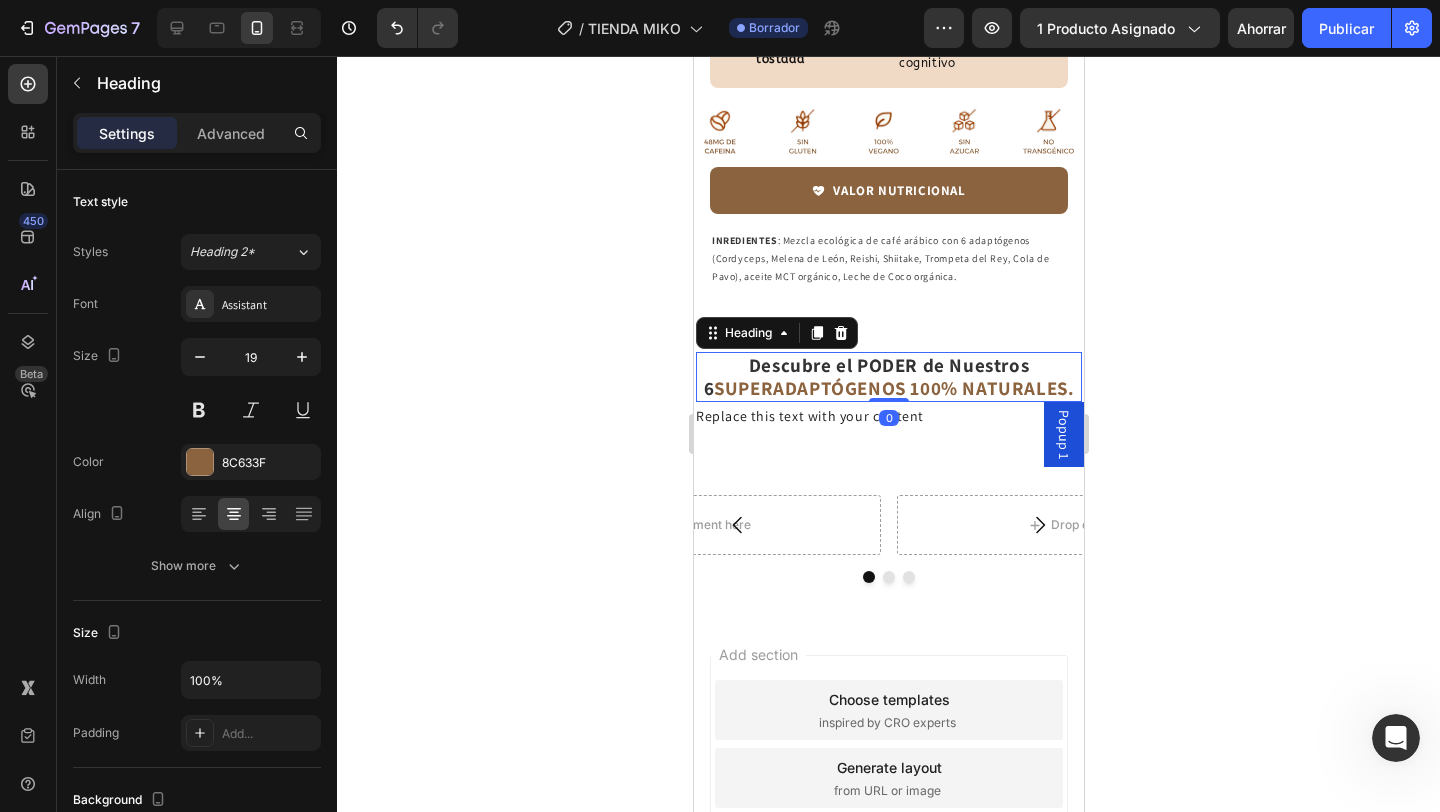 click on "Descubre el PODER de Nuestros 6" at bounding box center [866, 376] 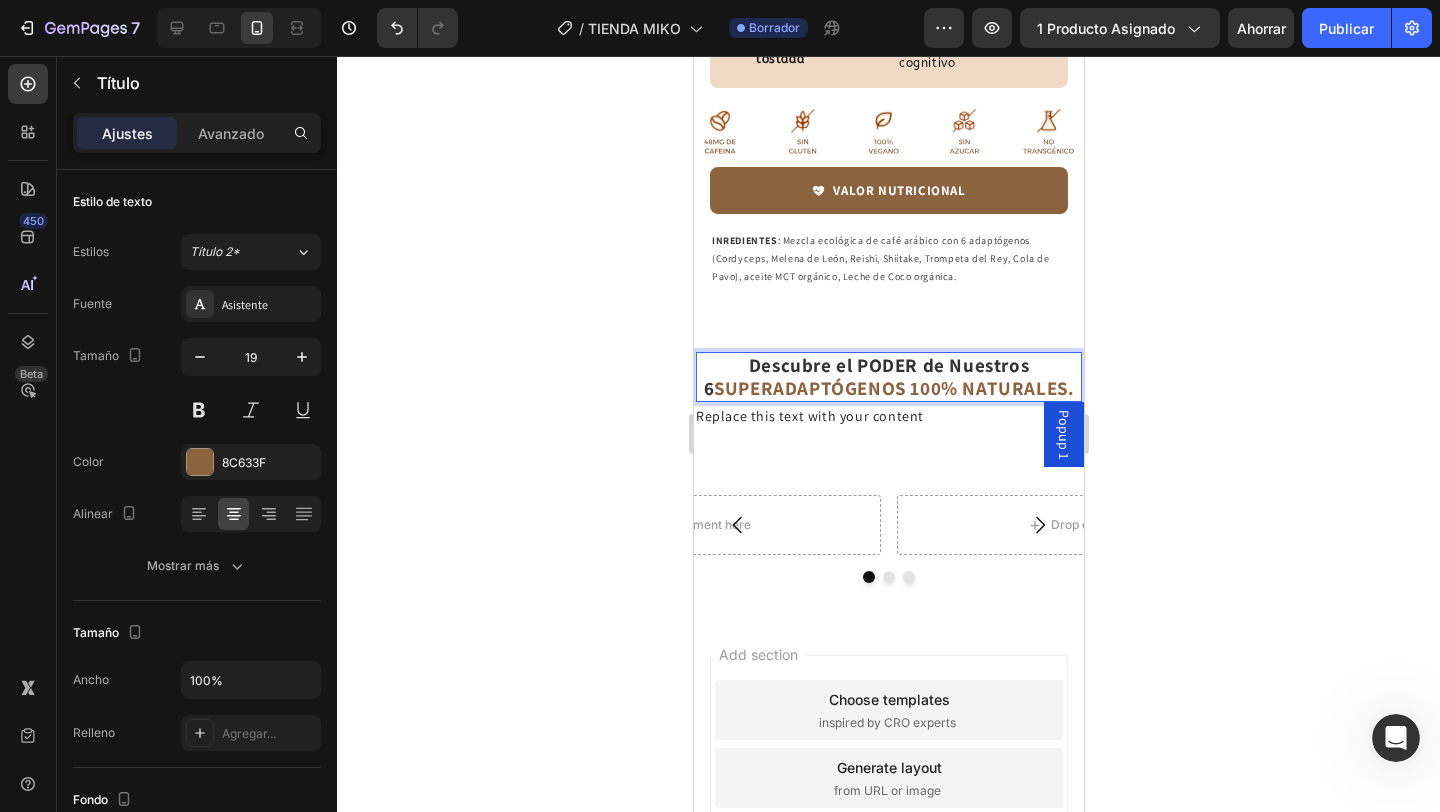 click on "Descubre el PODER de Nuestros 6" at bounding box center [866, 376] 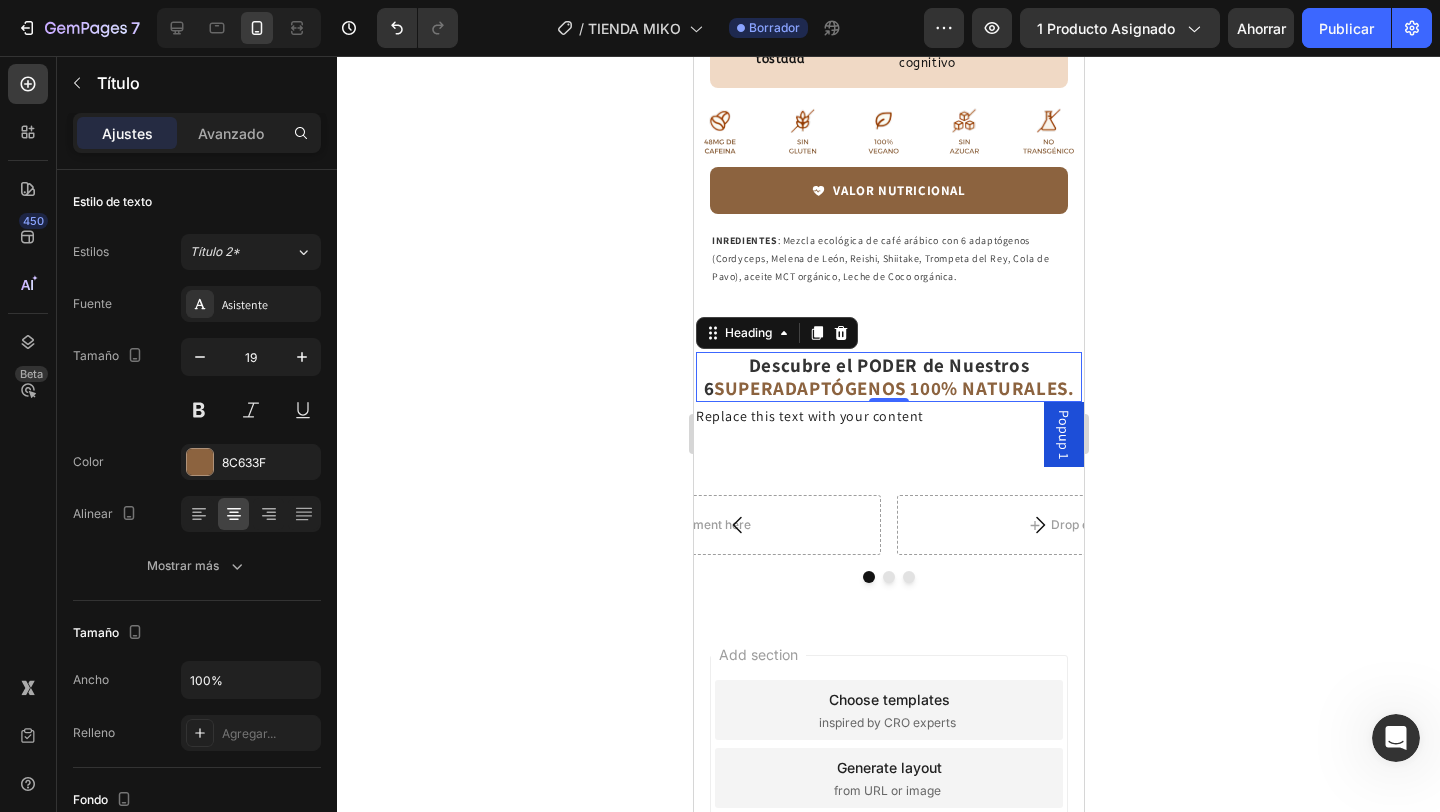 click 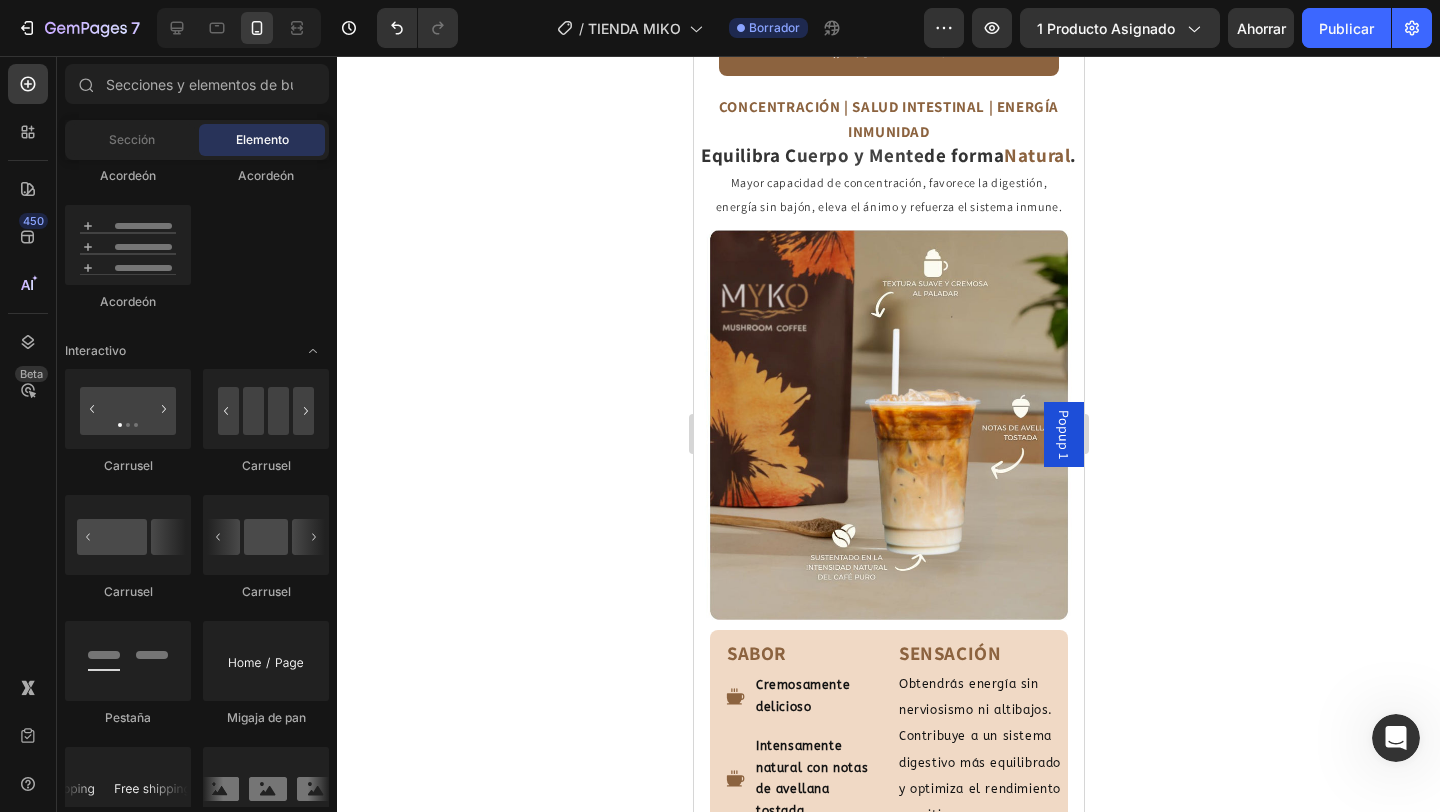 scroll, scrollTop: 2519, scrollLeft: 0, axis: vertical 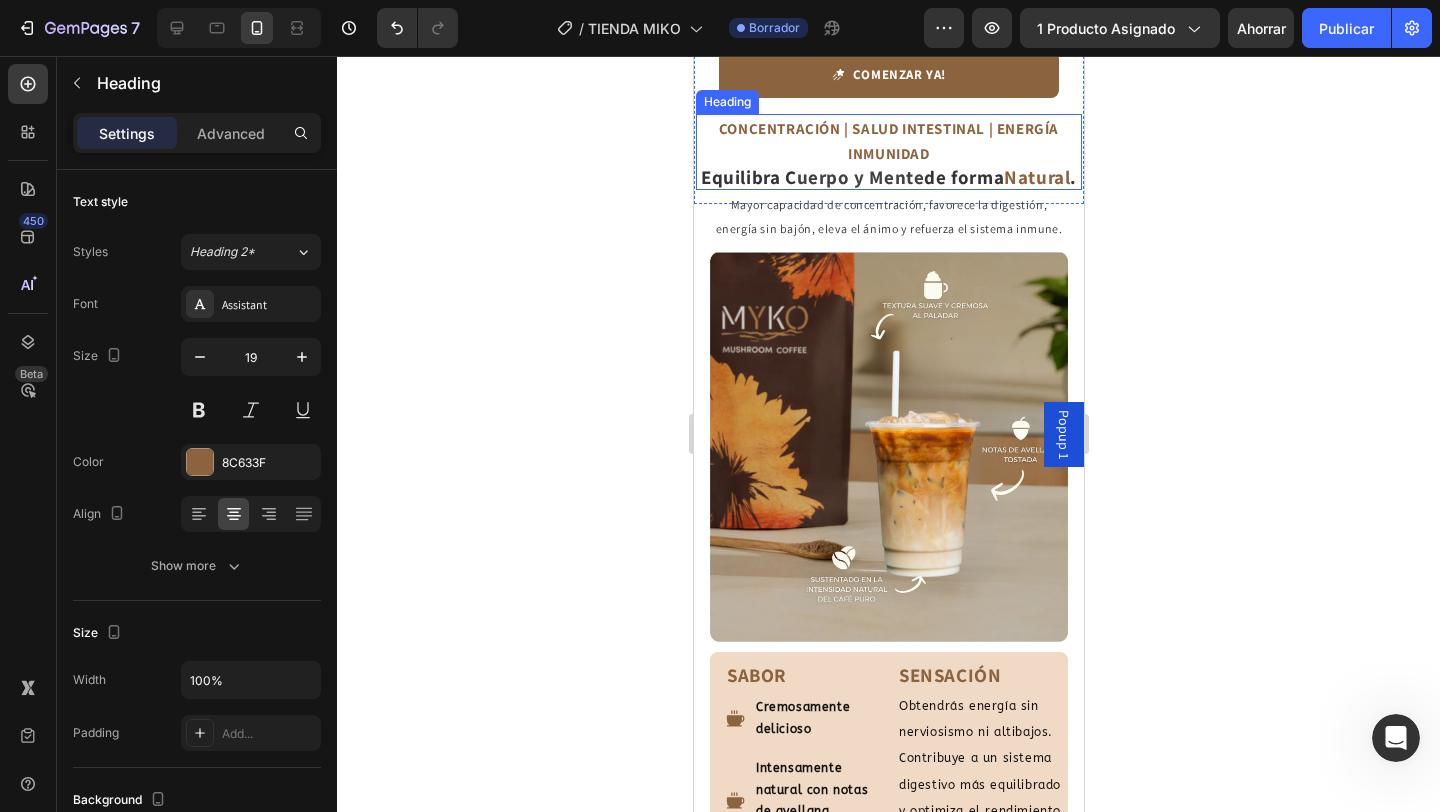 click on "CONCENTRACIÓN | SALUD INTESTINAL | ENERGÍA INMUNIDAD" at bounding box center [888, 141] 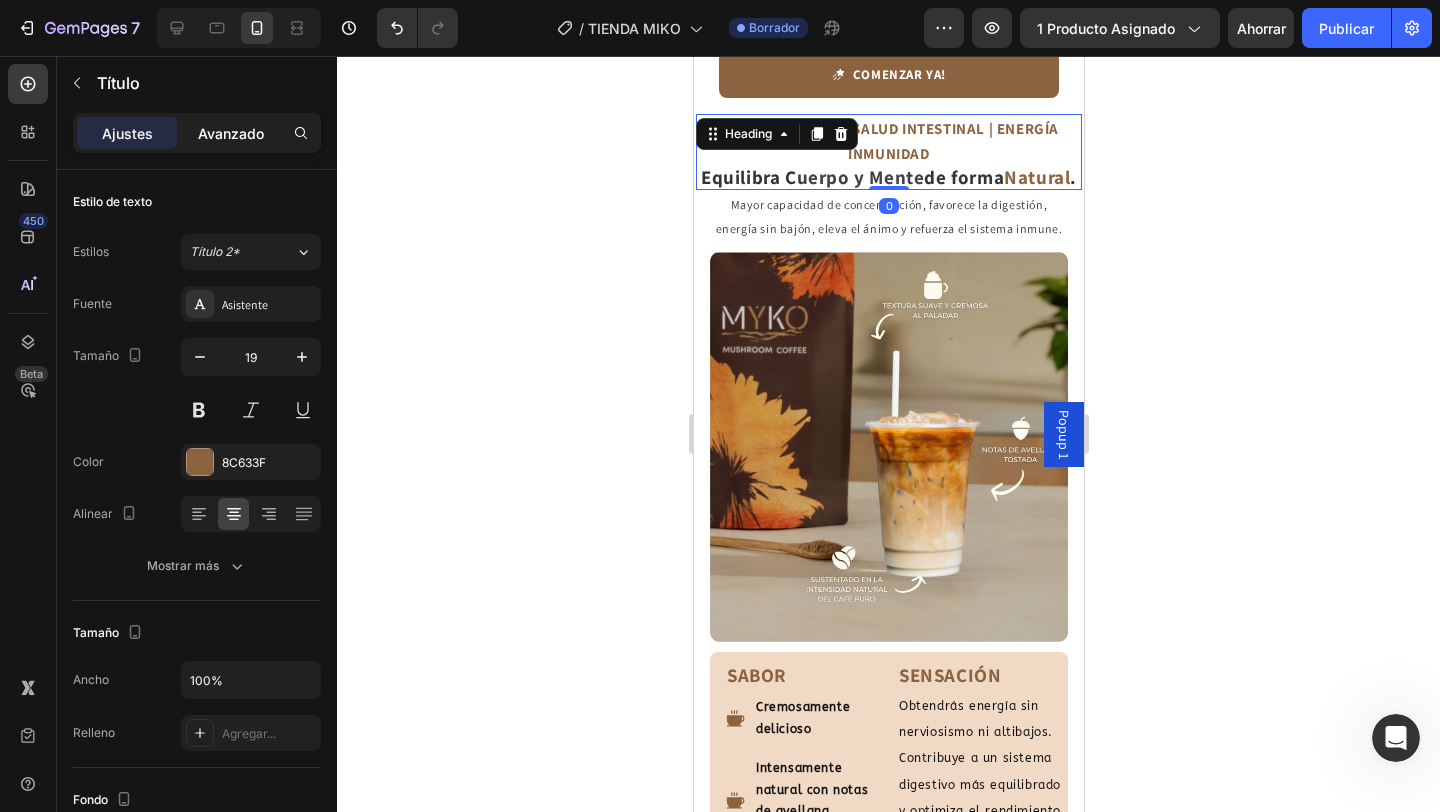click on "Avanzado" at bounding box center [231, 133] 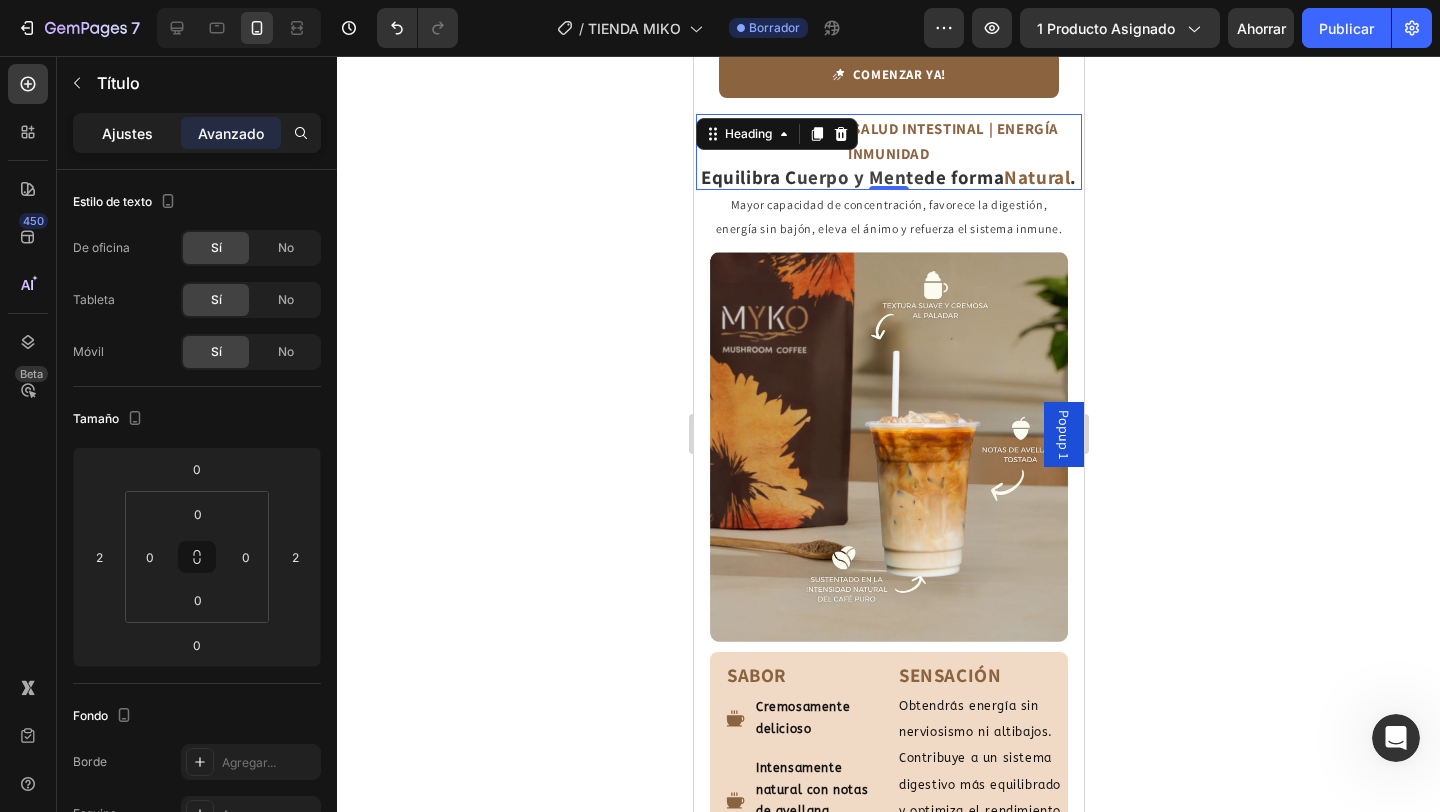 click on "Ajustes" at bounding box center (127, 133) 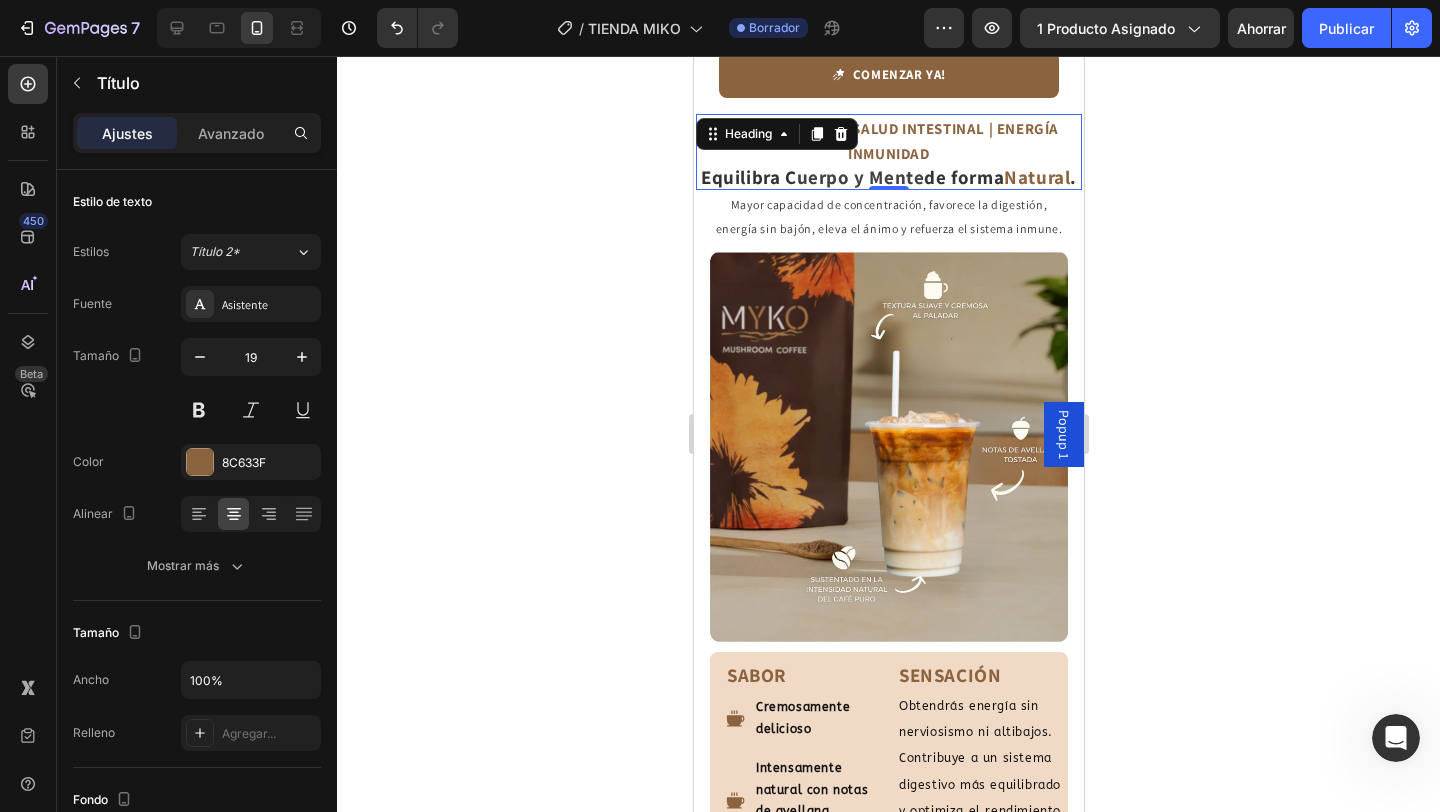 click 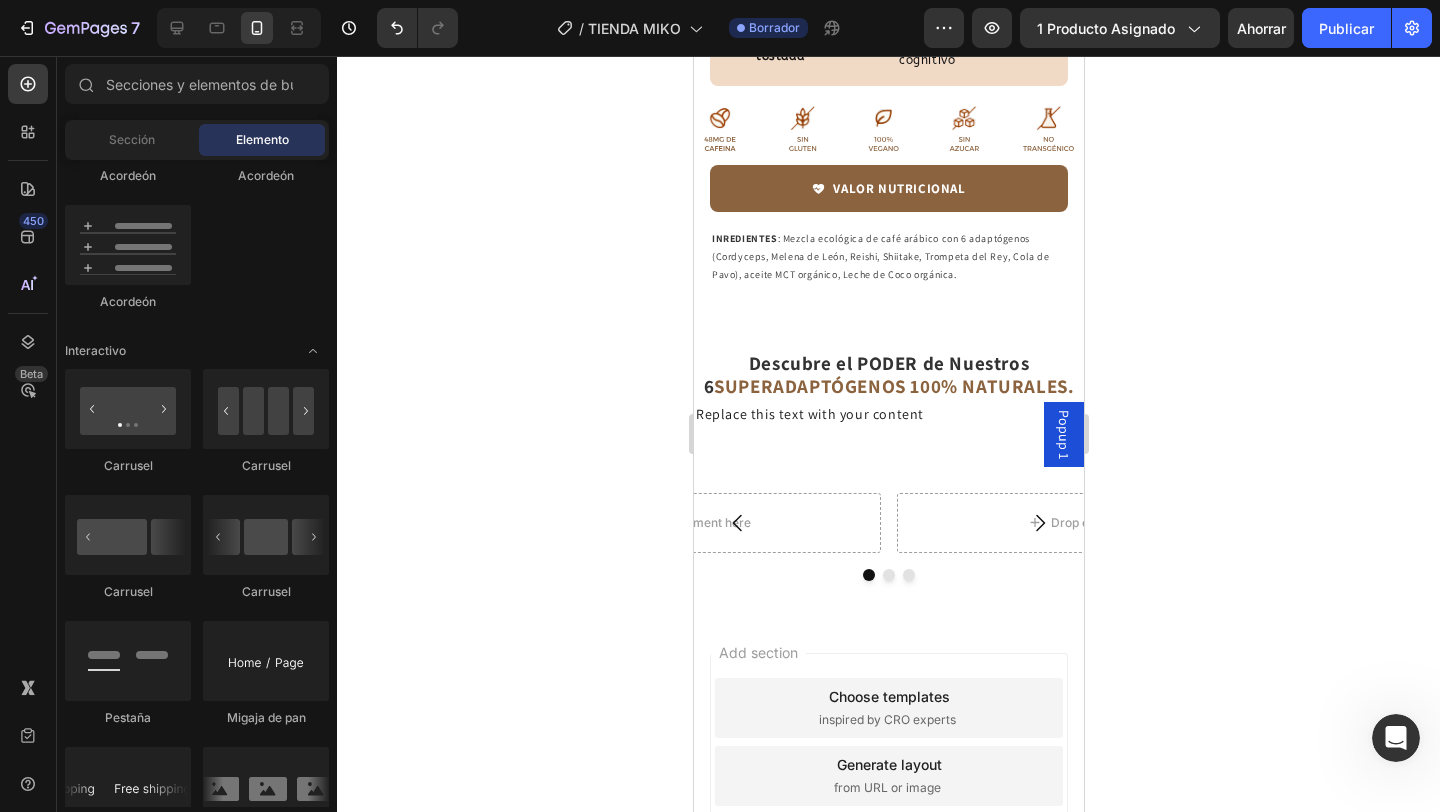 scroll, scrollTop: 3320, scrollLeft: 0, axis: vertical 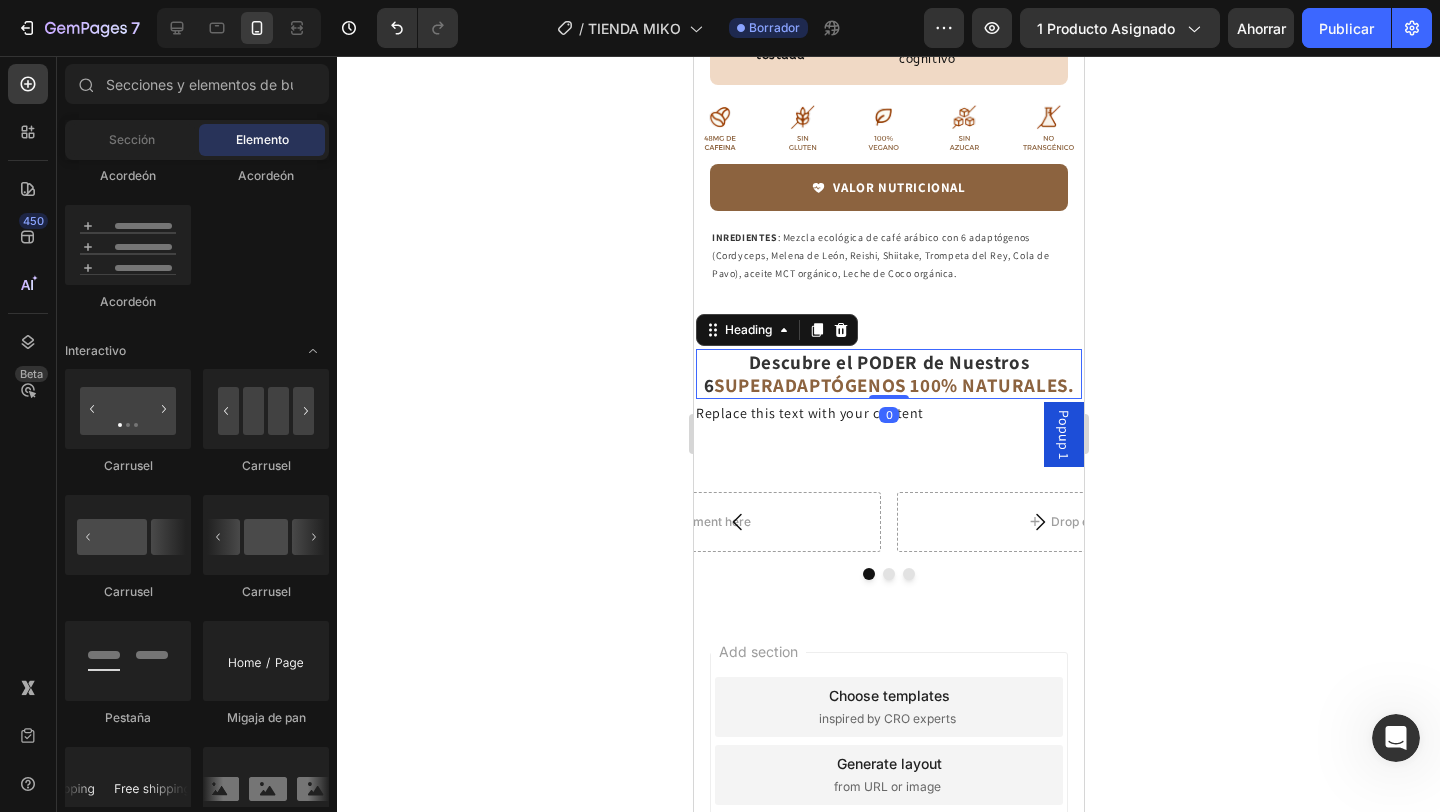 click on "SUPERADAPTÓGENOS 100% NATURALES." at bounding box center (893, 385) 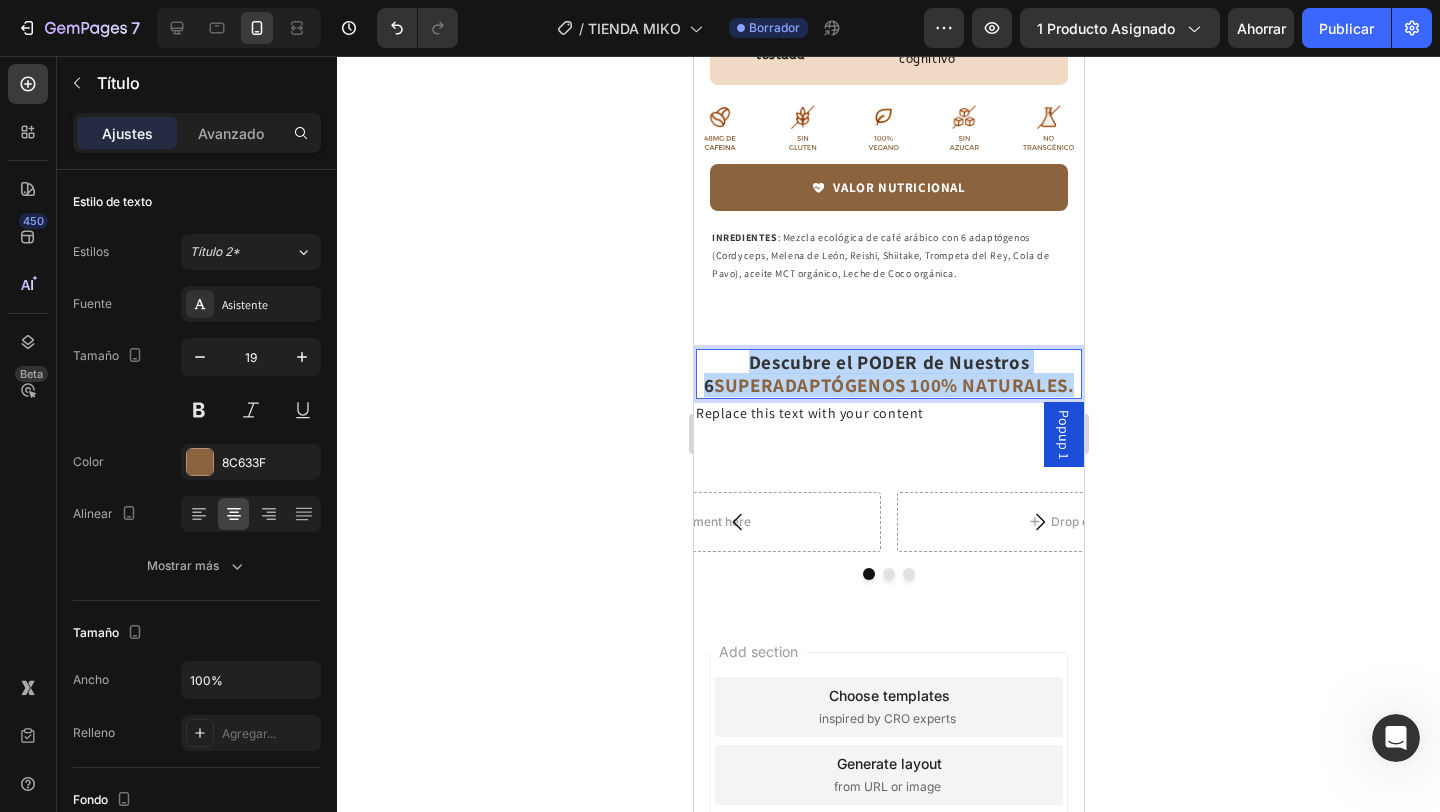 click on "SUPERADAPTÓGENOS 100% NATURALES." at bounding box center [893, 385] 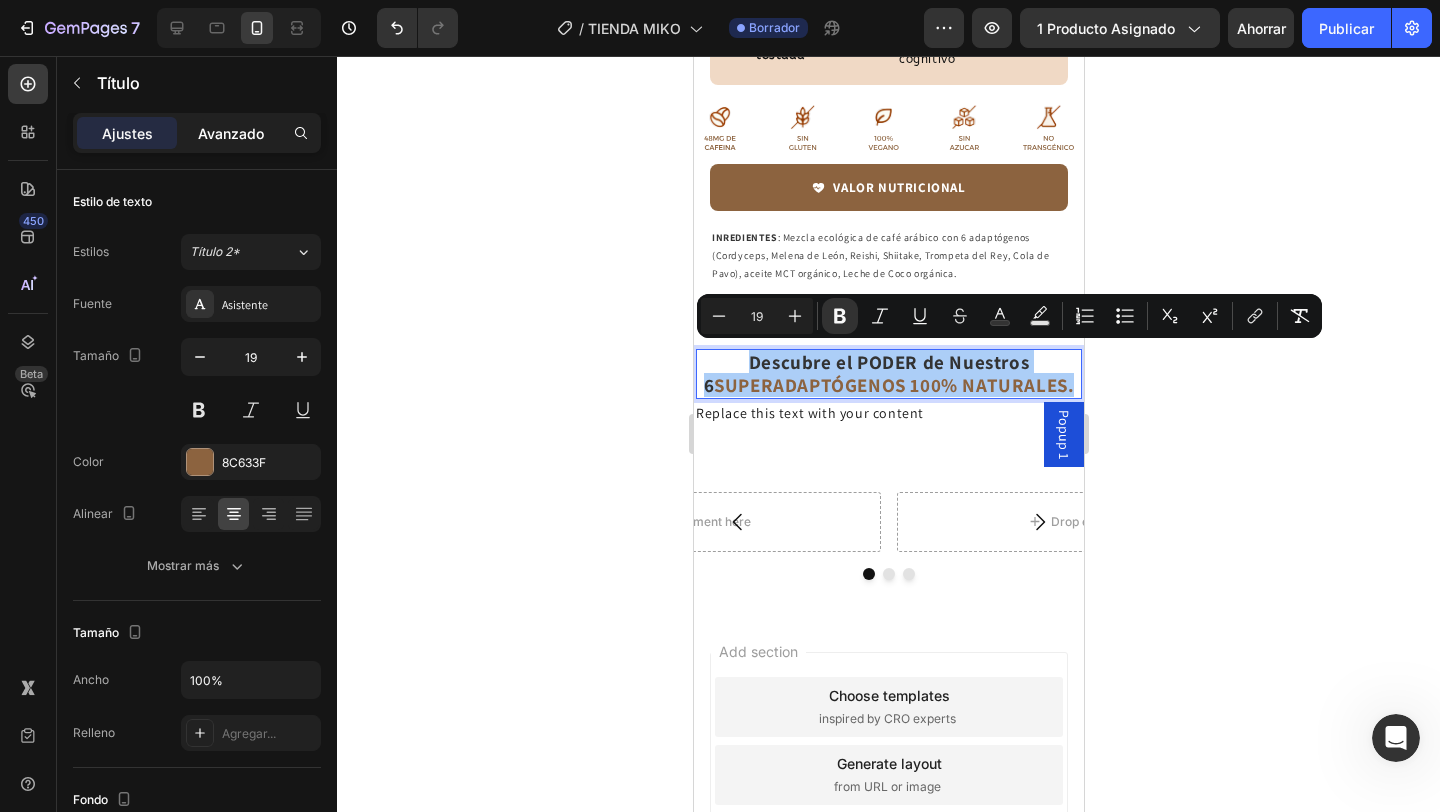 click on "Avanzado" 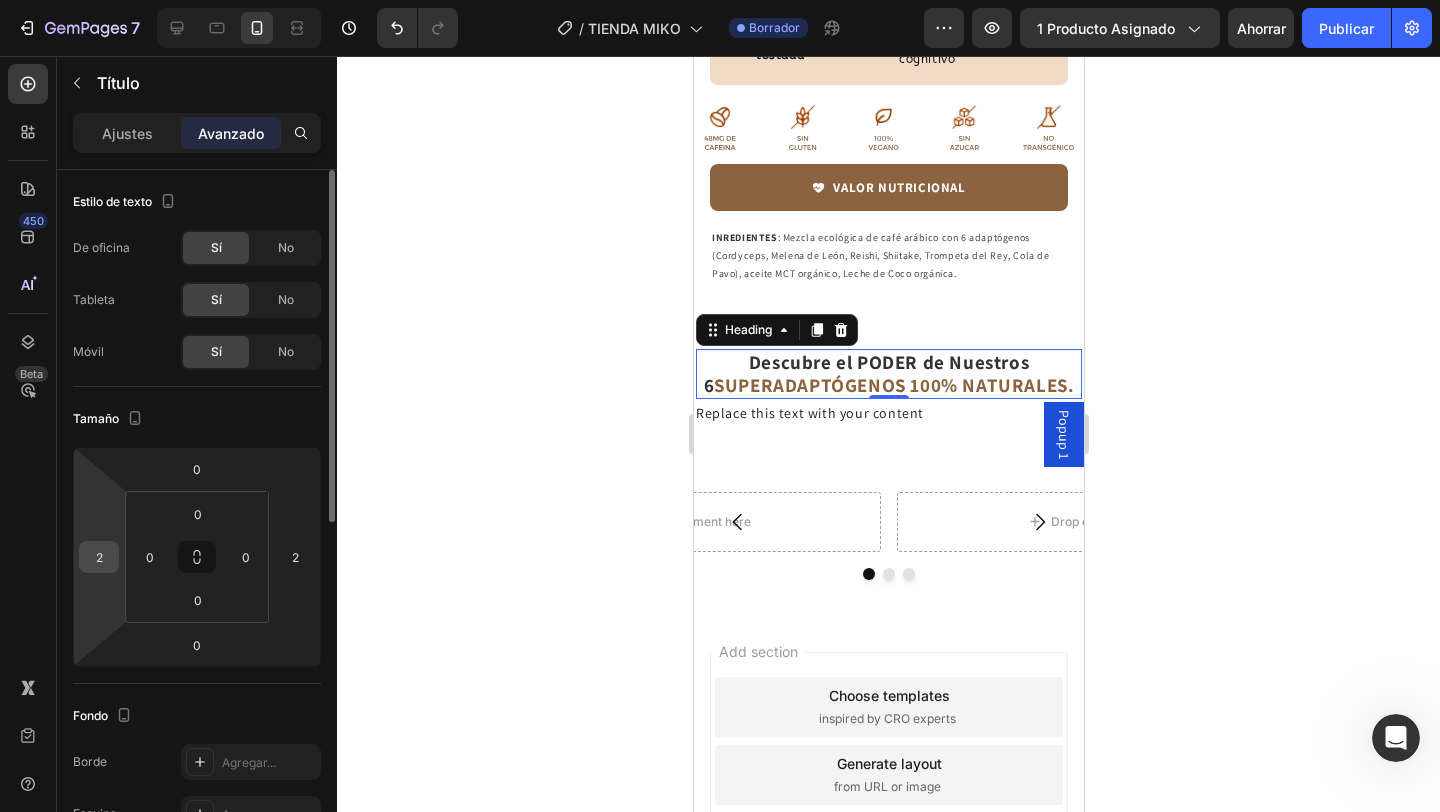 click on "2" at bounding box center [99, 557] 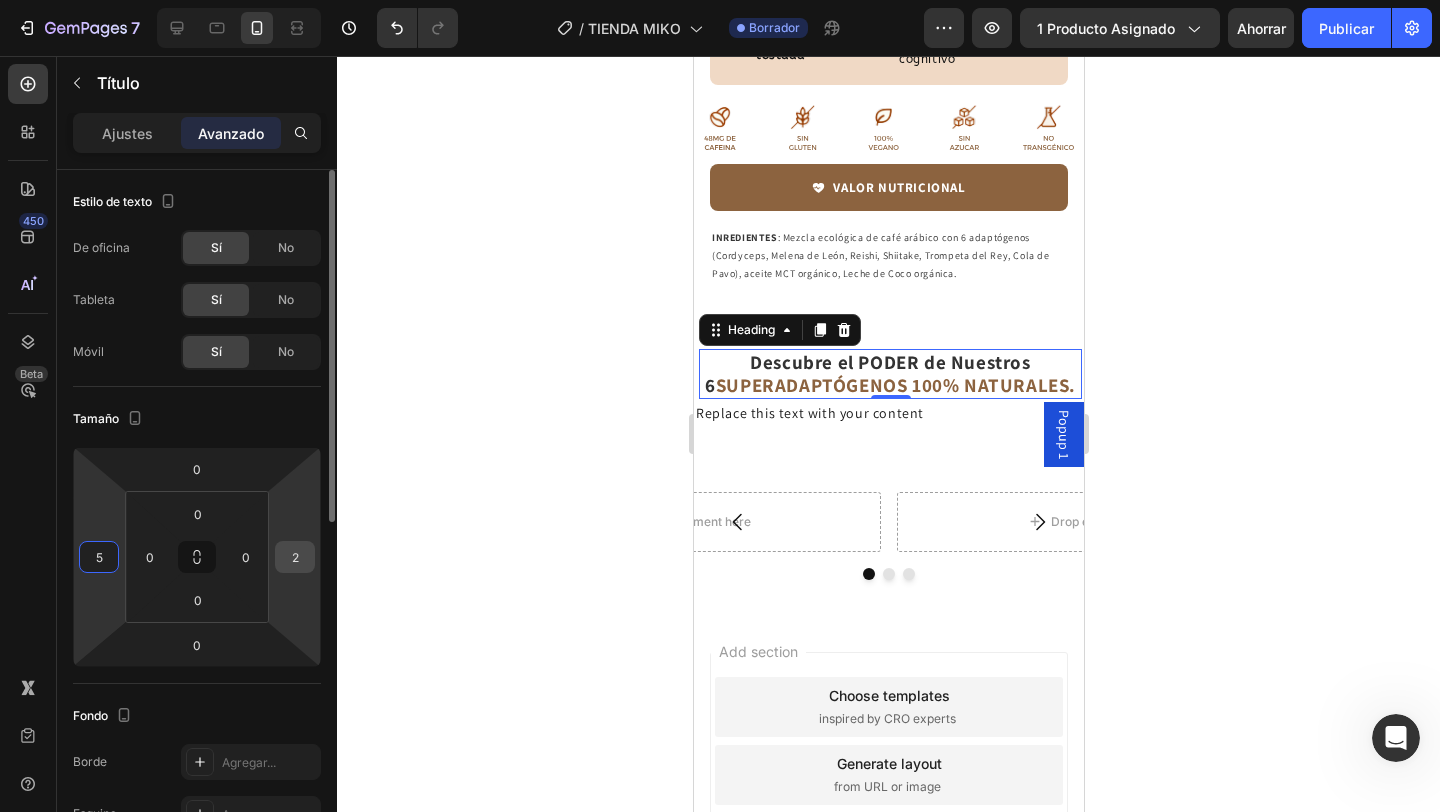 type on "5" 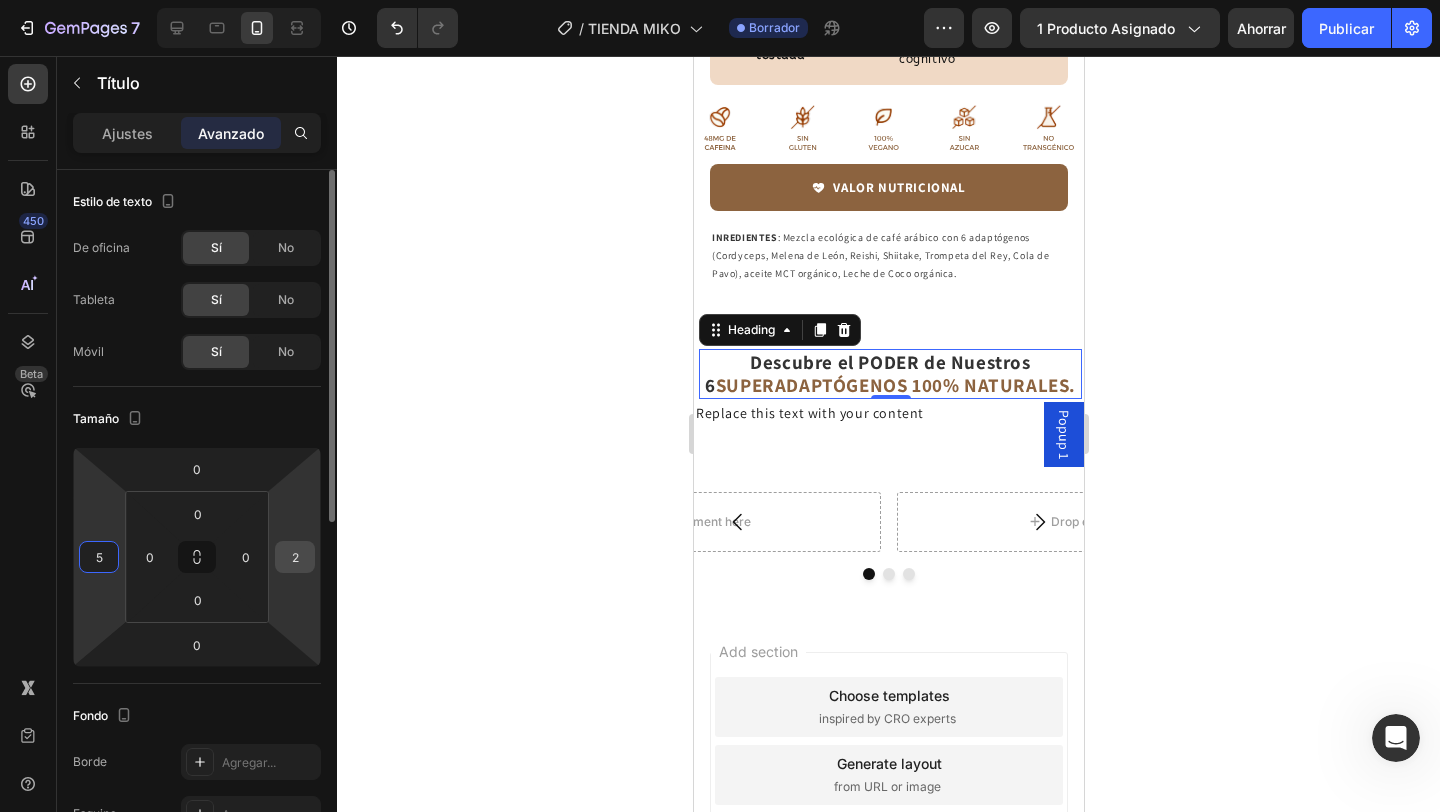 click on "2" at bounding box center [295, 557] 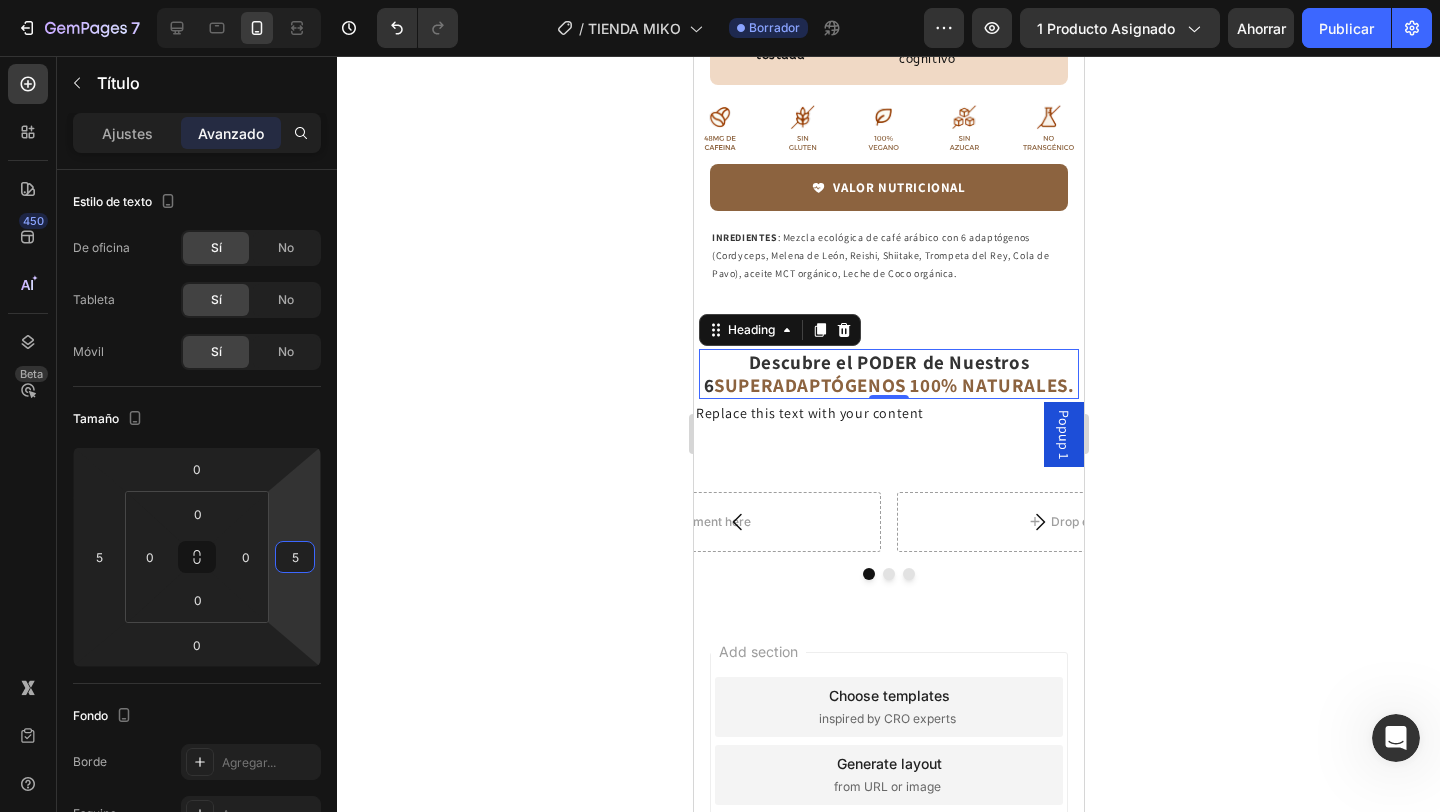 type on "5" 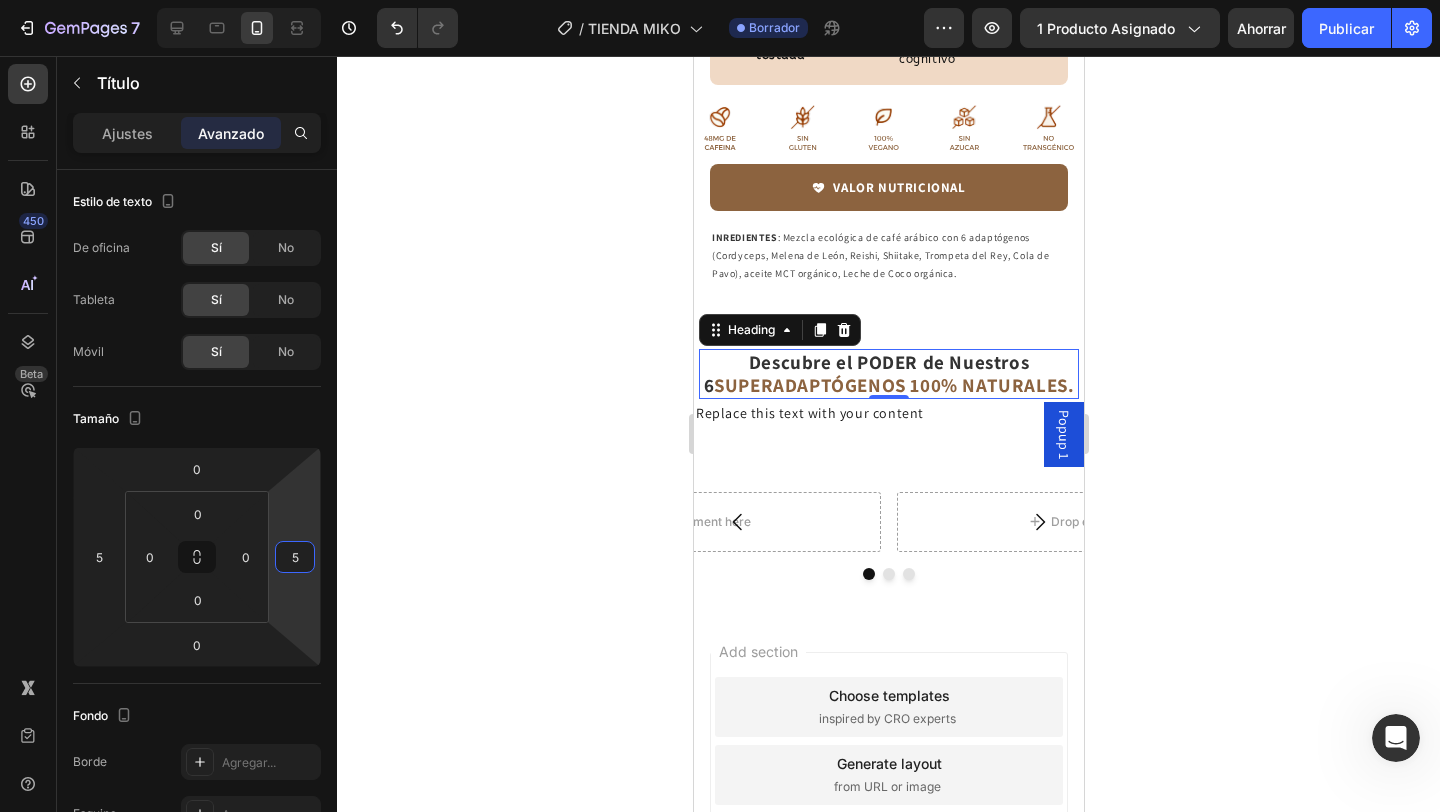 click 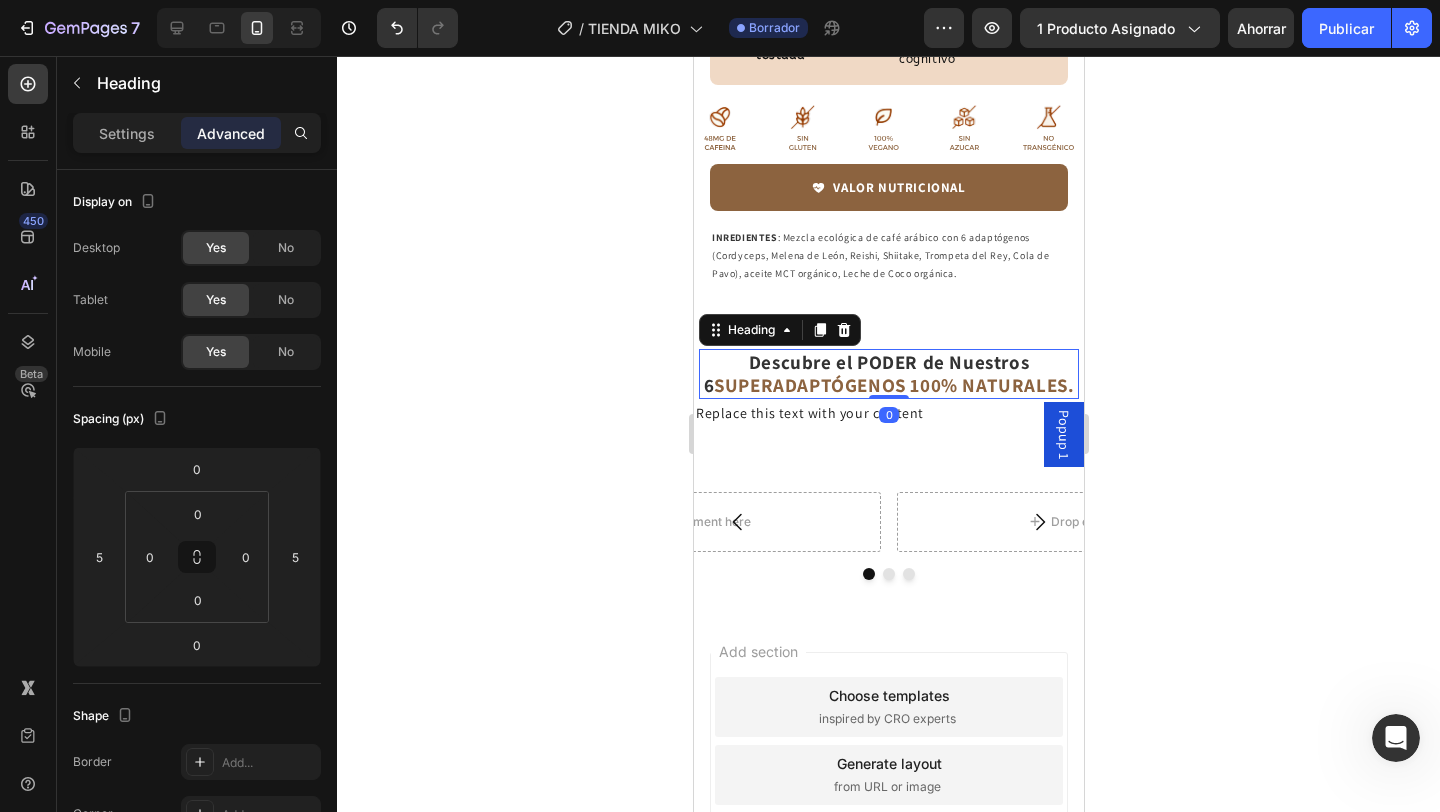 click on "SUPERADAPTÓGENOS 100% NATURALES." at bounding box center (893, 385) 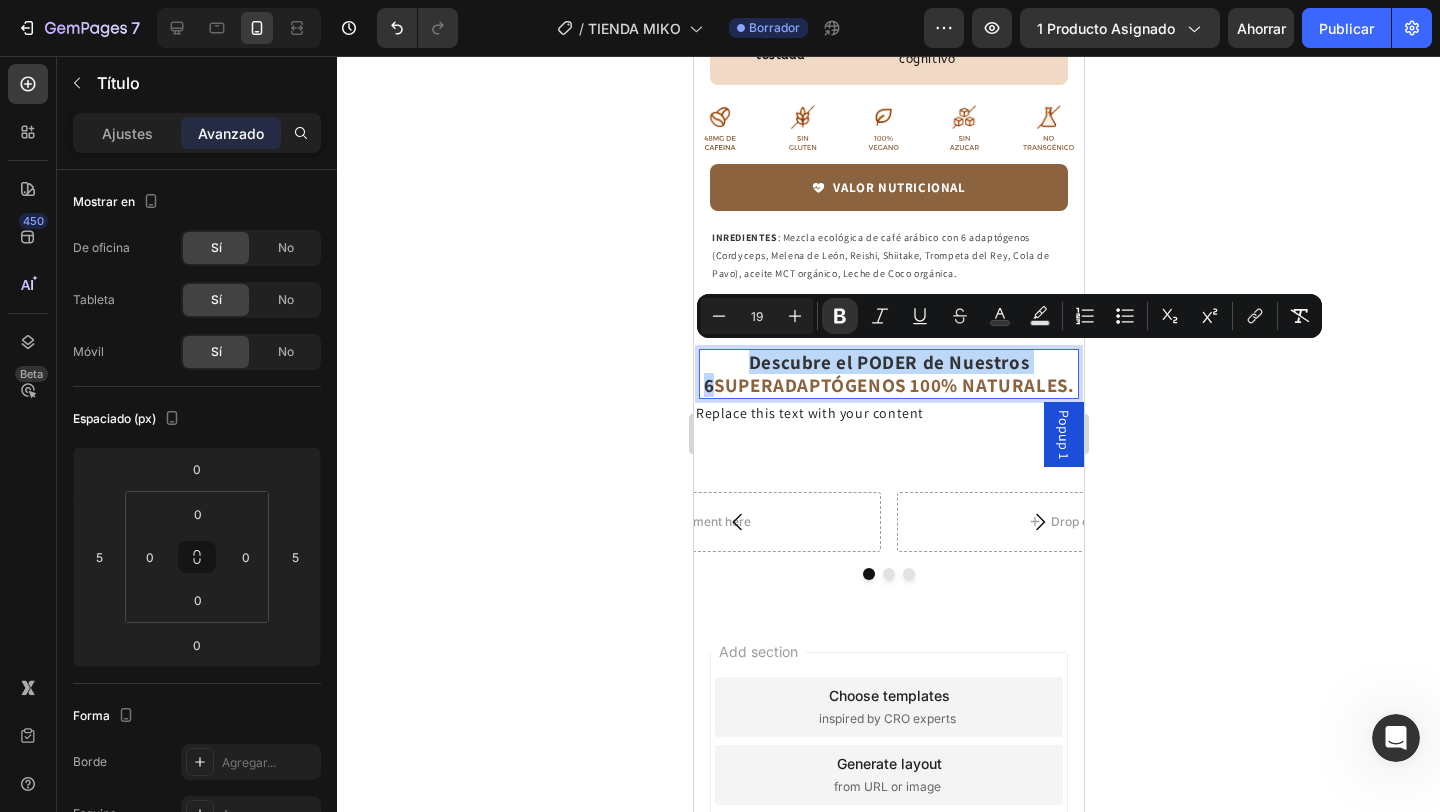 drag, startPoint x: 744, startPoint y: 361, endPoint x: 1034, endPoint y: 360, distance: 290.0017 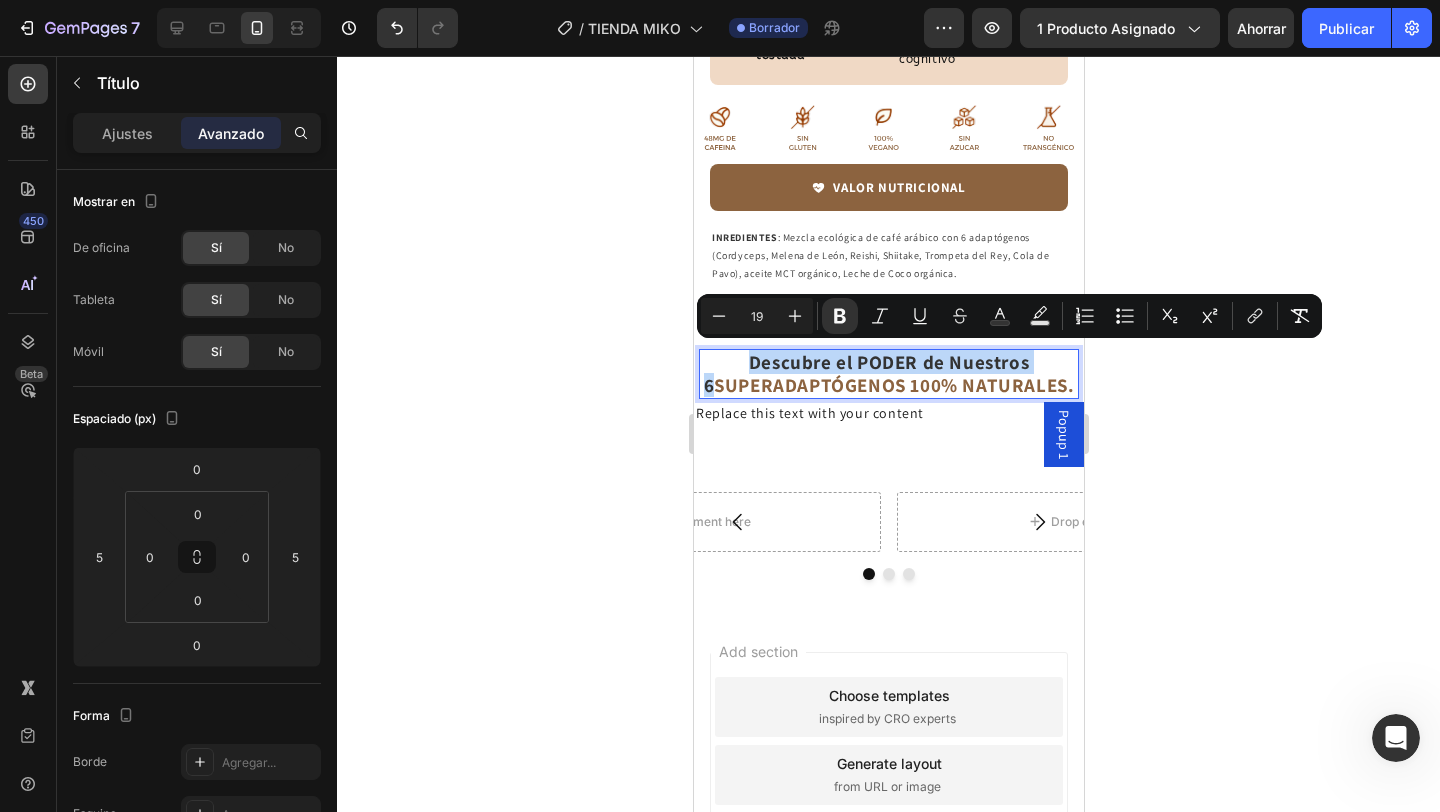 click on "Descubre el PODER de Nuestros 6  SUPERADAPTÓGENOS 100% NATURALES." at bounding box center (888, 374) 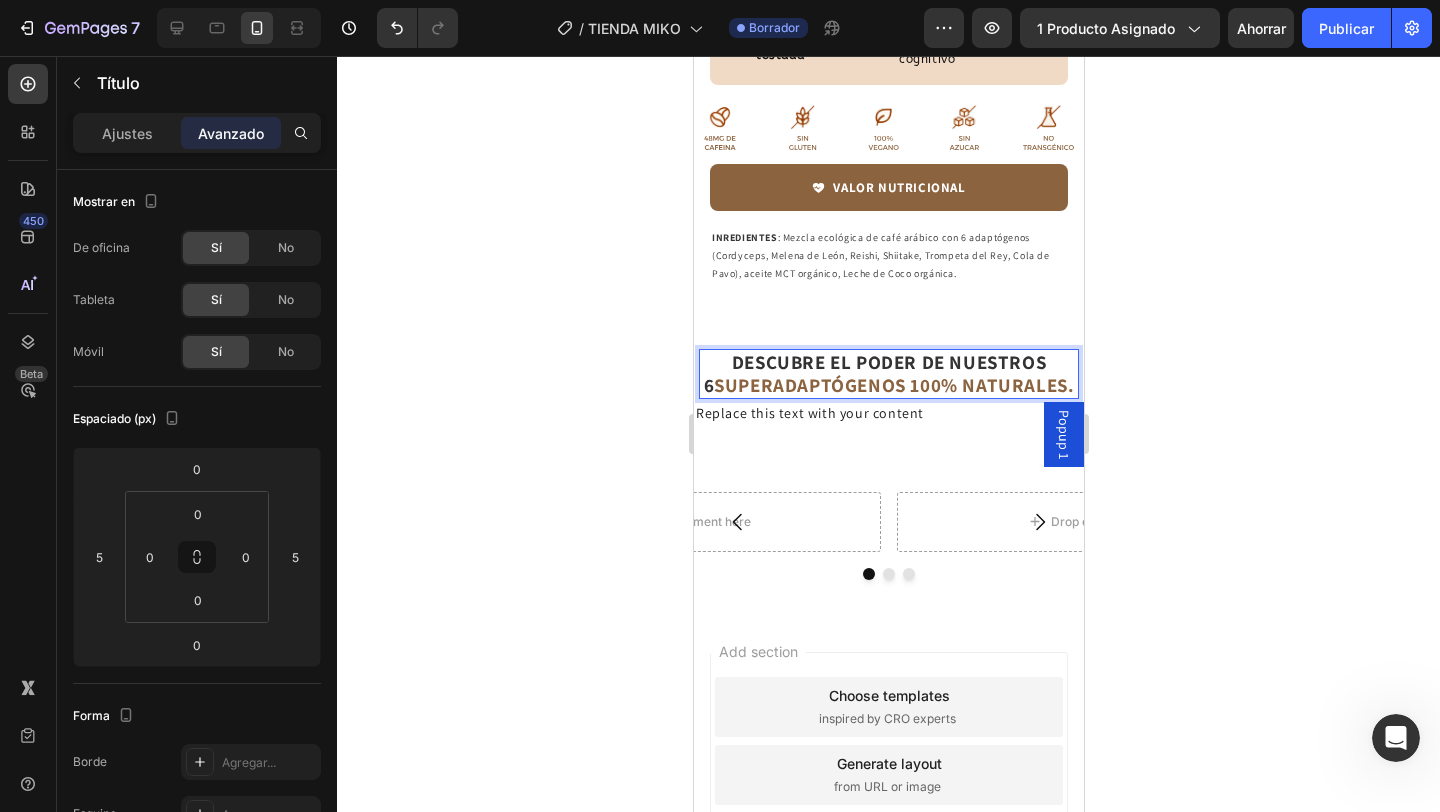 click on "SUPERADAPTÓGENOS 100% NATURALES." at bounding box center (893, 385) 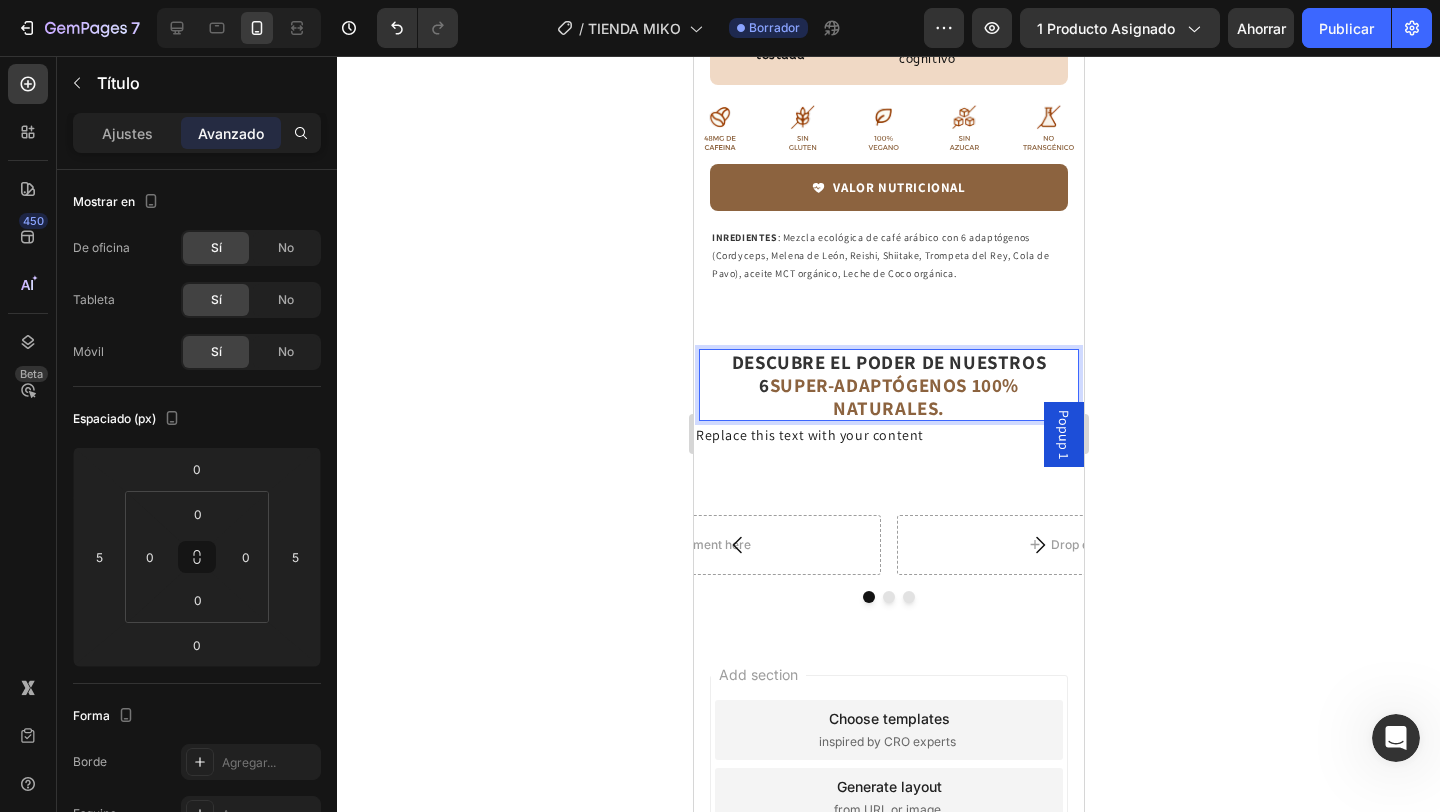 click 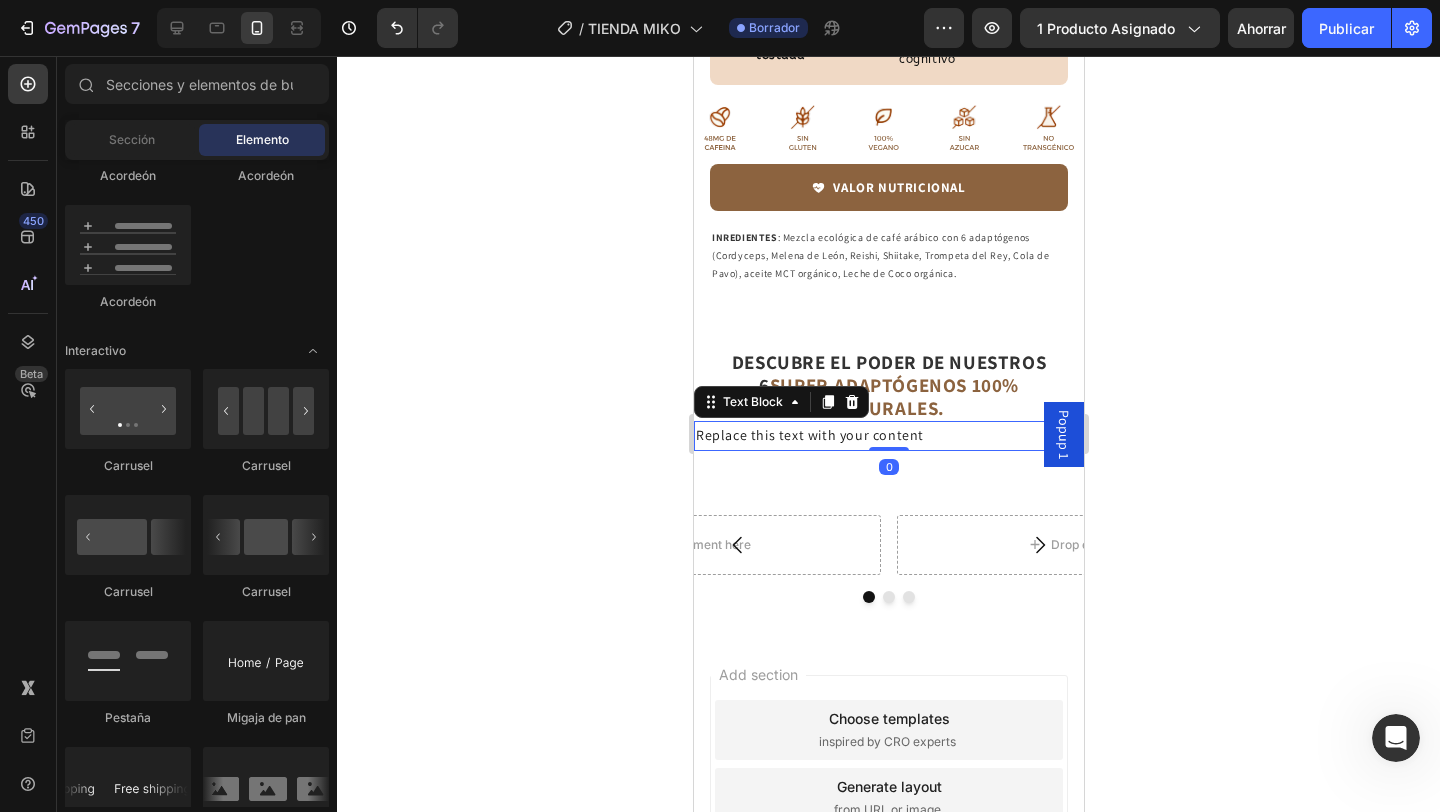 click on "Replace this text with your content" at bounding box center [888, 435] 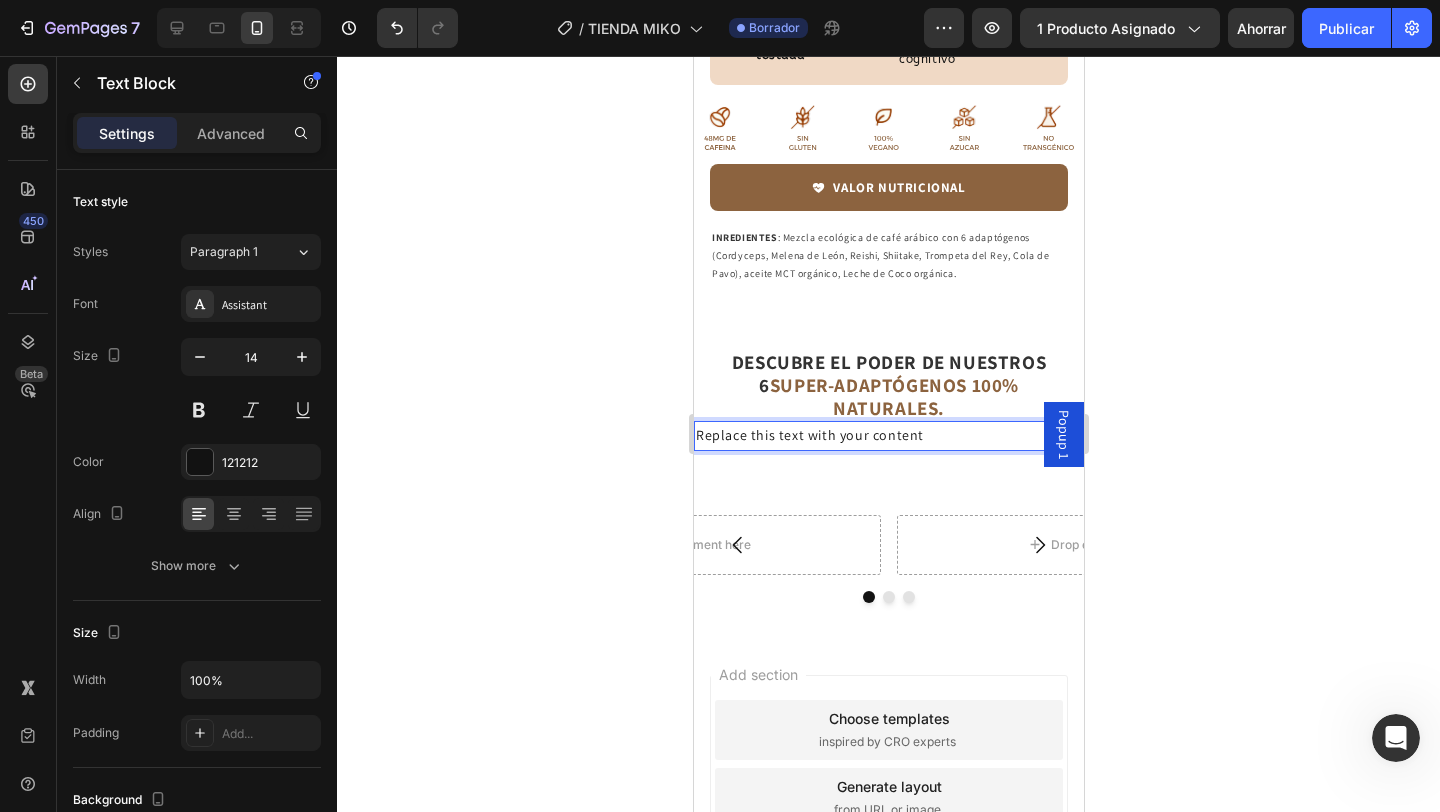 click on "Replace this text with your content" at bounding box center (888, 435) 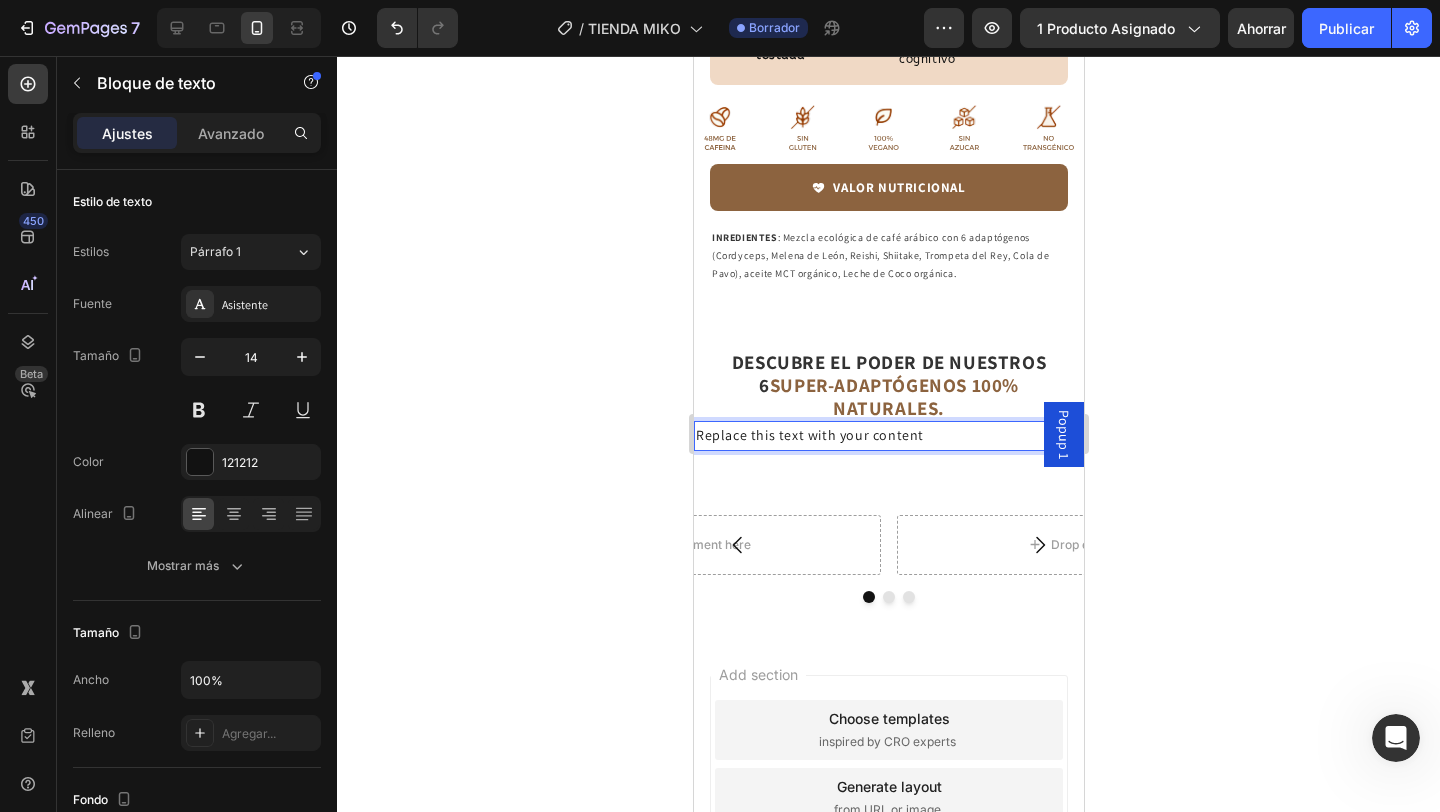 click on "Replace this text with your content" at bounding box center [888, 435] 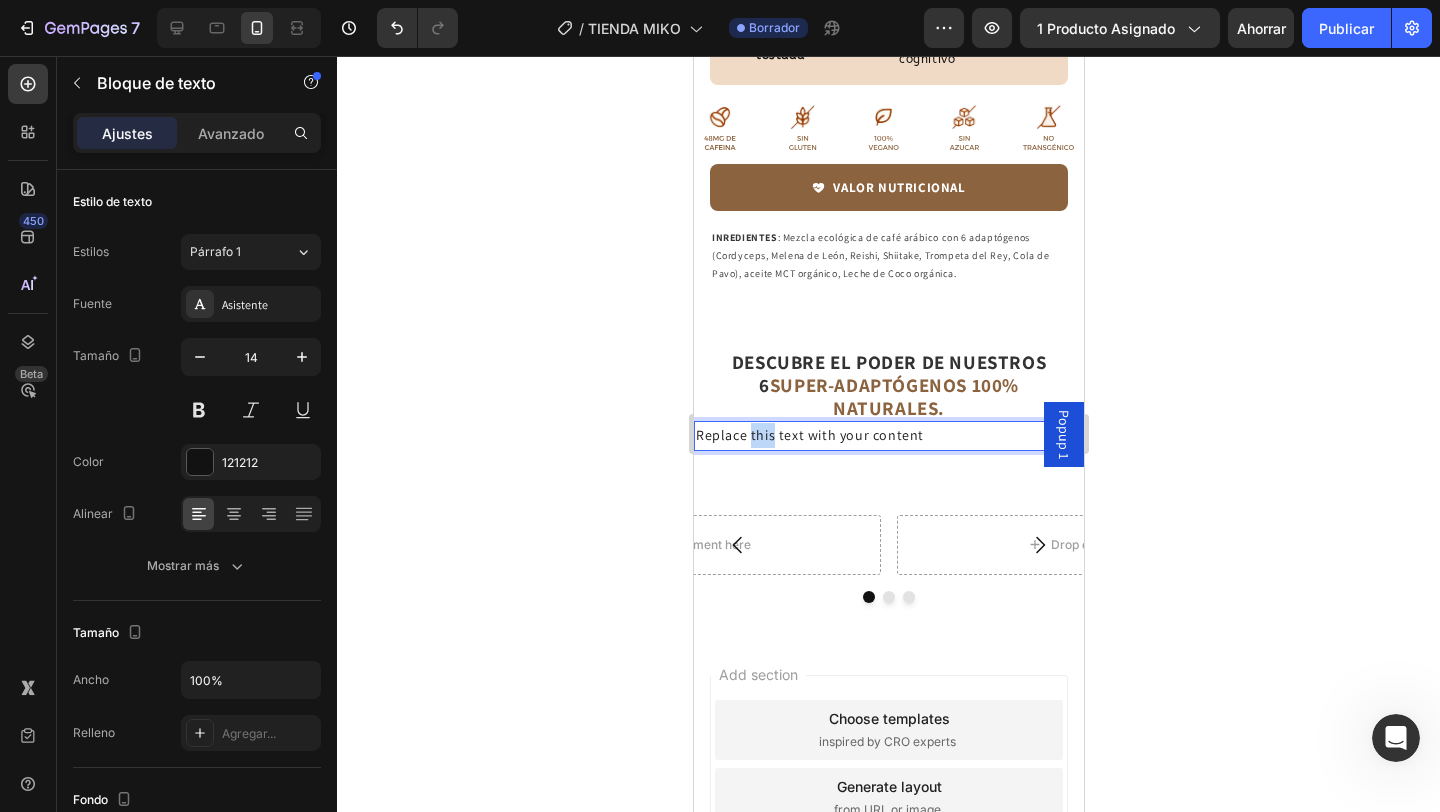 click on "Replace this text with your content" at bounding box center (888, 435) 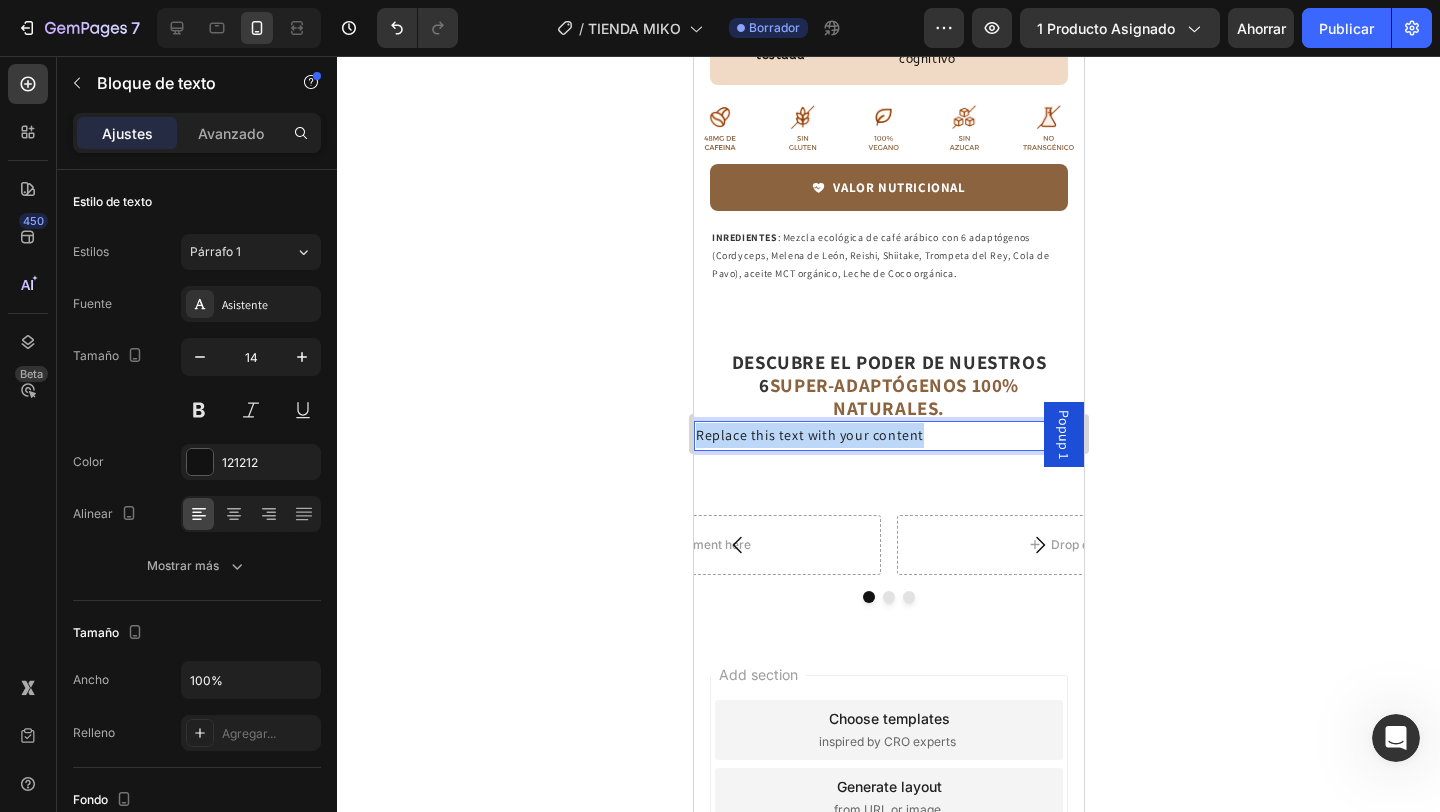 click on "Replace this text with your content" at bounding box center (888, 435) 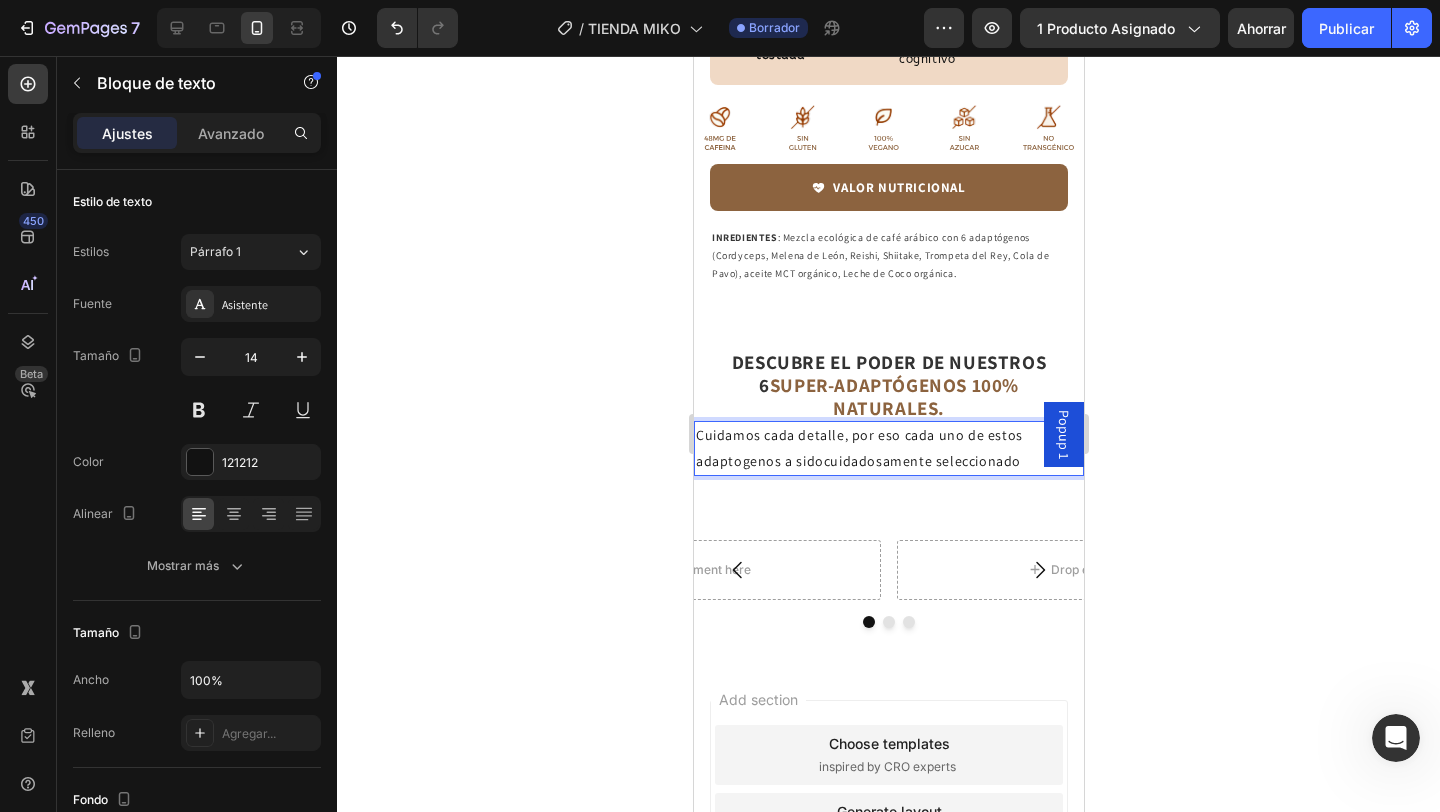 click on "Cuidamos cada detalle, por eso cada uno de estos adaptogenos a sidocuidadosamente seleccionado" at bounding box center (888, 448) 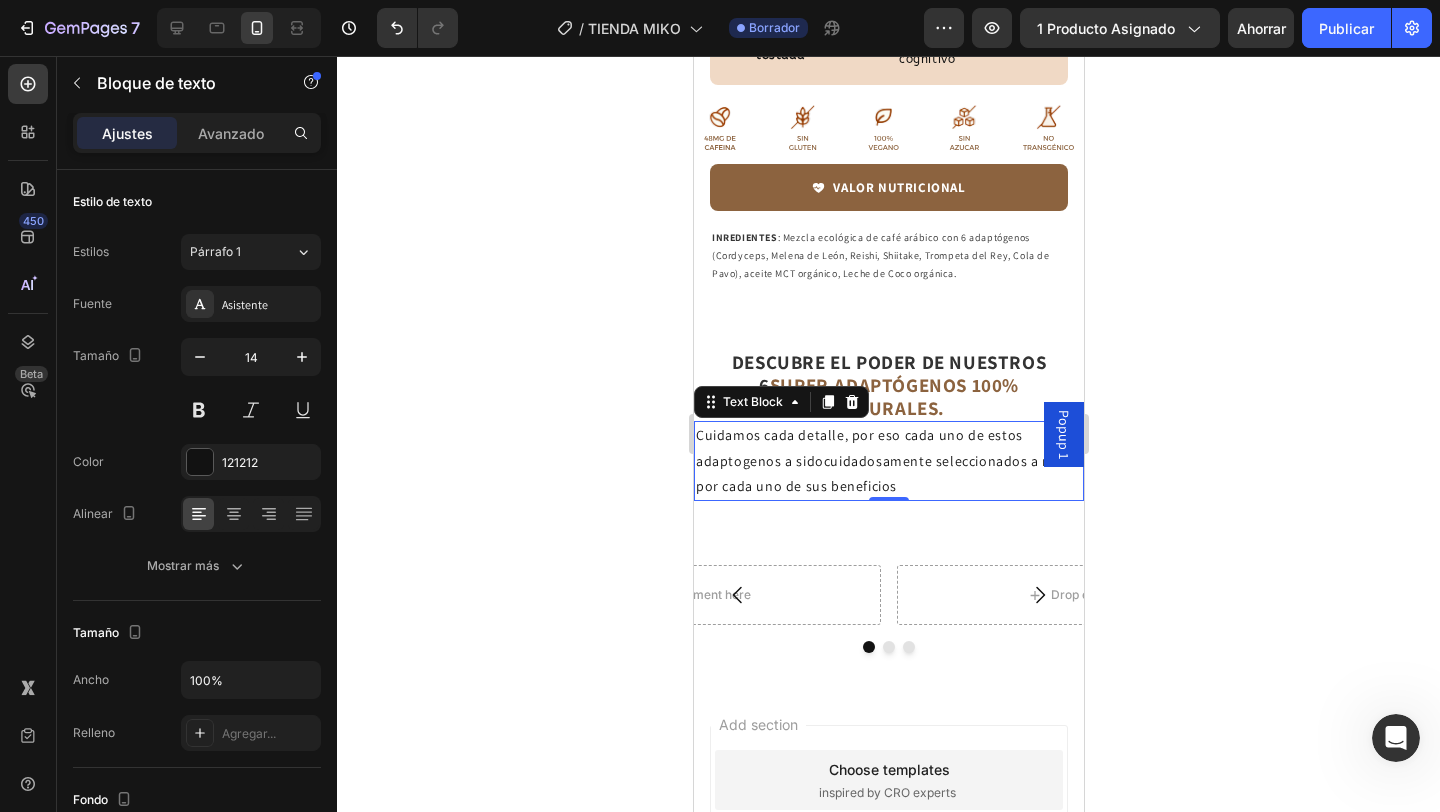 click 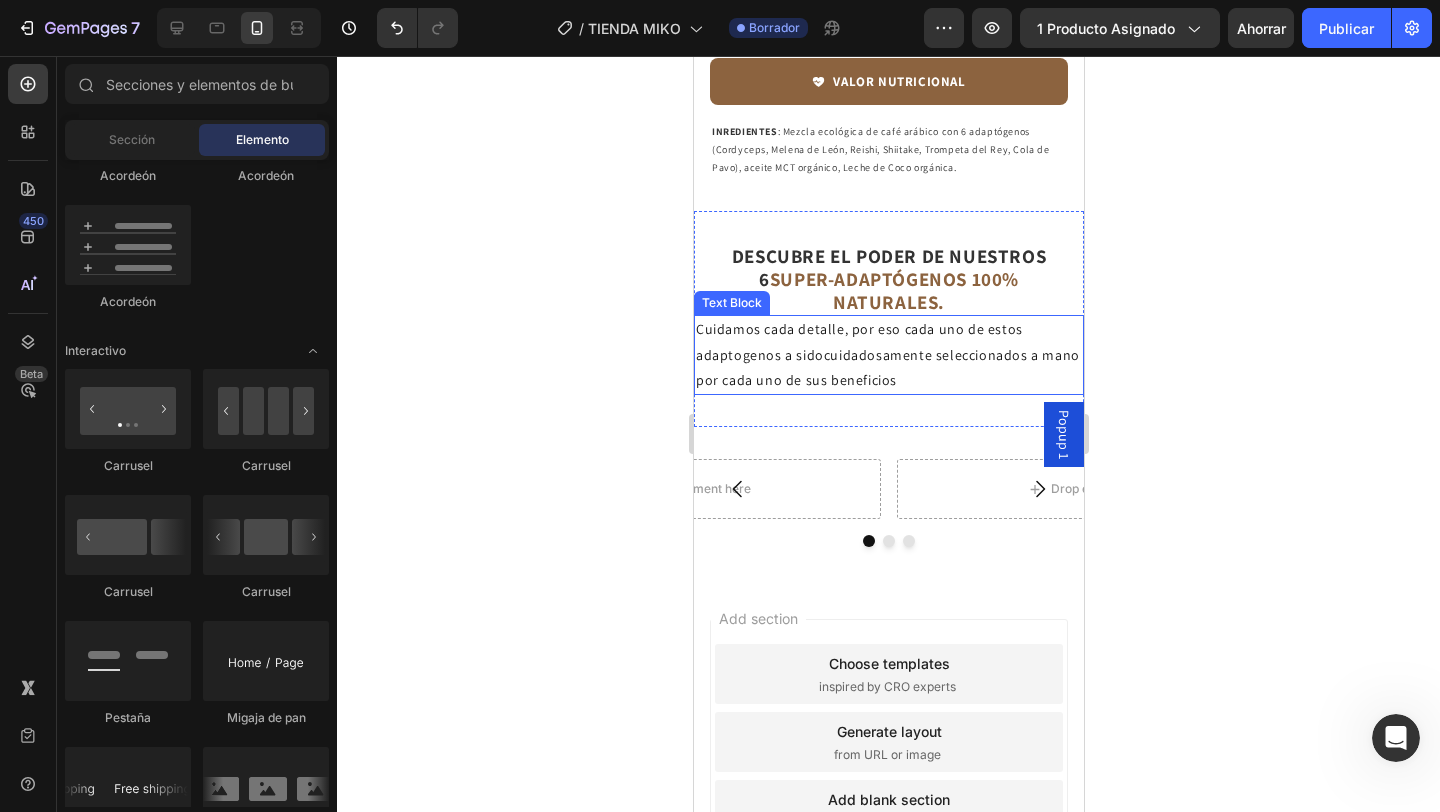 scroll, scrollTop: 3424, scrollLeft: 0, axis: vertical 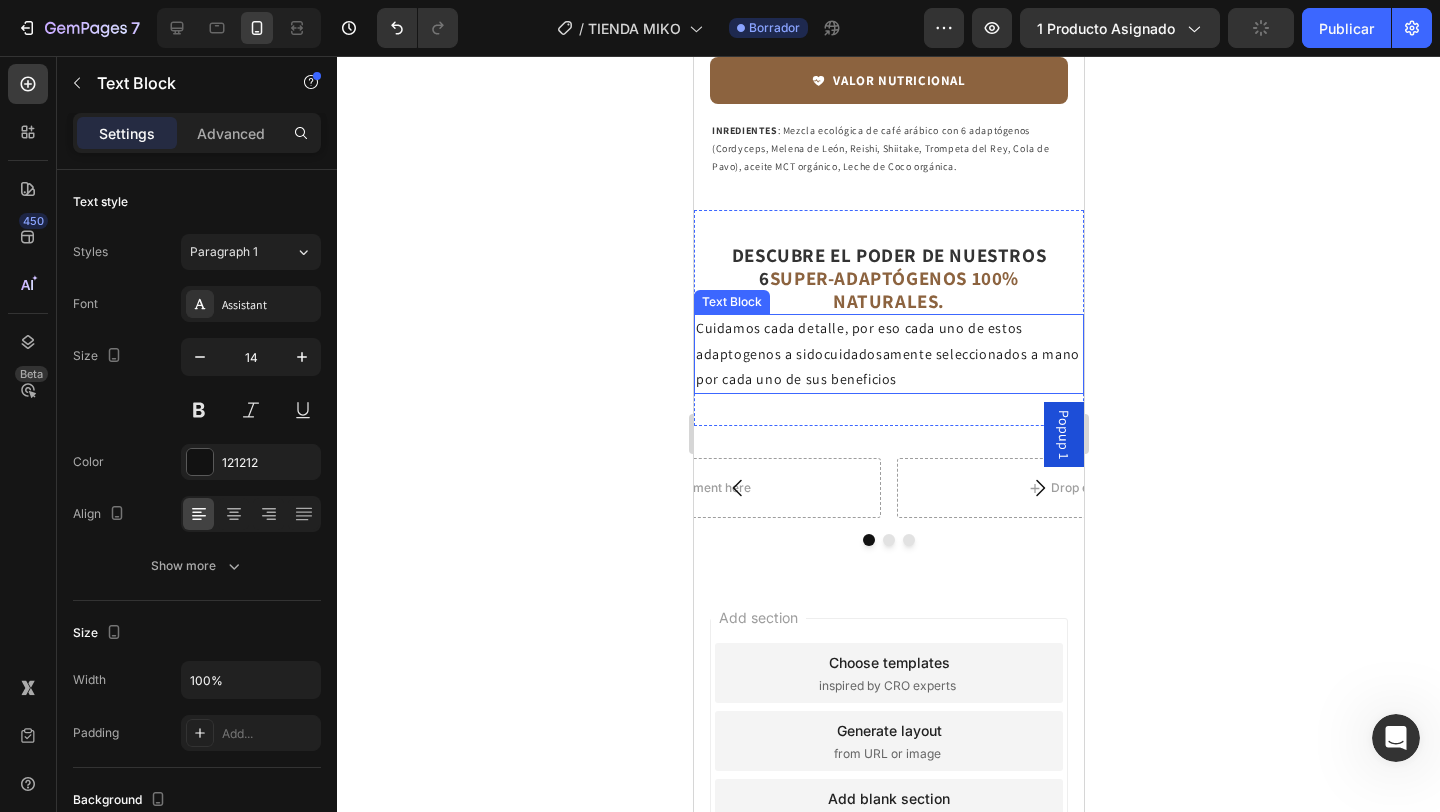 click on "Cuidamos cada detalle, por eso cada uno de estos adaptogenos a sidocuidadosamente seleccionados a mano por cada uno de sus beneficios" at bounding box center (888, 354) 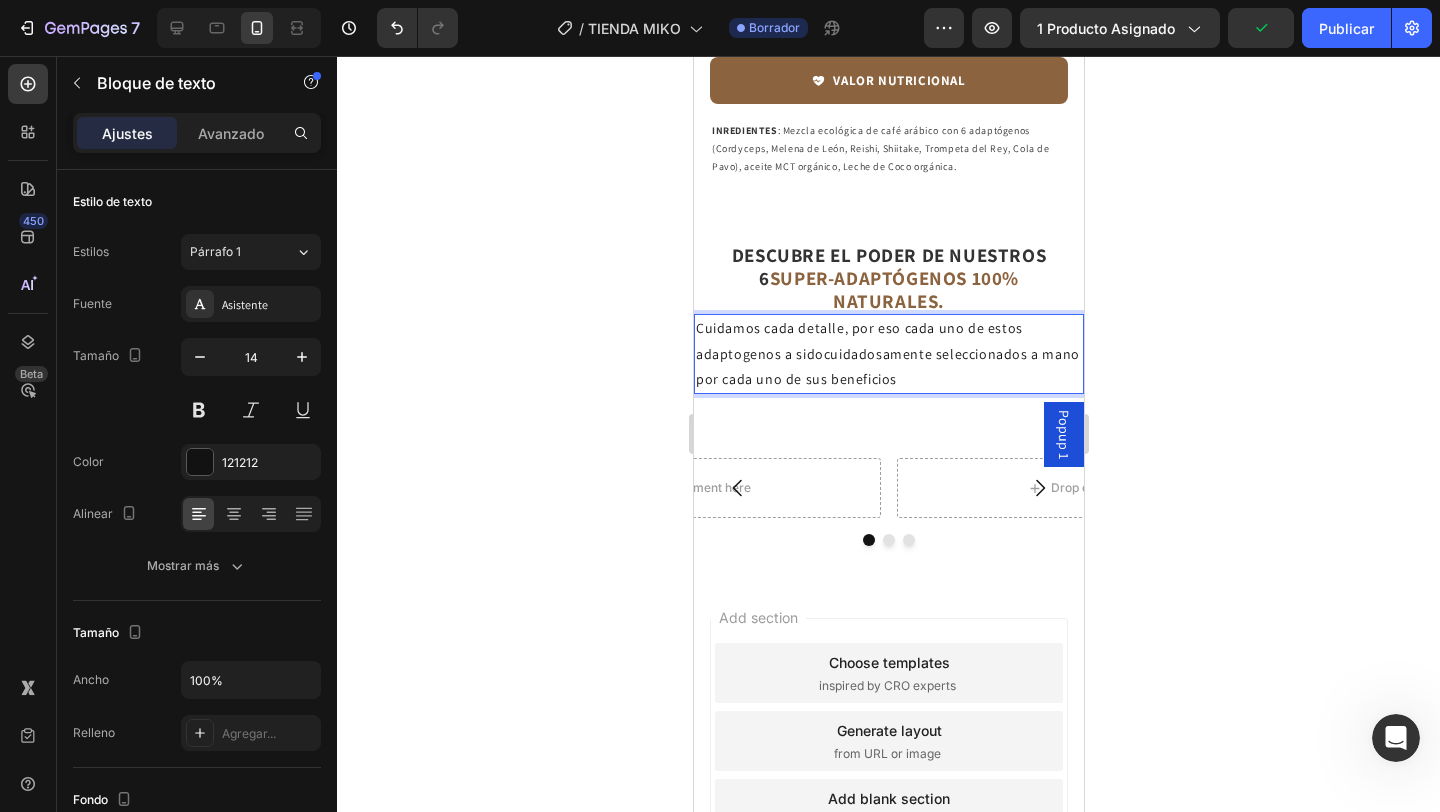 click on "Cuidamos cada detalle, por eso cada uno de estos adaptogenos a sidocuidadosamente seleccionados a mano por cada uno de sus beneficios" at bounding box center (888, 354) 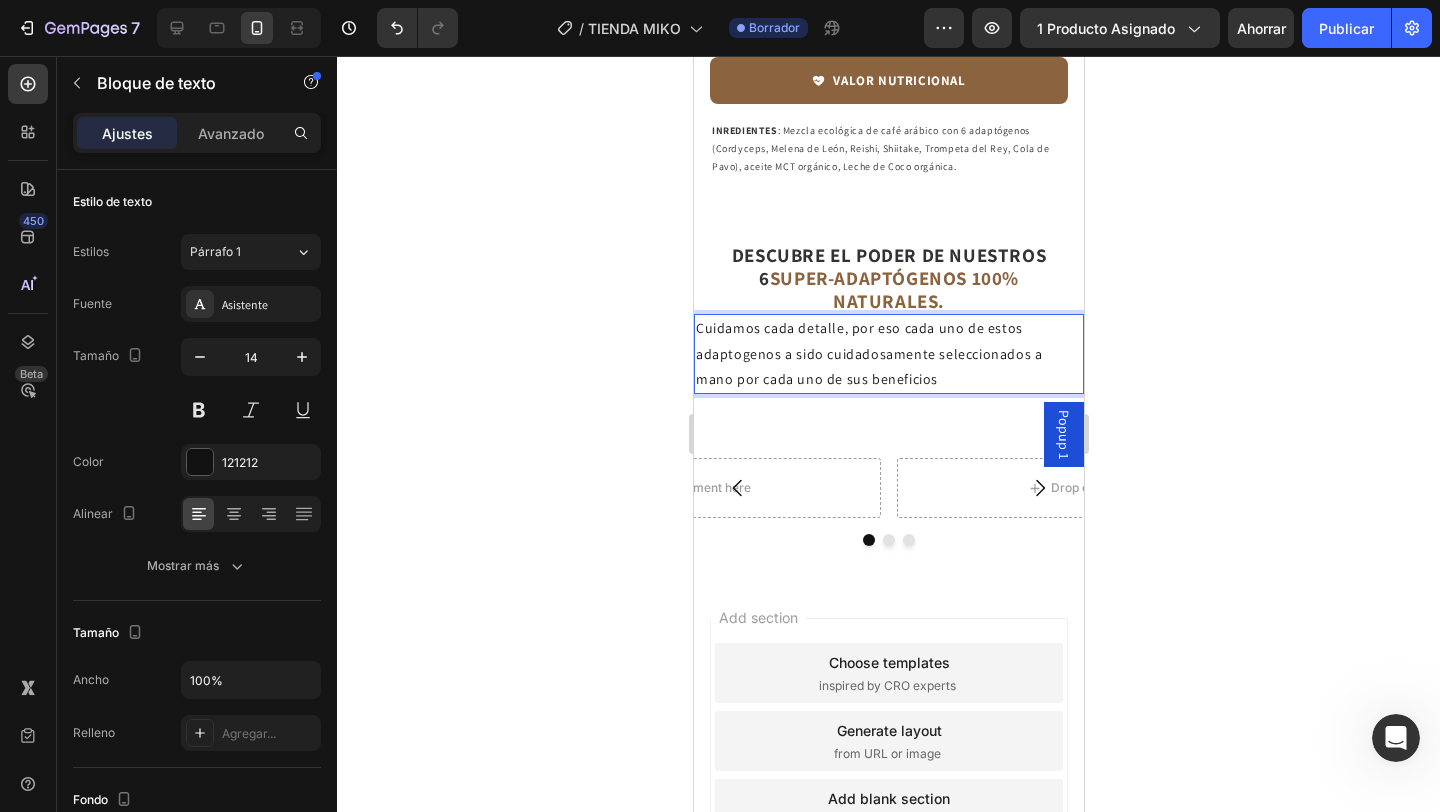 click on "Cuidamos cada detalle, por eso cada uno de estos adaptogenos a sido cuidadosamente seleccionados a mano por cada uno de sus beneficios" at bounding box center [888, 354] 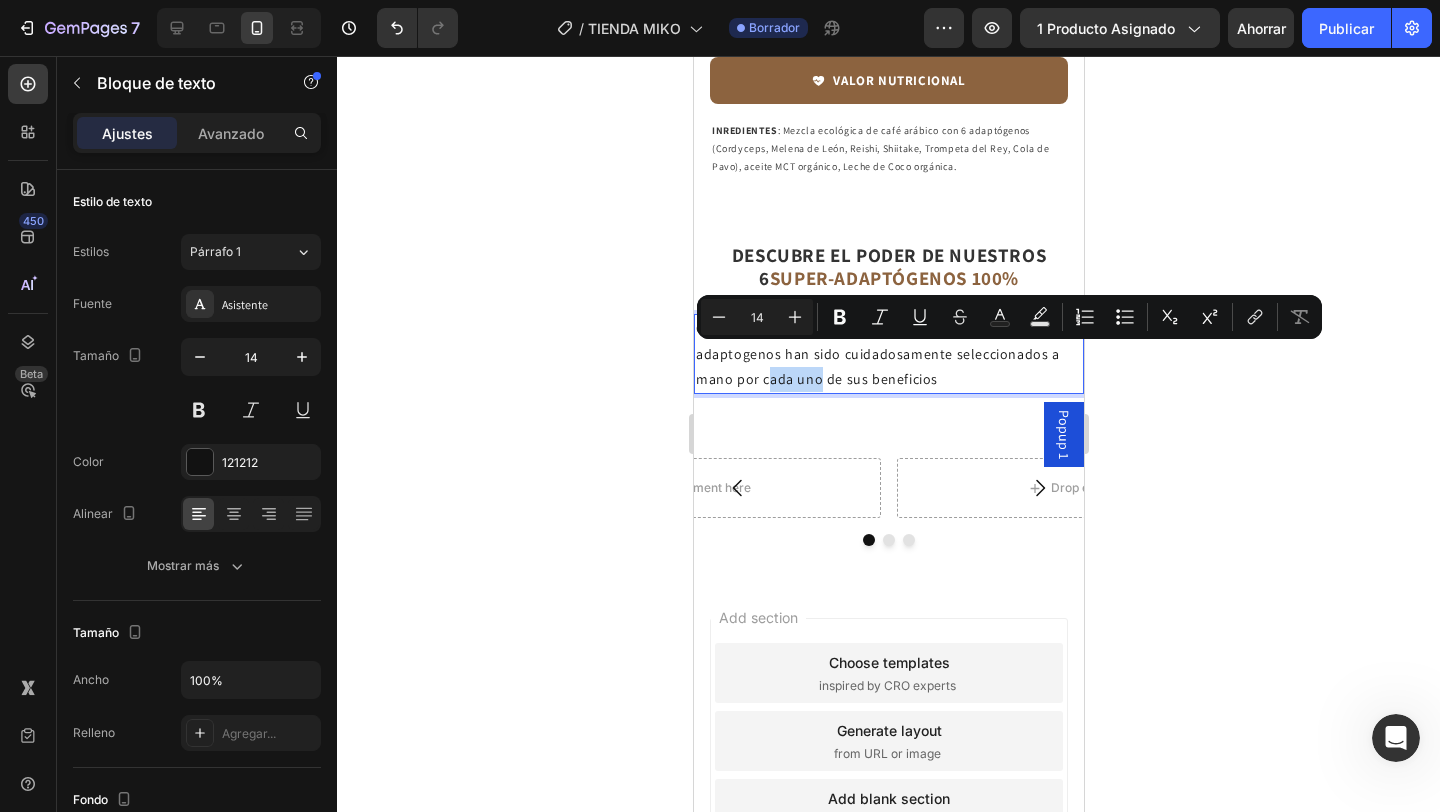drag, startPoint x: 764, startPoint y: 358, endPoint x: 817, endPoint y: 358, distance: 53 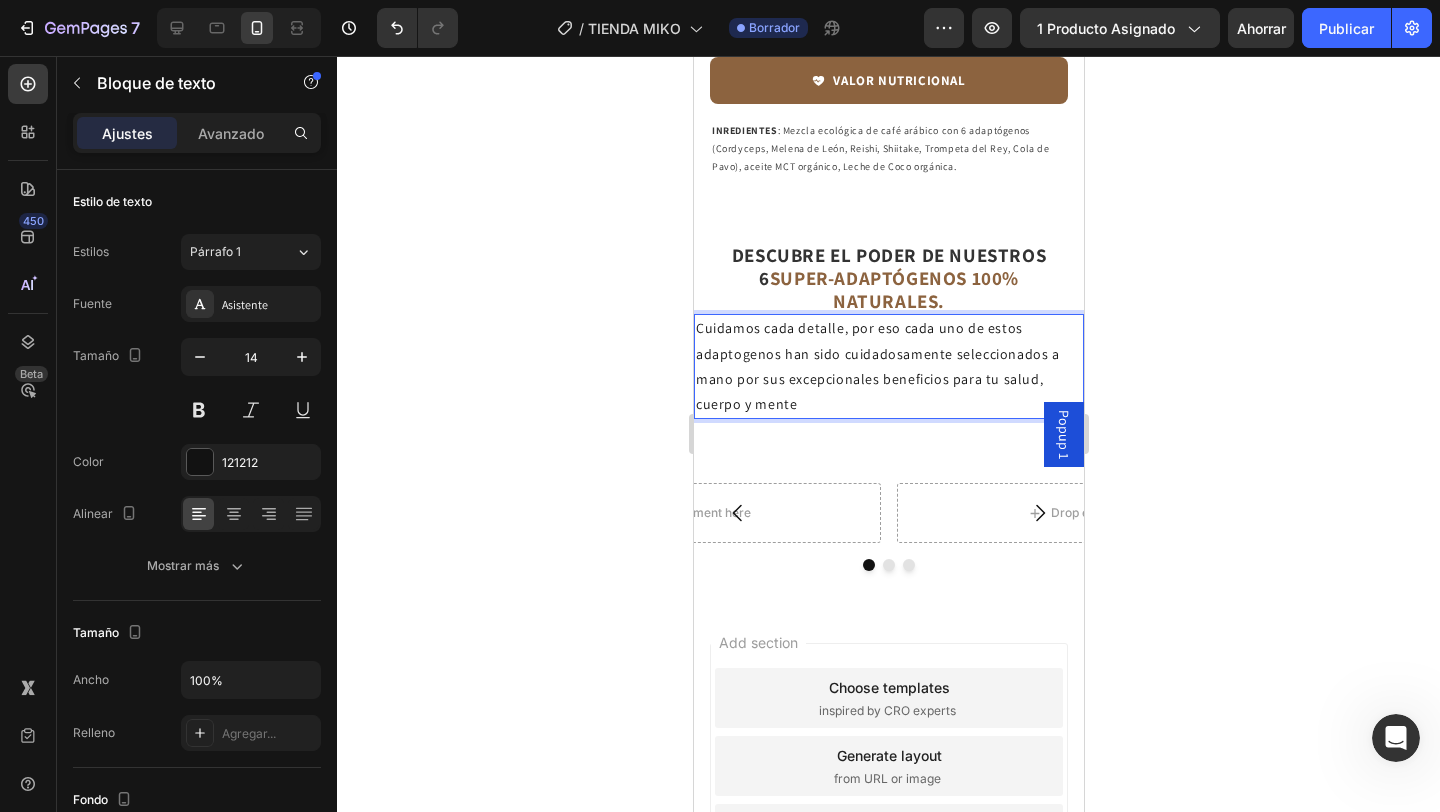 drag, startPoint x: 1212, startPoint y: 322, endPoint x: 1220, endPoint y: 334, distance: 14.422205 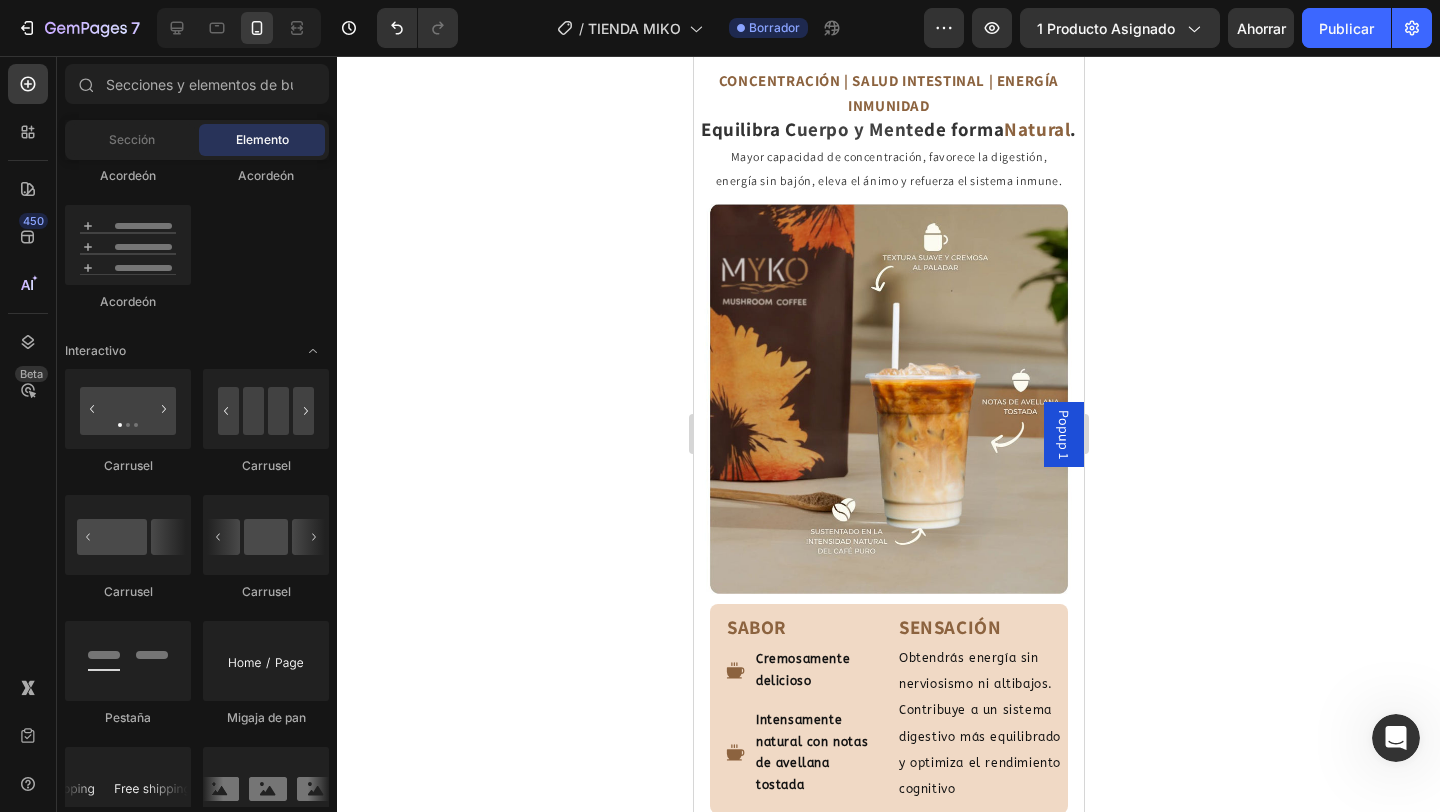 scroll, scrollTop: 2522, scrollLeft: 0, axis: vertical 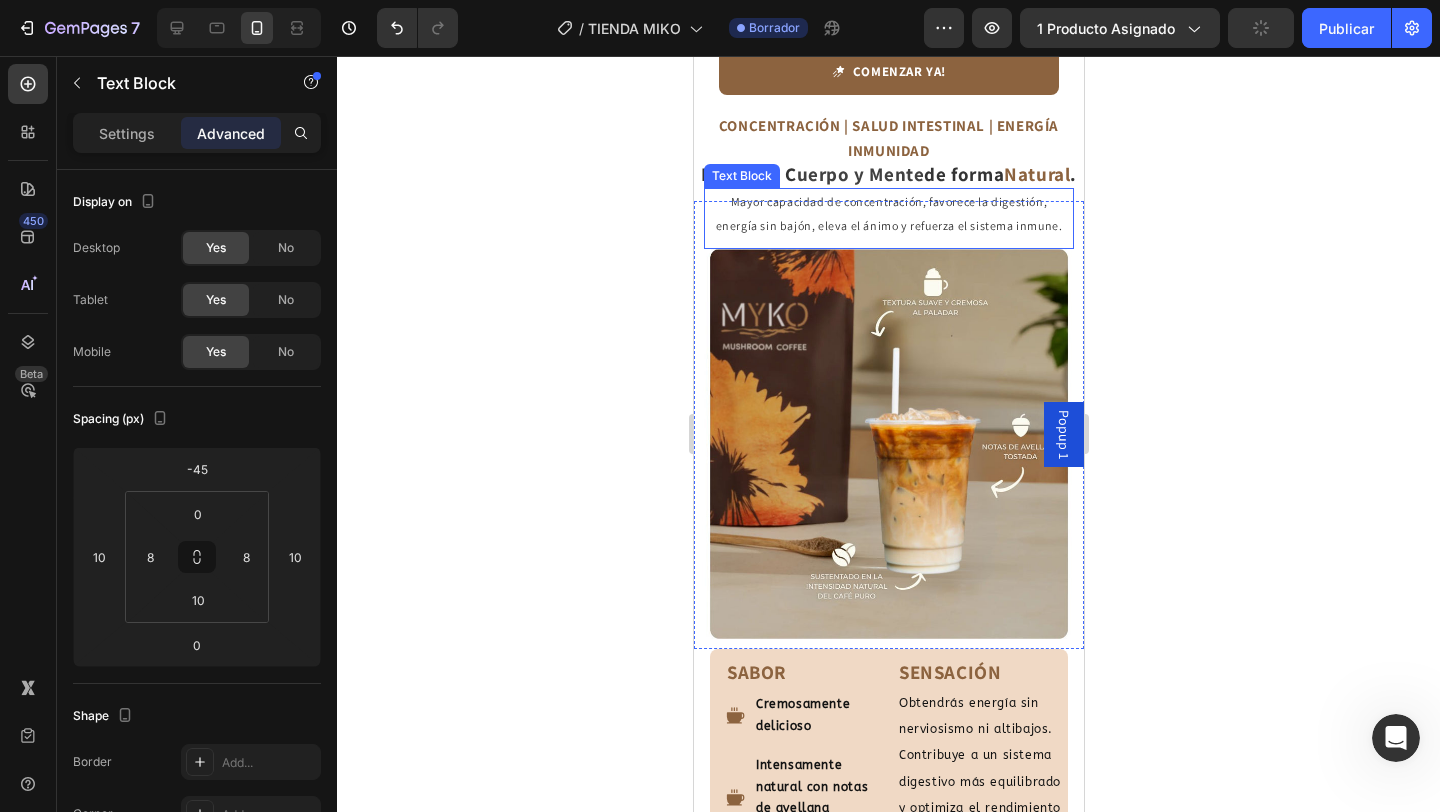 click on "Mayor capacidad de concentración, favorece la digestión, energía sin bajón, eleva el ánimo y refuerza el sistema inmune." at bounding box center [888, 213] 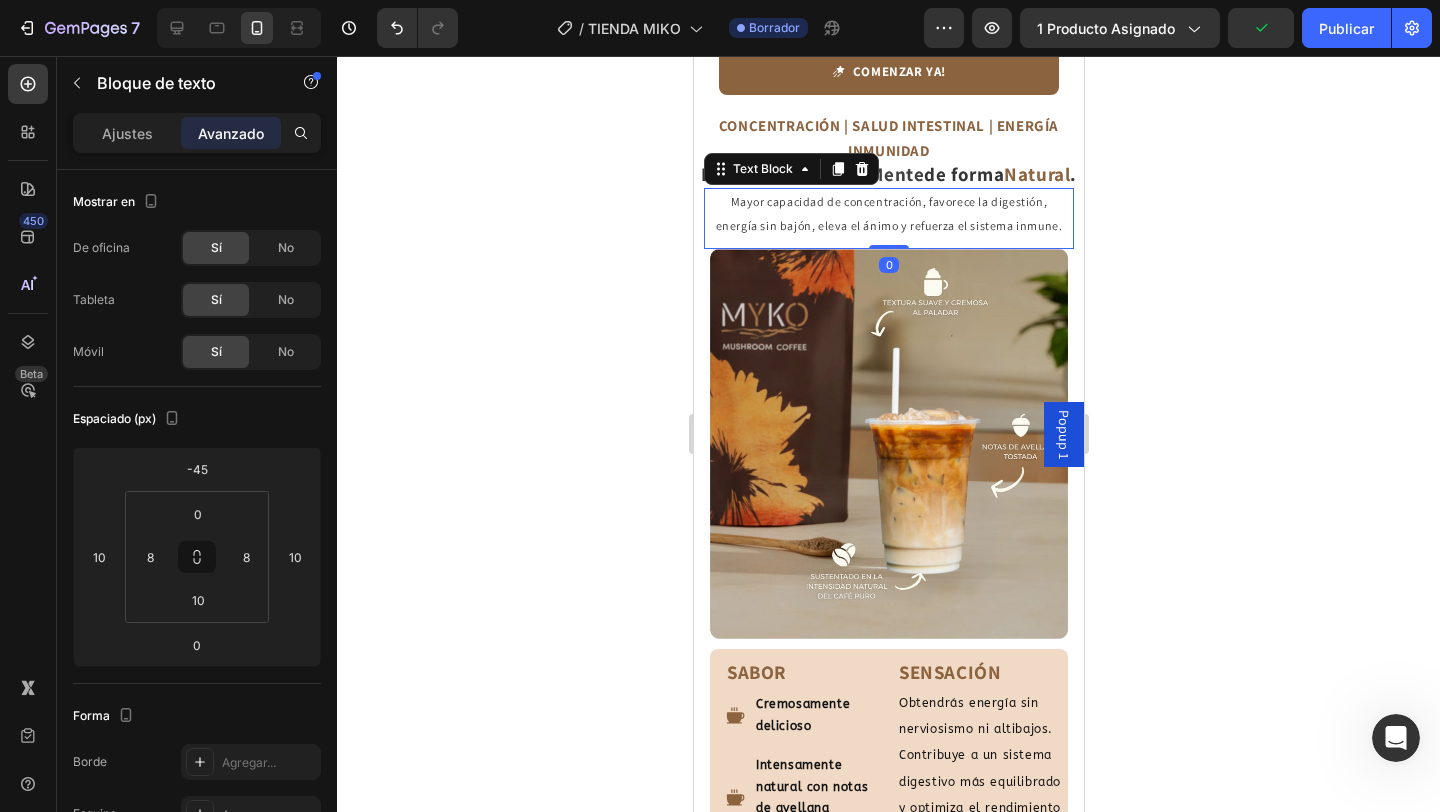 click on "Mayor capacidad de concentración, favorece la digestión, energía sin bajón, eleva el ánimo y refuerza el sistema inmune." at bounding box center (888, 213) 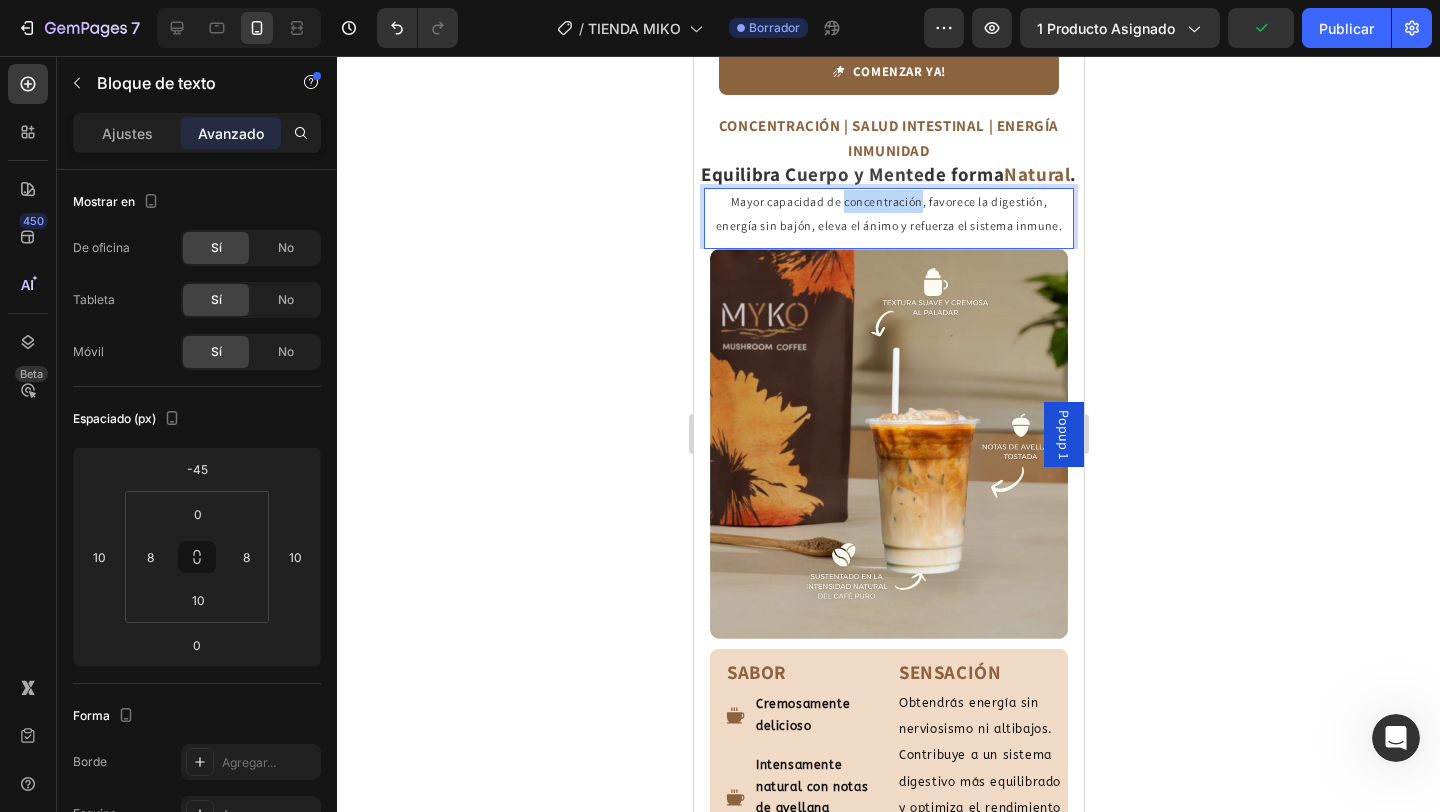 click on "Mayor capacidad de concentración, favorece la digestión, energía sin bajón, eleva el ánimo y refuerza el sistema inmune." at bounding box center [888, 213] 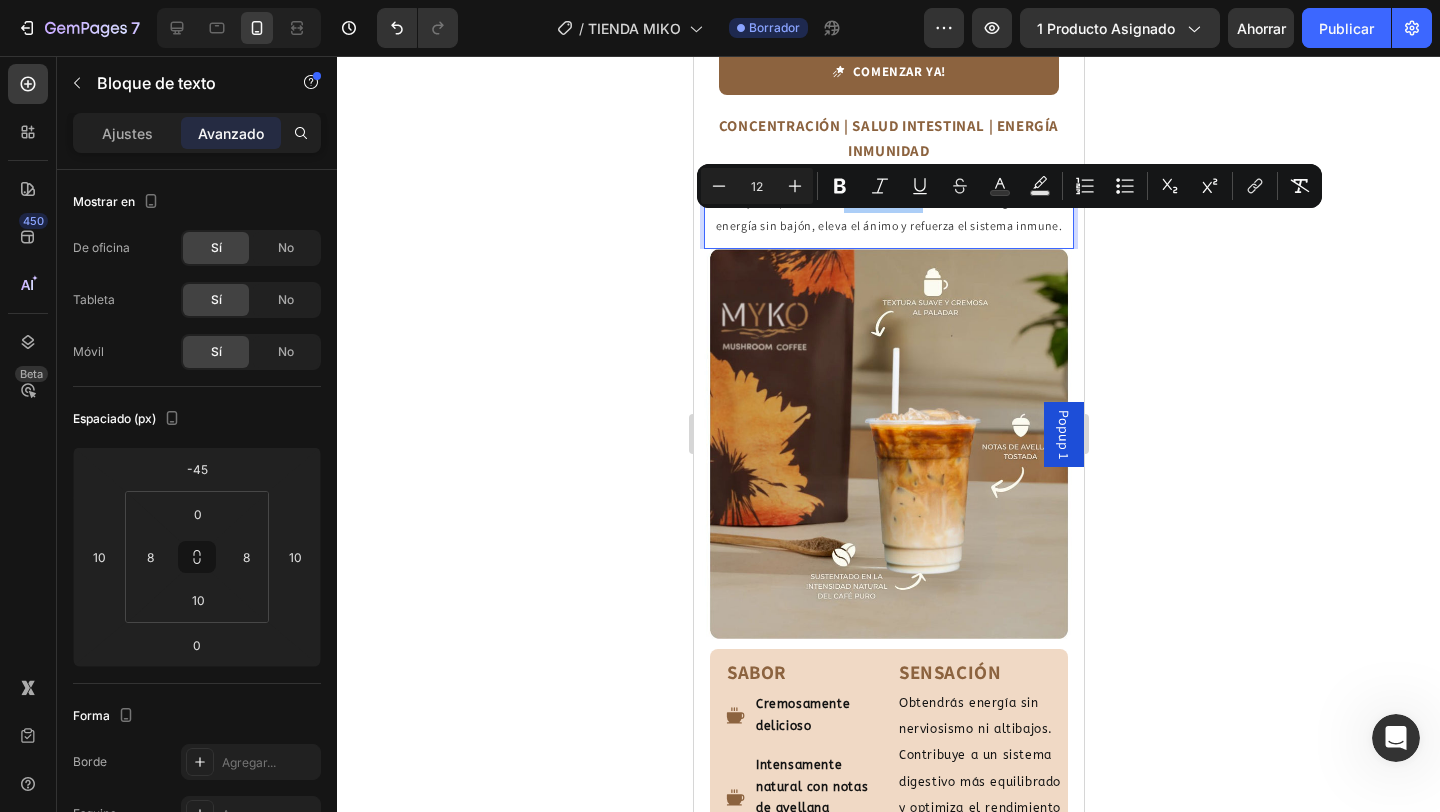 click 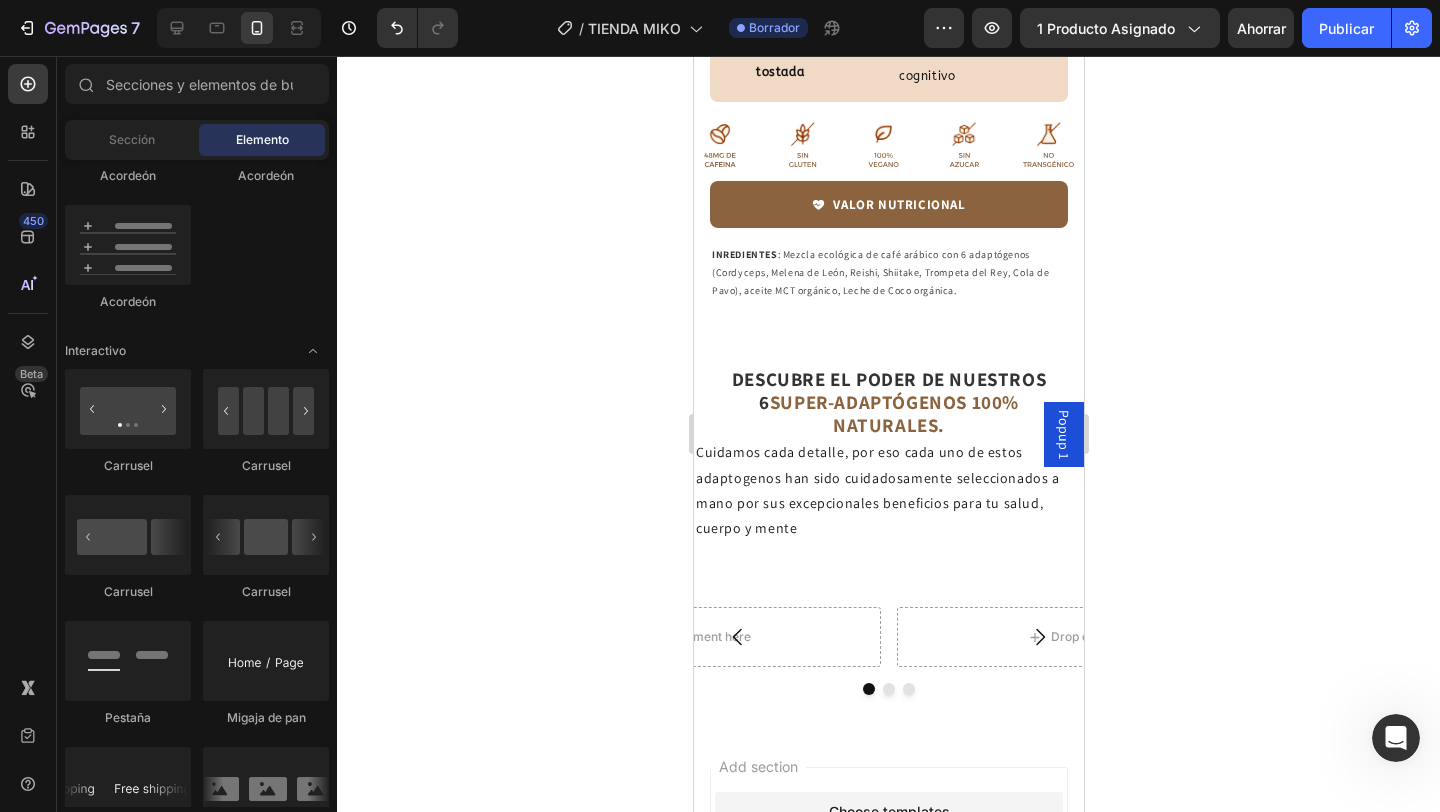 scroll, scrollTop: 3341, scrollLeft: 0, axis: vertical 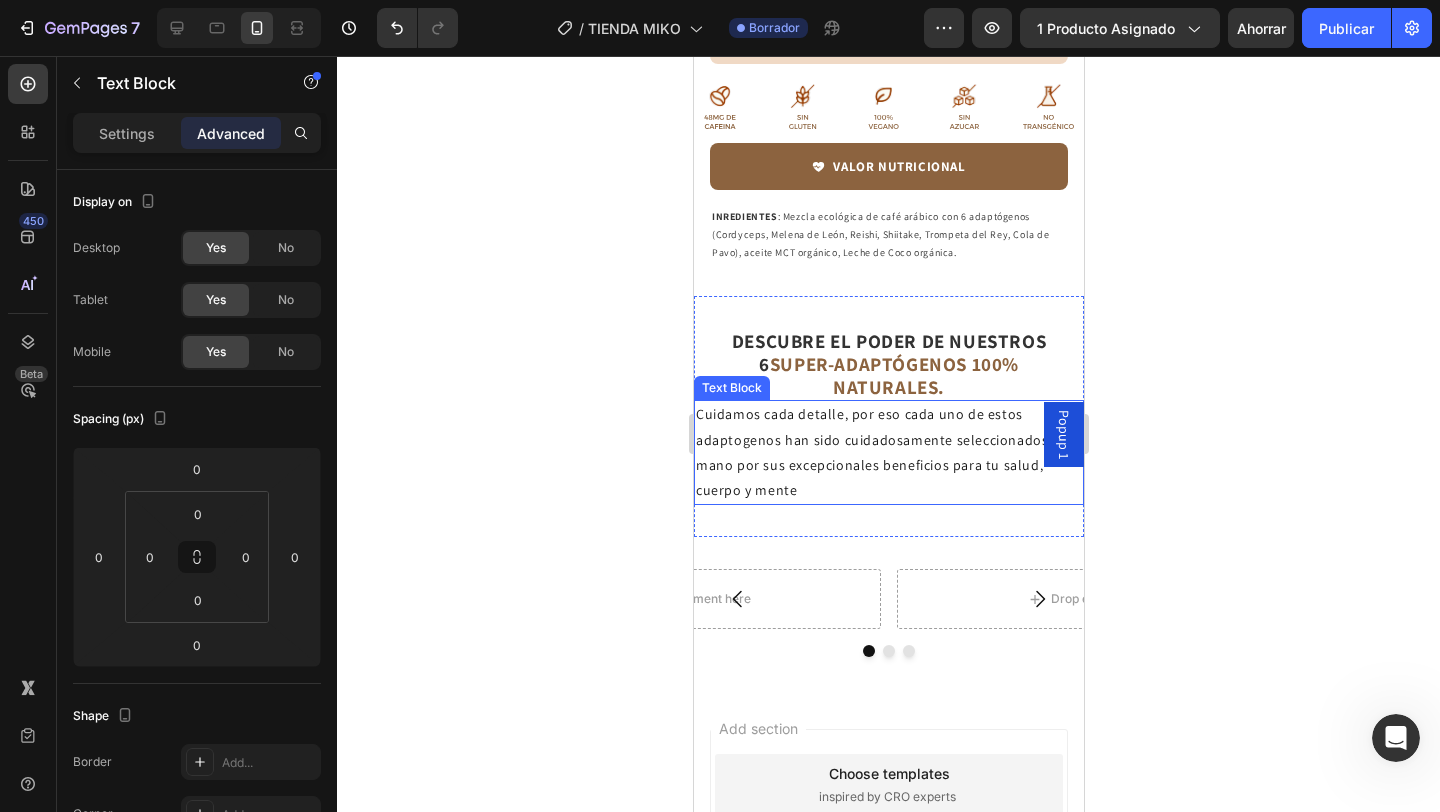 click on "Cuidamos cada detalle, por eso cada uno de estos adaptogenos han sido cuidadosamente seleccionados a mano por sus excepcionales beneficios para tu salud, cuerpo y mente" at bounding box center (888, 452) 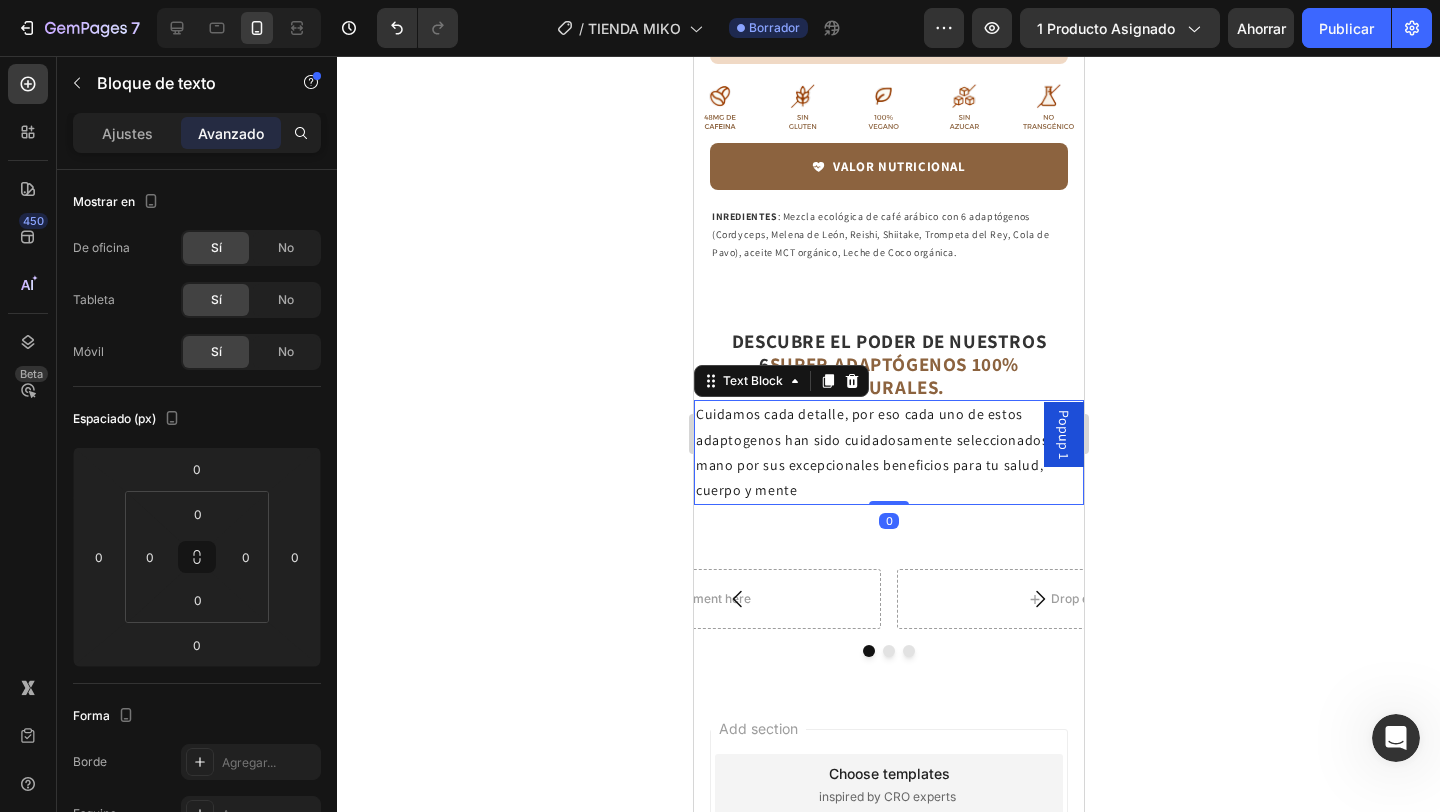 click on "Cuidamos cada detalle, por eso cada uno de estos adaptogenos han sido cuidadosamente seleccionados a mano por sus excepcionales beneficios para tu salud, cuerpo y mente" at bounding box center [888, 452] 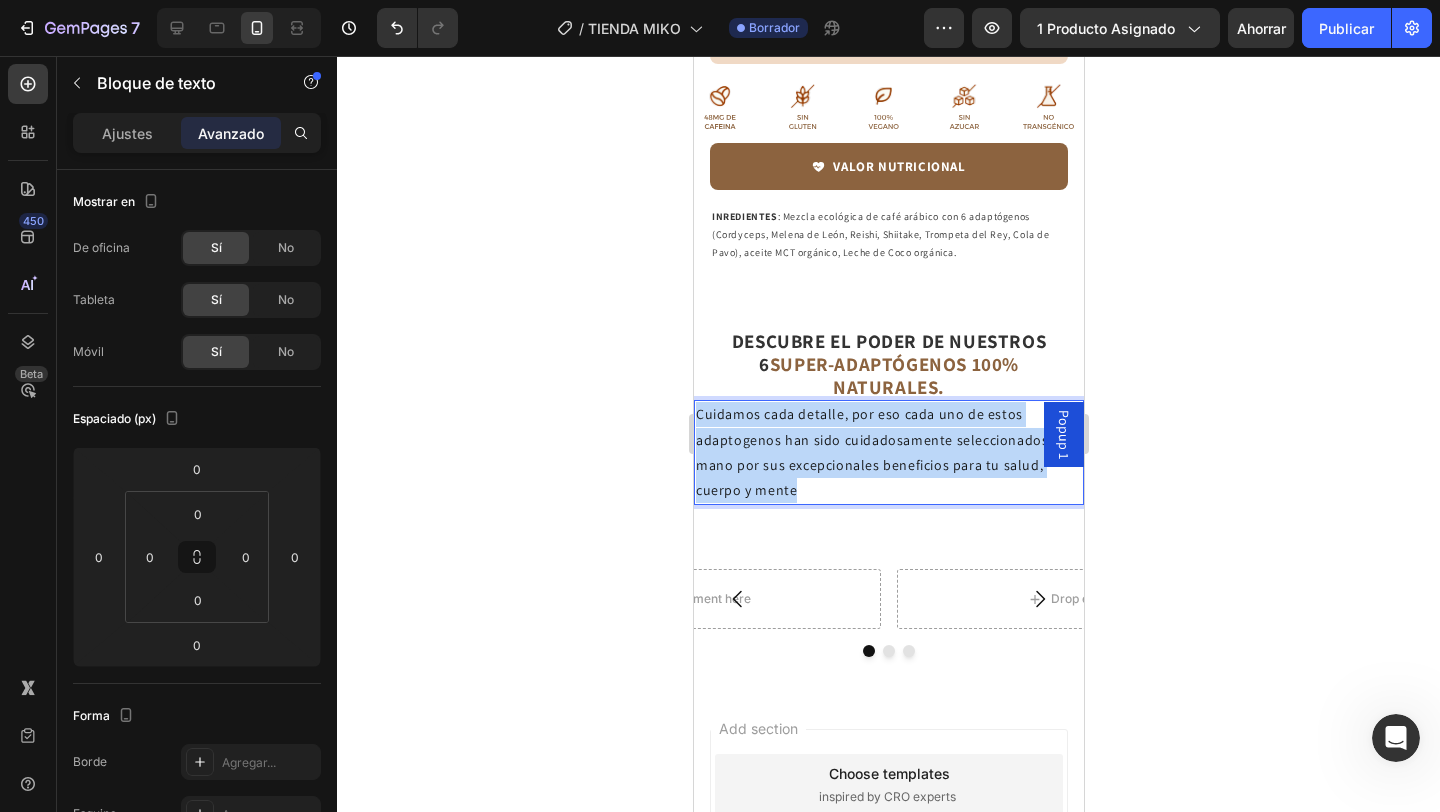 click on "Cuidamos cada detalle, por eso cada uno de estos adaptogenos han sido cuidadosamente seleccionados a mano por sus excepcionales beneficios para tu salud, cuerpo y mente" at bounding box center (888, 452) 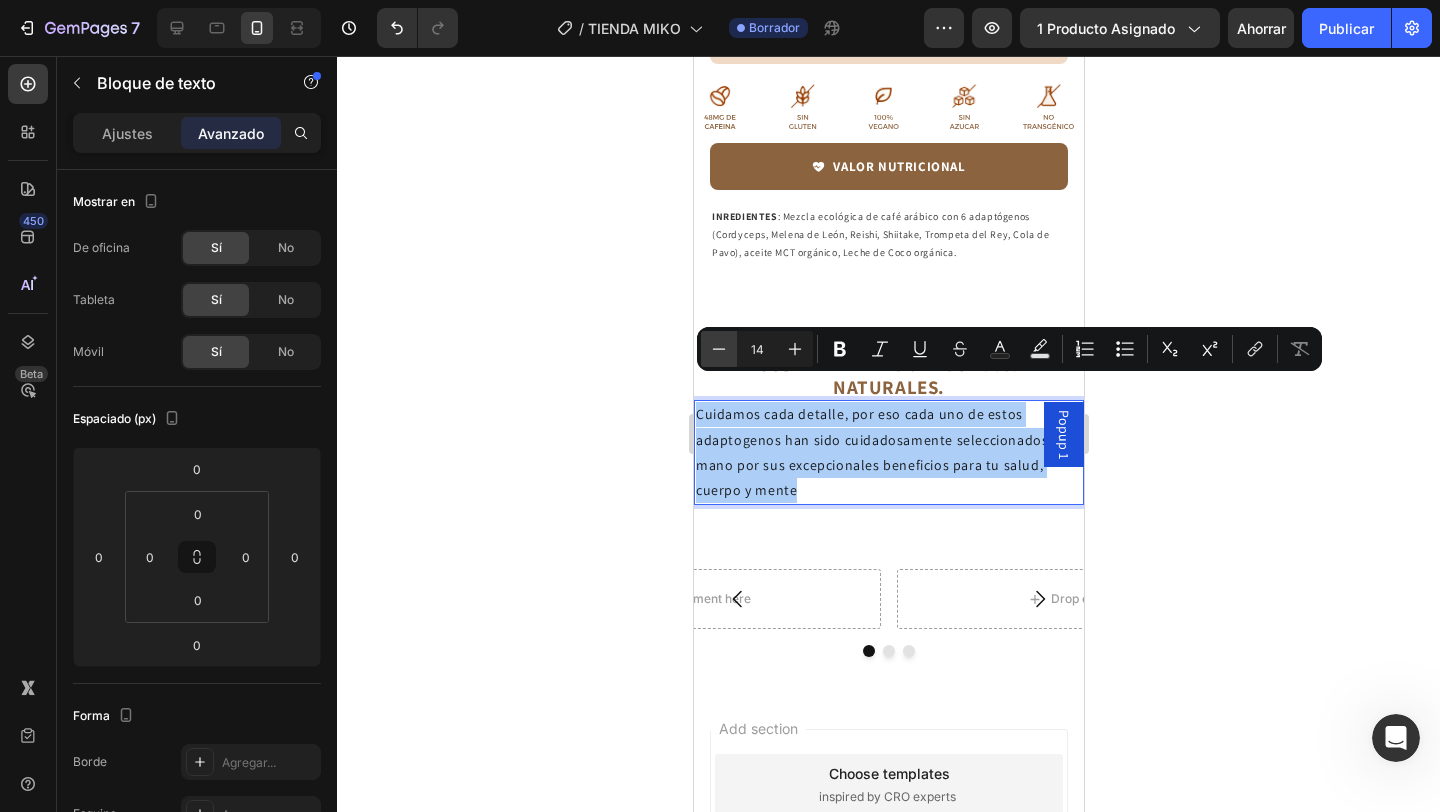 click on "Minus" at bounding box center (719, 349) 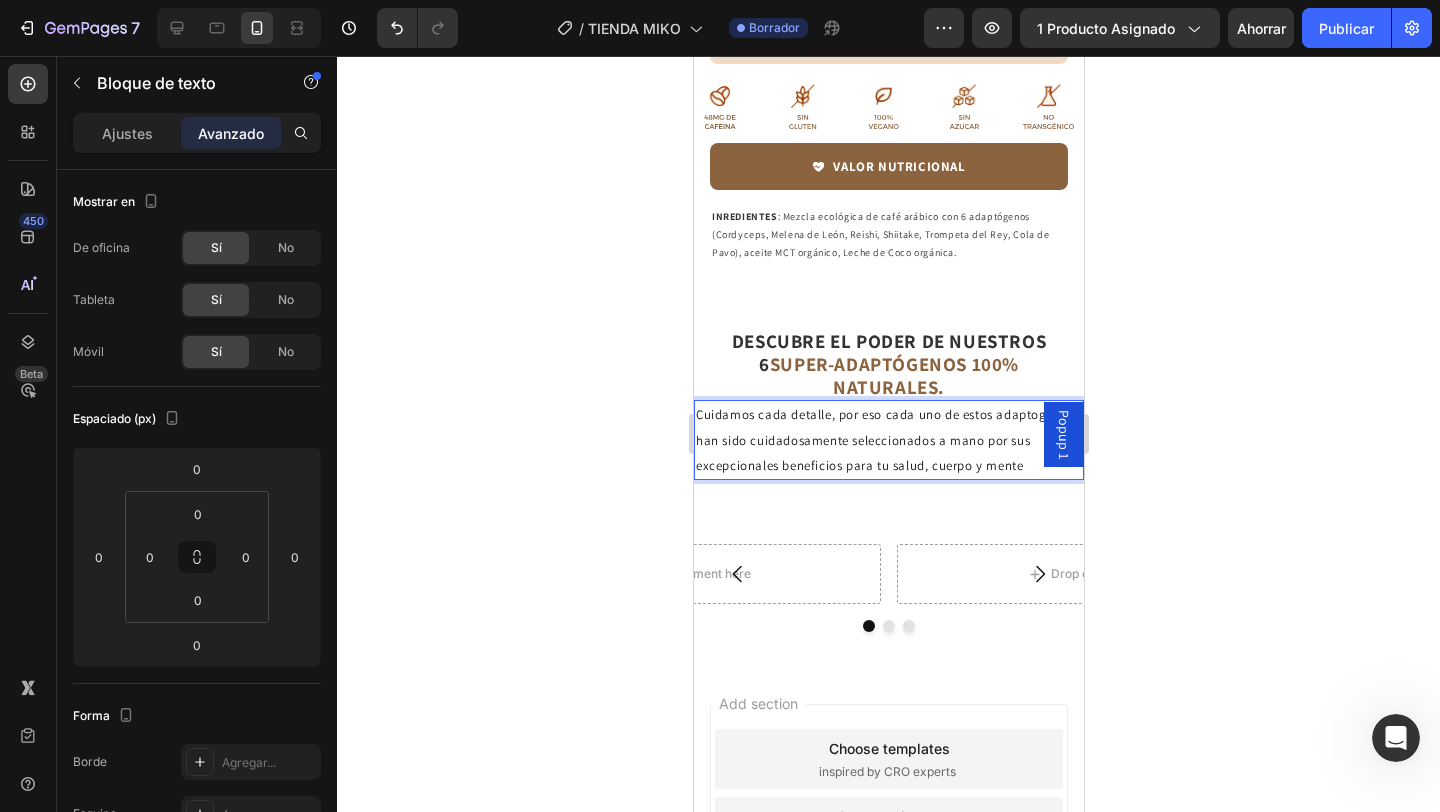 click on "Cuidamos cada detalle, por eso cada uno de estos adaptogenos han sido cuidadosamente seleccionados a mano por sus excepcionales beneficios para tu salud, cuerpo y mente" at bounding box center (884, 439) 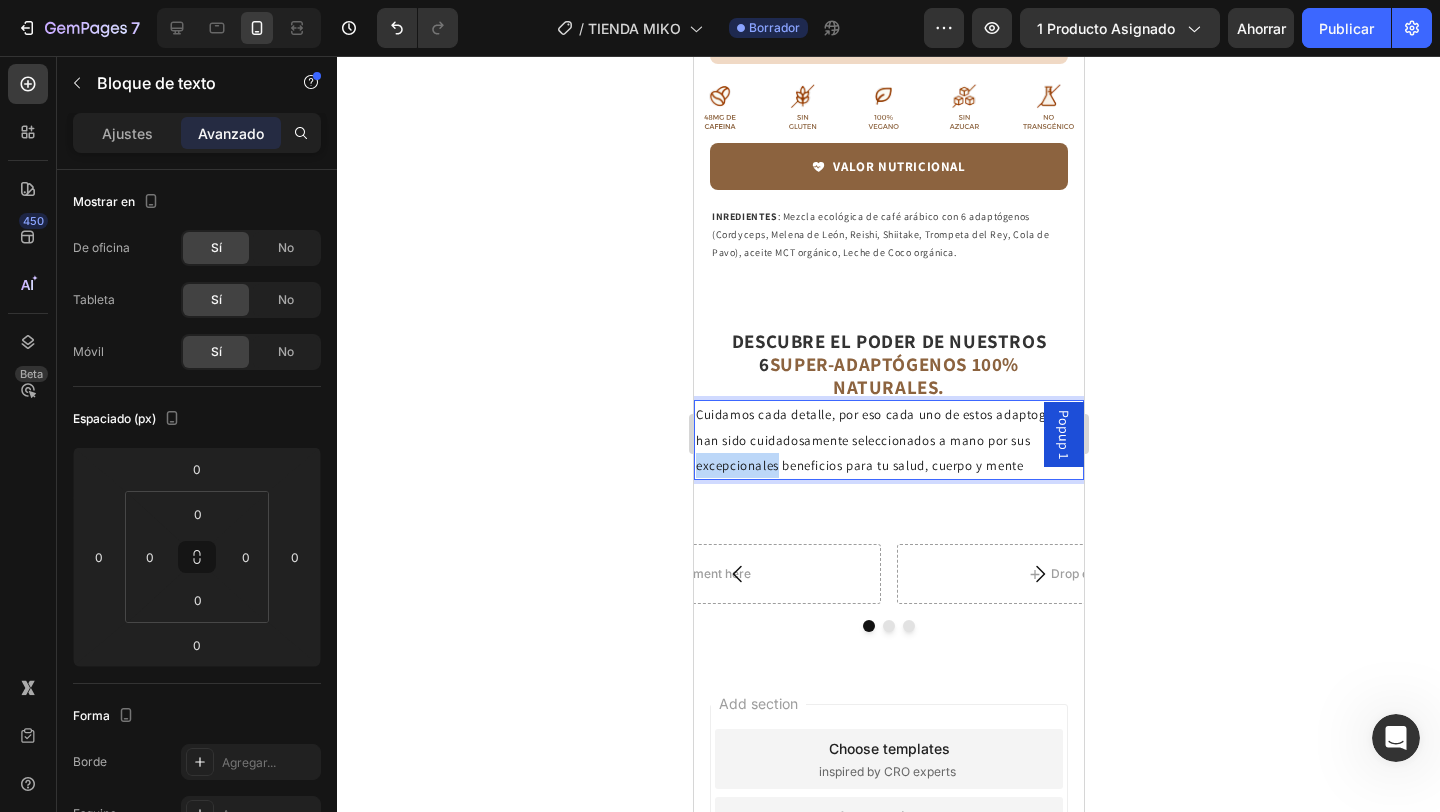 click on "Cuidamos cada detalle, por eso cada uno de estos adaptogenos han sido cuidadosamente seleccionados a mano por sus excepcionales beneficios para tu salud, cuerpo y mente" at bounding box center (884, 439) 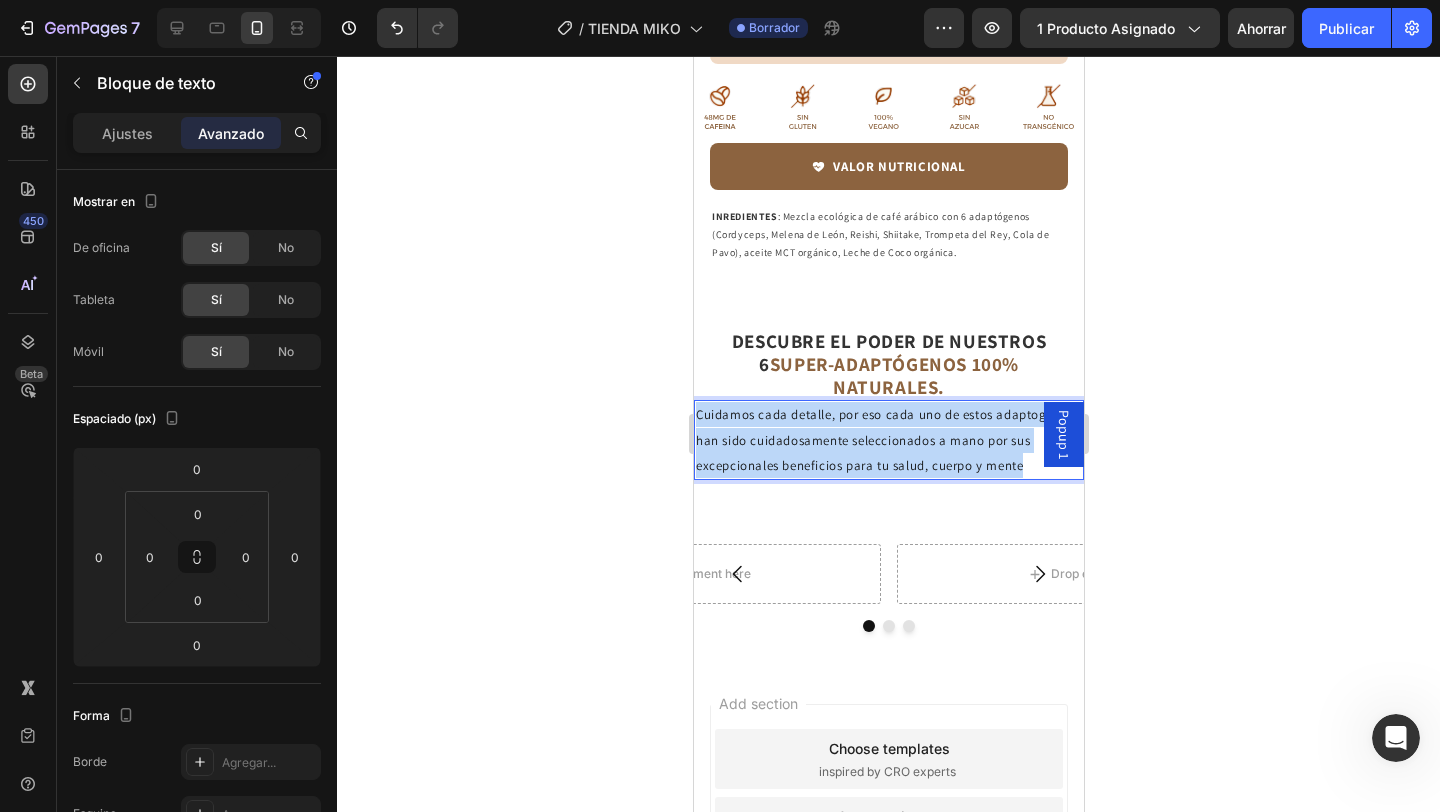 click on "Cuidamos cada detalle, por eso cada uno de estos adaptogenos han sido cuidadosamente seleccionados a mano por sus excepcionales beneficios para tu salud, cuerpo y mente" at bounding box center (884, 439) 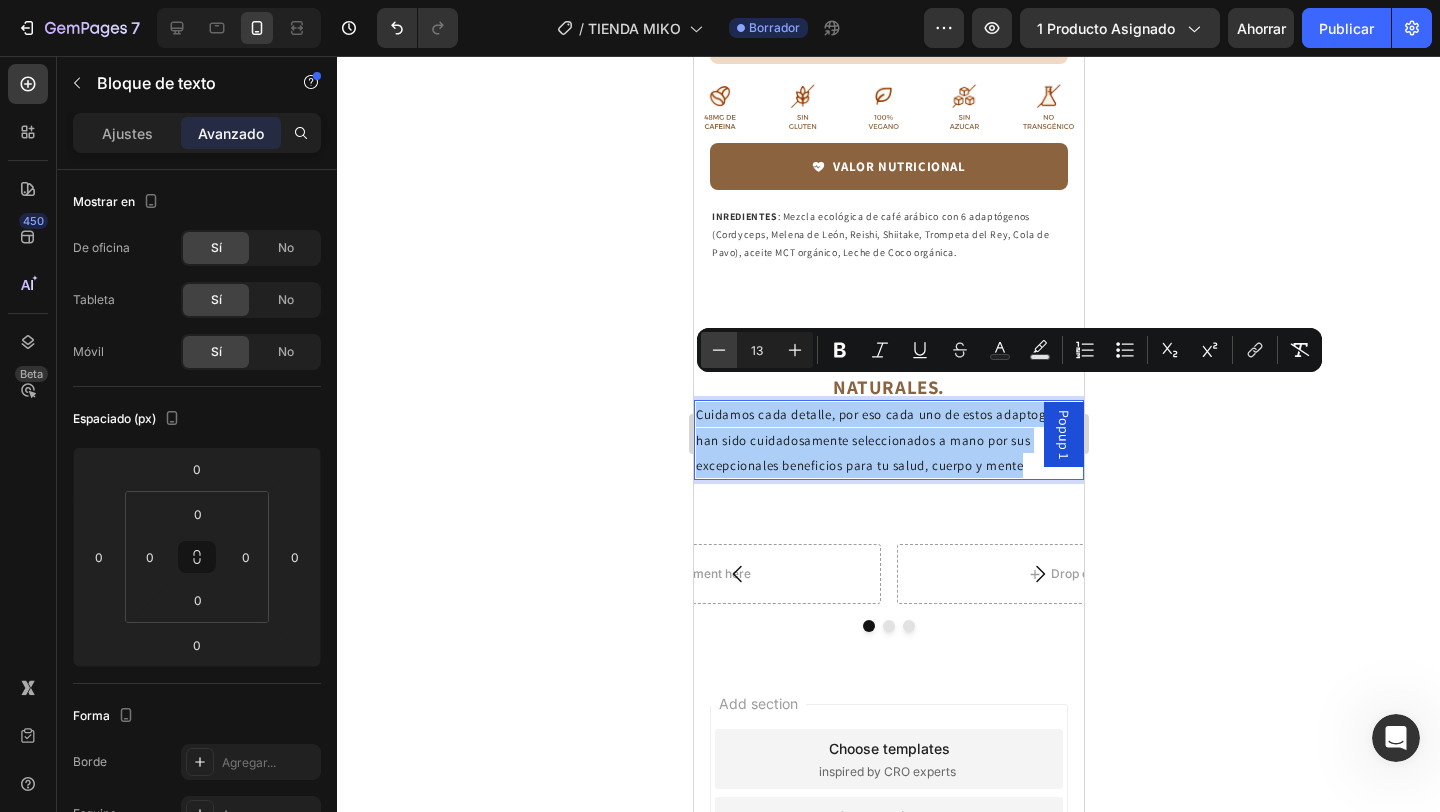 click 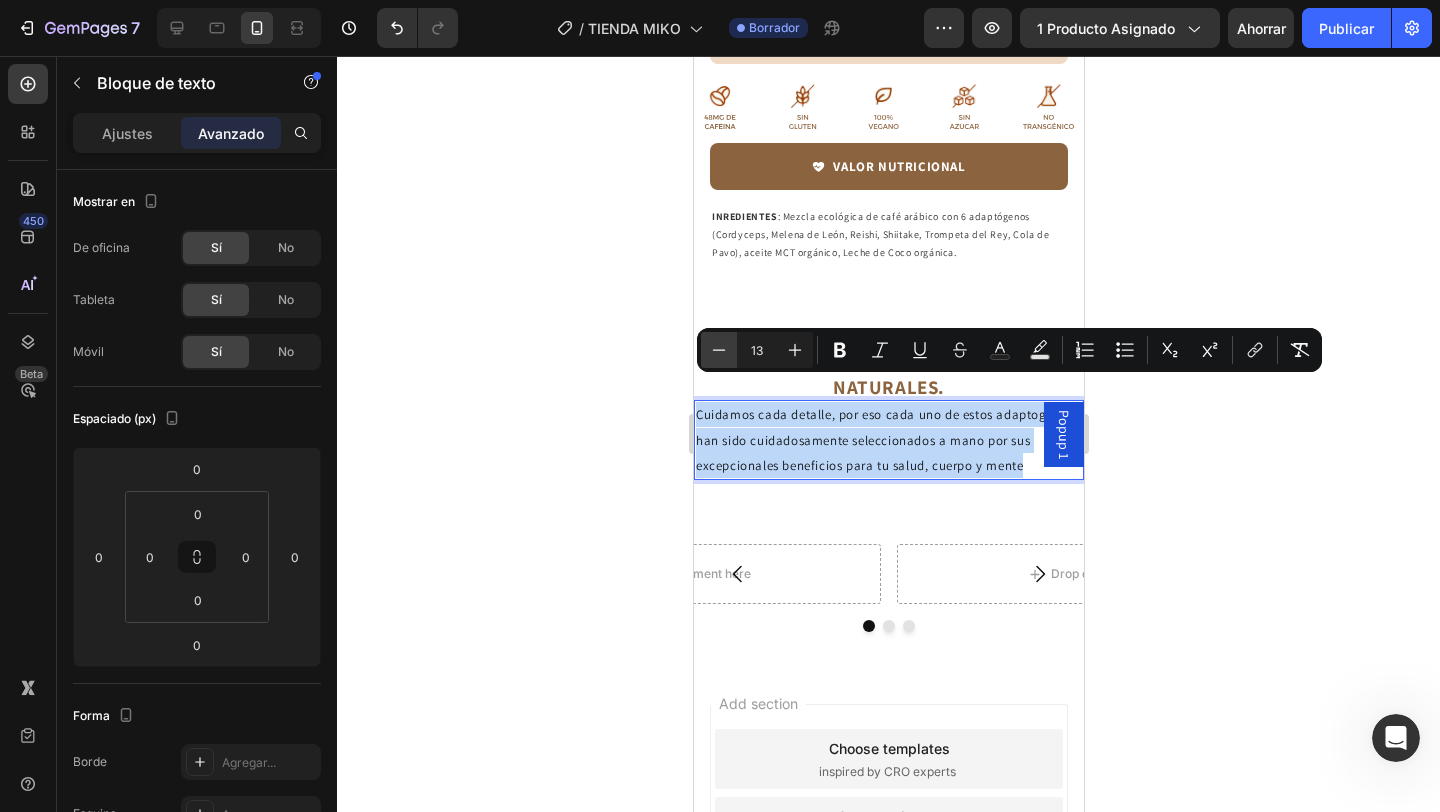 type on "12" 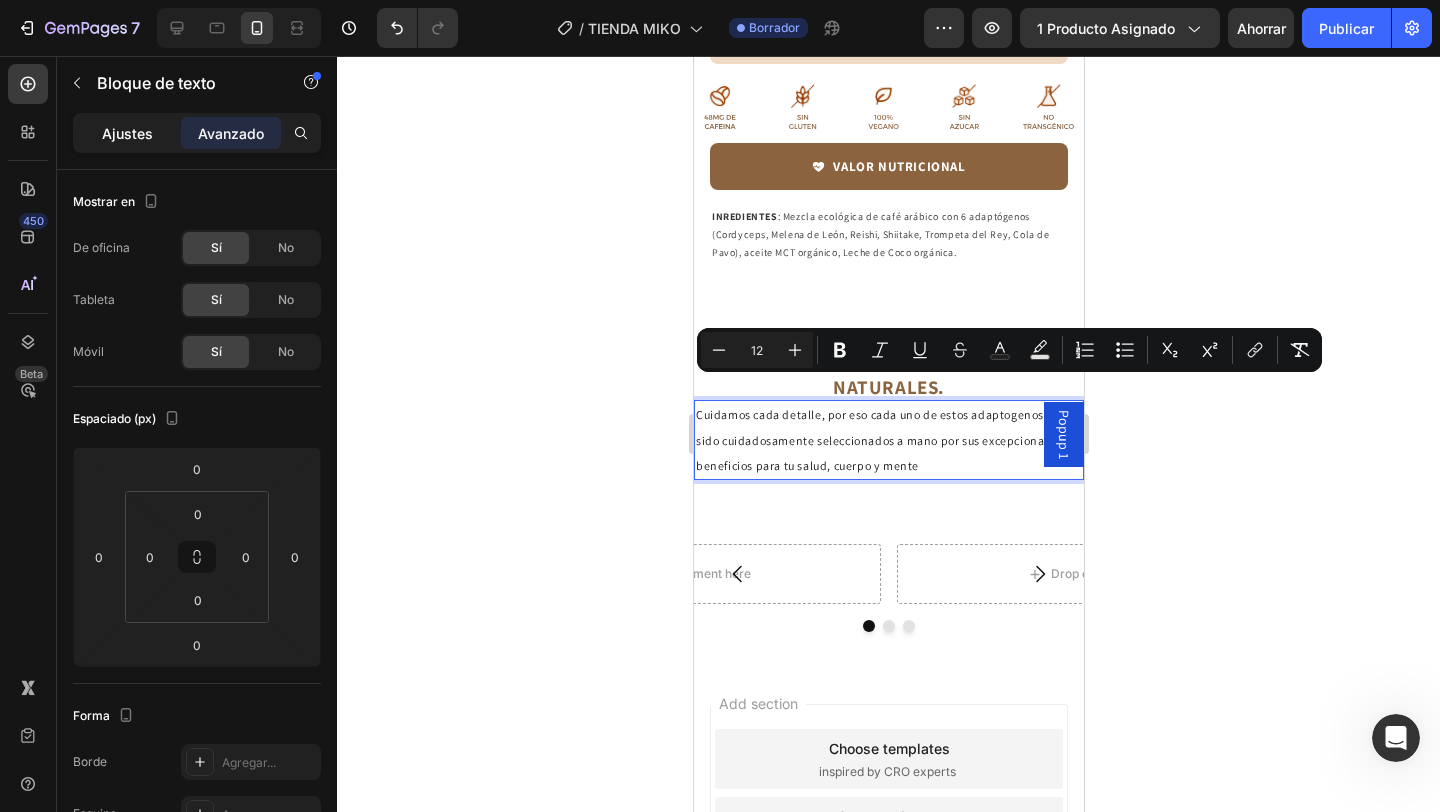 click on "Ajustes" at bounding box center (127, 133) 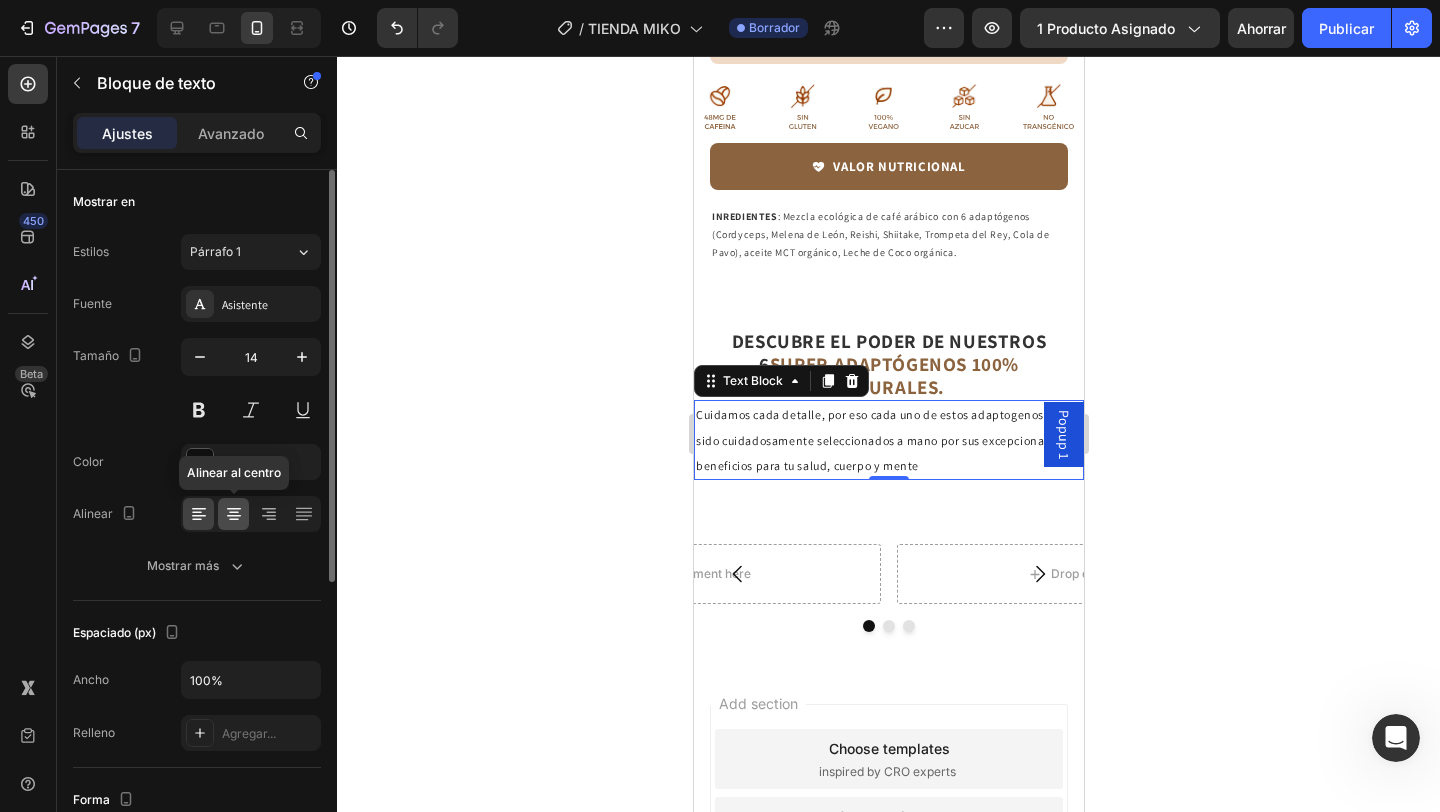 click 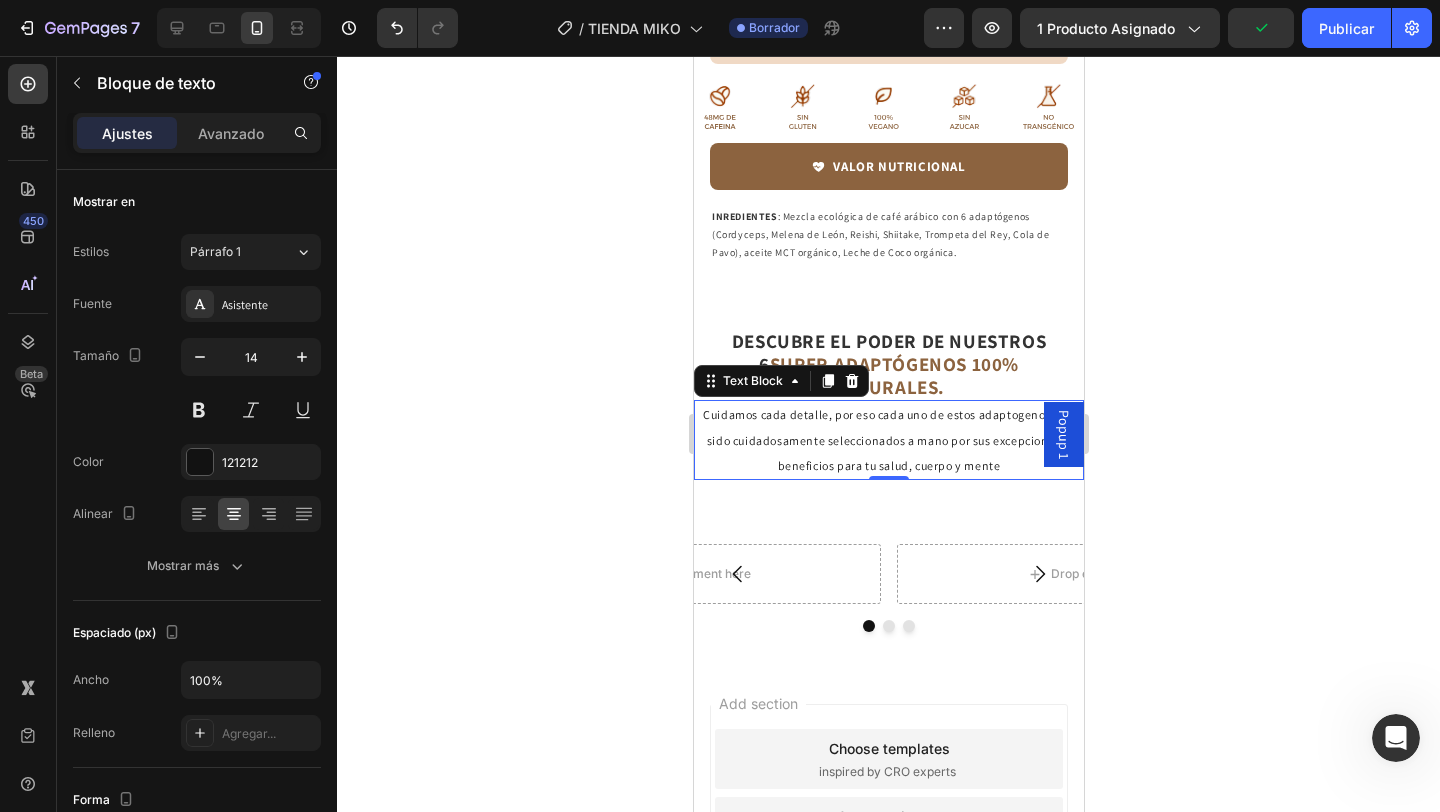 click 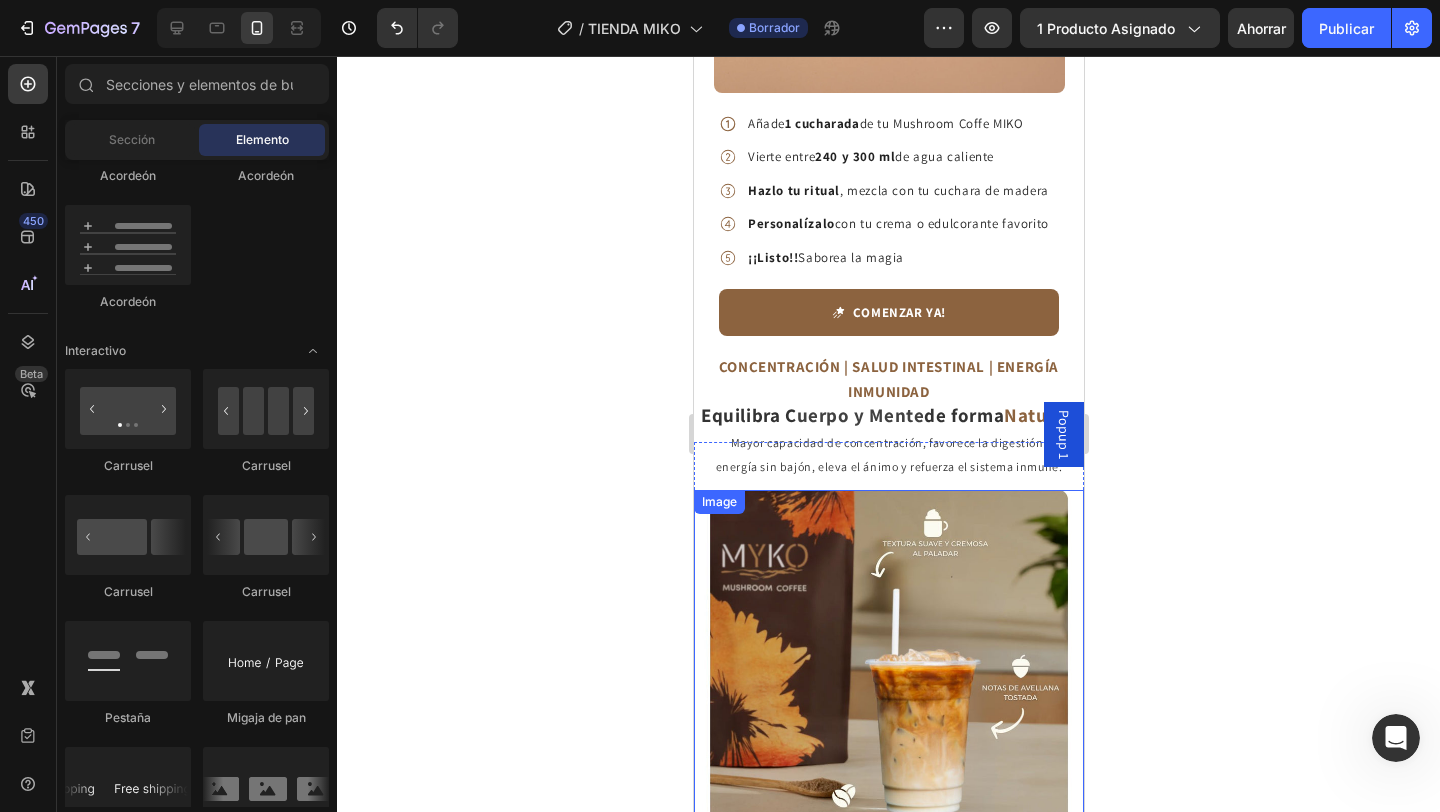 scroll, scrollTop: 2270, scrollLeft: 0, axis: vertical 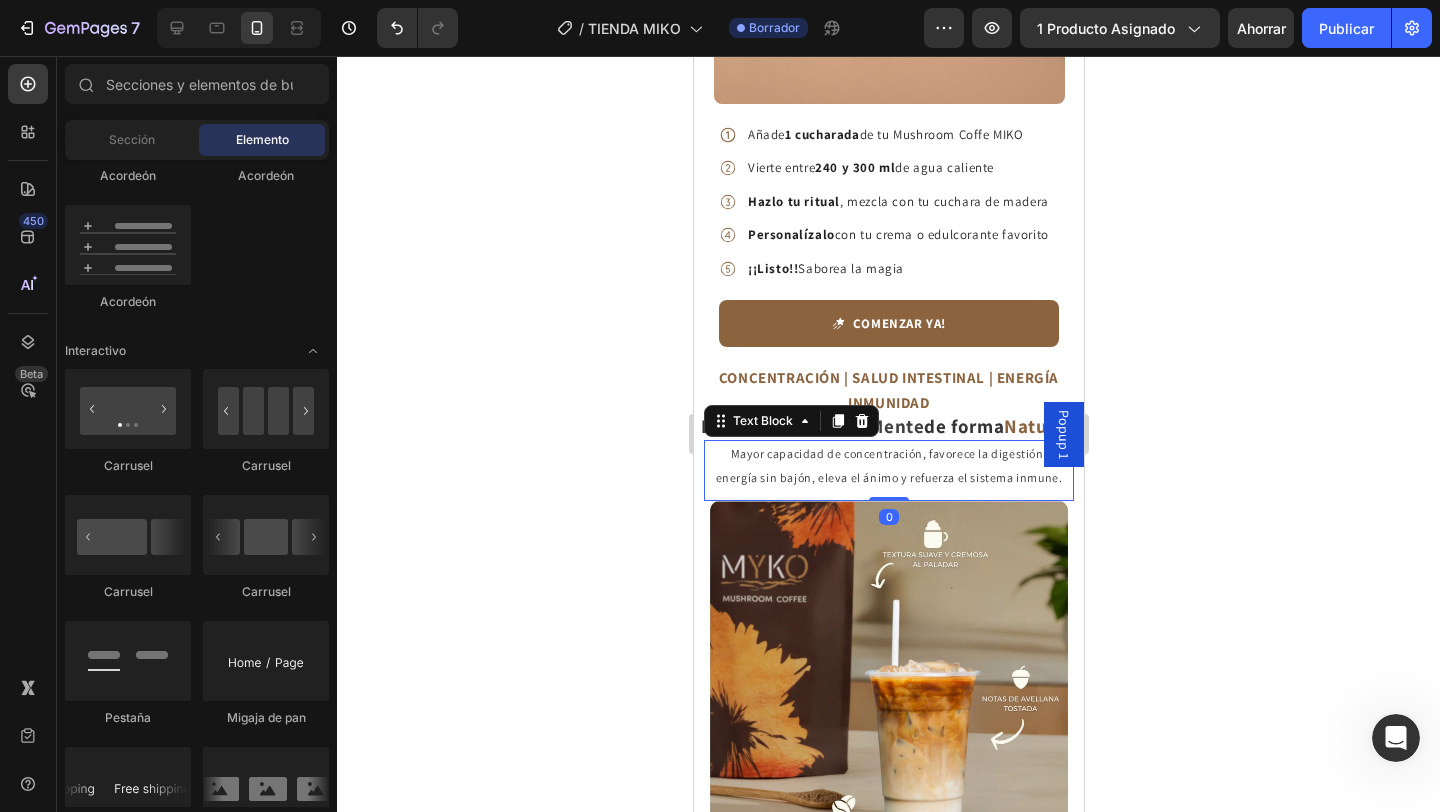click on "Mayor capacidad de concentración, favorece la digestión, energía sin bajón, eleva el ánimo y refuerza el sistema inmune." at bounding box center [888, 465] 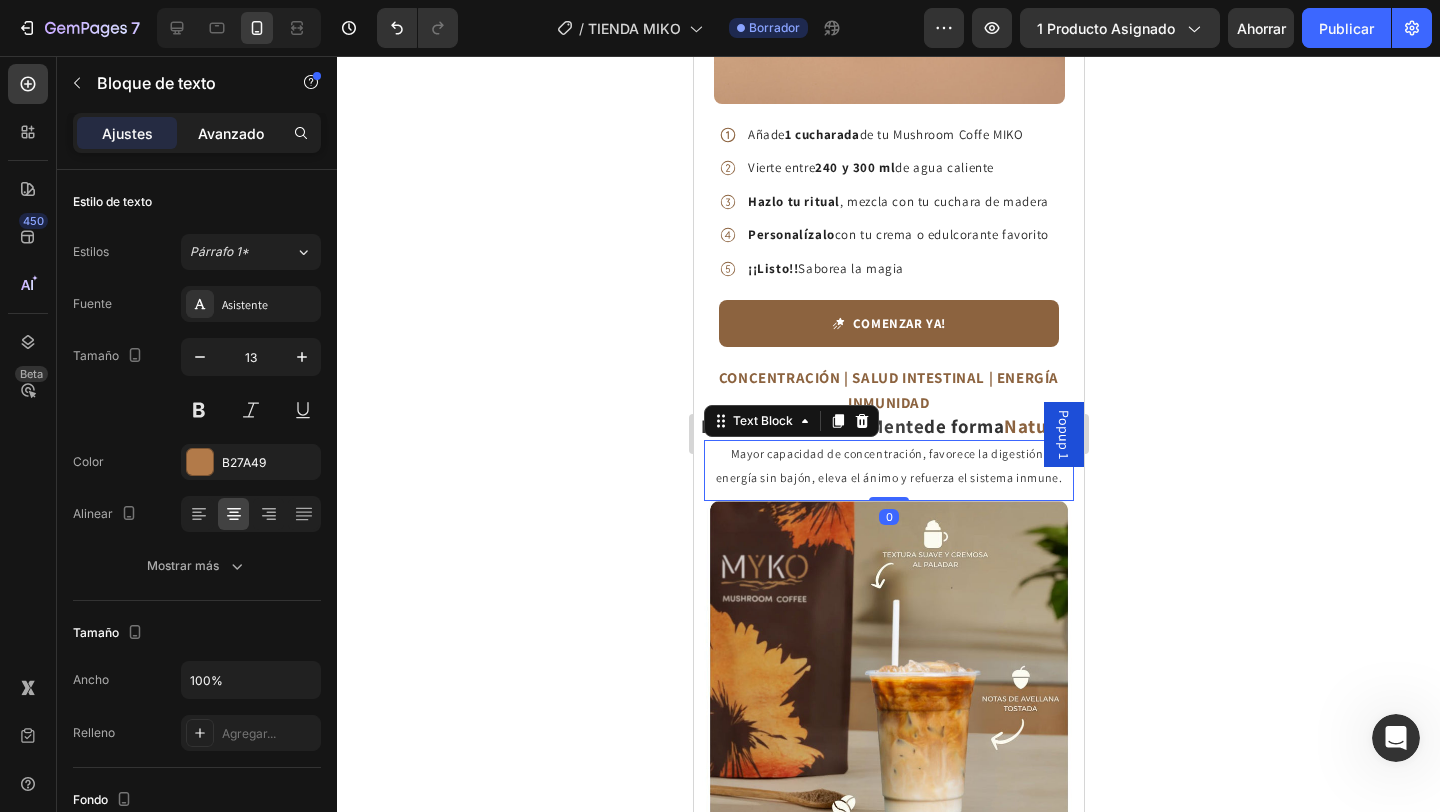 click on "Avanzado" 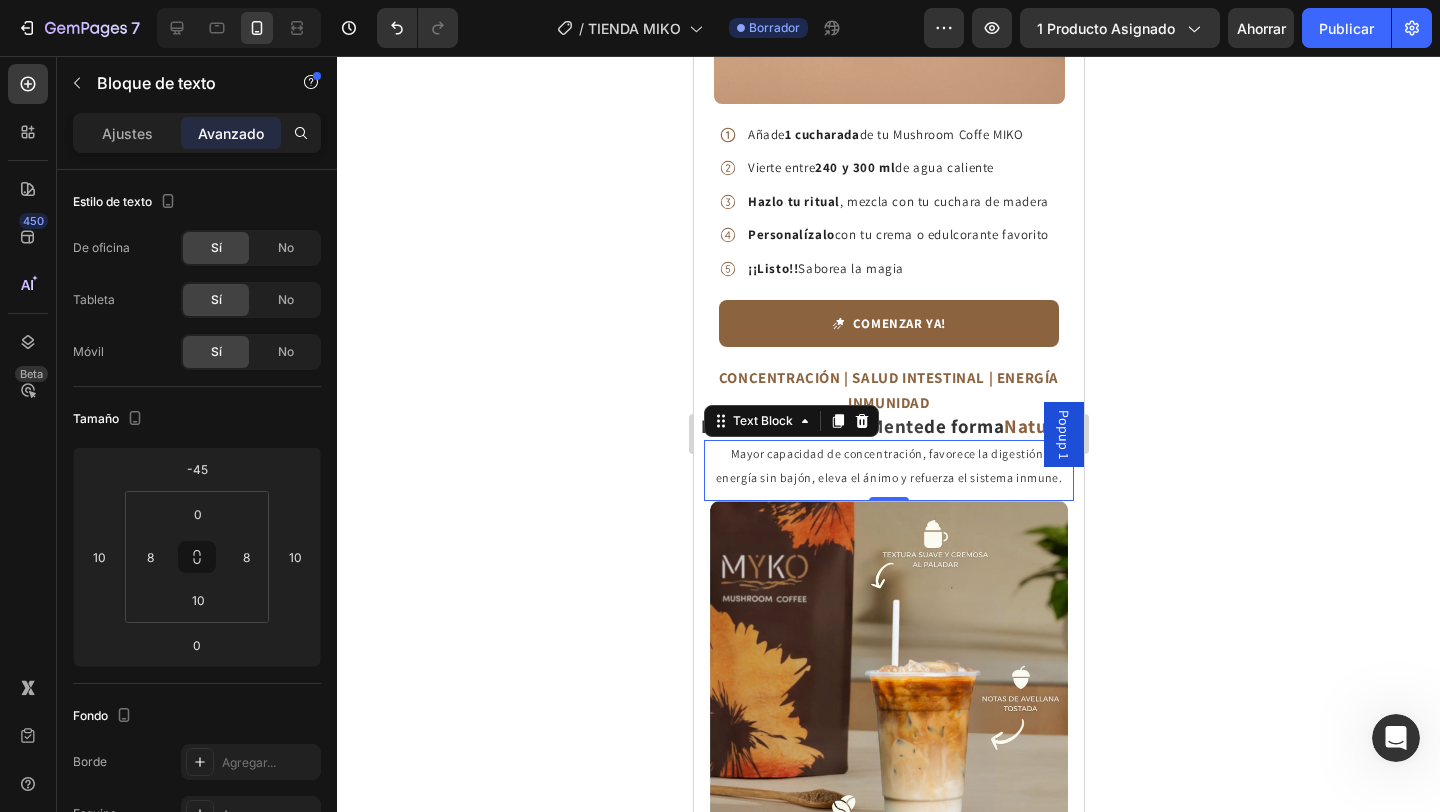 click 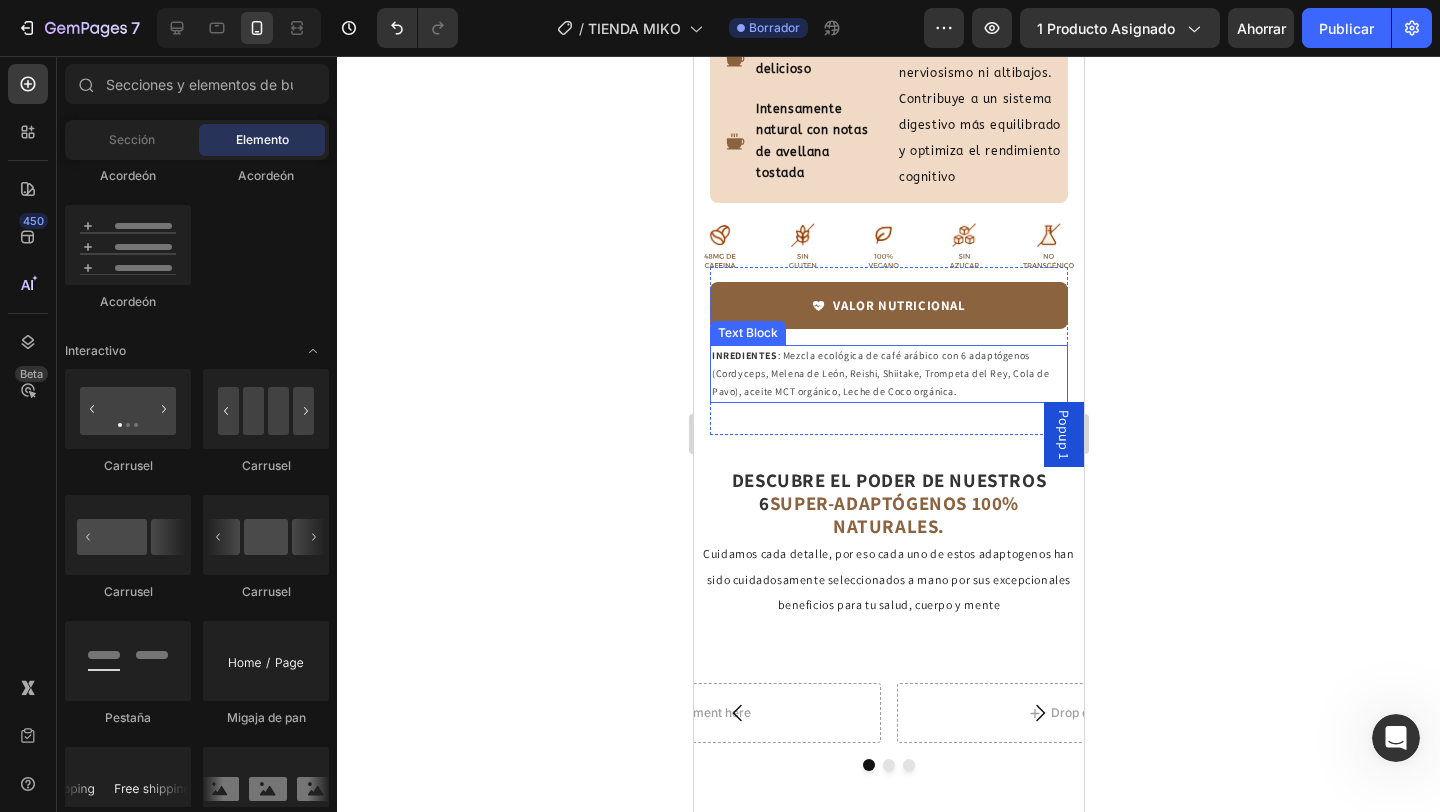 scroll, scrollTop: 3221, scrollLeft: 0, axis: vertical 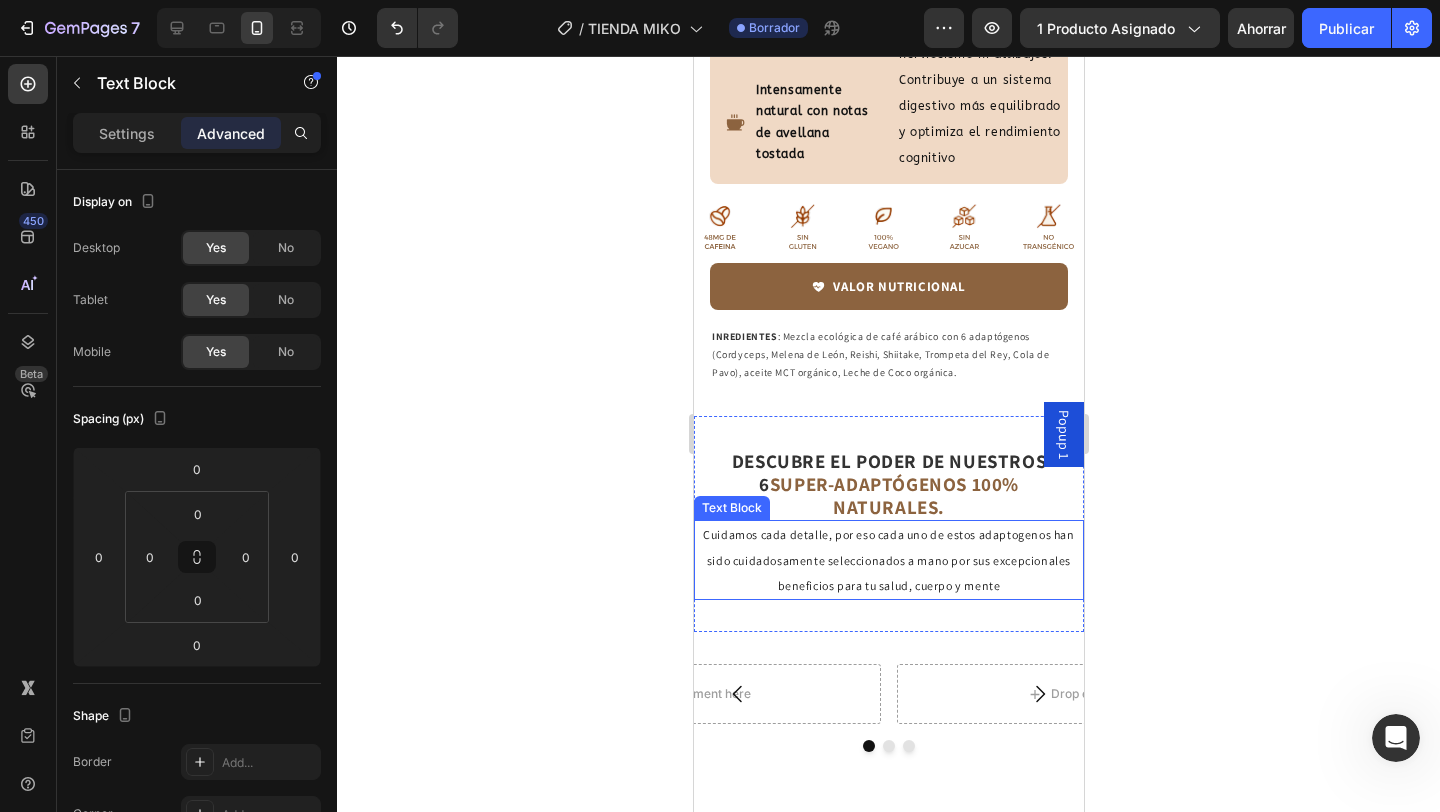 click on "Cuidamos cada detalle, por eso cada uno de estos adaptogenos han sido cuidadosamente seleccionados a mano por sus excepcionales beneficios para tu salud, cuerpo y mente" at bounding box center (888, 560) 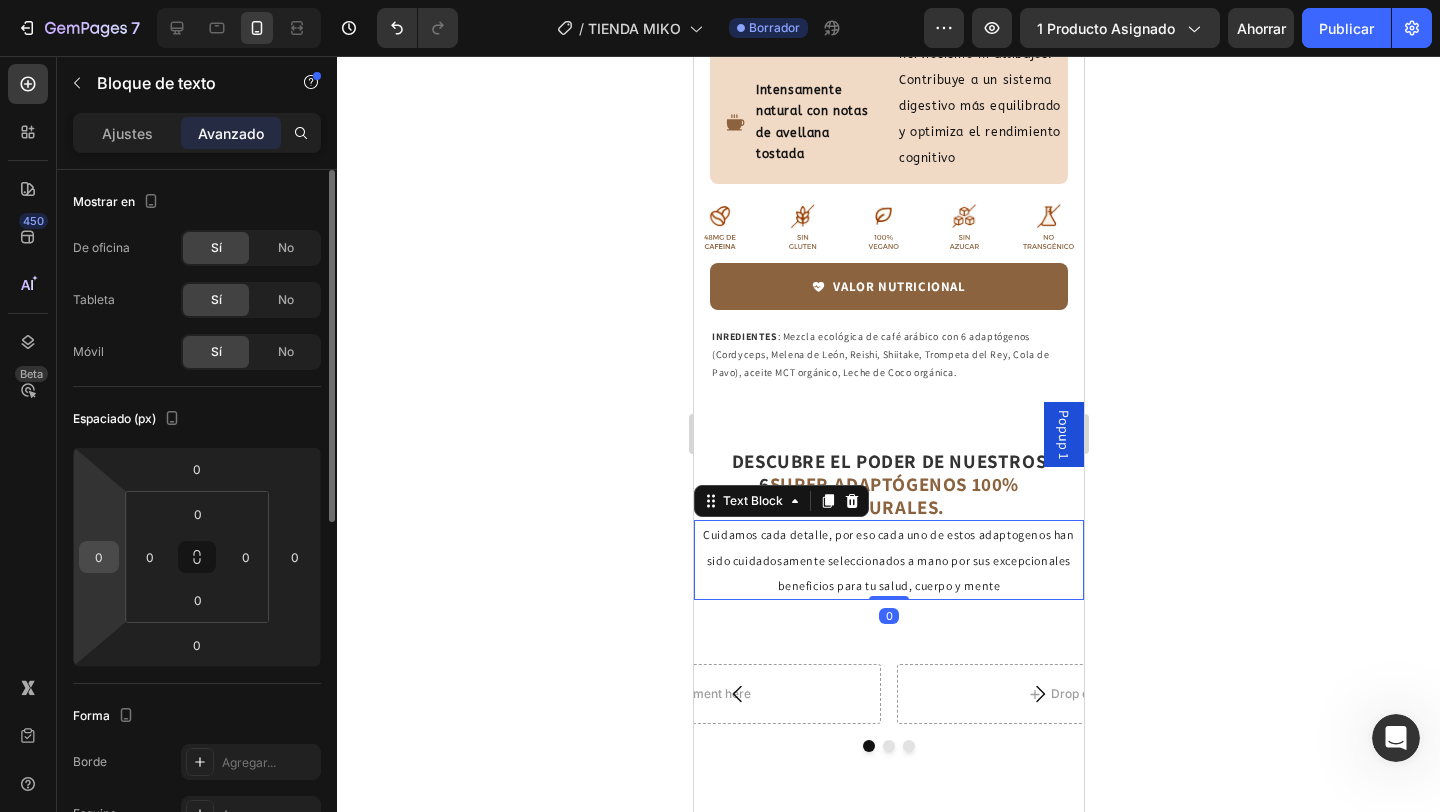 click on "0" at bounding box center (99, 557) 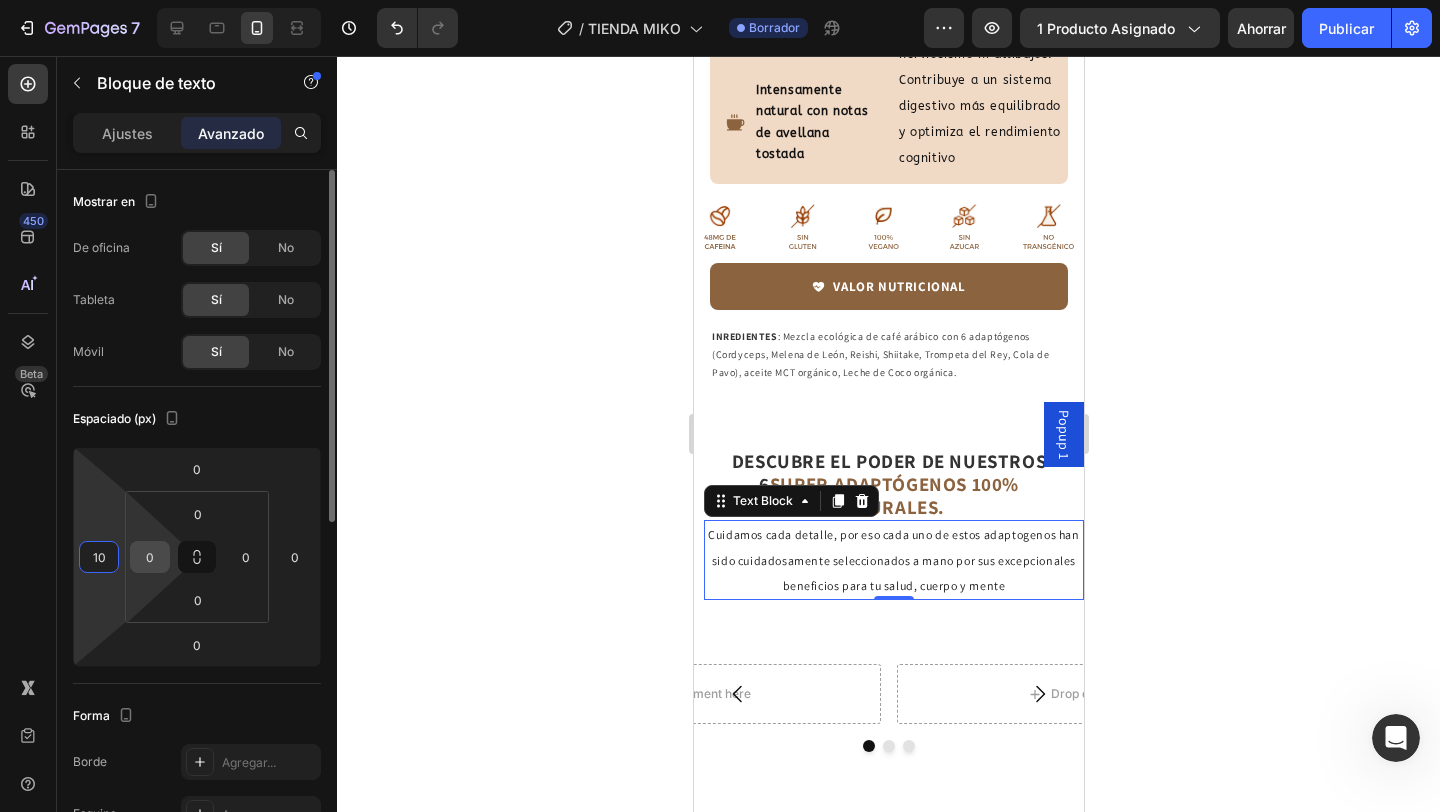 type on "10" 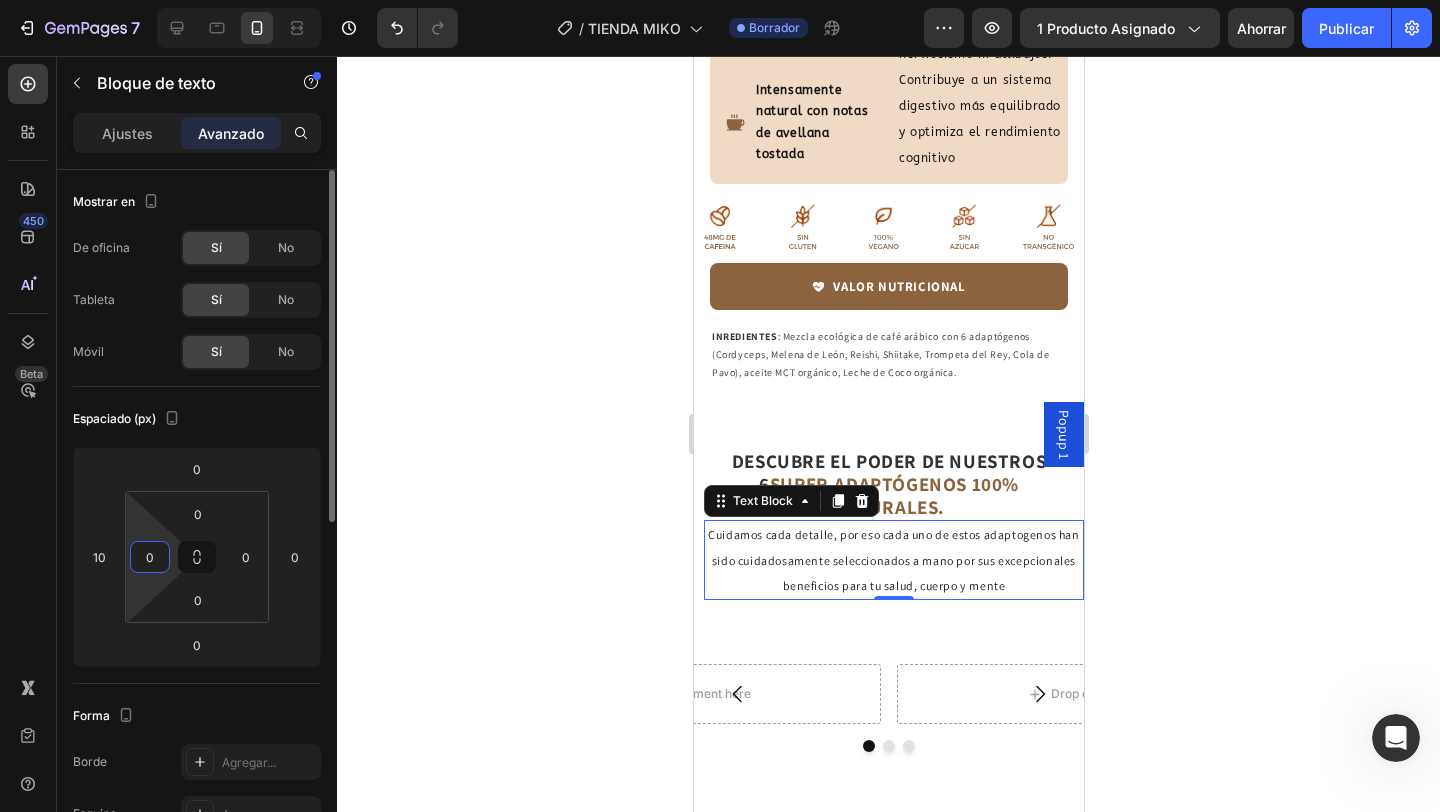 click on "0" at bounding box center (150, 557) 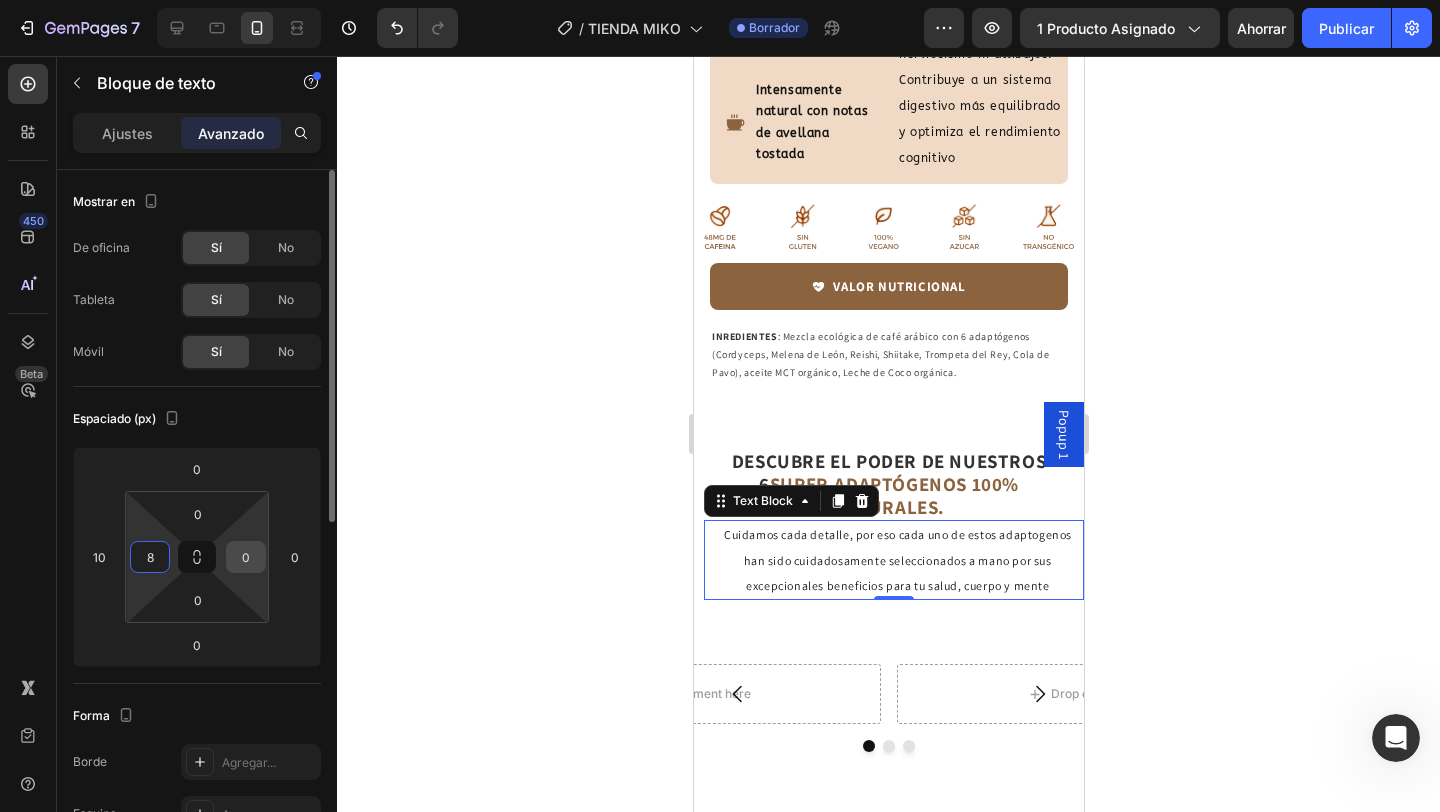 type on "8" 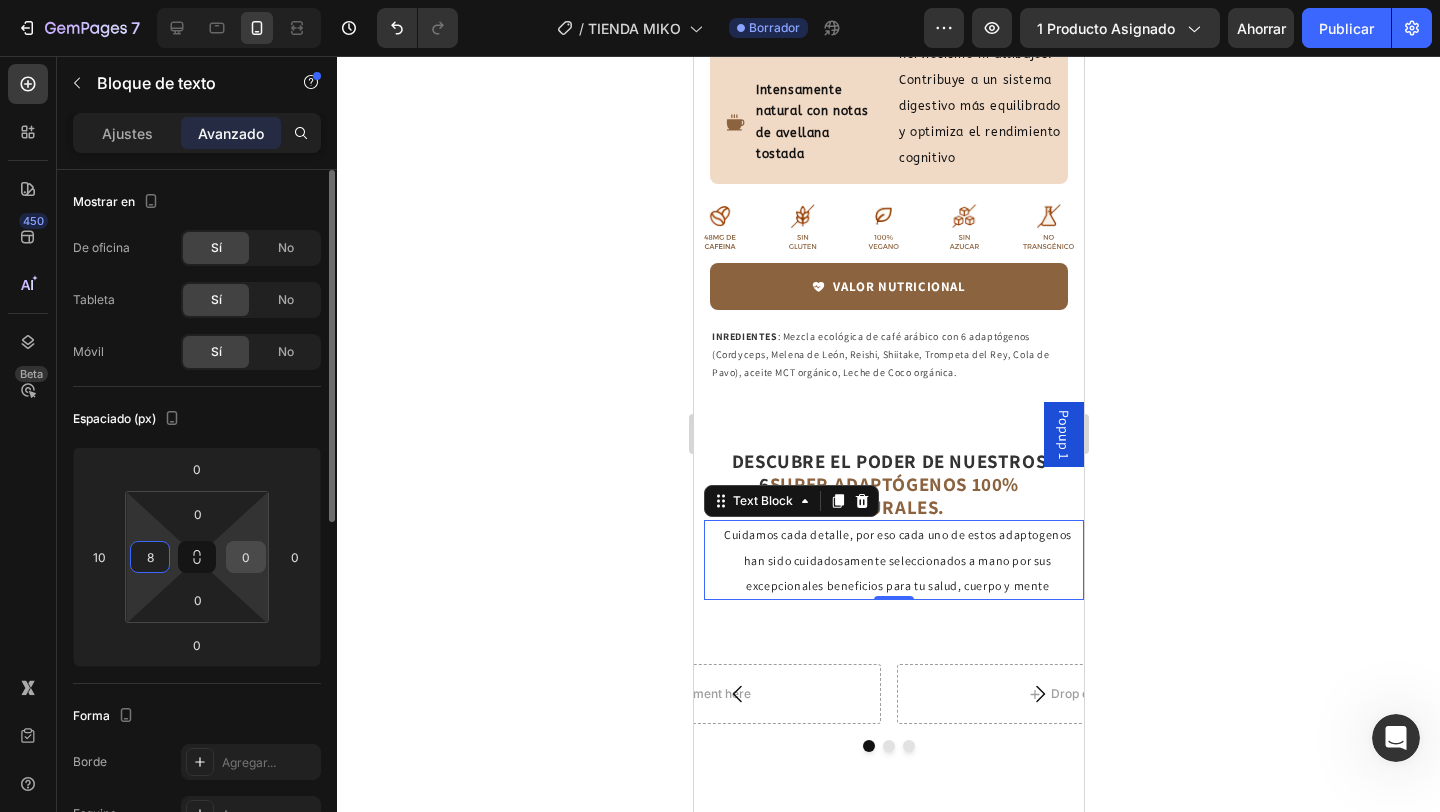 click on "0" at bounding box center [246, 557] 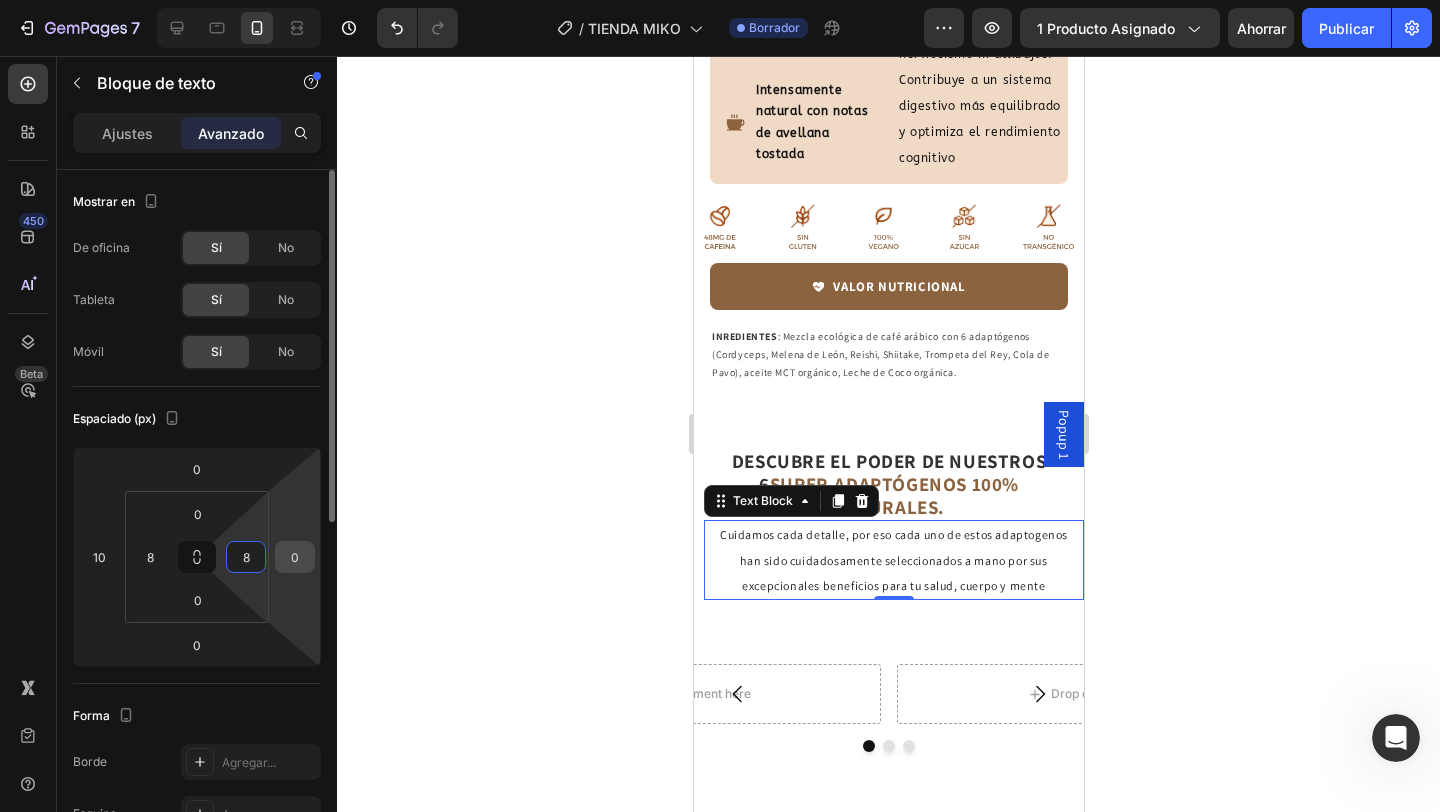 type on "8" 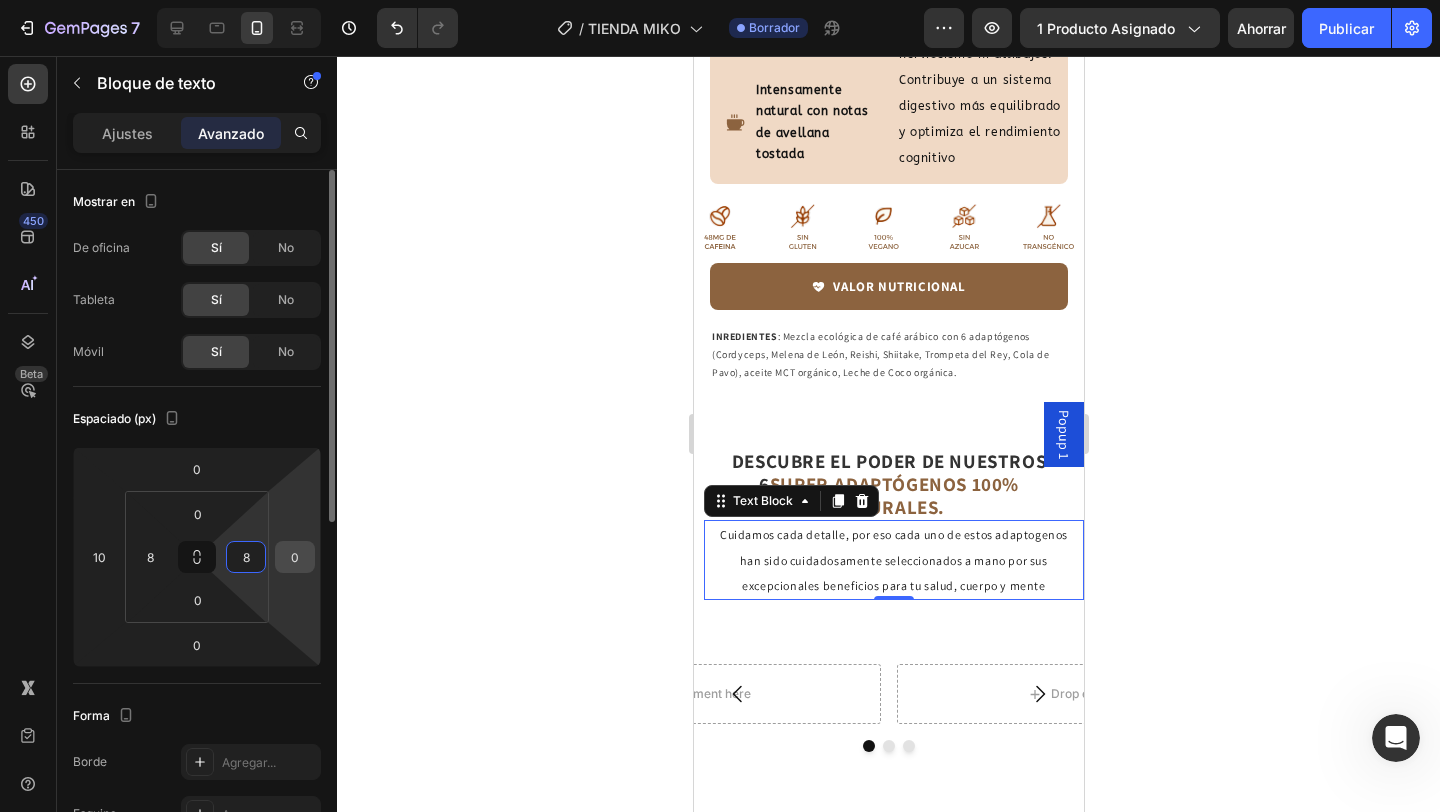 click on "0" at bounding box center (295, 557) 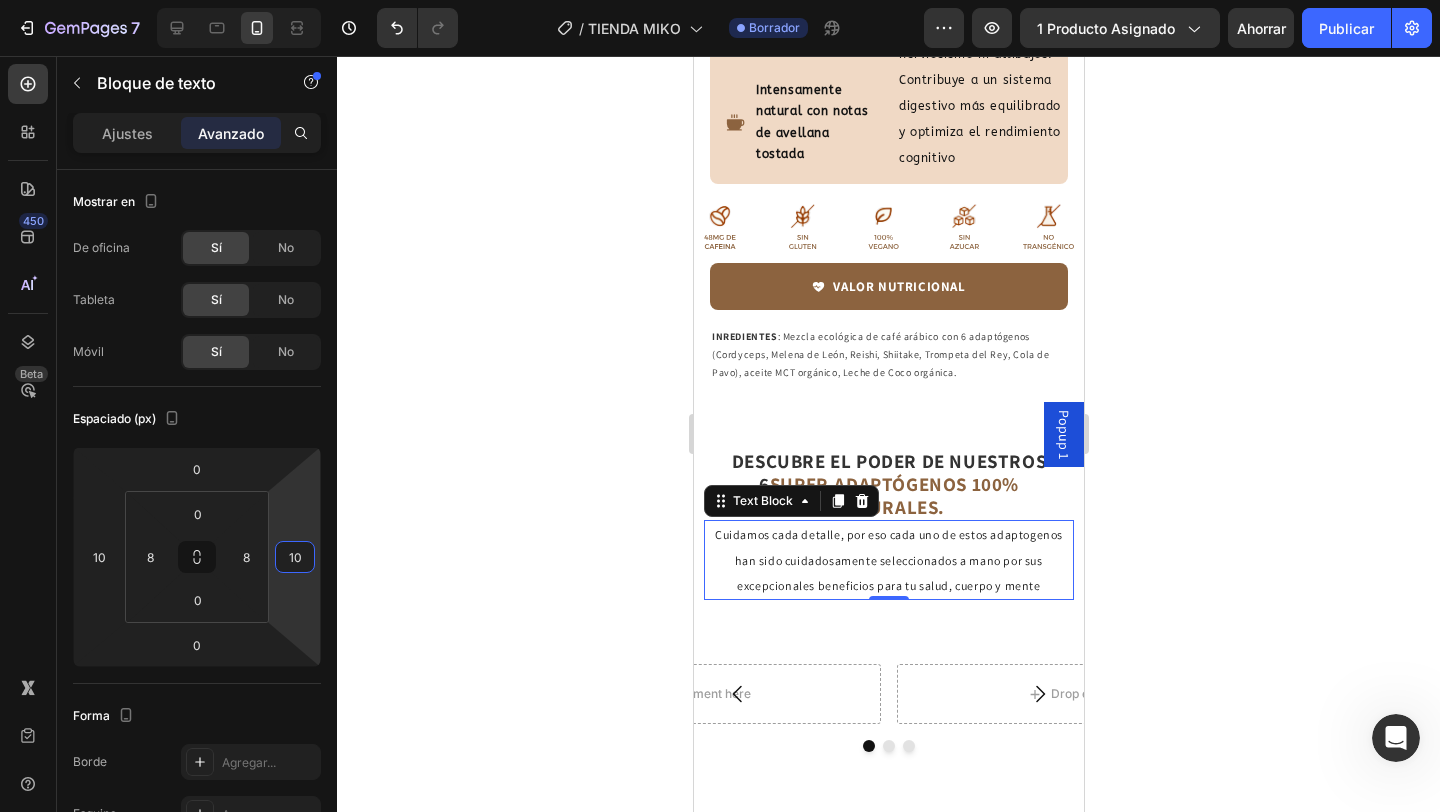 type on "10" 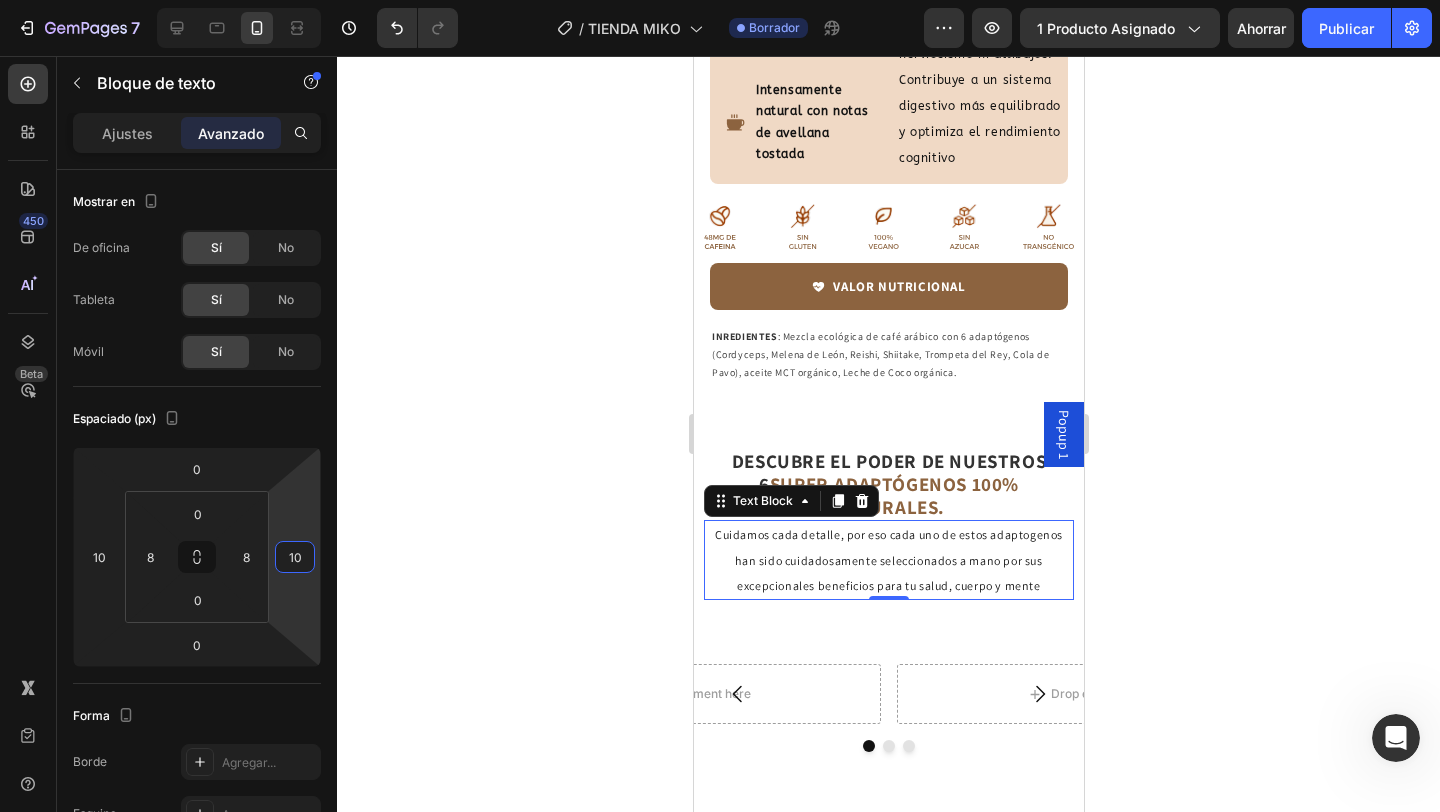 click 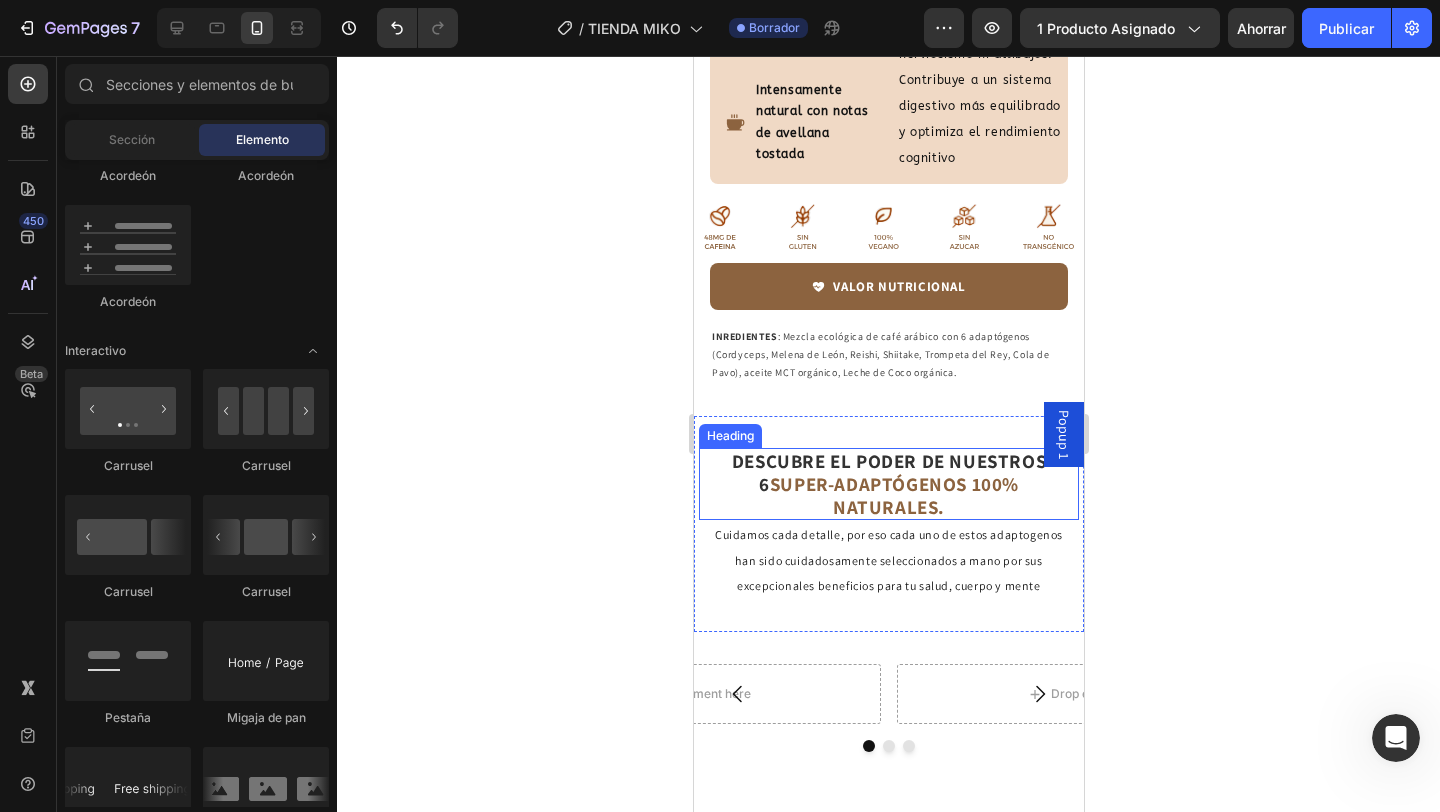 click on "DESCUBRE EL PODER DE NUESTROS 6" at bounding box center [888, 472] 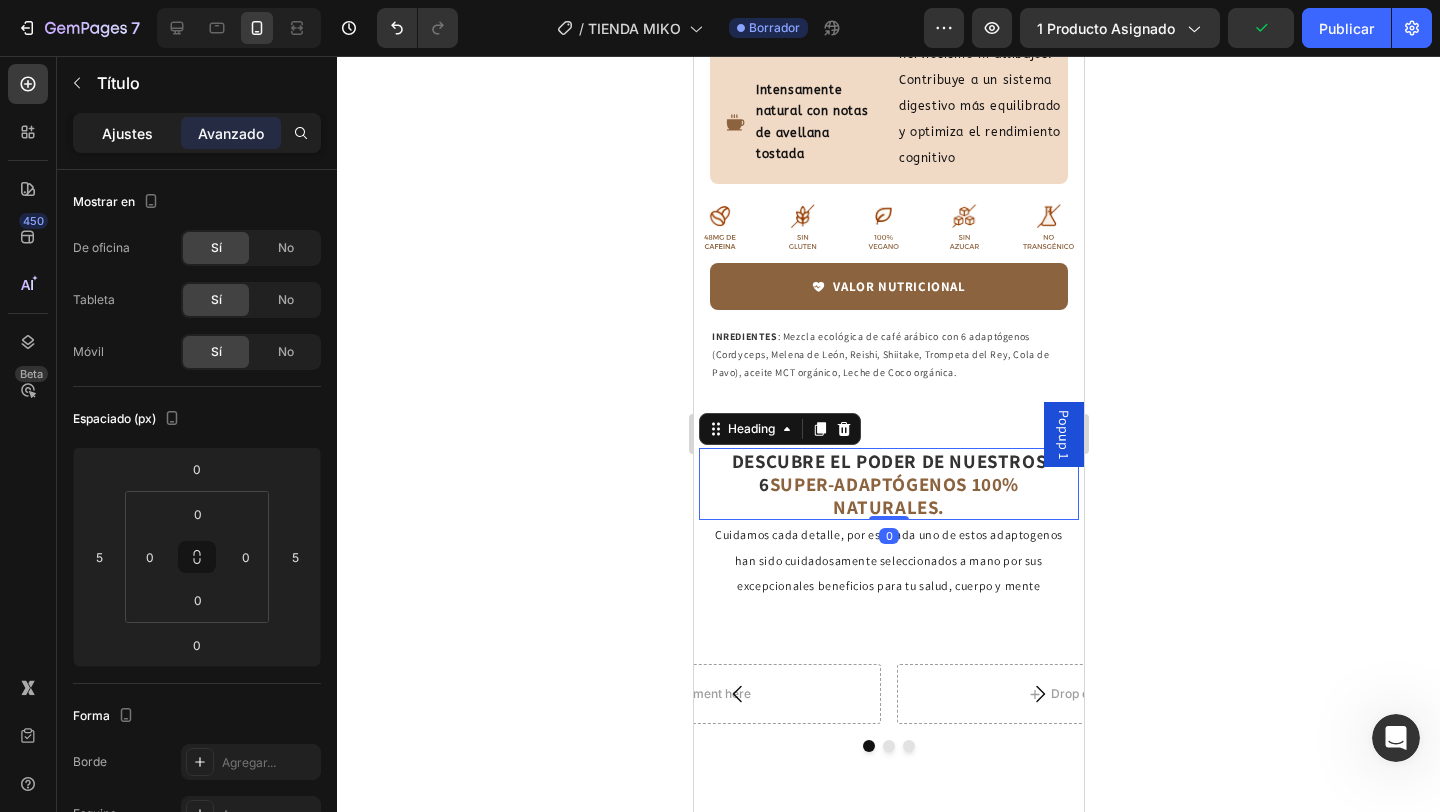 click on "Ajustes" at bounding box center (127, 133) 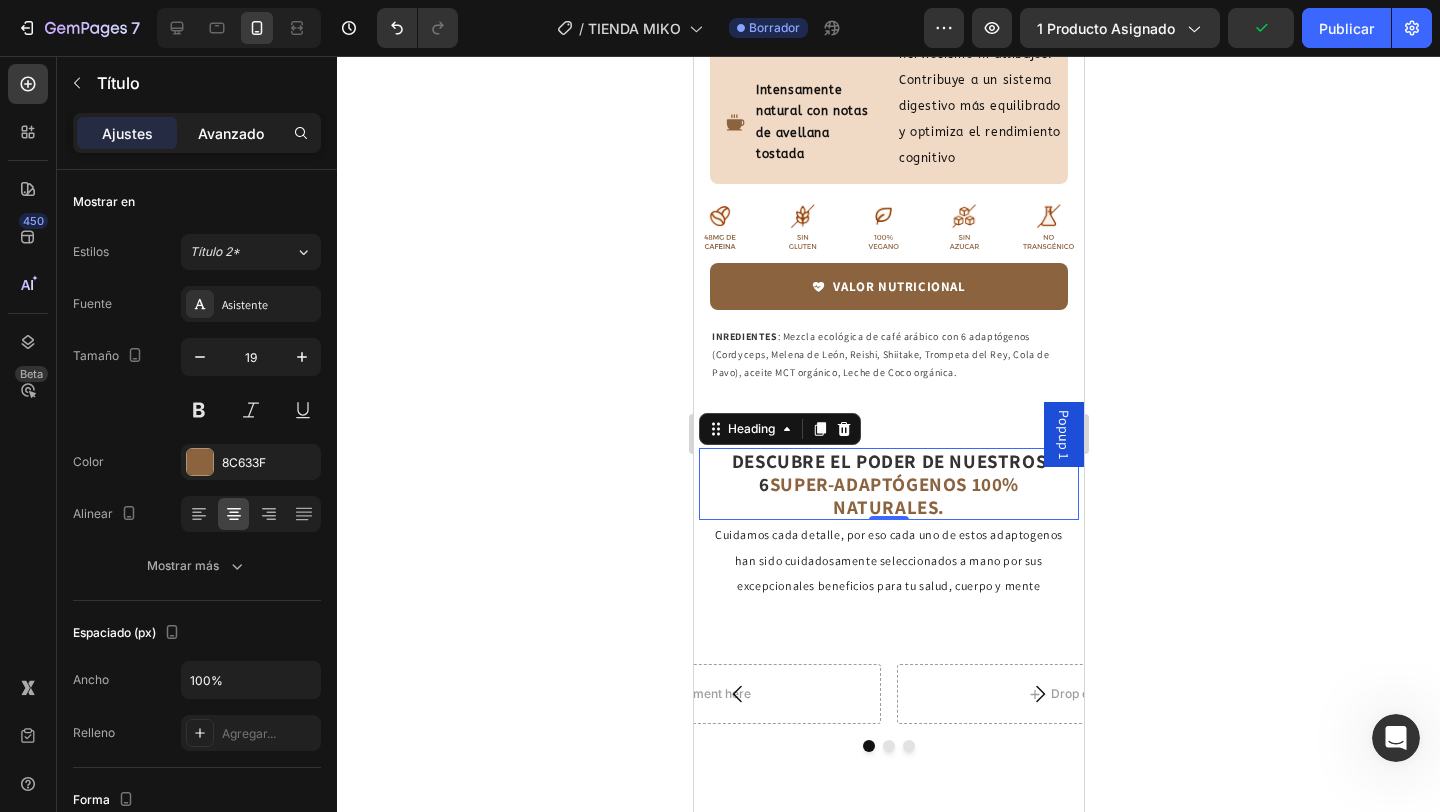 click on "Avanzado" at bounding box center [231, 133] 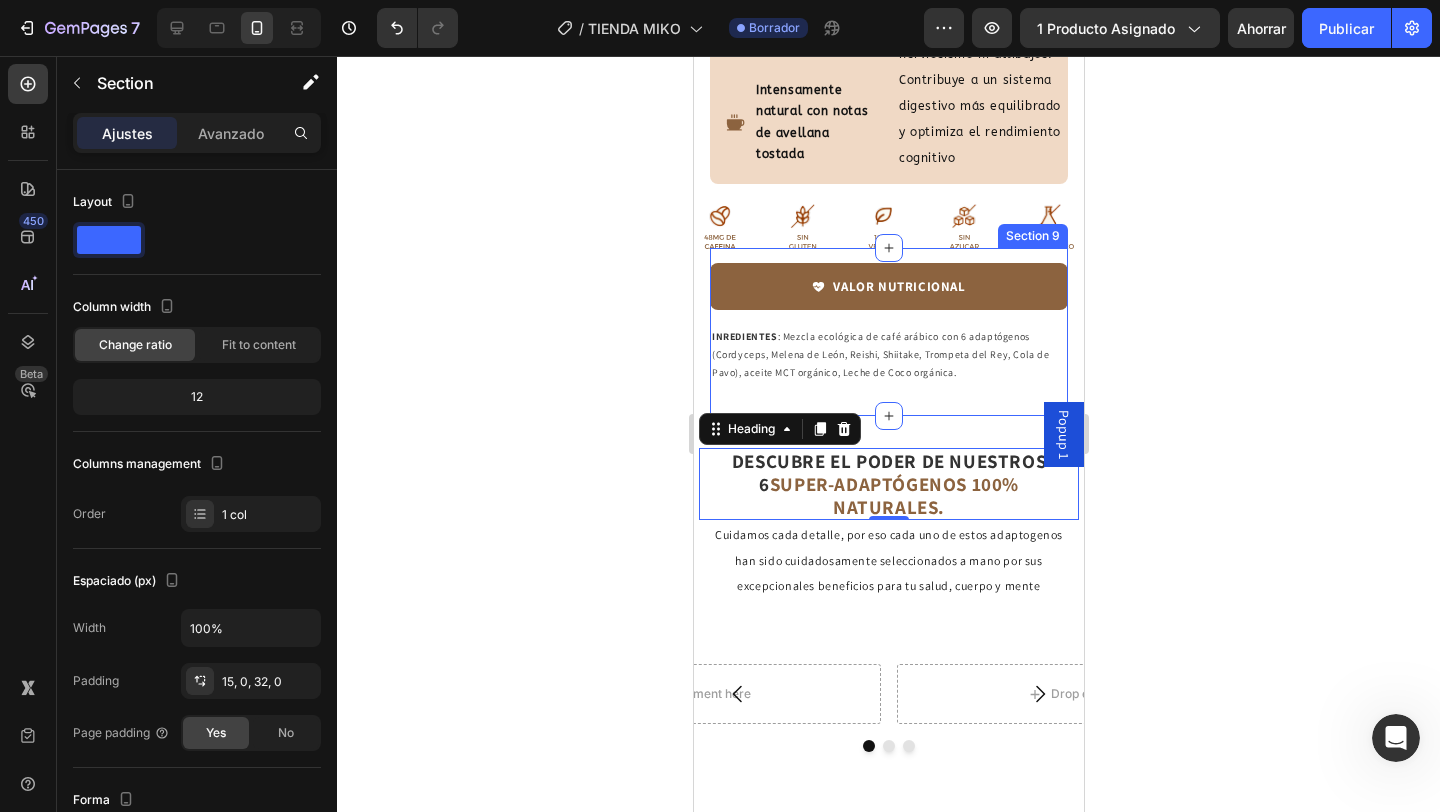 click on "VALOR NUTRICIONAL Button INREDIENTES : Mezcla ecológica de café arábico con 6 adaptógenos (Cordyceps, Melena de León, Reishi, Shiitake, Trompeta del Rey, Cola de Pavo), aceite MCT orgánico, Leche de Coco orgánica. Text Block Section 9" at bounding box center (888, 332) 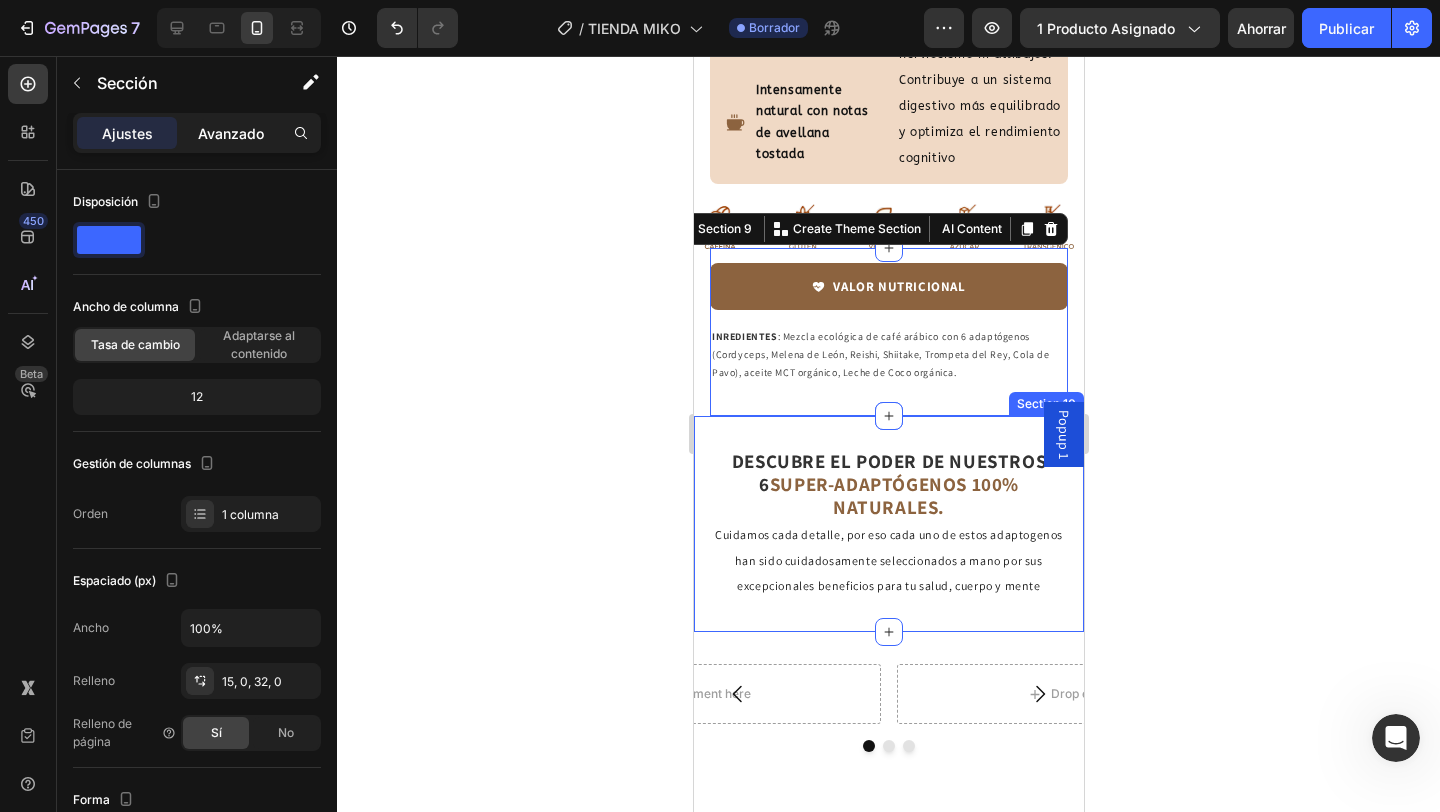 click on "Avanzado" at bounding box center (231, 133) 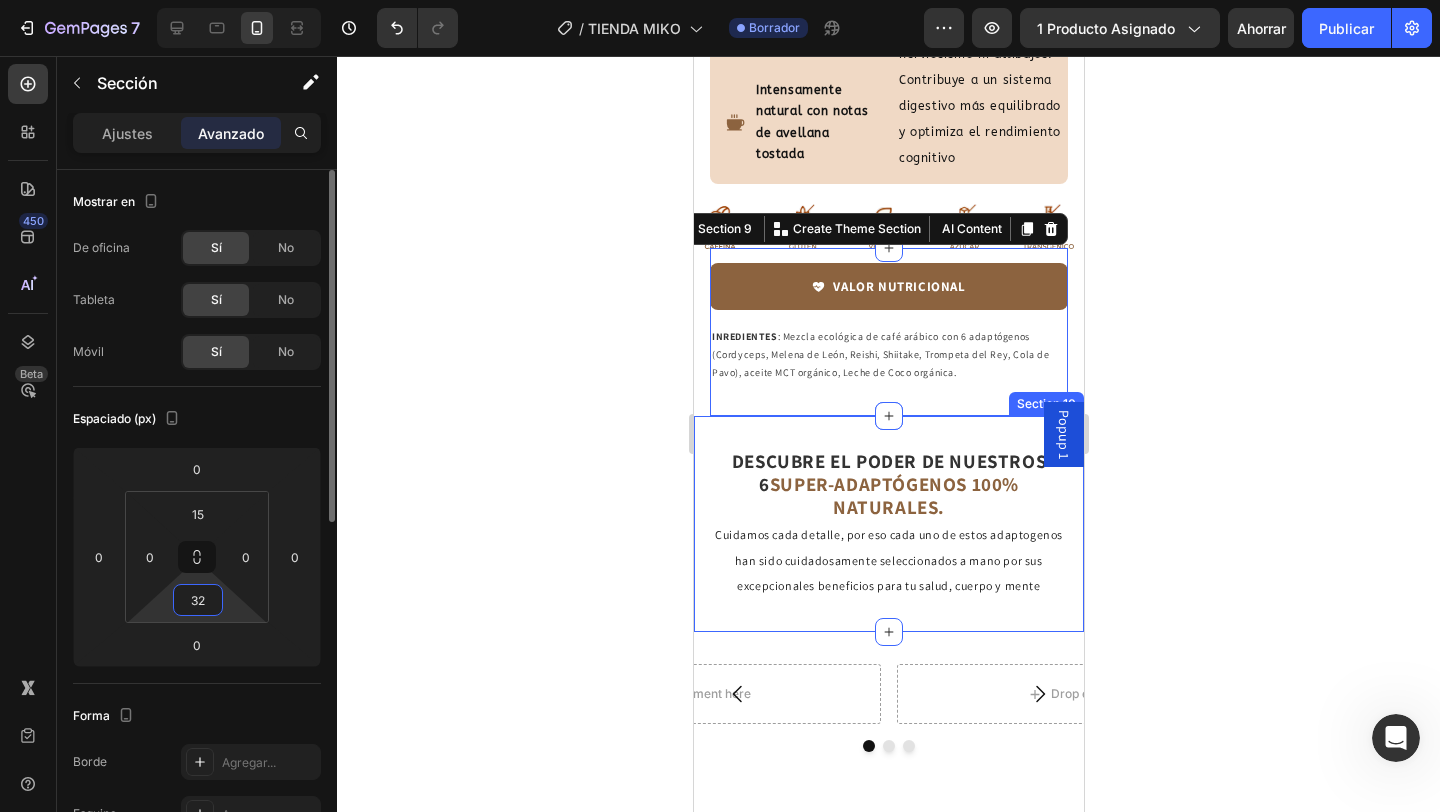 click on "32" at bounding box center [198, 600] 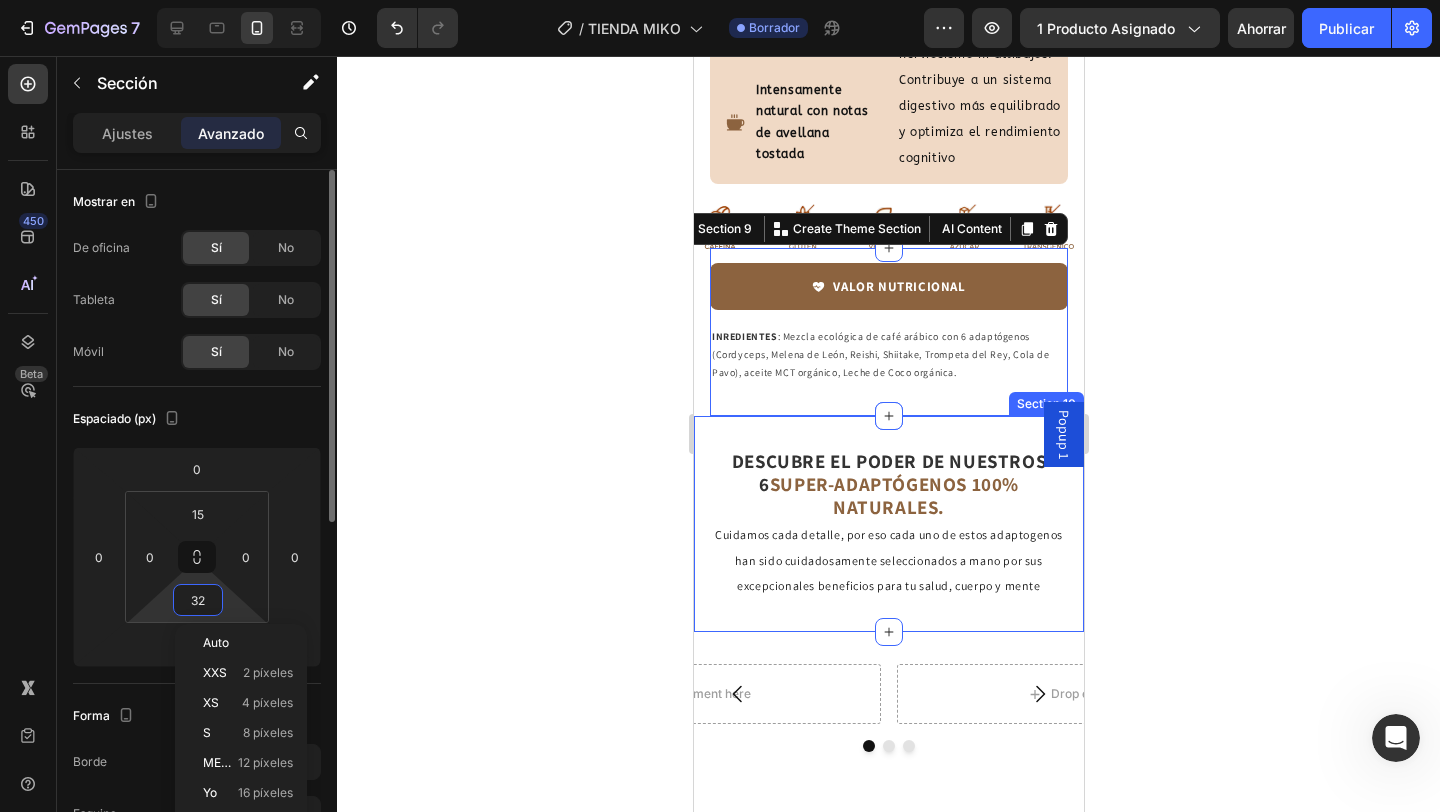 type 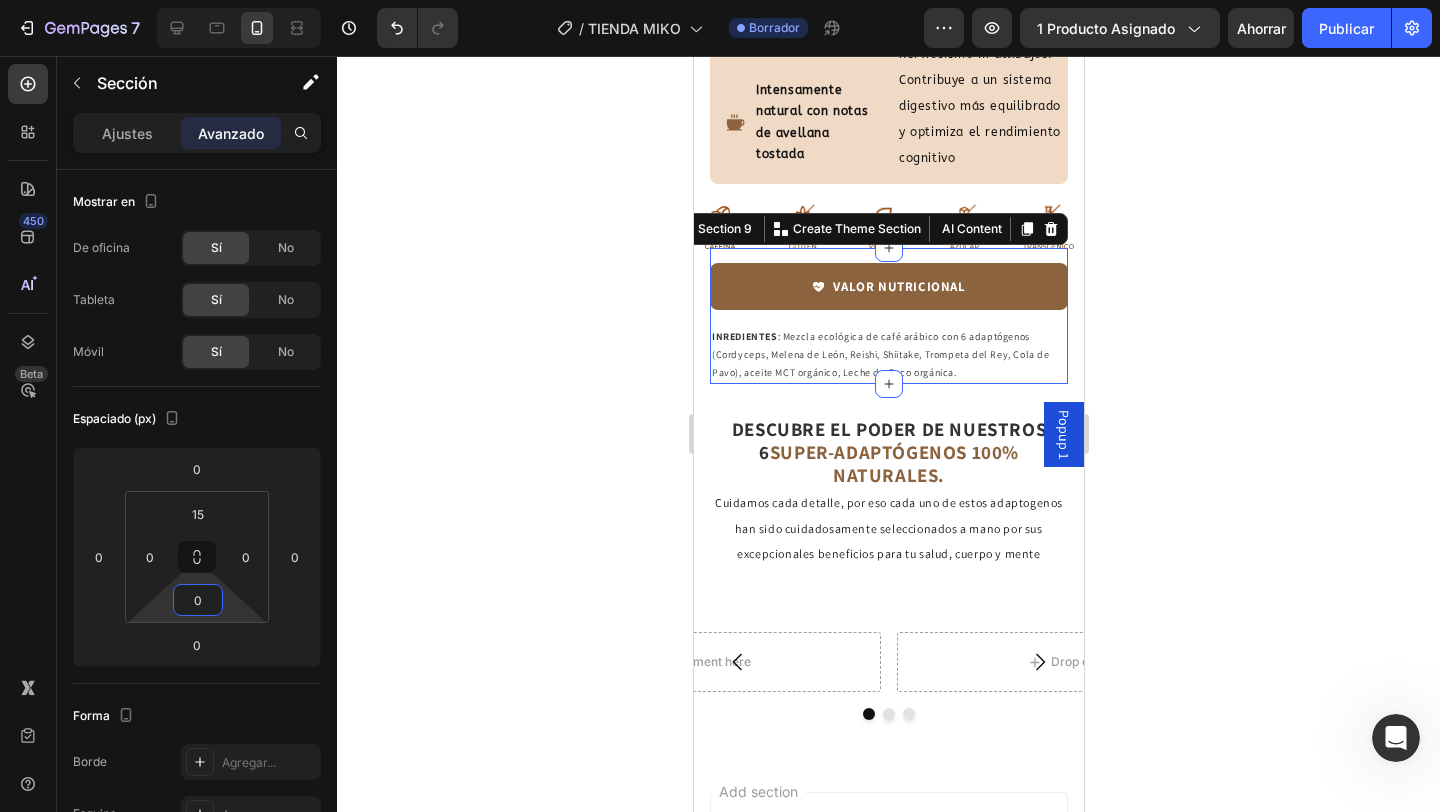 click 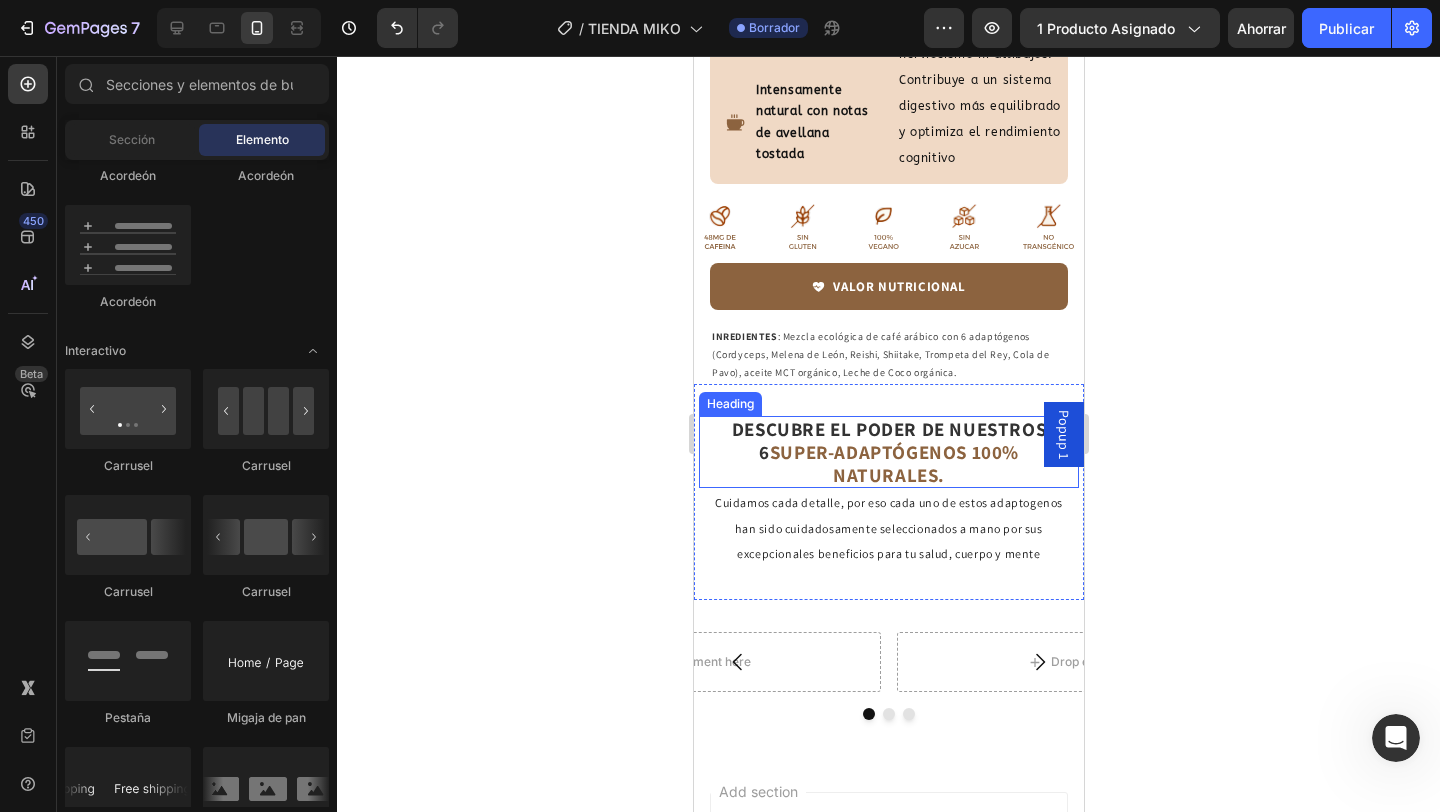 click on "DESCUBRE EL PODER DE NUESTROS 6" at bounding box center [888, 440] 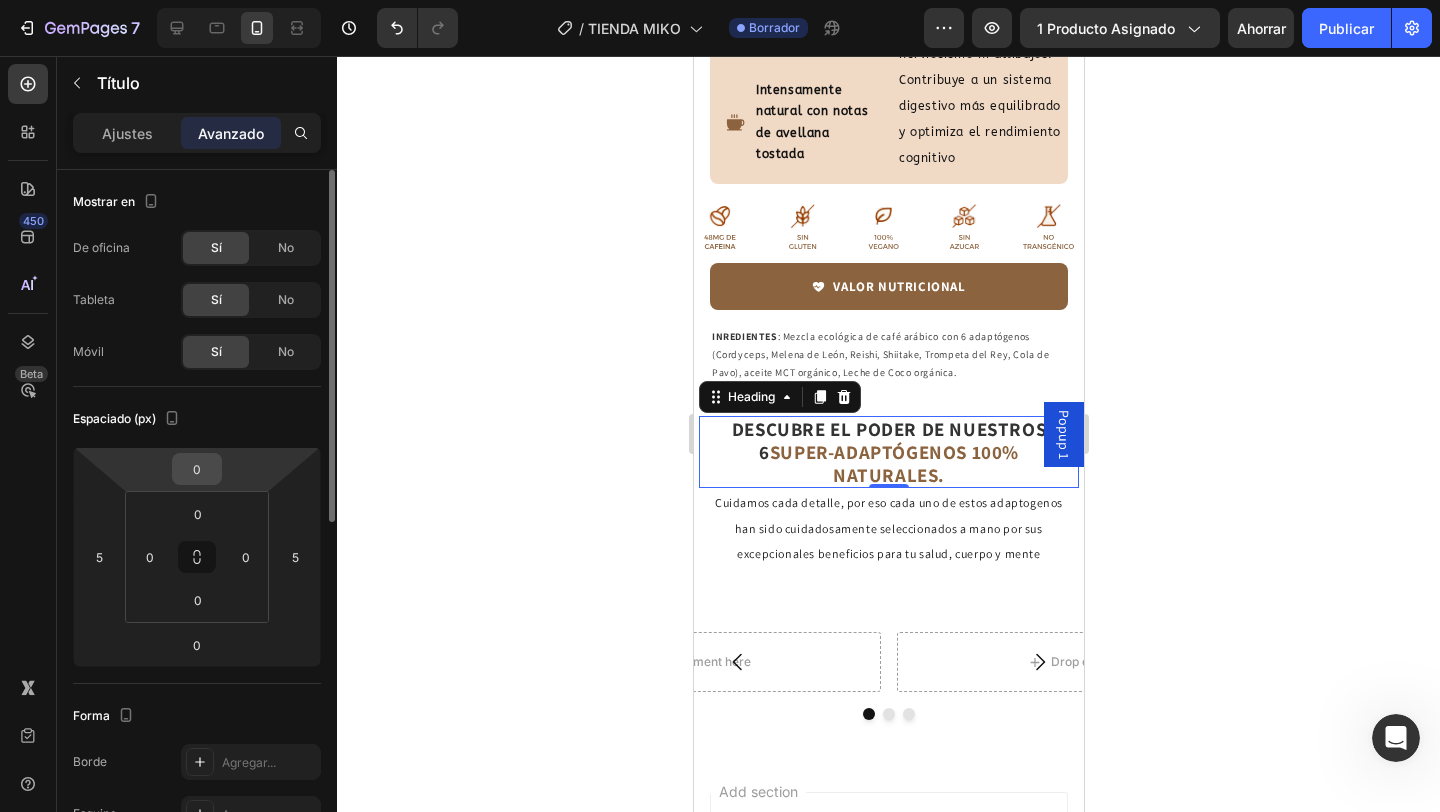 click on "0" at bounding box center (197, 469) 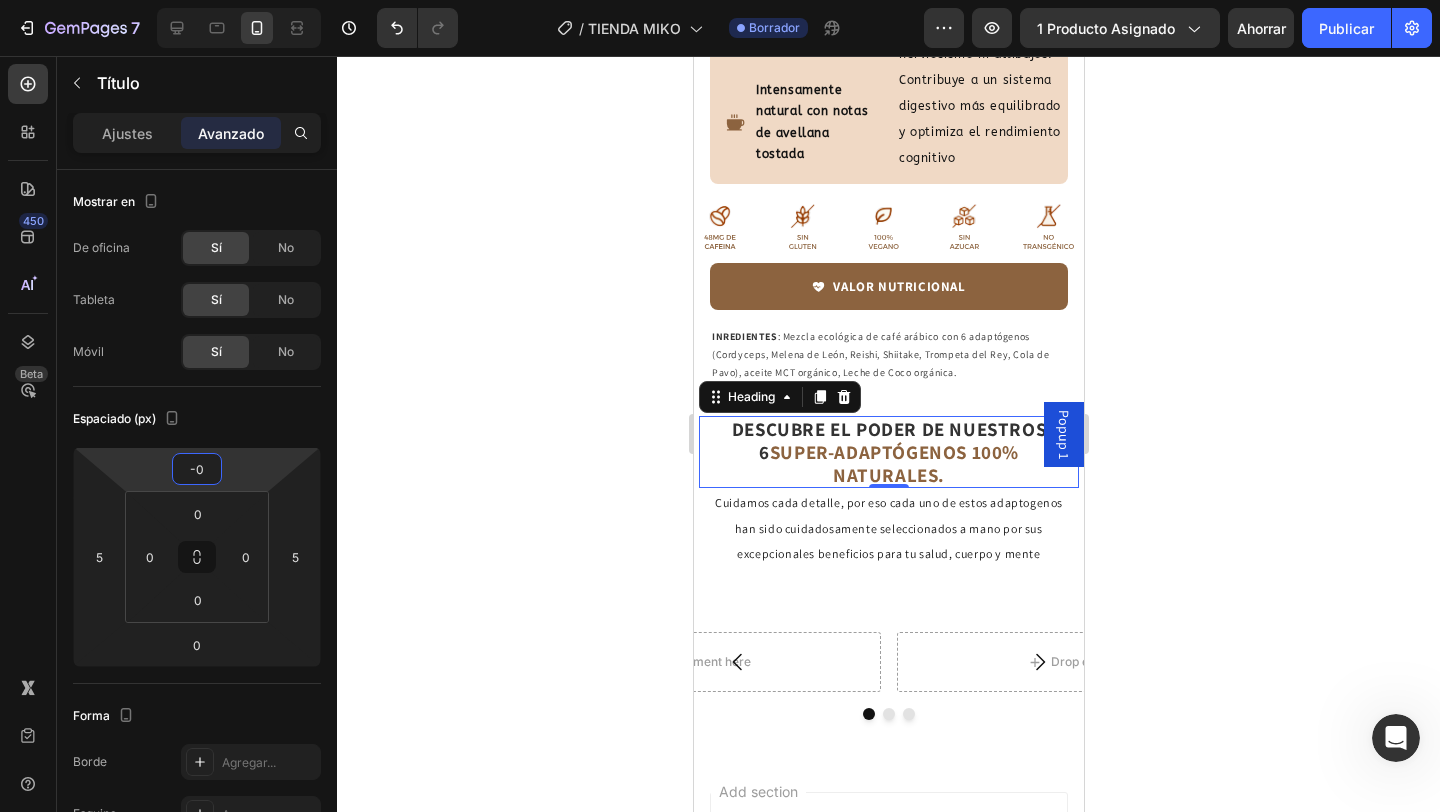 type on "-20" 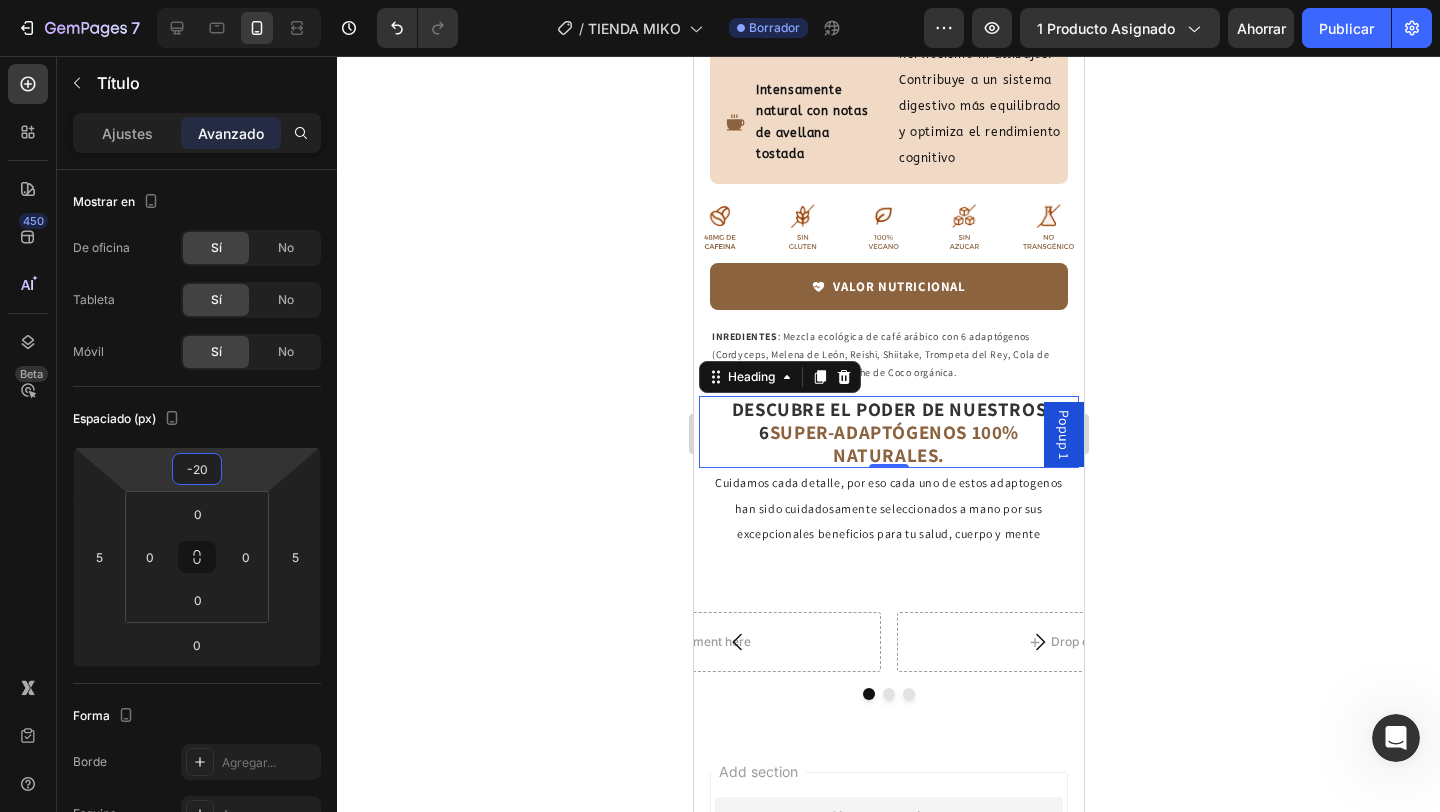 click 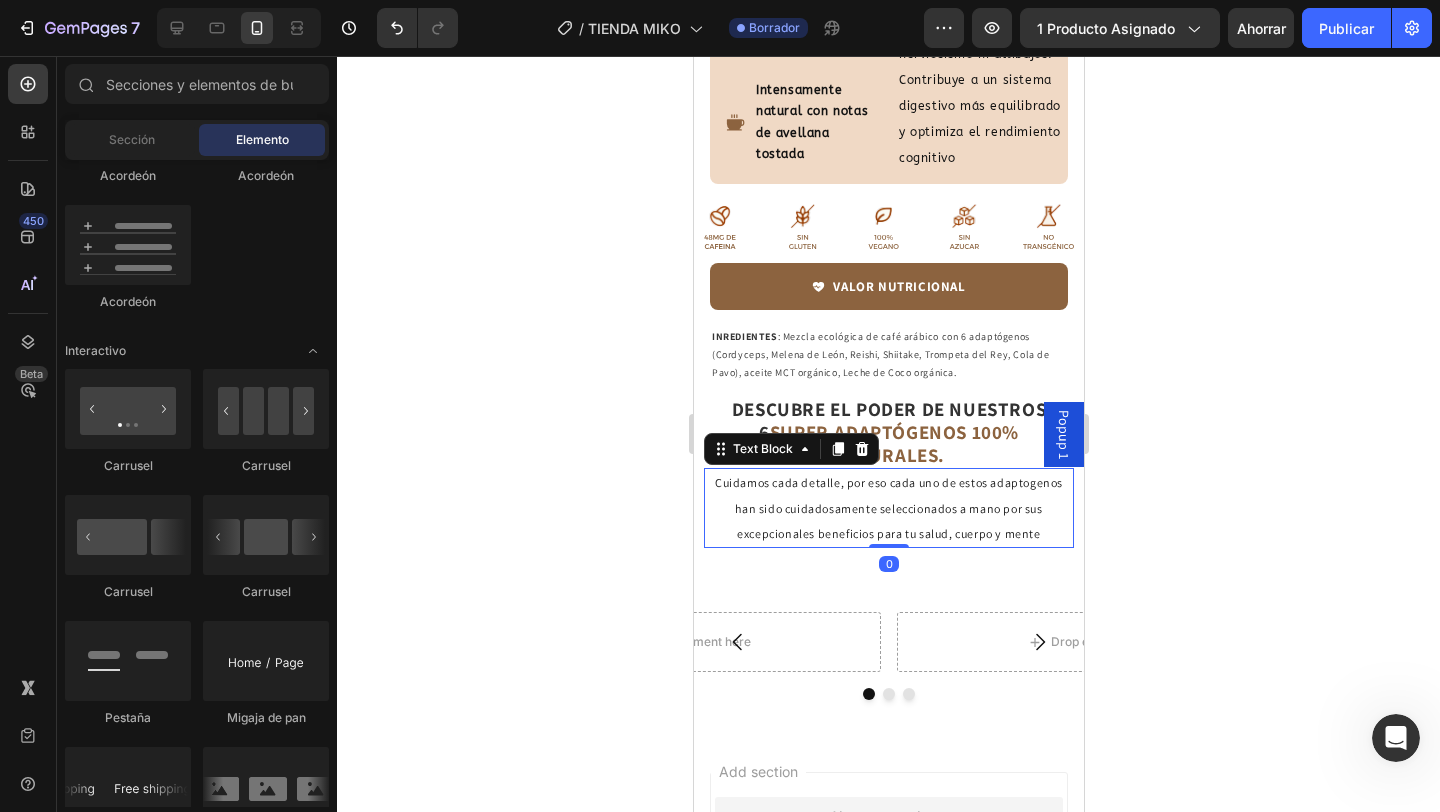 click on "Cuidamos cada detalle, por eso cada uno de estos adaptogenos han sido cuidadosamente seleccionados a mano por sus excepcionales beneficios para tu salud, cuerpo y mente" at bounding box center [888, 507] 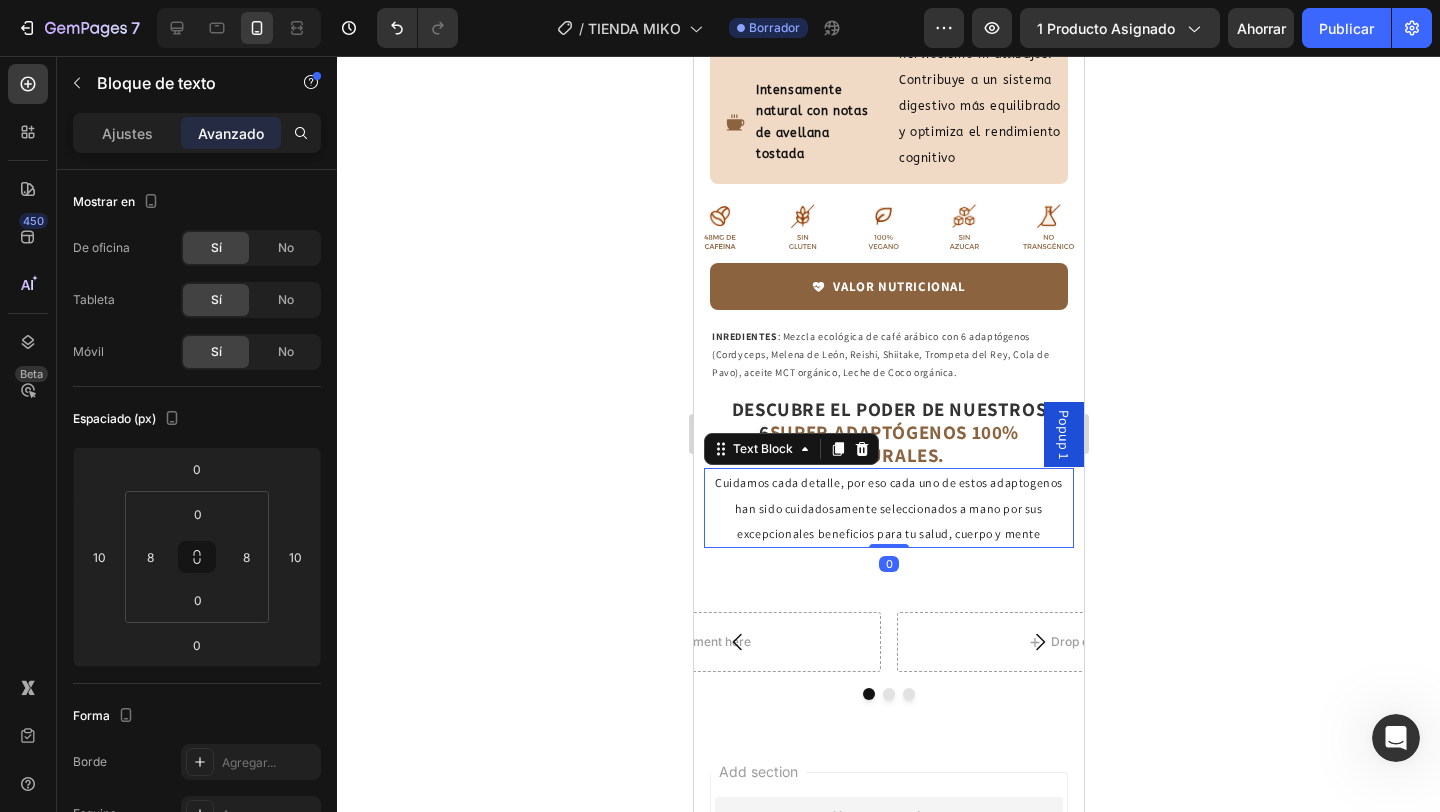 click 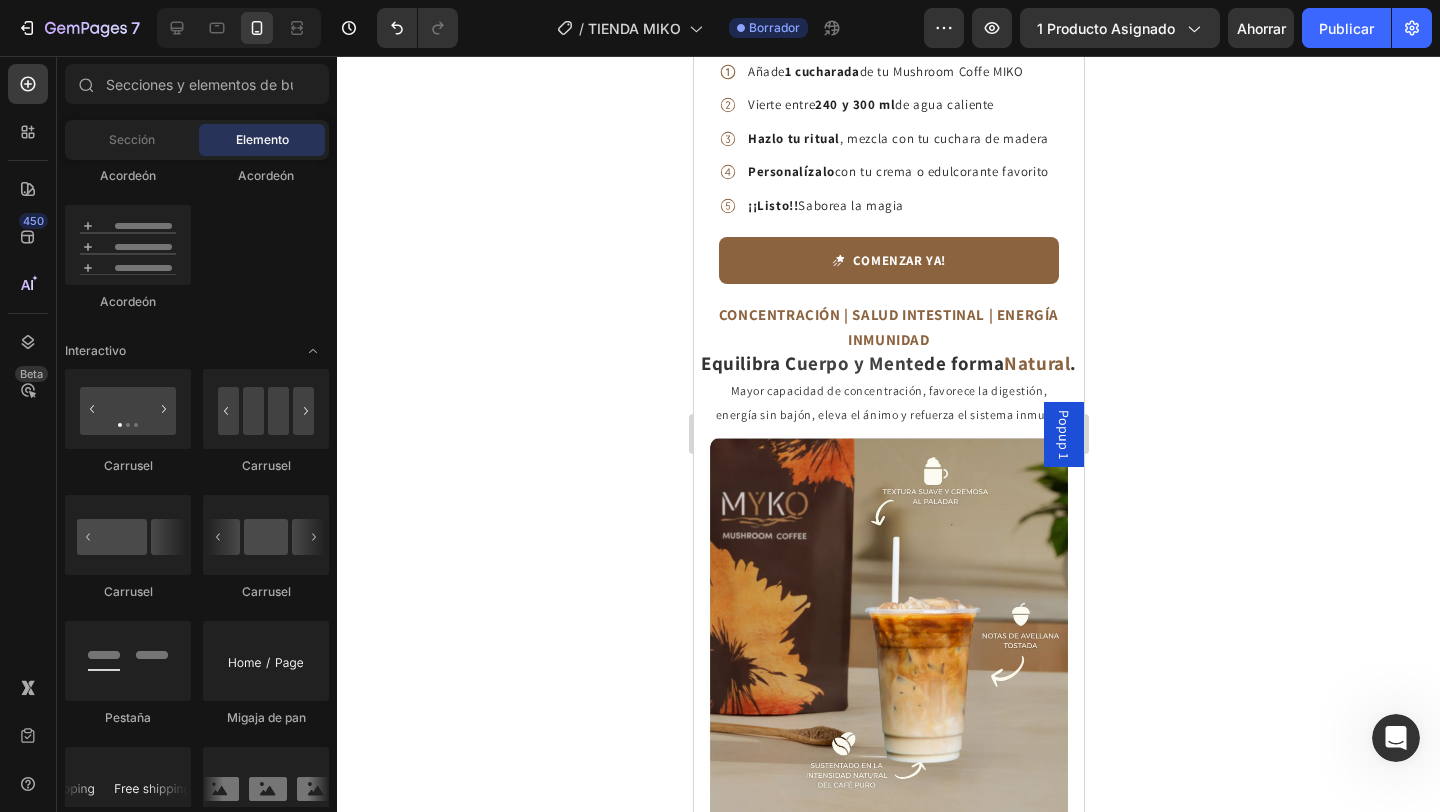 scroll, scrollTop: 2322, scrollLeft: 0, axis: vertical 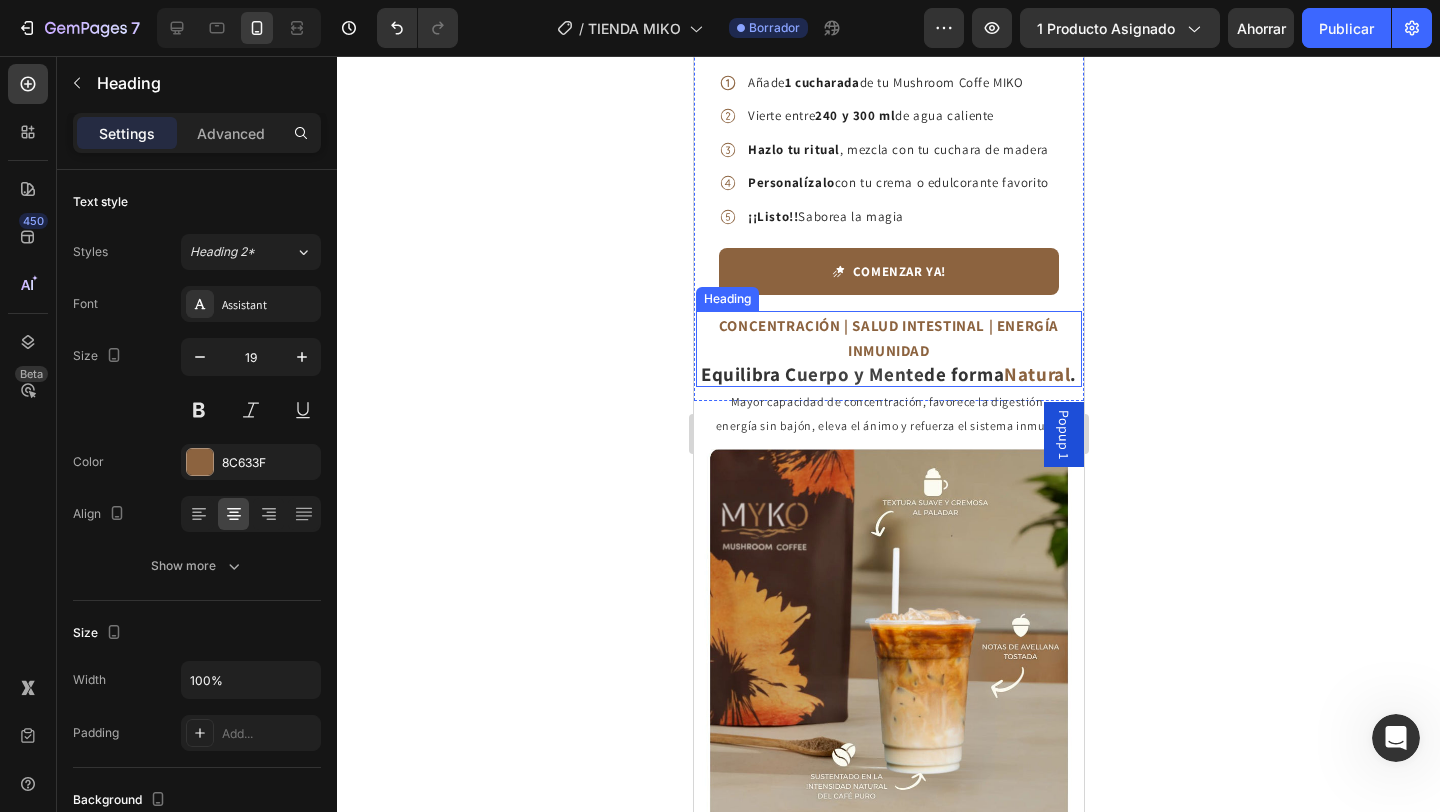 click on "CONCENTRACIÓN | SALUD INTESTINAL | ENERGÍA INMUNIDAD" at bounding box center [888, 338] 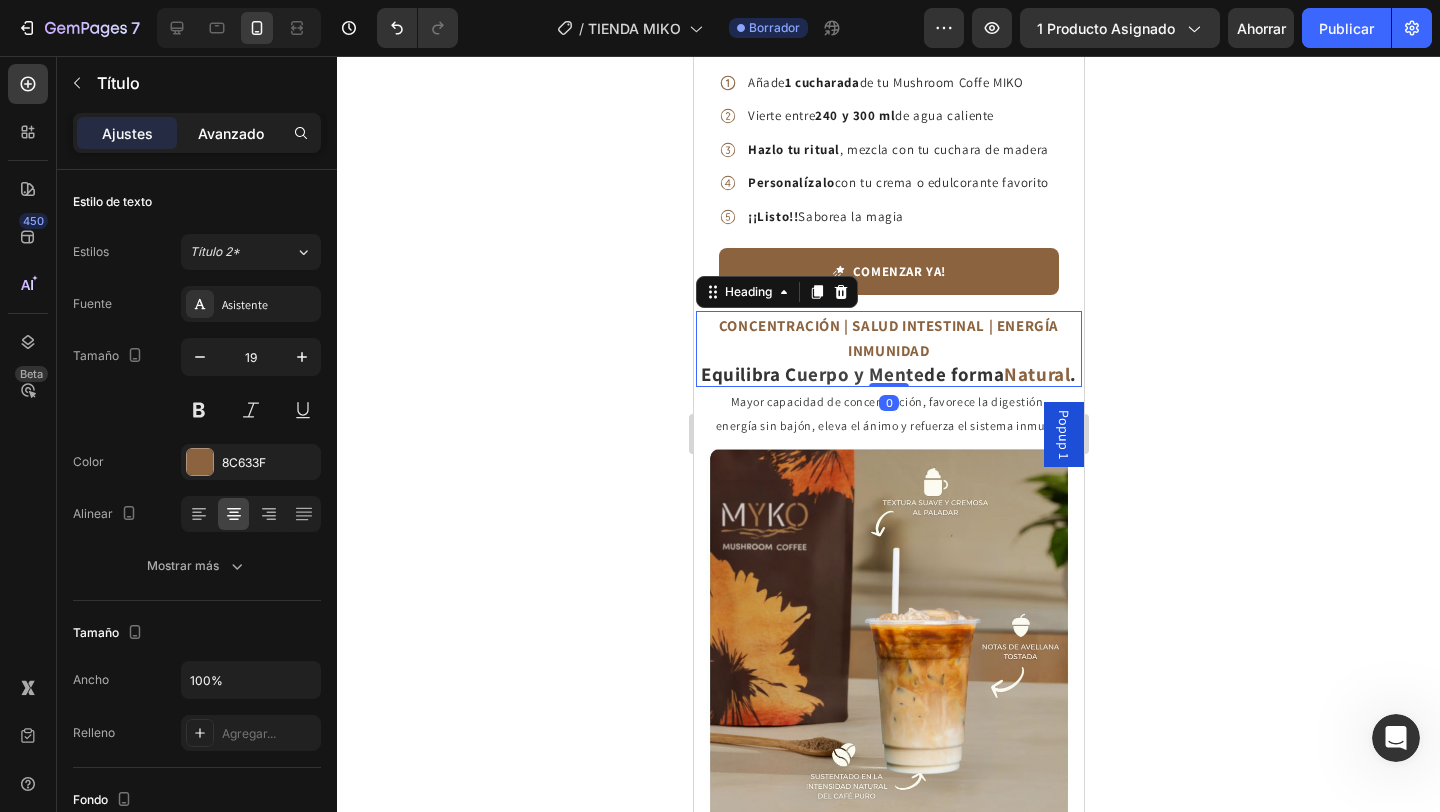 click on "Avanzado" at bounding box center (231, 133) 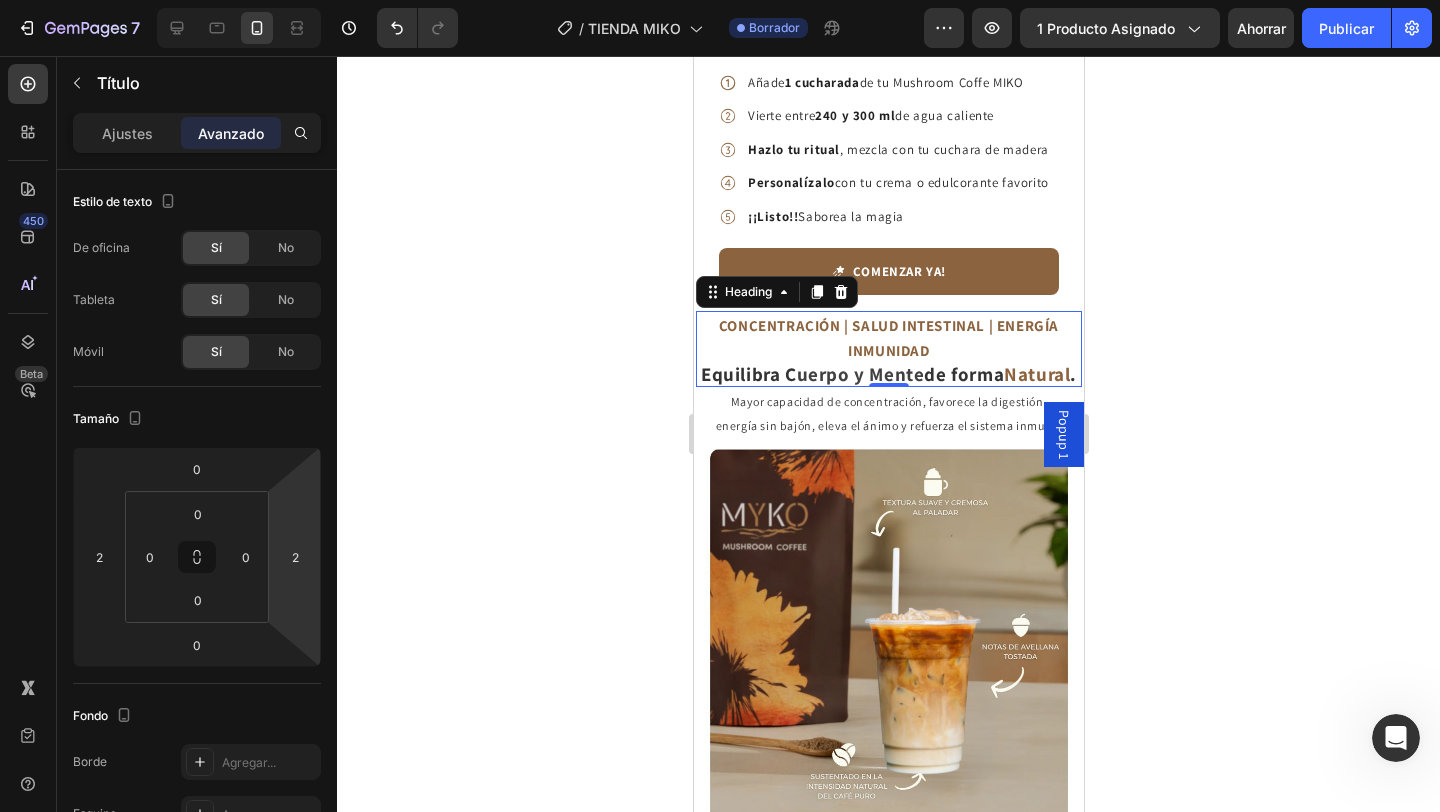 click 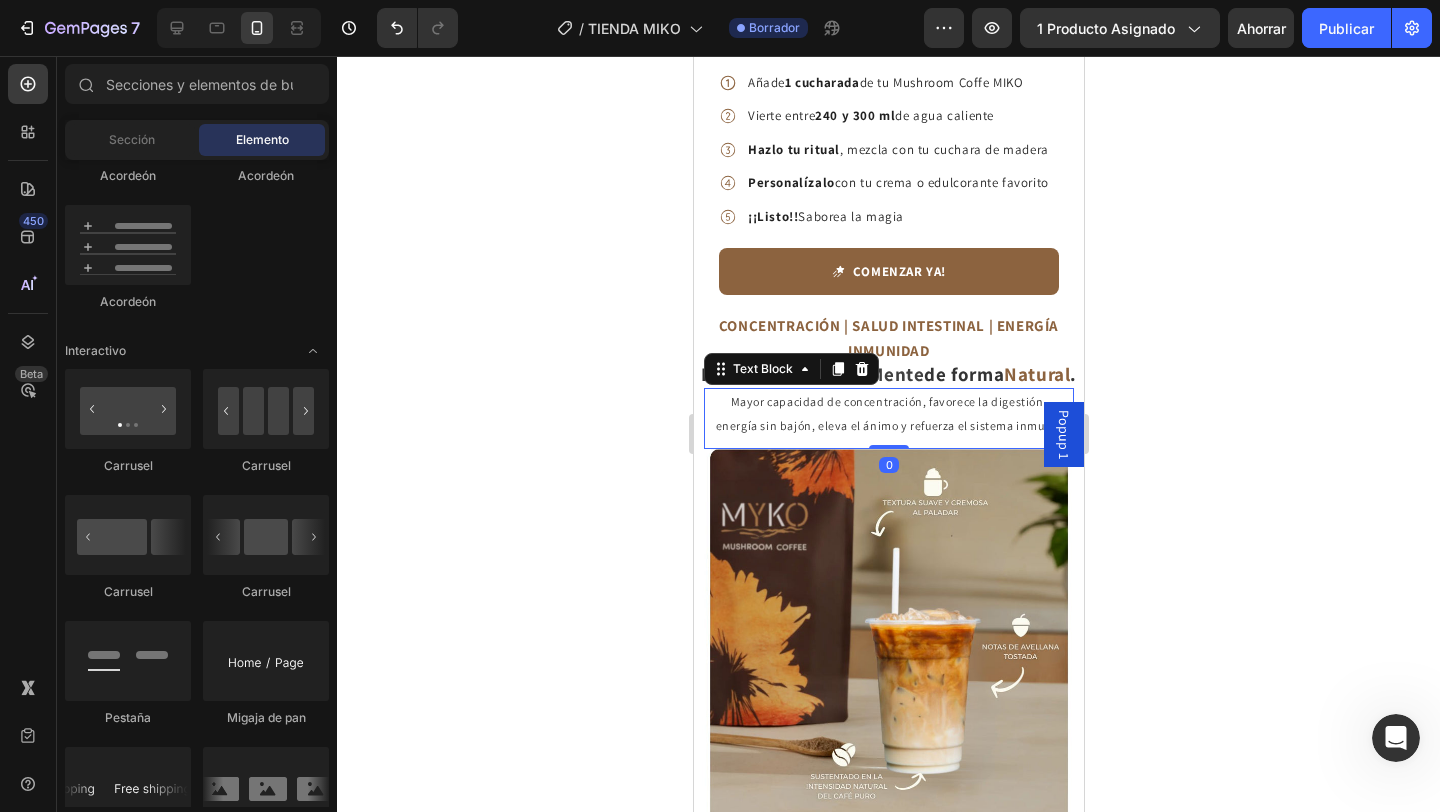 click on "Mayor capacidad de concentración, favorece la digestión, energía sin bajón, eleva el ánimo y refuerza el sistema inmune." at bounding box center (888, 413) 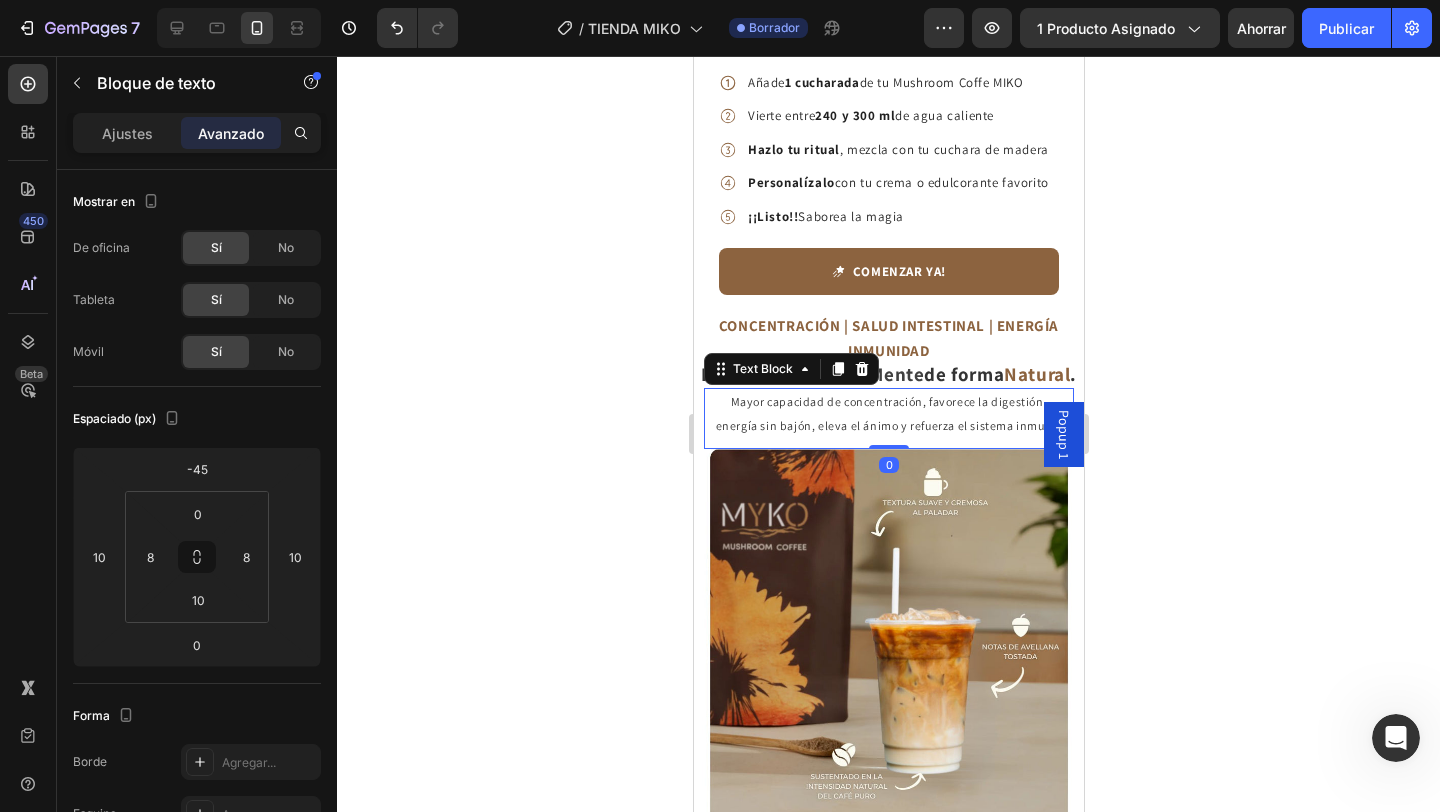 click 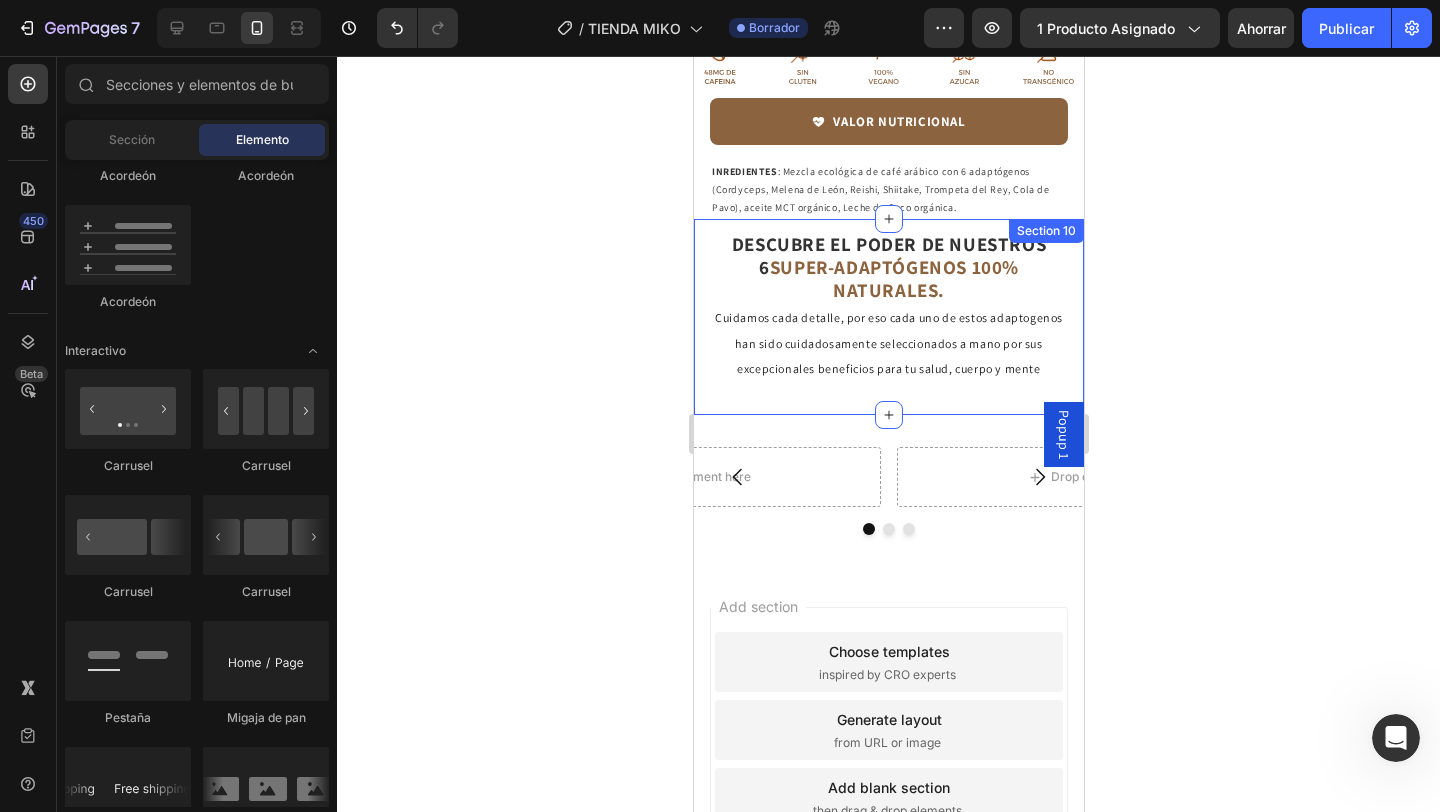 scroll, scrollTop: 3345, scrollLeft: 0, axis: vertical 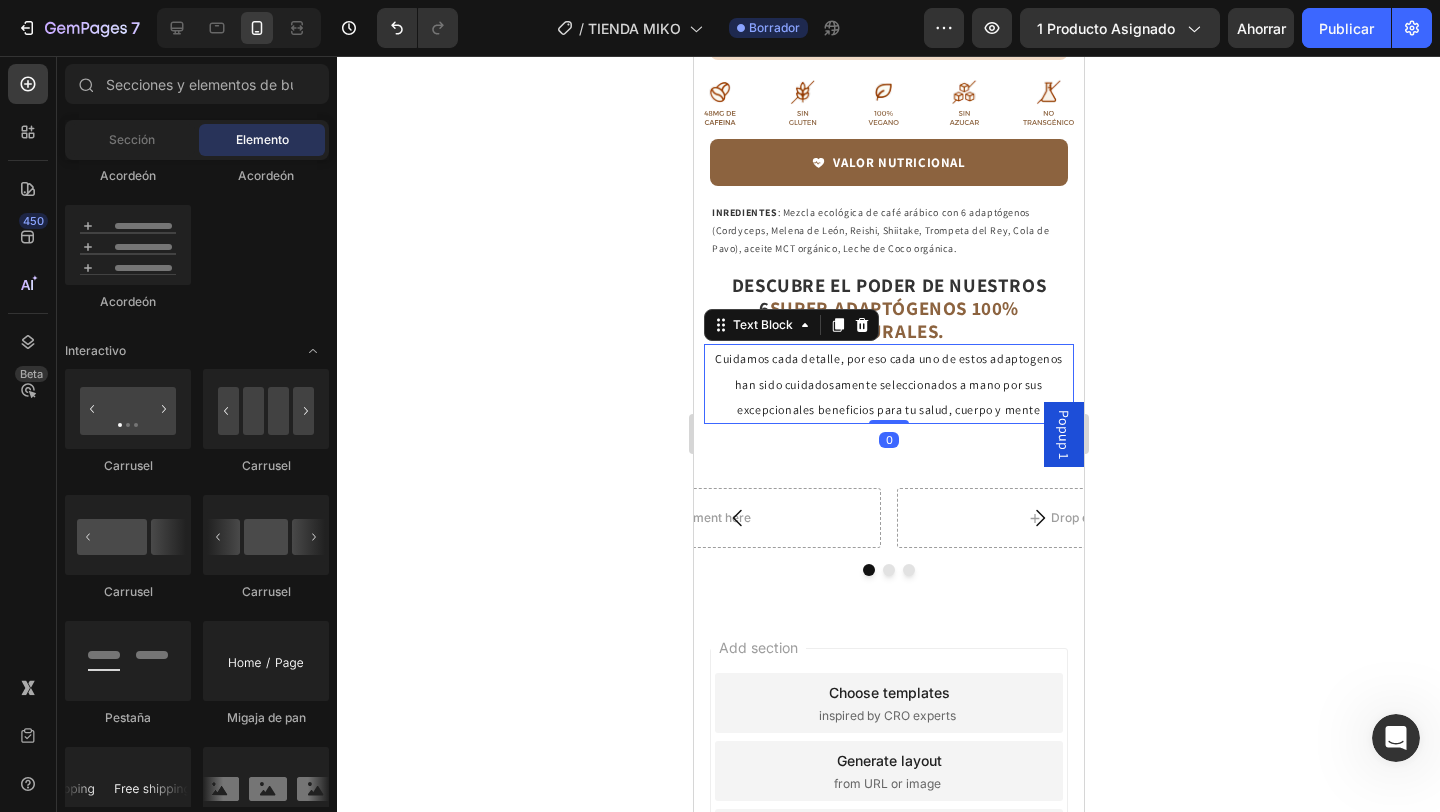 click on "Cuidamos cada detalle, por eso cada uno de estos adaptogenos han sido cuidadosamente seleccionados a mano por sus excepcionales beneficios para tu salud, cuerpo y mente" at bounding box center (888, 383) 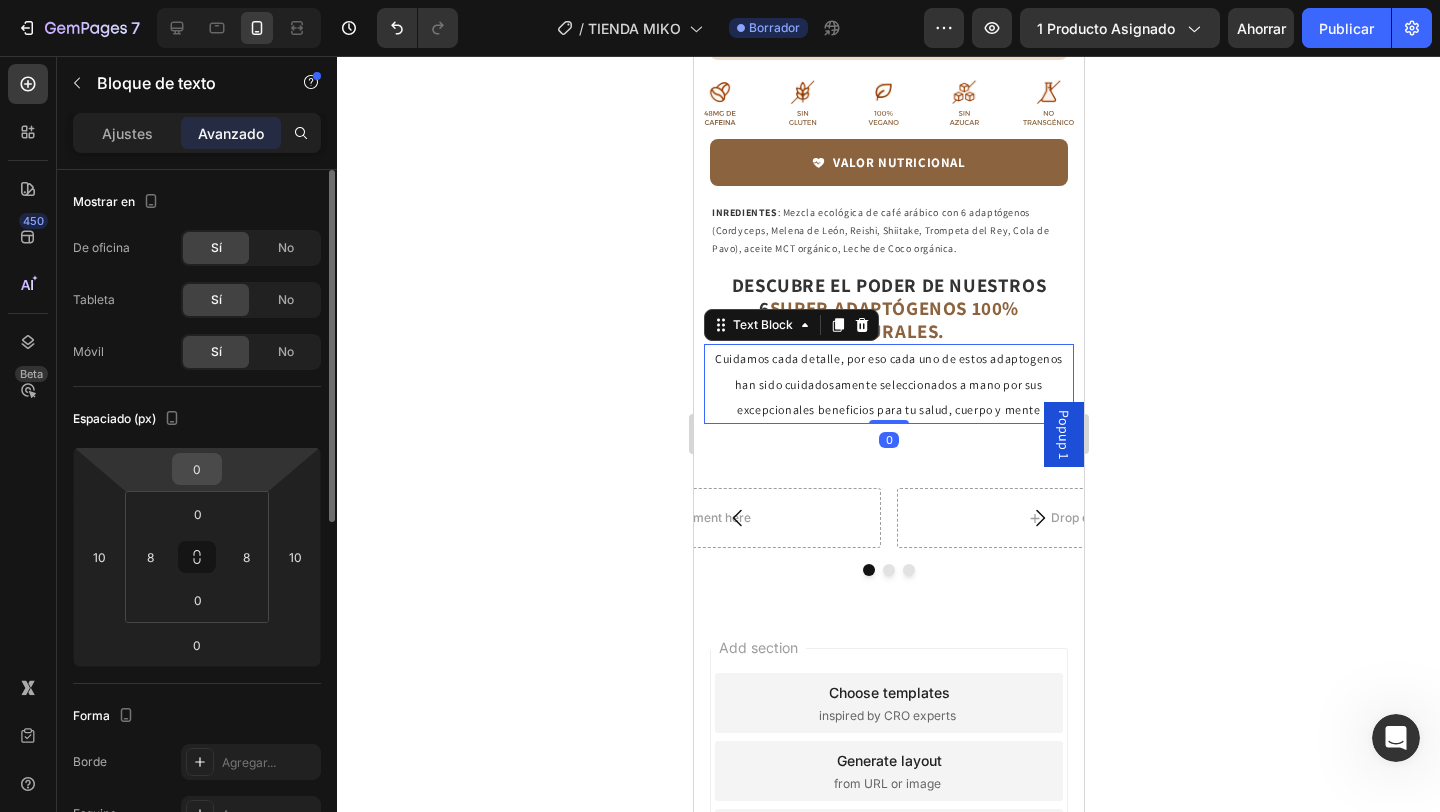 click on "0" at bounding box center [197, 469] 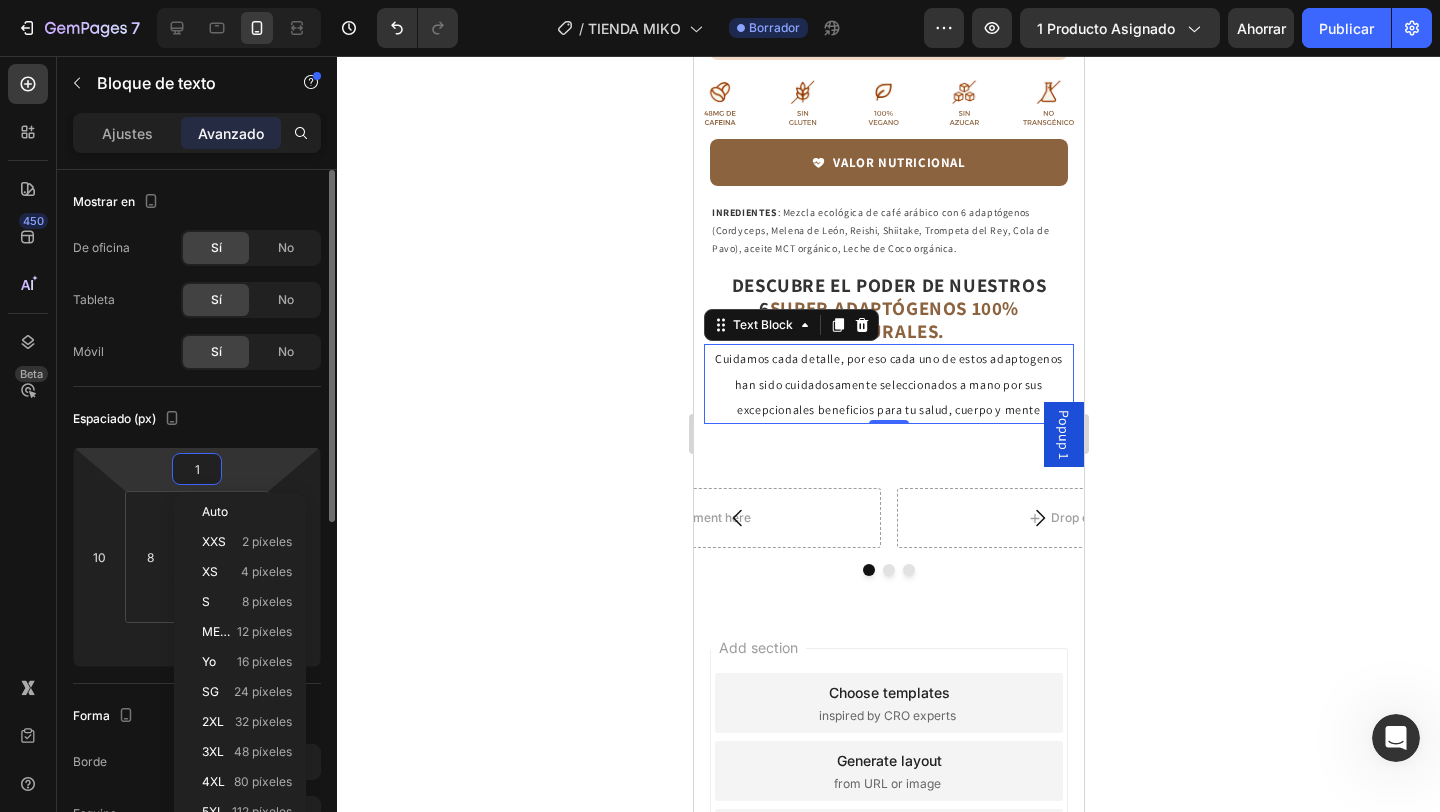 type on "10" 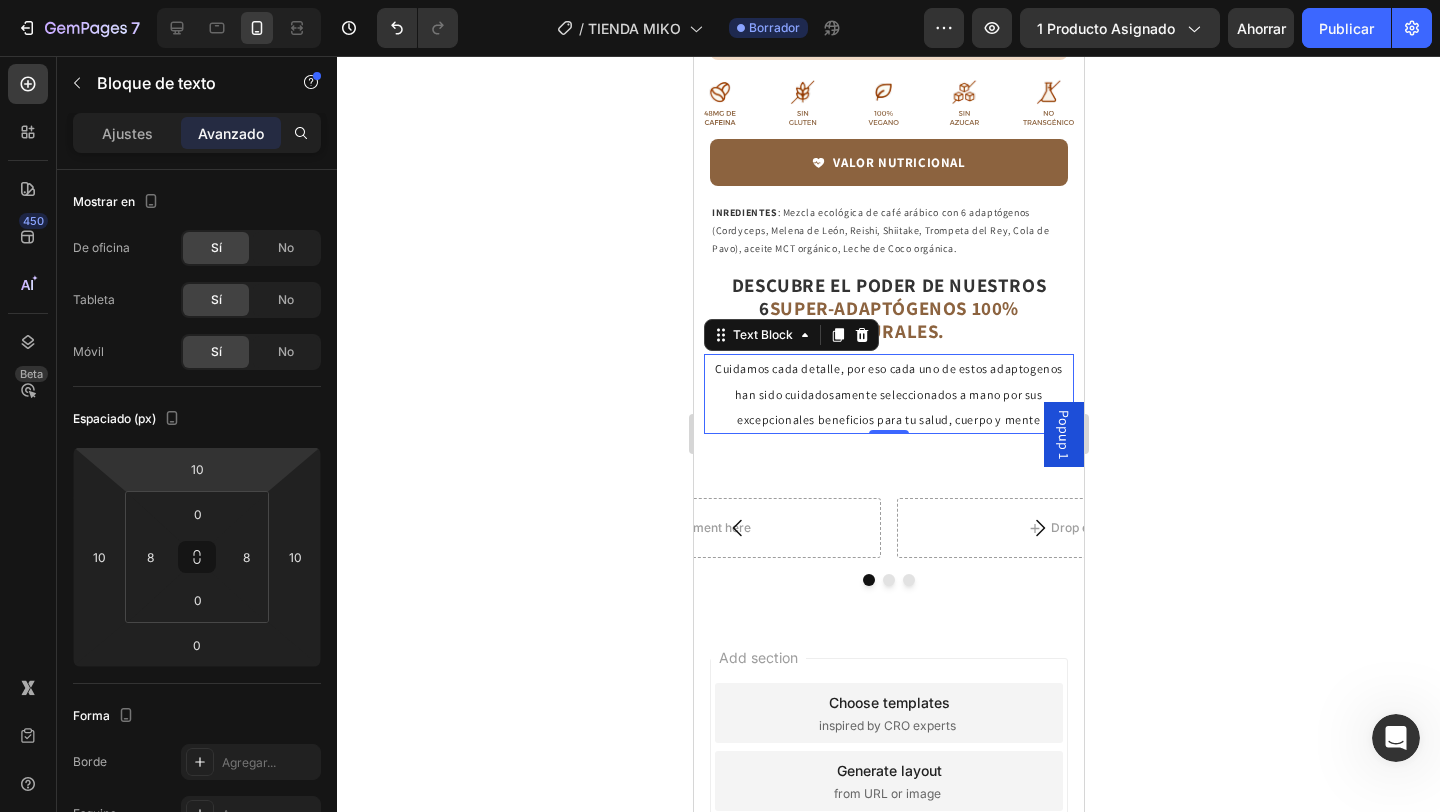 click 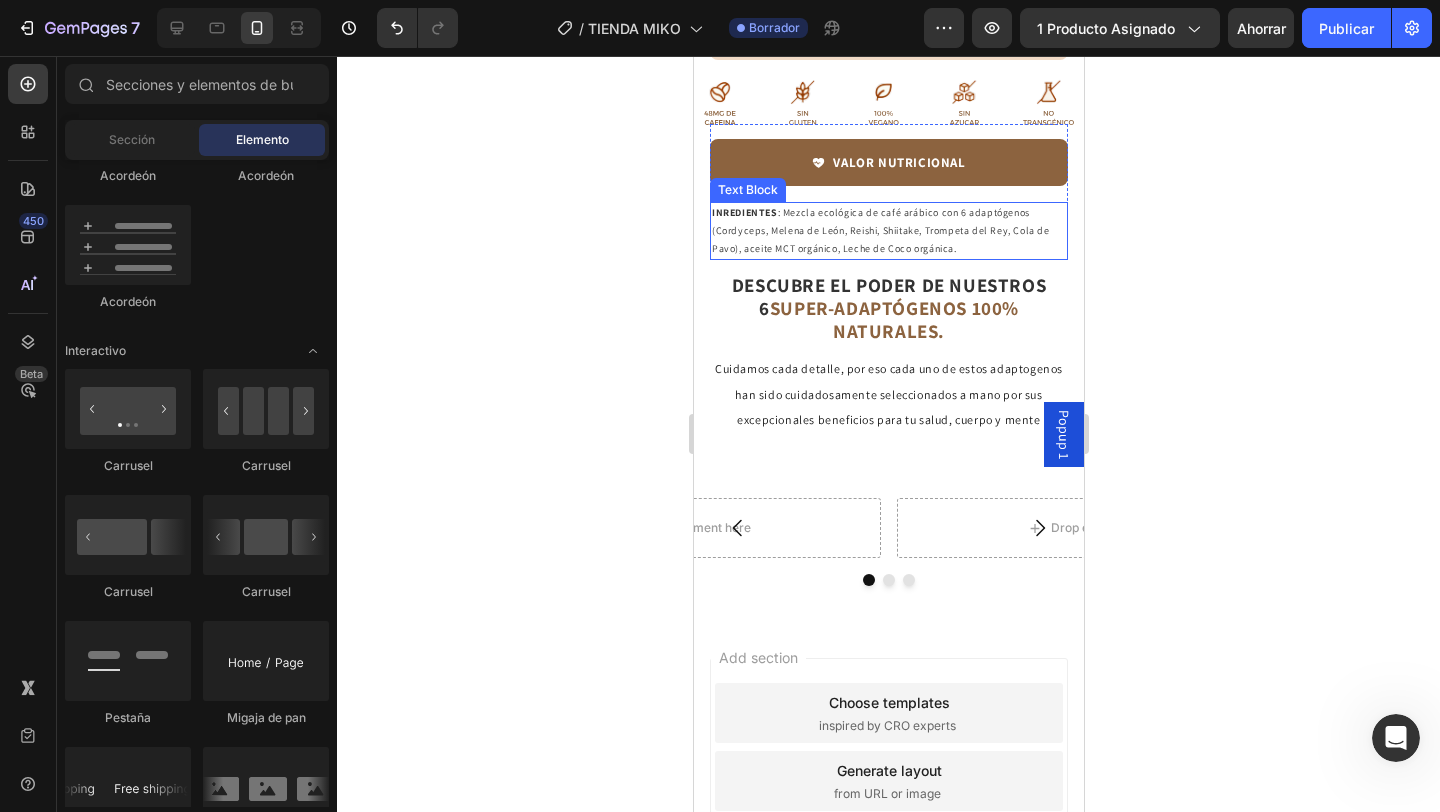 click on "INREDIENTES : Mezcla ecológica de café arábico con 6 adaptógenos (Cordyceps, Melena de León, Reishi, Shiitake, Trompeta del Rey, Cola de Pavo), aceite MCT orgánico, Leche de Coco orgánica." at bounding box center [888, 231] 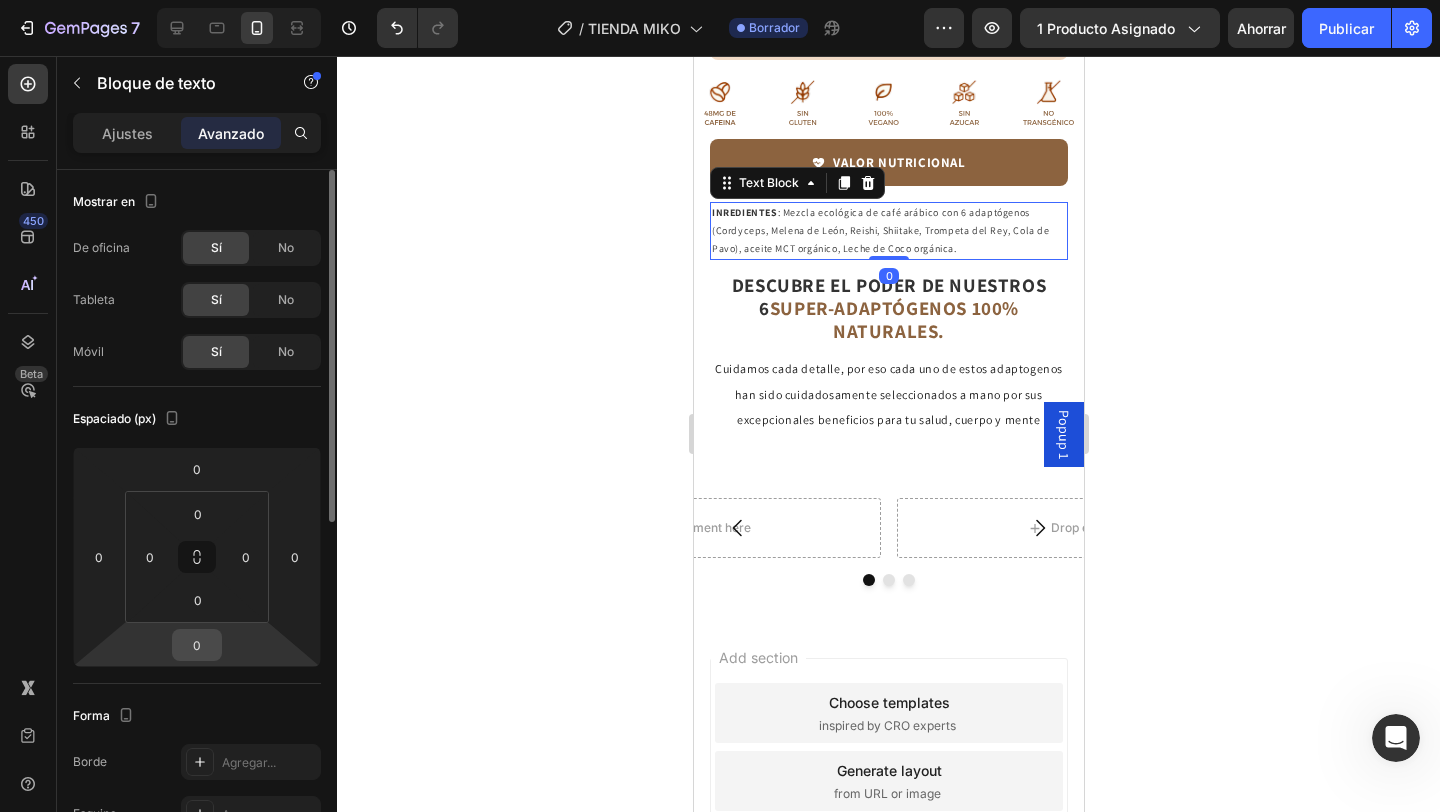 click on "0" at bounding box center (197, 645) 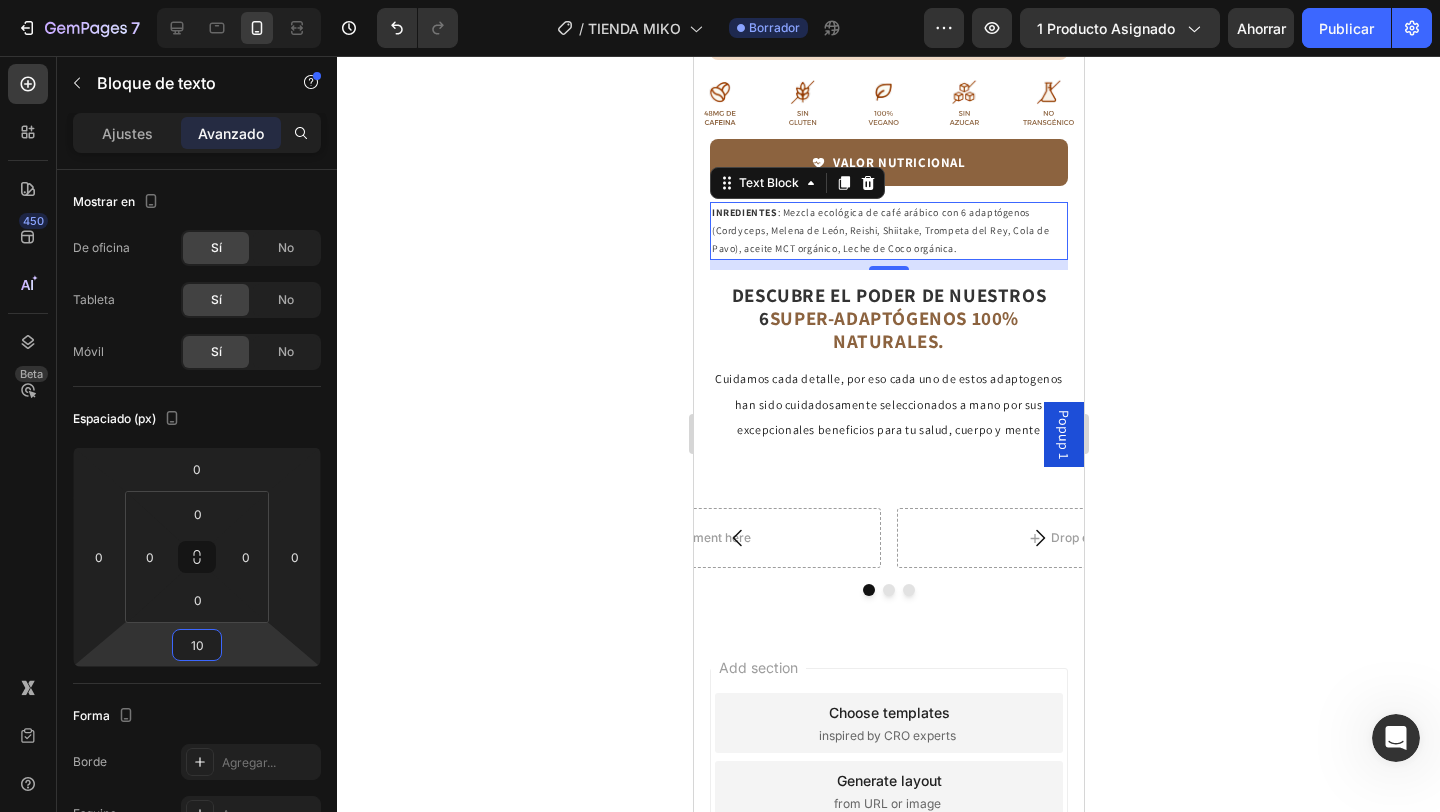 type on "1" 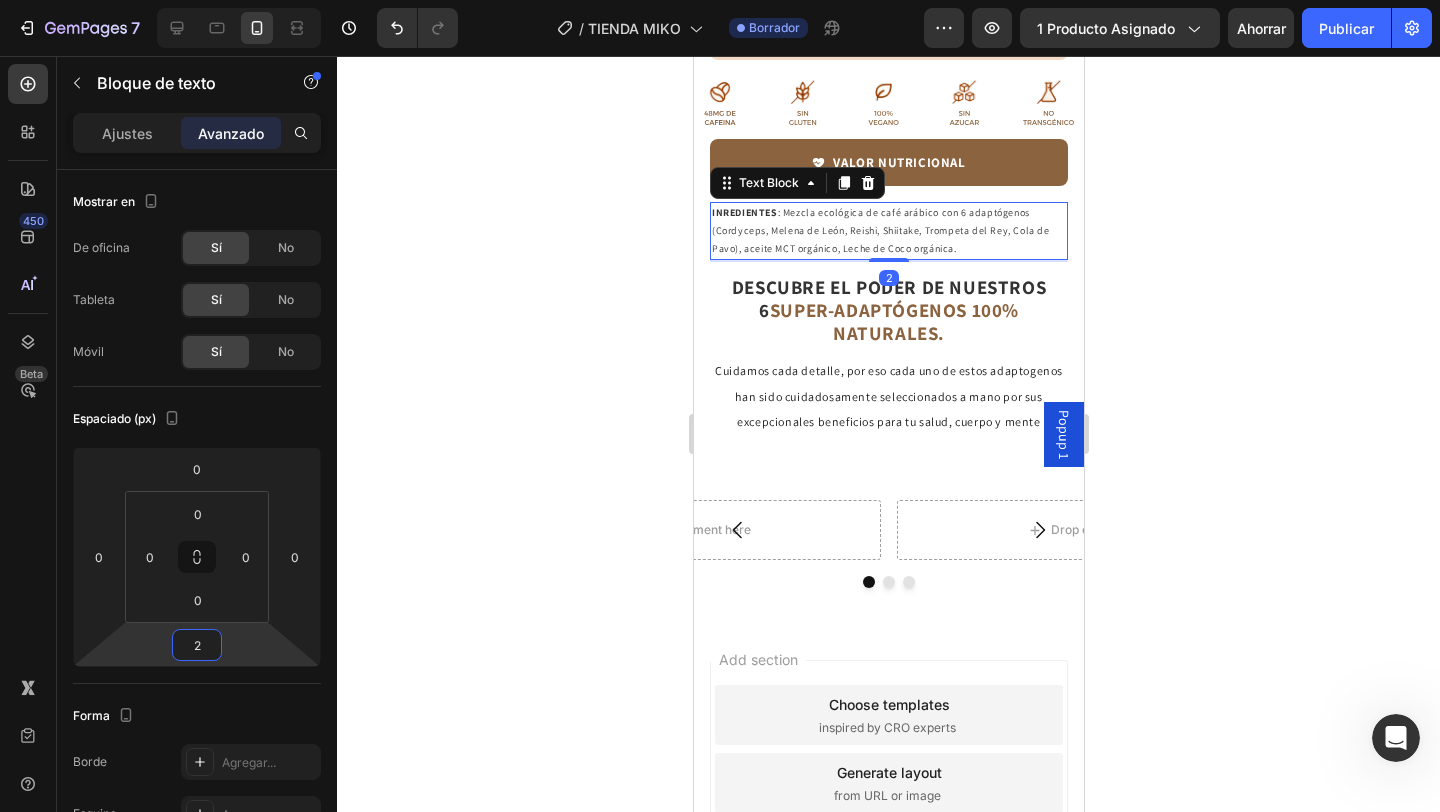 type on "20" 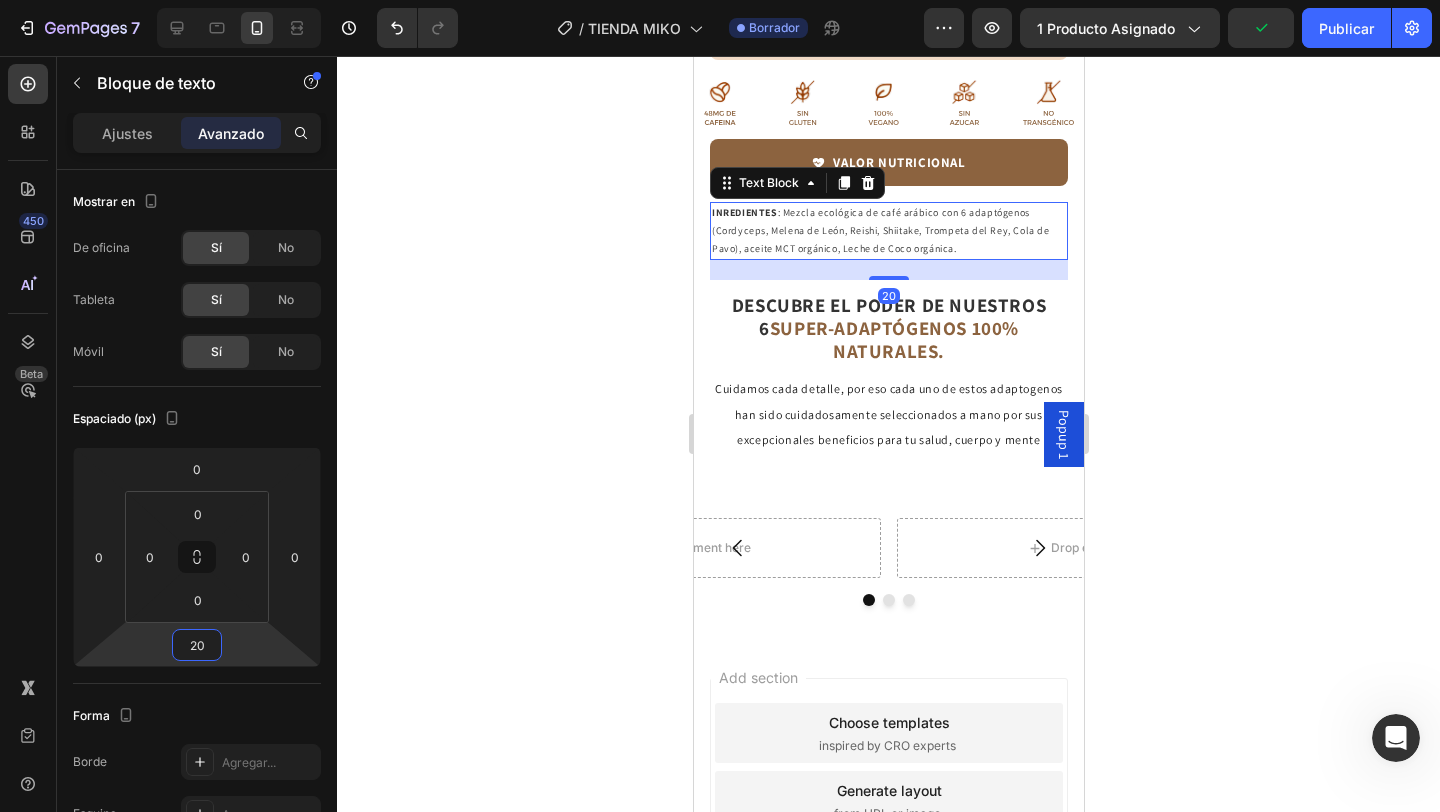 click 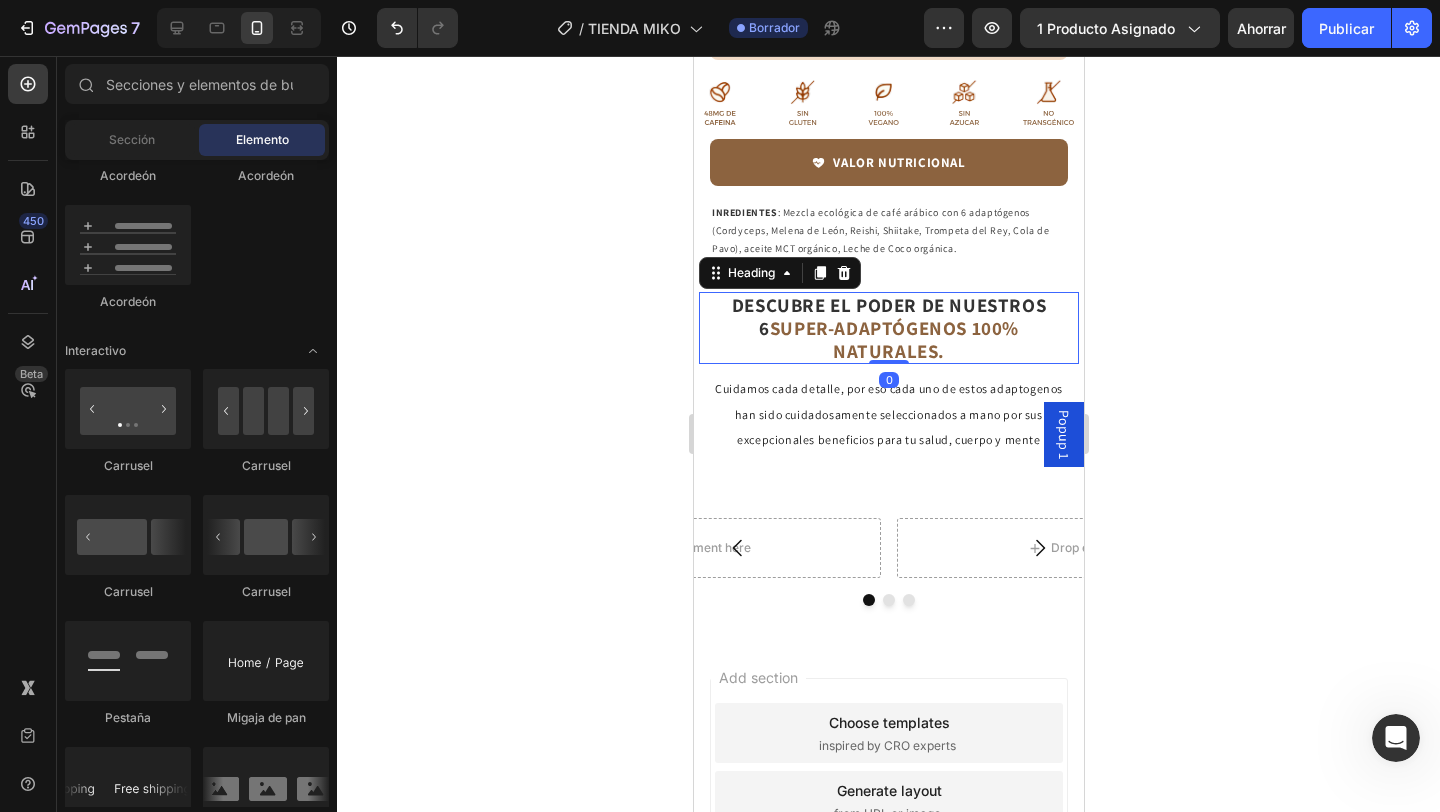 click on "SUPER-ADAPTÓGENOS 100% NATURALES." at bounding box center (893, 339) 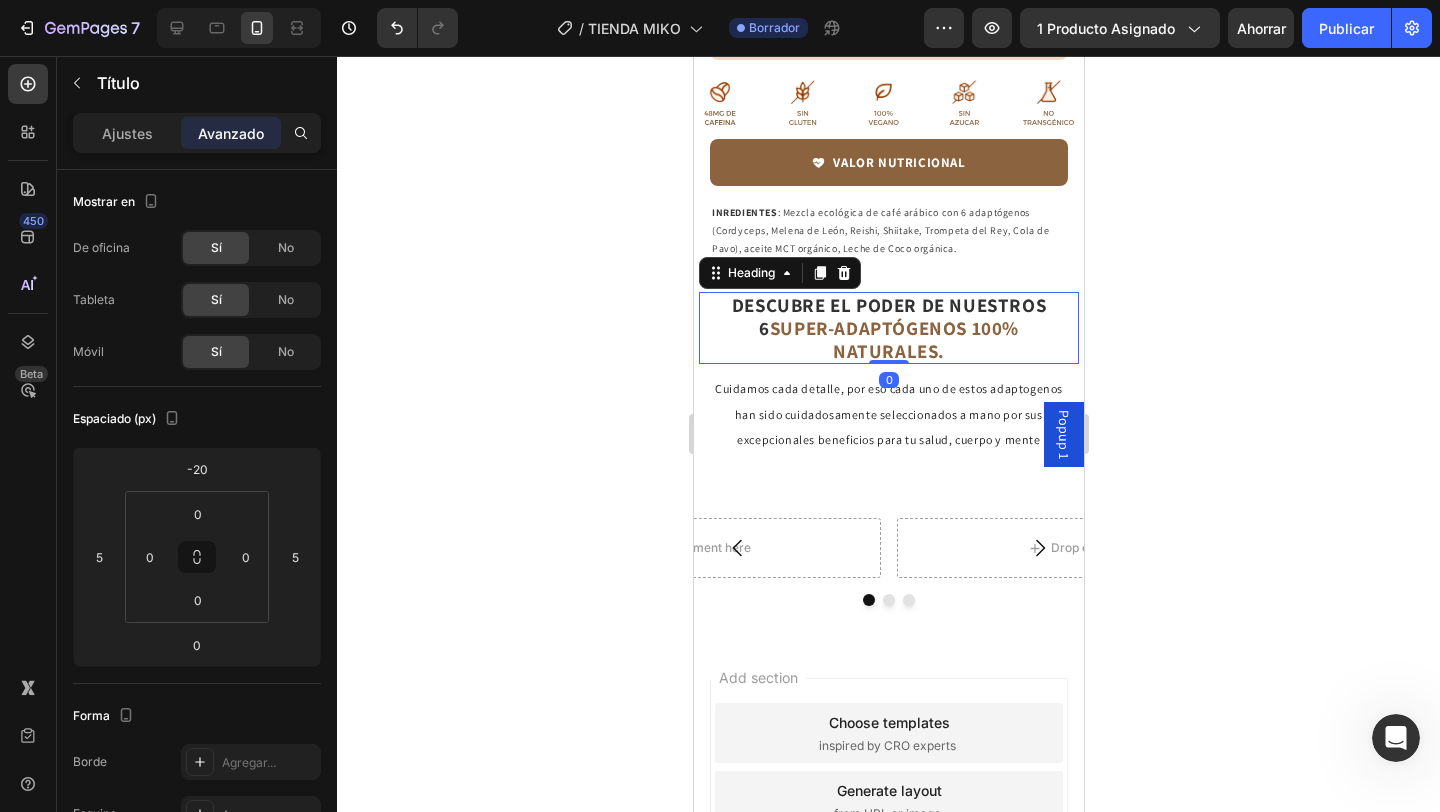 click on "Ajustes Avanzado" at bounding box center [197, 133] 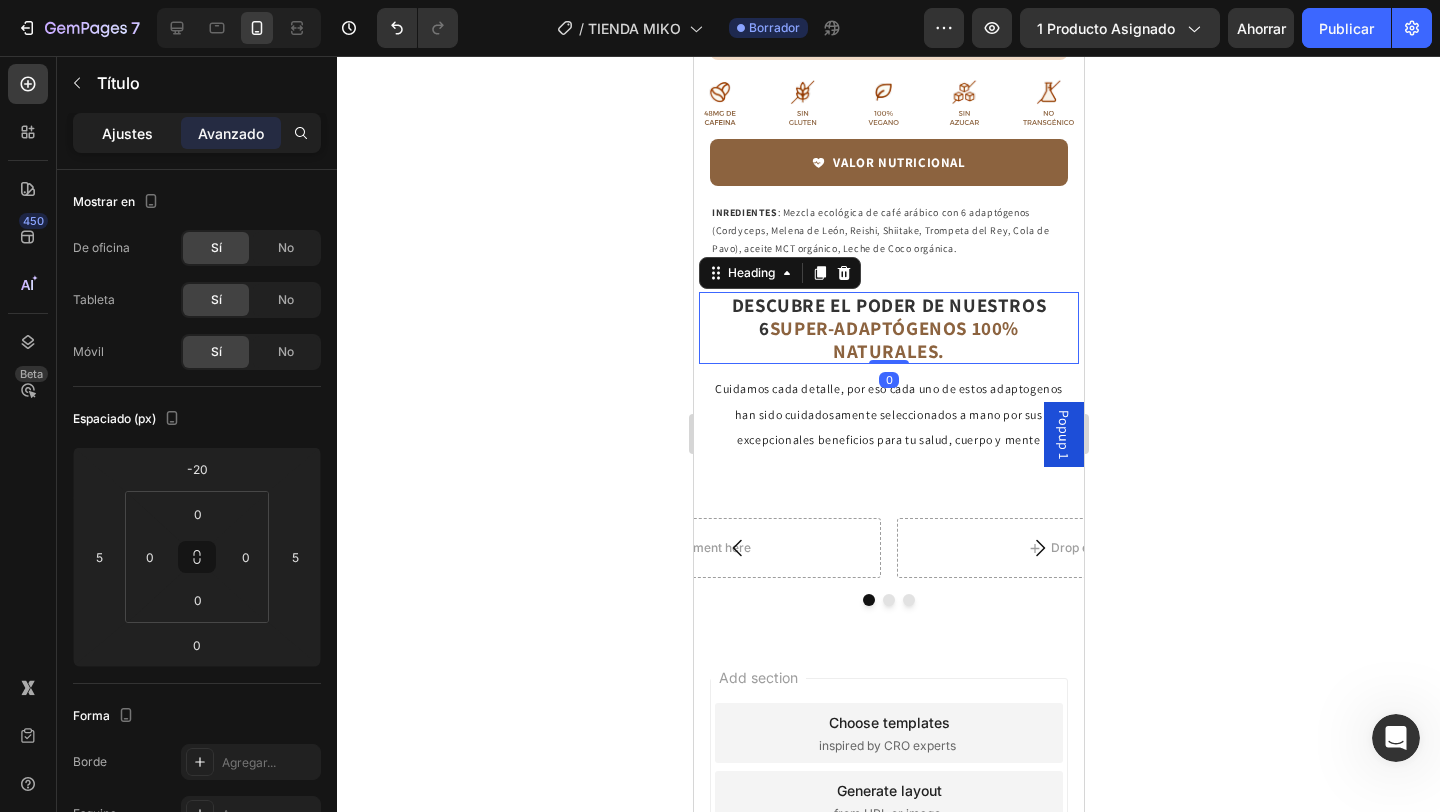 click on "Ajustes" at bounding box center (127, 133) 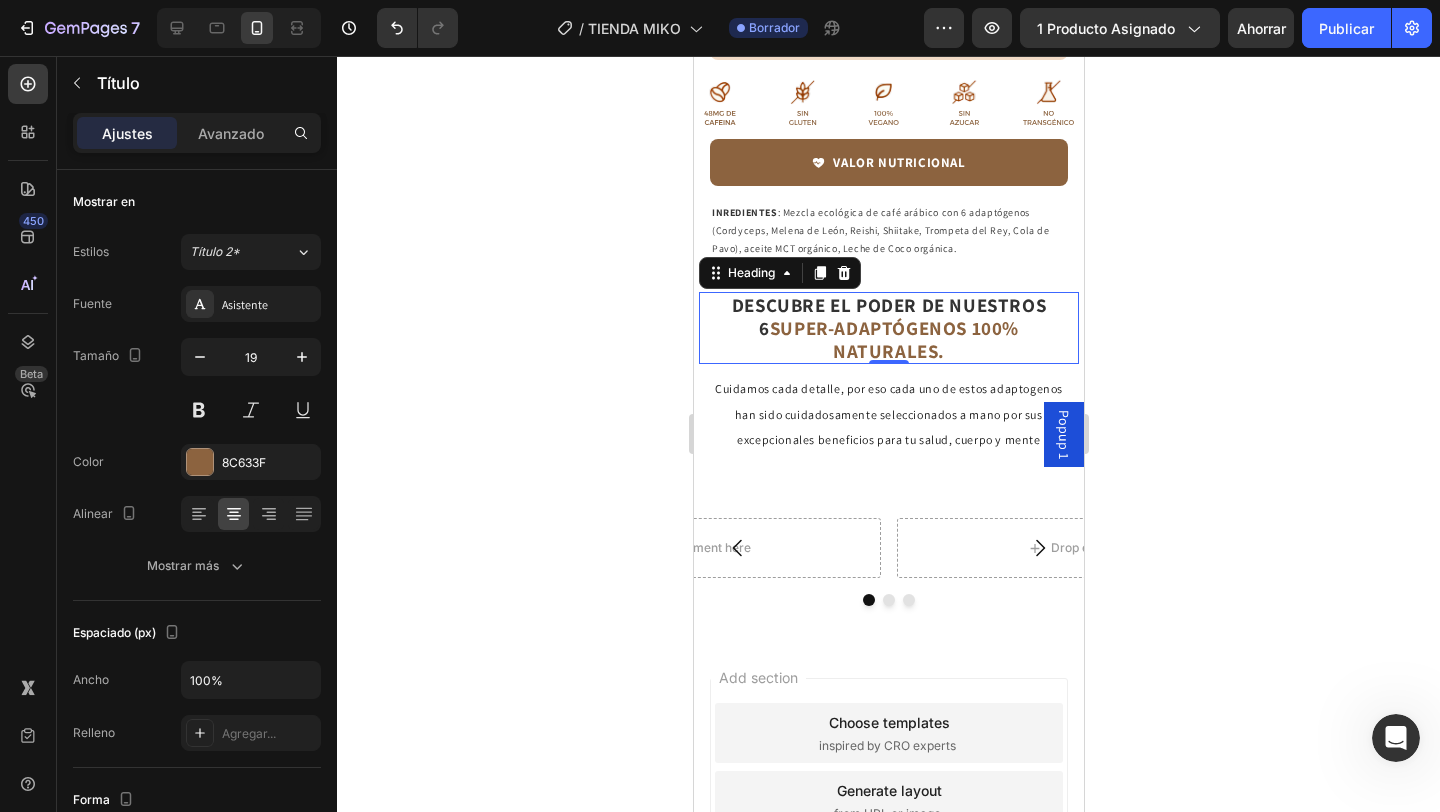 click 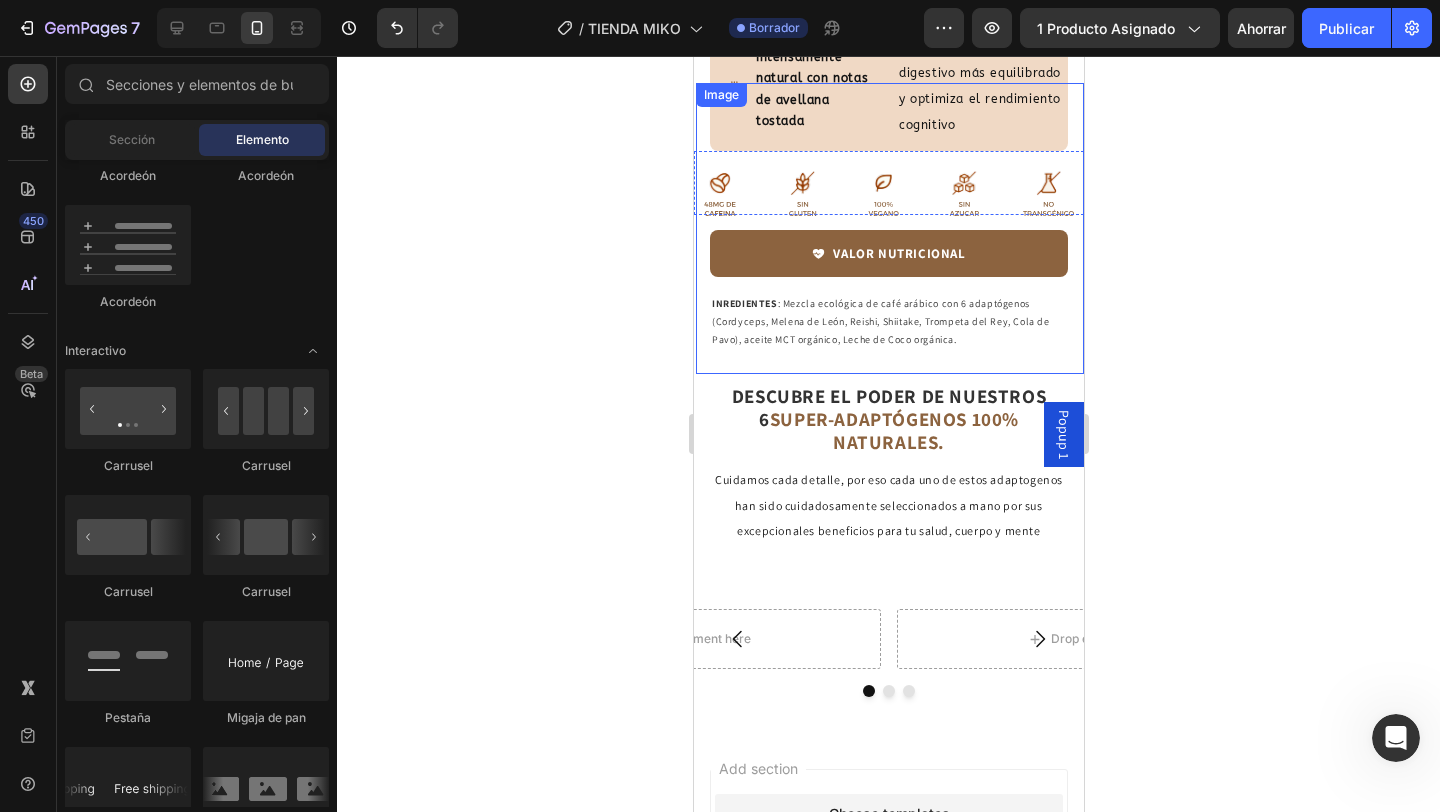 scroll, scrollTop: 3246, scrollLeft: 0, axis: vertical 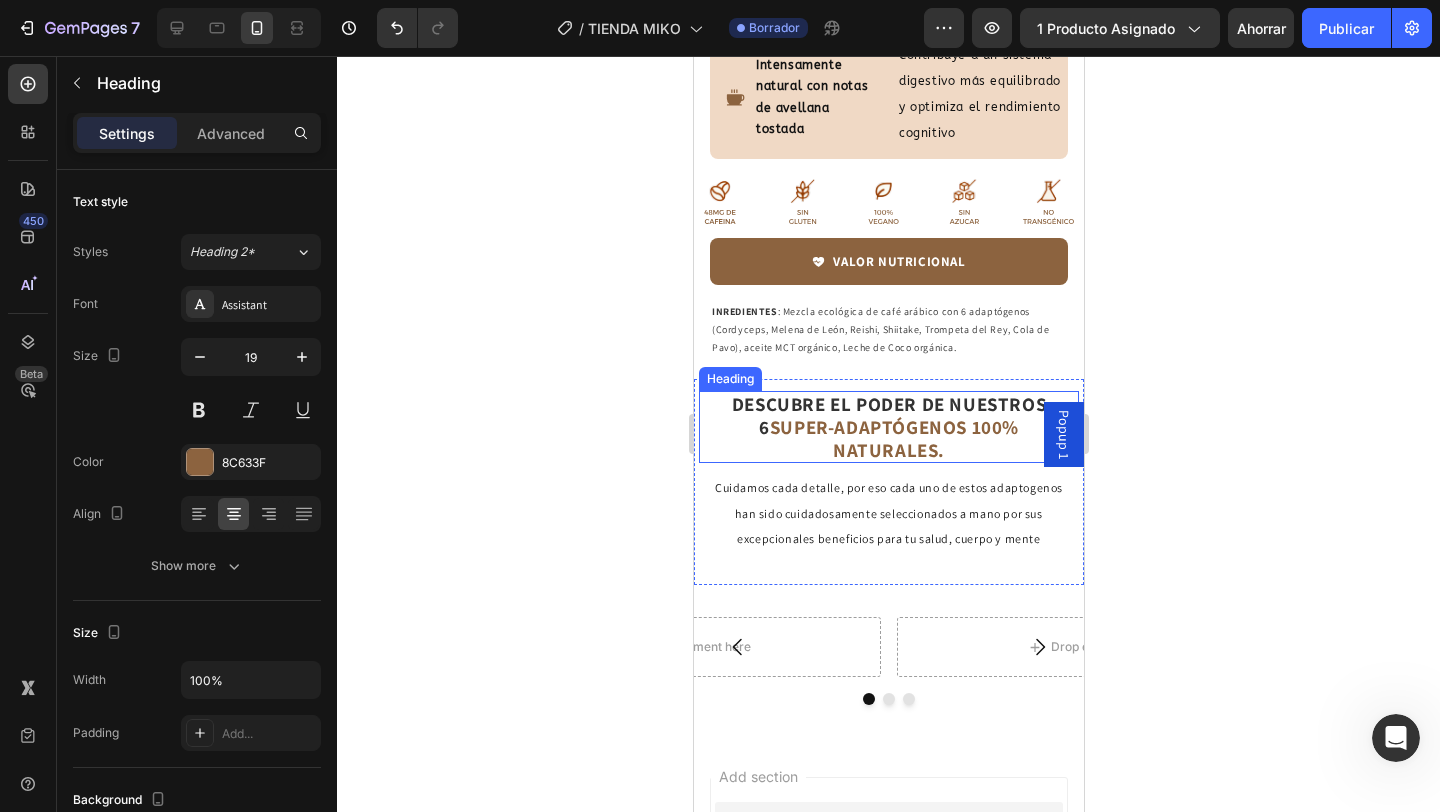 click on "SUPER-ADAPTÓGENOS 100% NATURALES." at bounding box center [893, 438] 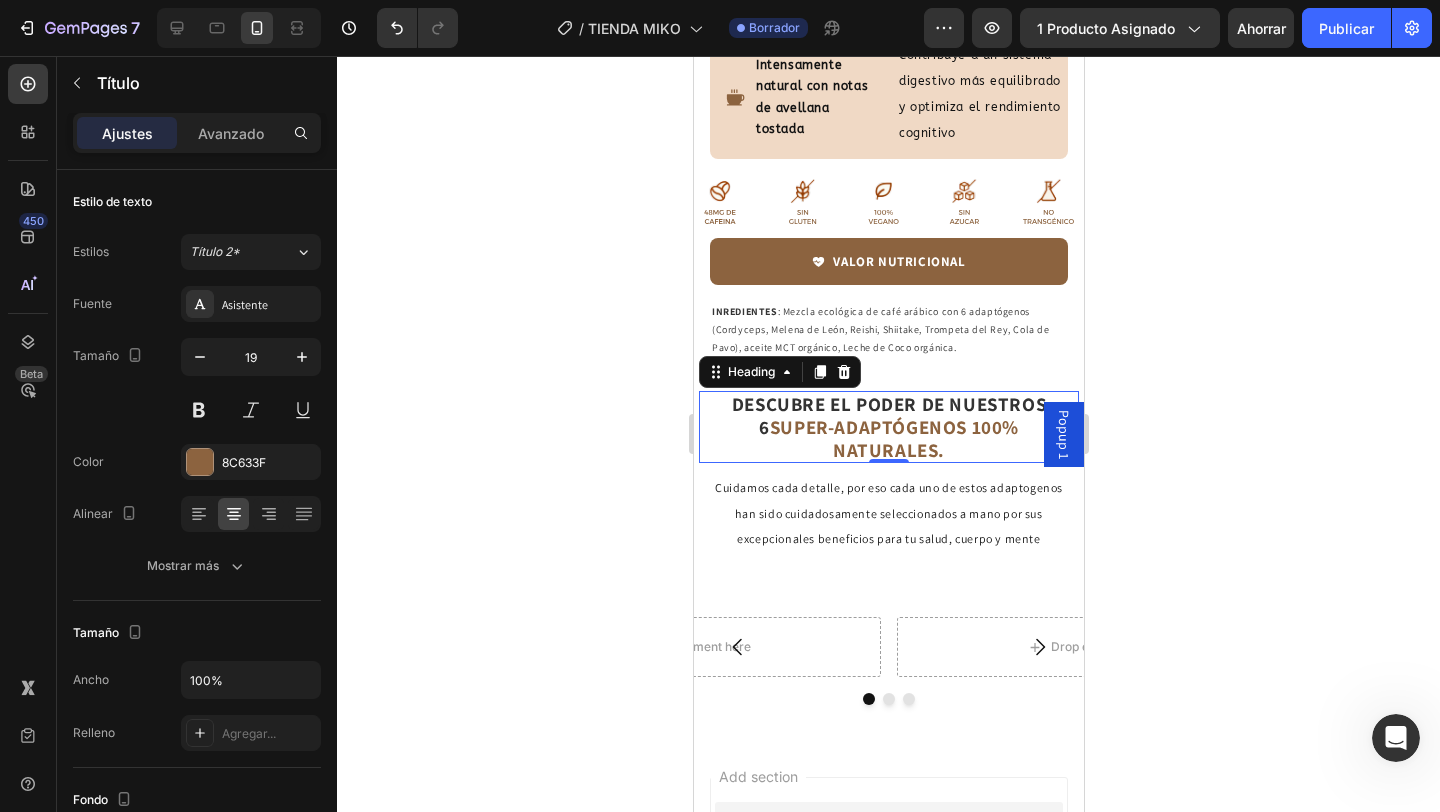 click 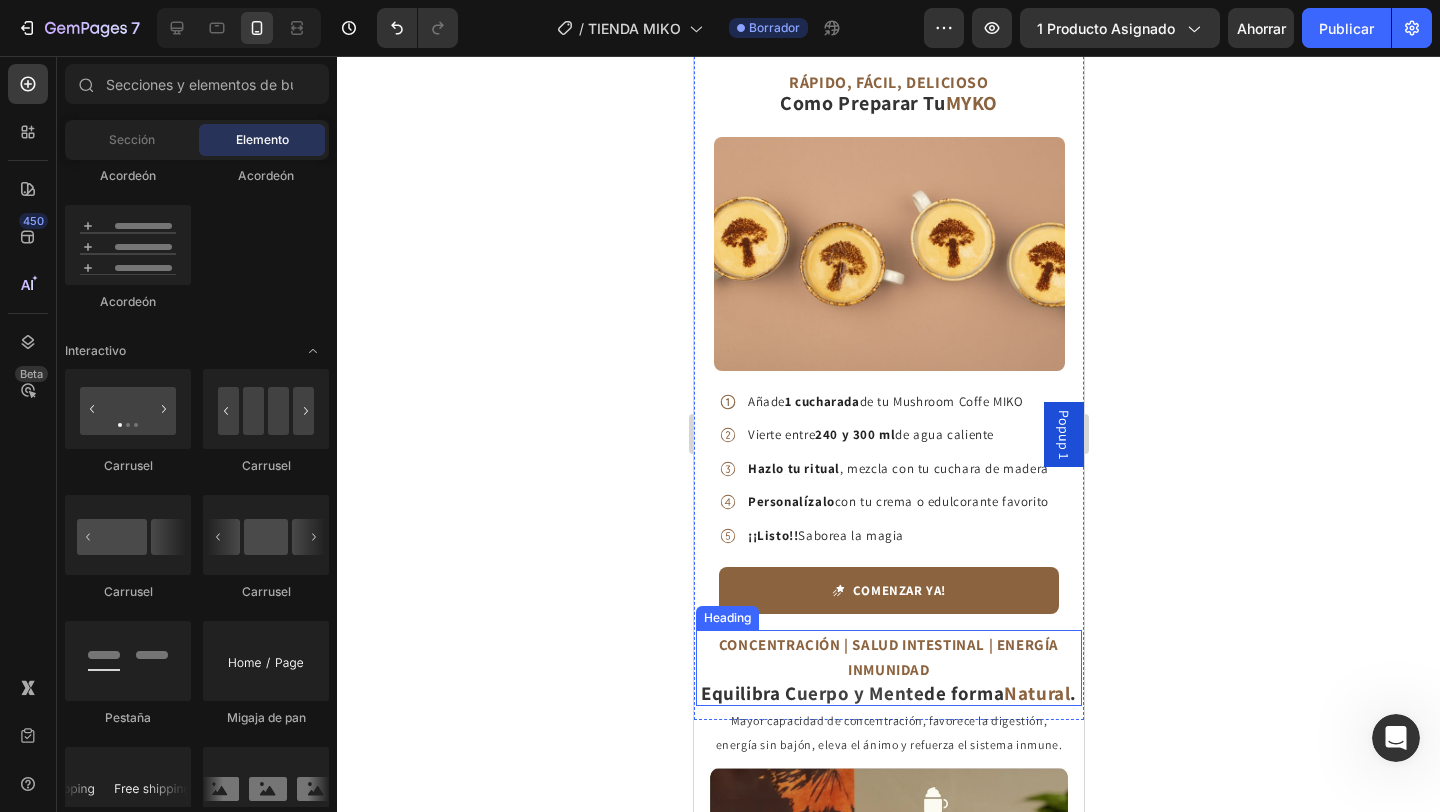 scroll, scrollTop: 2002, scrollLeft: 0, axis: vertical 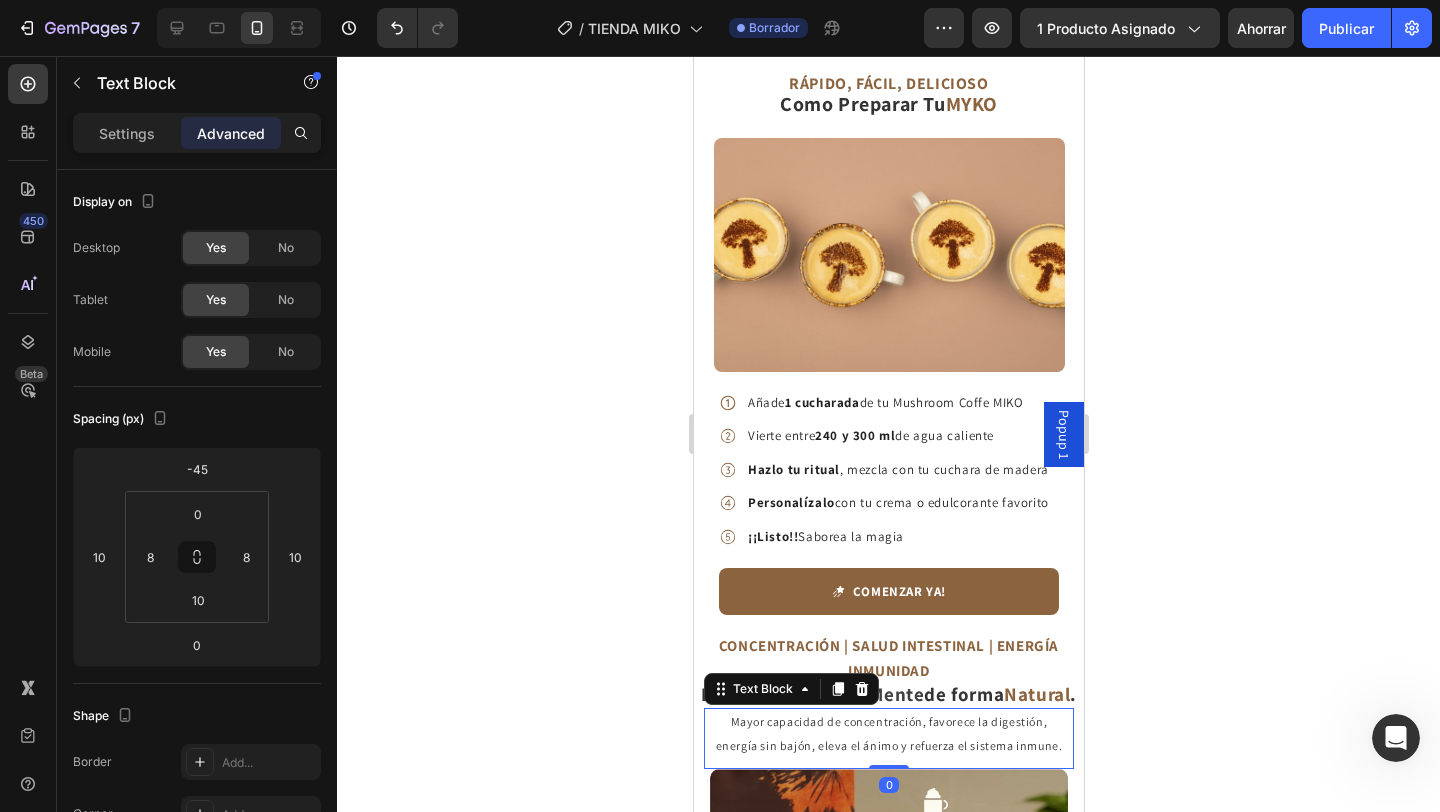 click on "Mayor capacidad de concentración, favorece la digestión, energía sin bajón, eleva el ánimo y refuerza el sistema inmune." at bounding box center [888, 733] 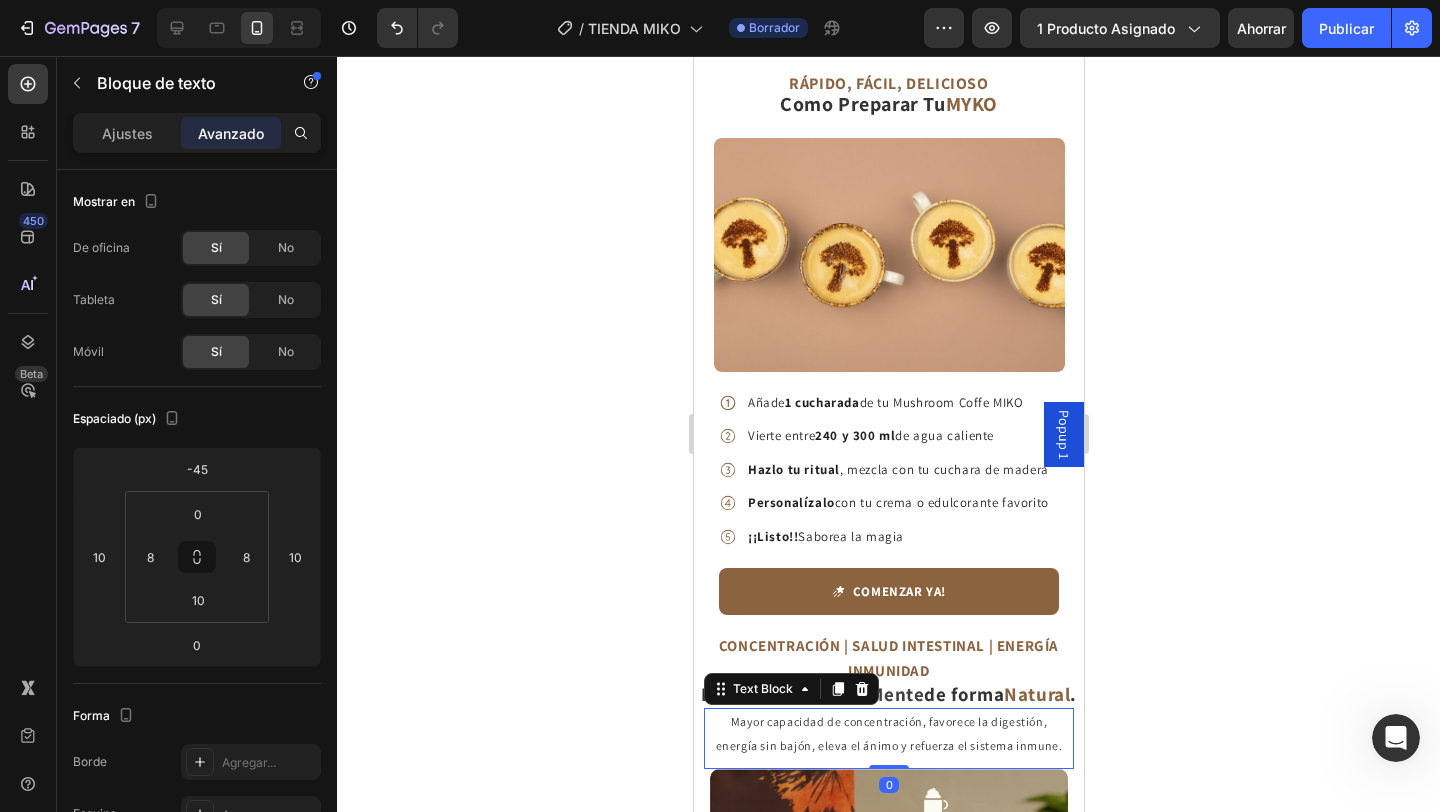 click on "Ajustes" at bounding box center [127, 133] 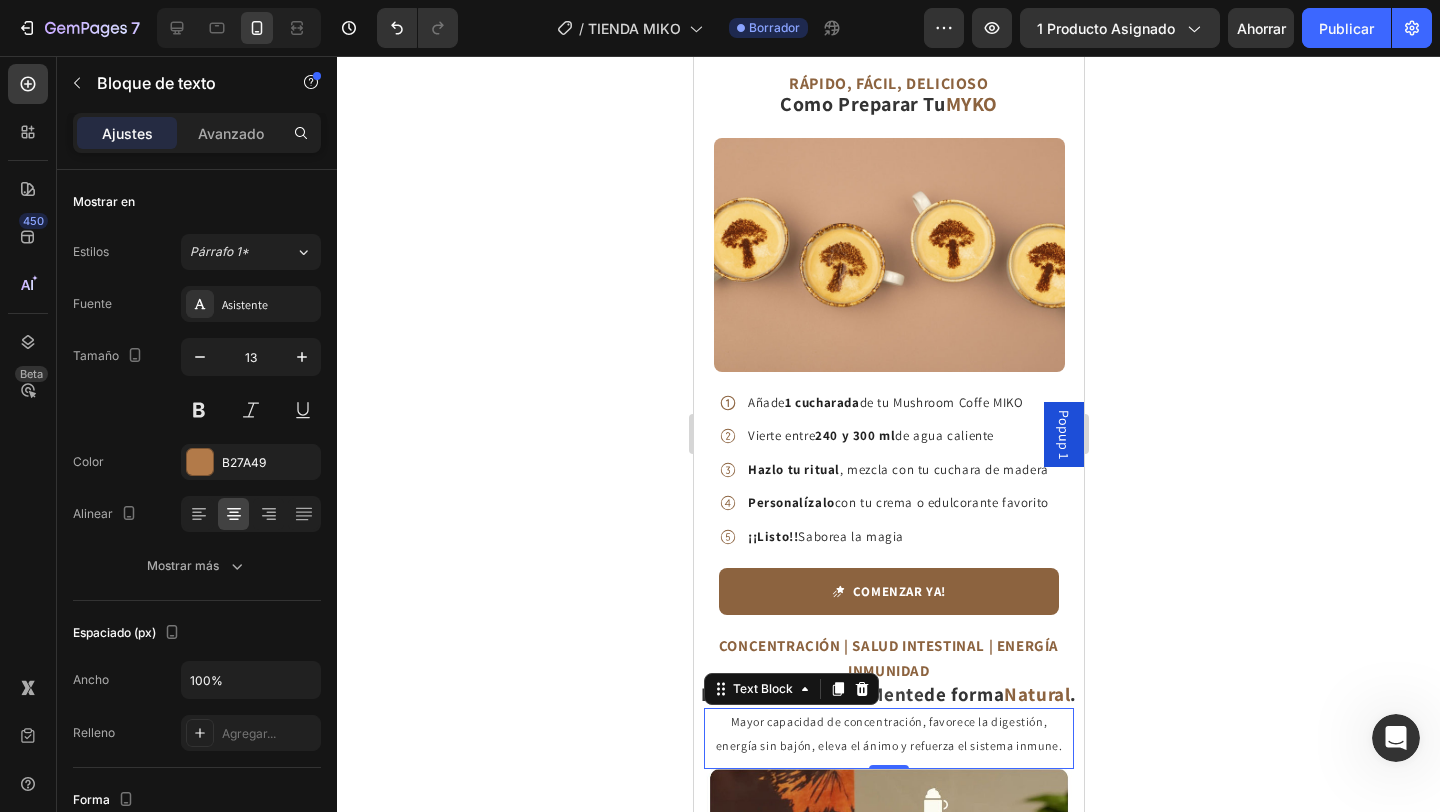 click on "Mayor capacidad de concentración, favorece la digestión, energía sin bajón, eleva el ánimo y refuerza el sistema inmune." at bounding box center (888, 733) 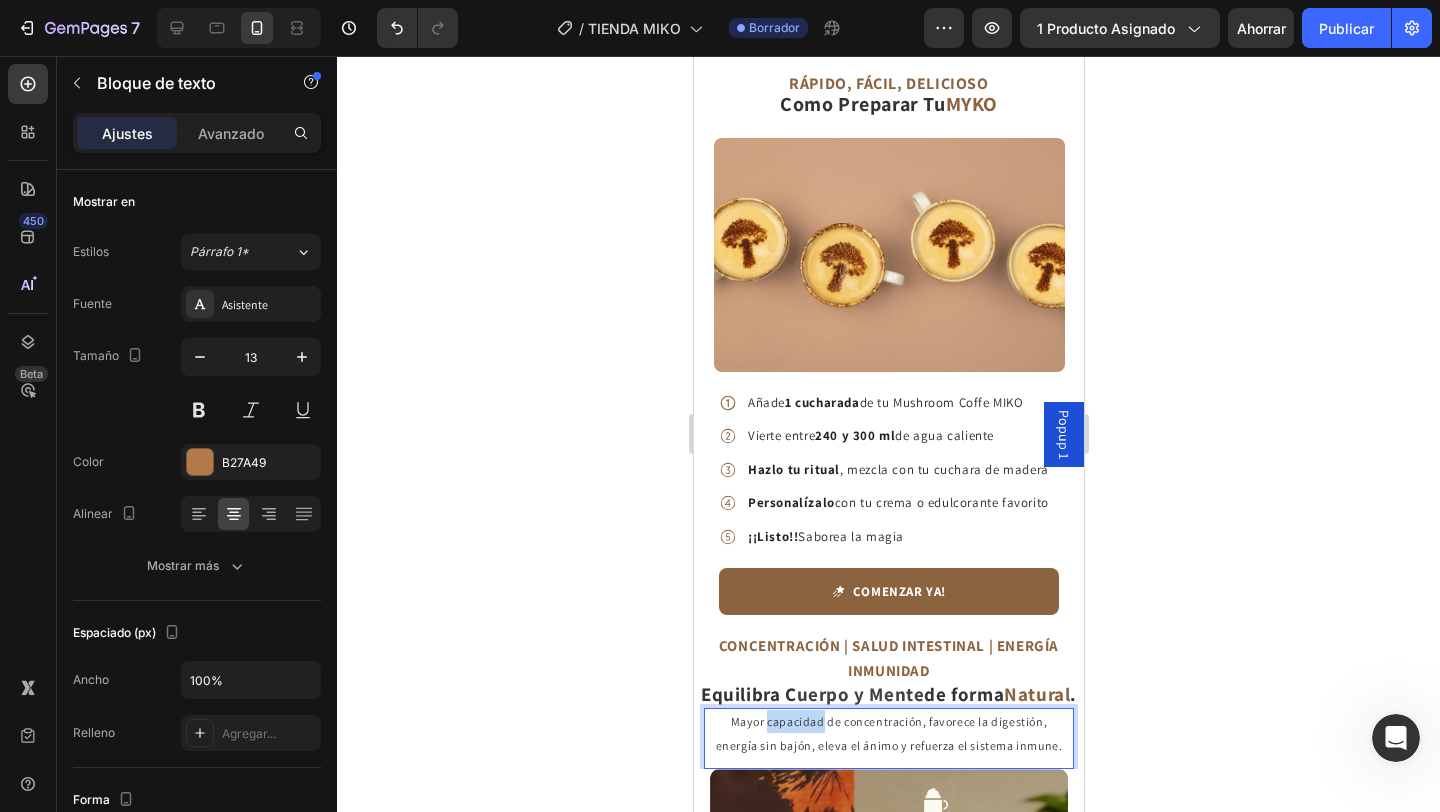 click on "Mayor capacidad de concentración, favorece la digestión, energía sin bajón, eleva el ánimo y refuerza el sistema inmune." at bounding box center [888, 733] 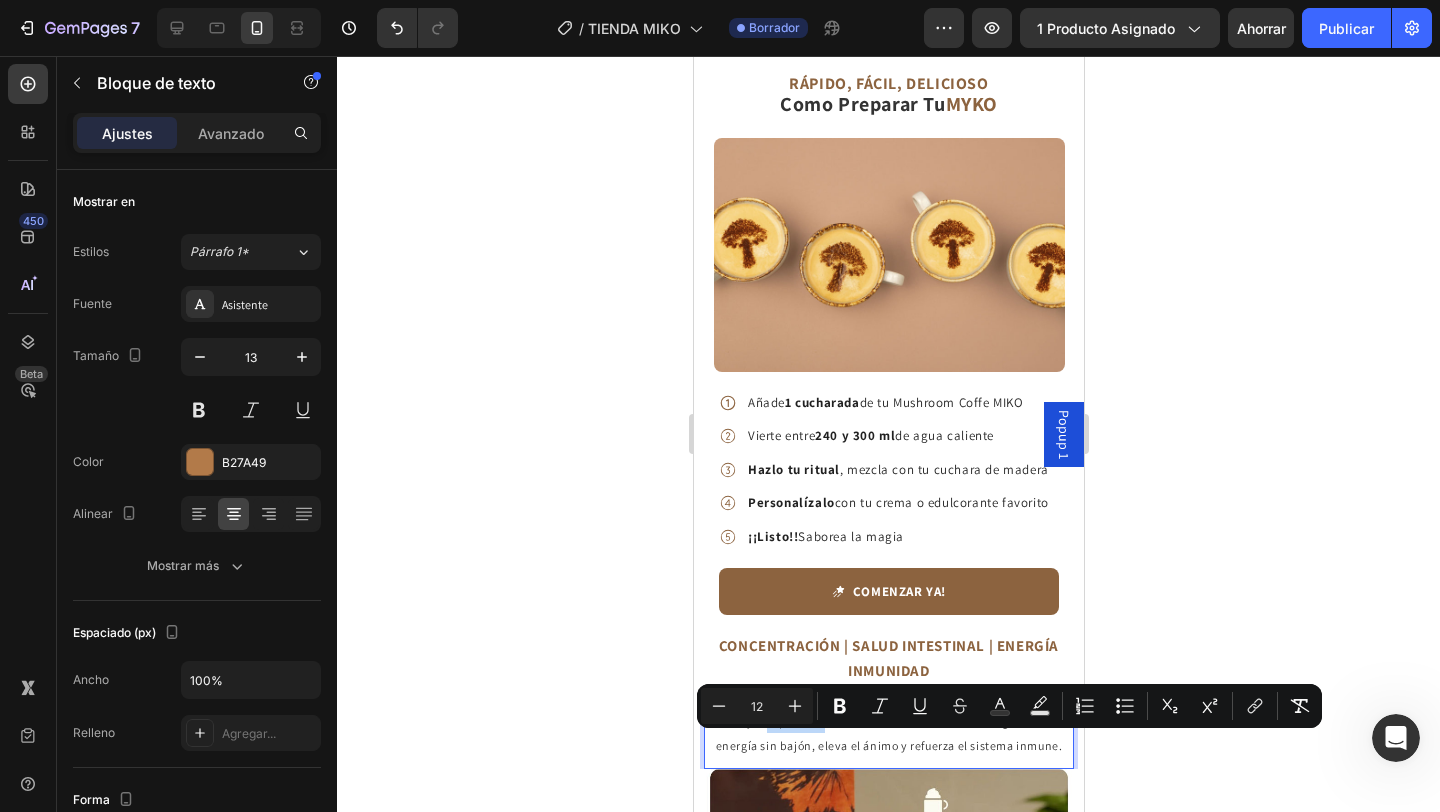 click on "Mayor capacidad de concentración, favorece la digestión, energía sin bajón, eleva el ánimo y refuerza el sistema inmune." at bounding box center [888, 733] 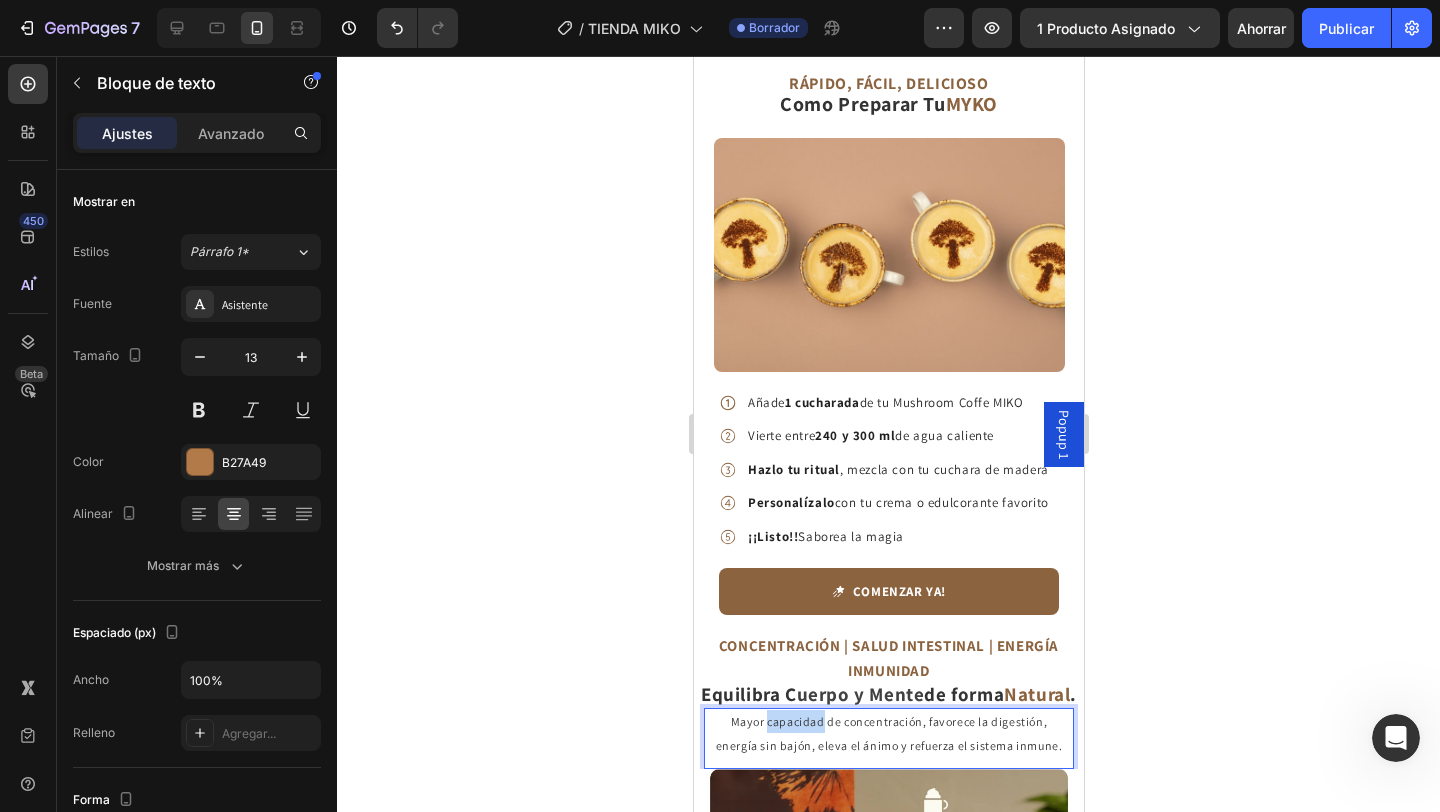 click on "Mayor capacidad de concentración, favorece la digestión, energía sin bajón, eleva el ánimo y refuerza el sistema inmune." at bounding box center (888, 733) 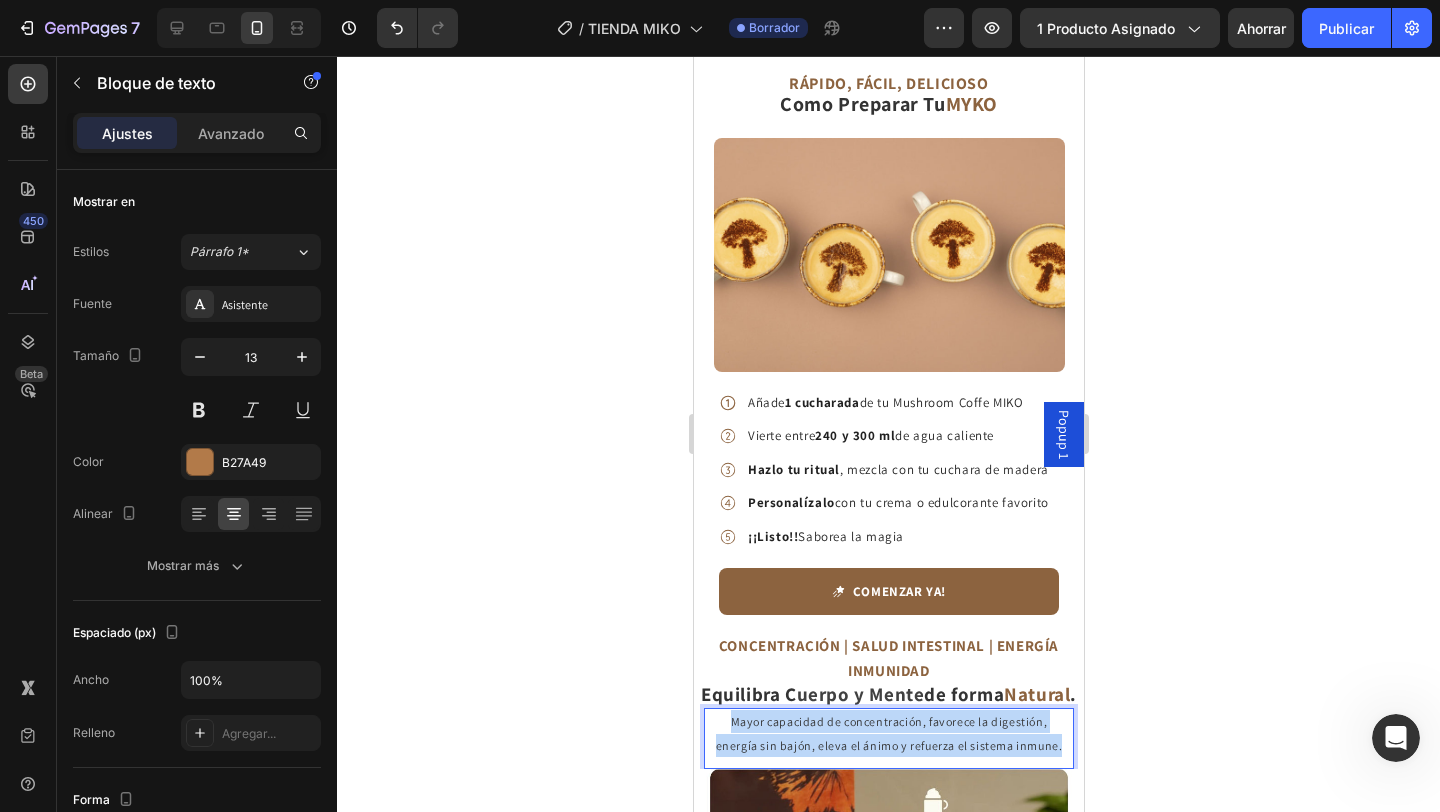 click on "Mayor capacidad de concentración, favorece la digestión, energía sin bajón, eleva el ánimo y refuerza el sistema inmune." at bounding box center (888, 733) 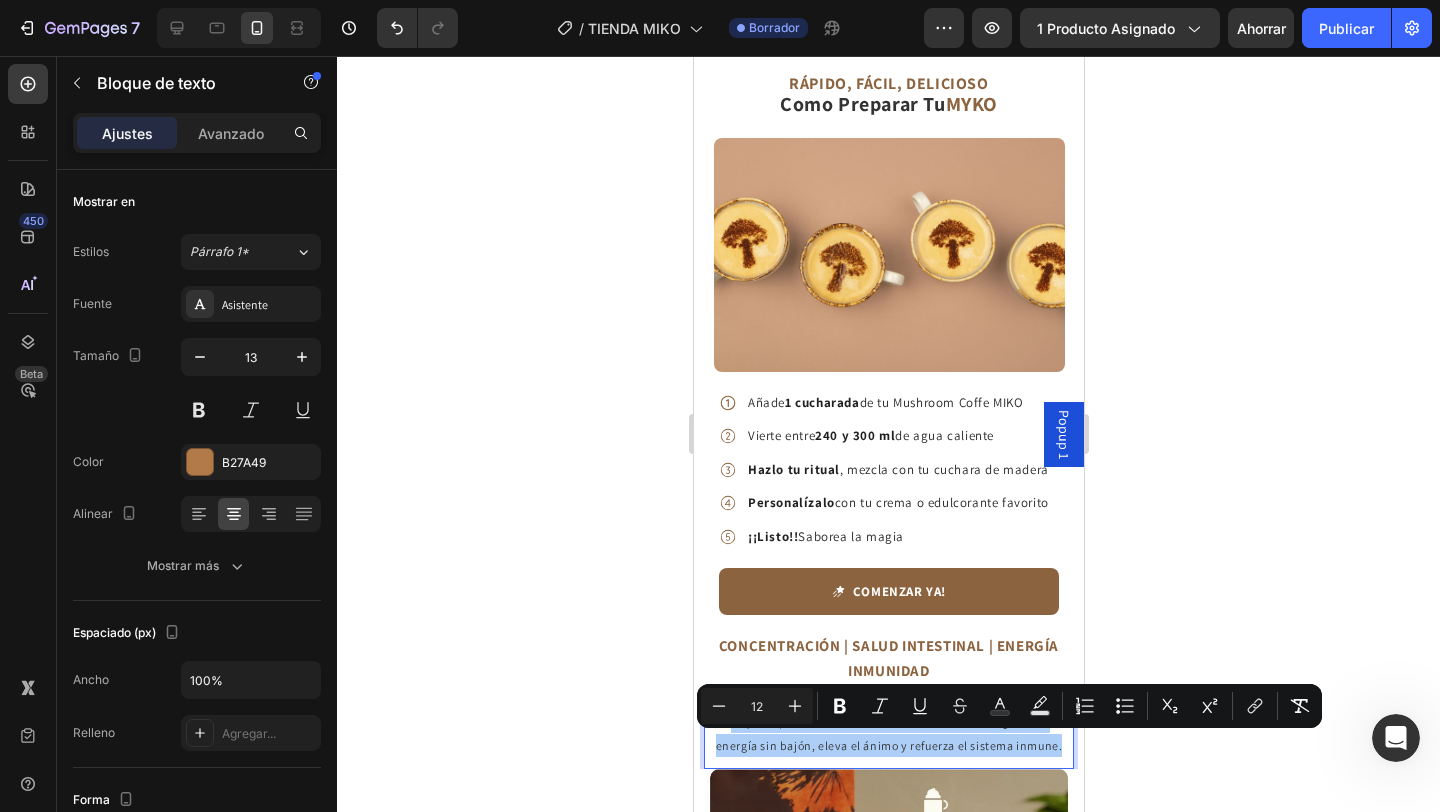click 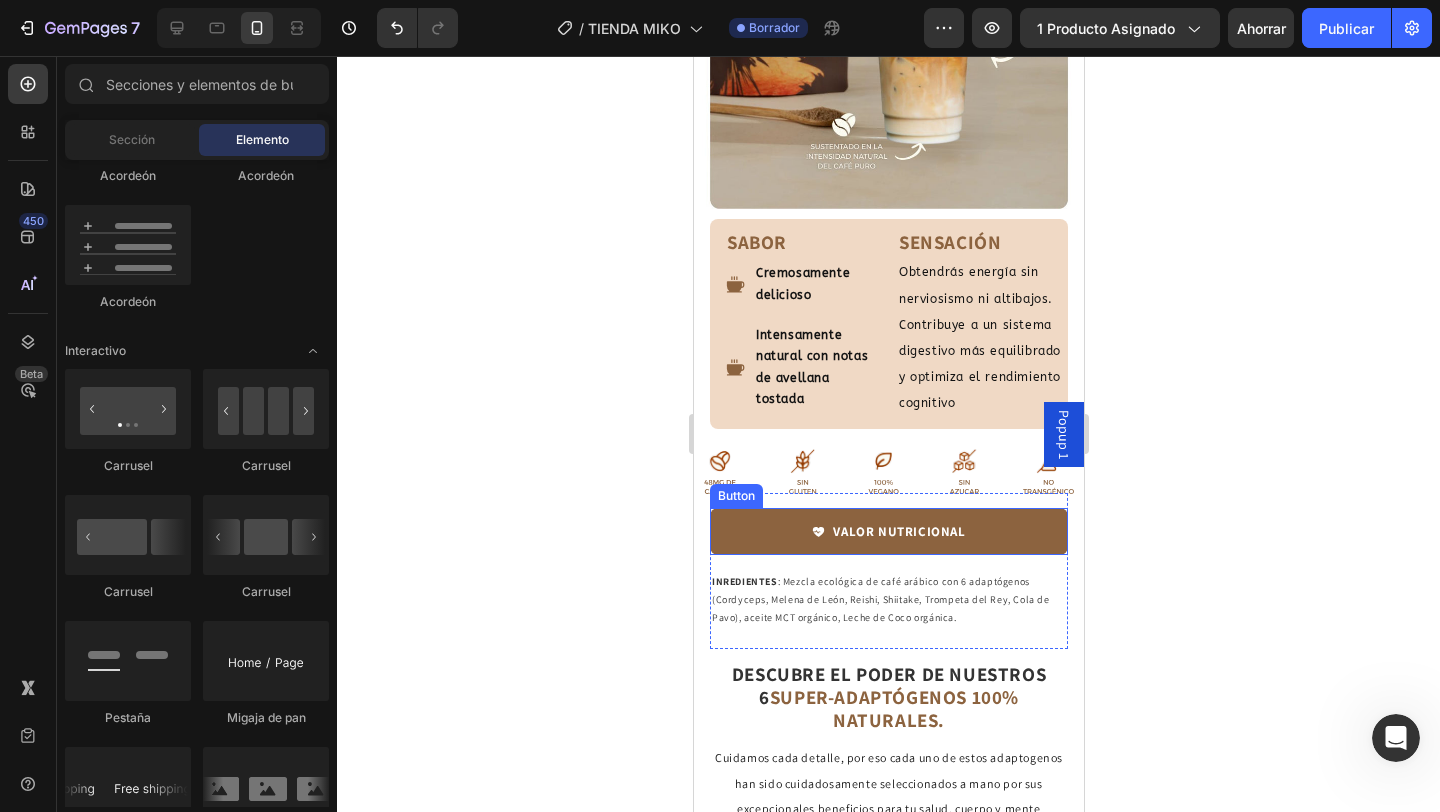 scroll, scrollTop: 3038, scrollLeft: 0, axis: vertical 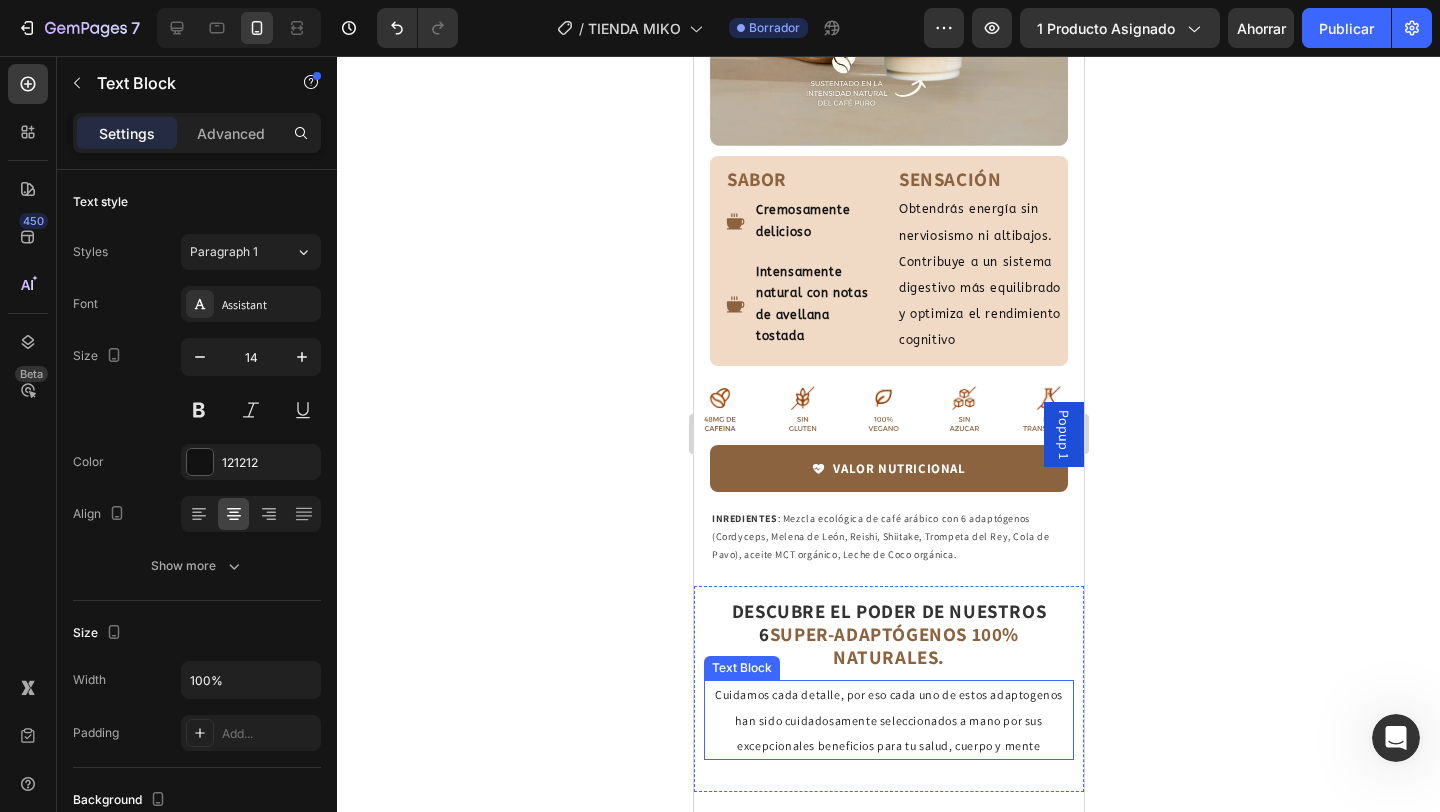 click on "Cuidamos cada detalle, por eso cada uno de estos adaptogenos han sido cuidadosamente seleccionados a mano por sus excepcionales beneficios para tu salud, cuerpo y mente" at bounding box center (888, 719) 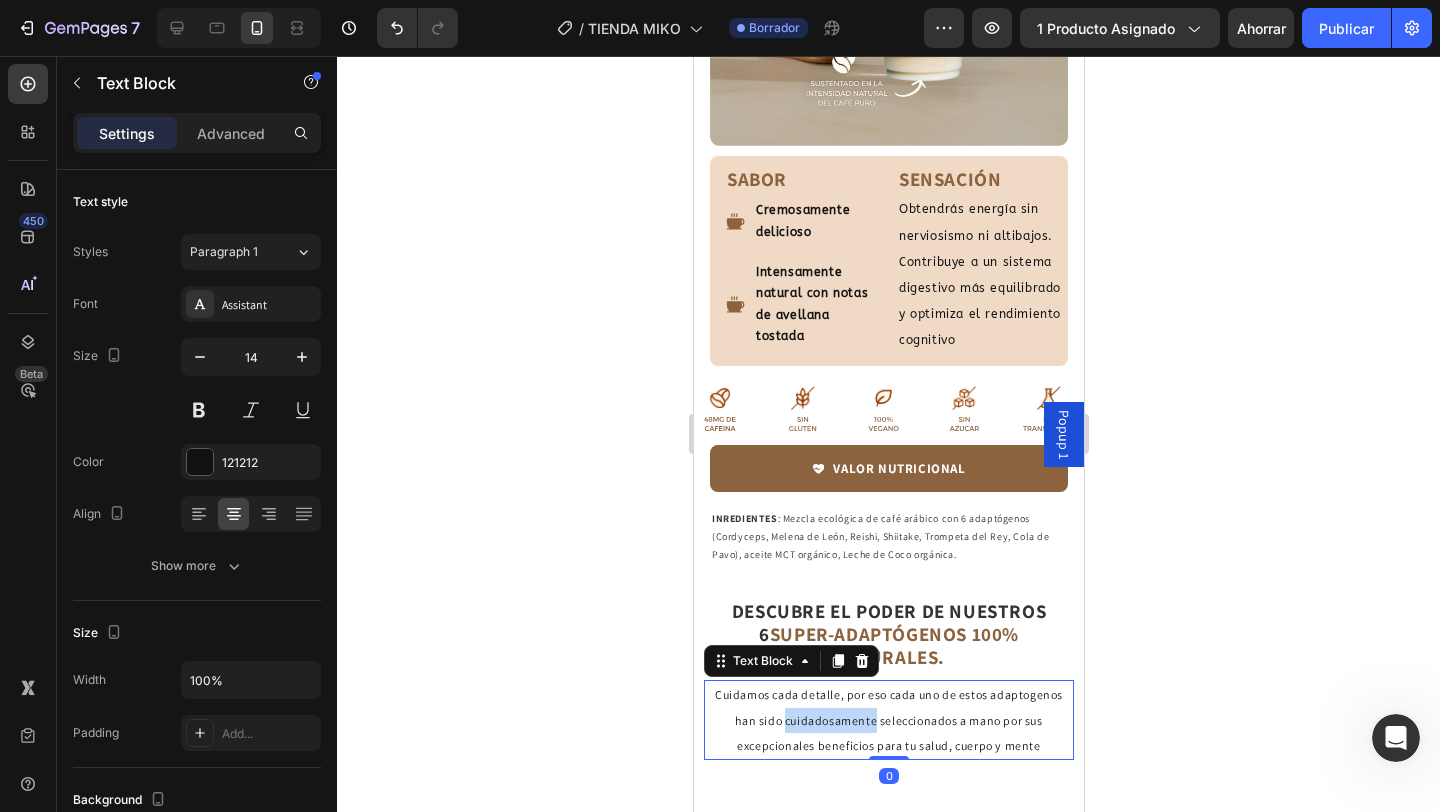 click on "Cuidamos cada detalle, por eso cada uno de estos adaptogenos han sido cuidadosamente seleccionados a mano por sus excepcionales beneficios para tu salud, cuerpo y mente" at bounding box center (888, 719) 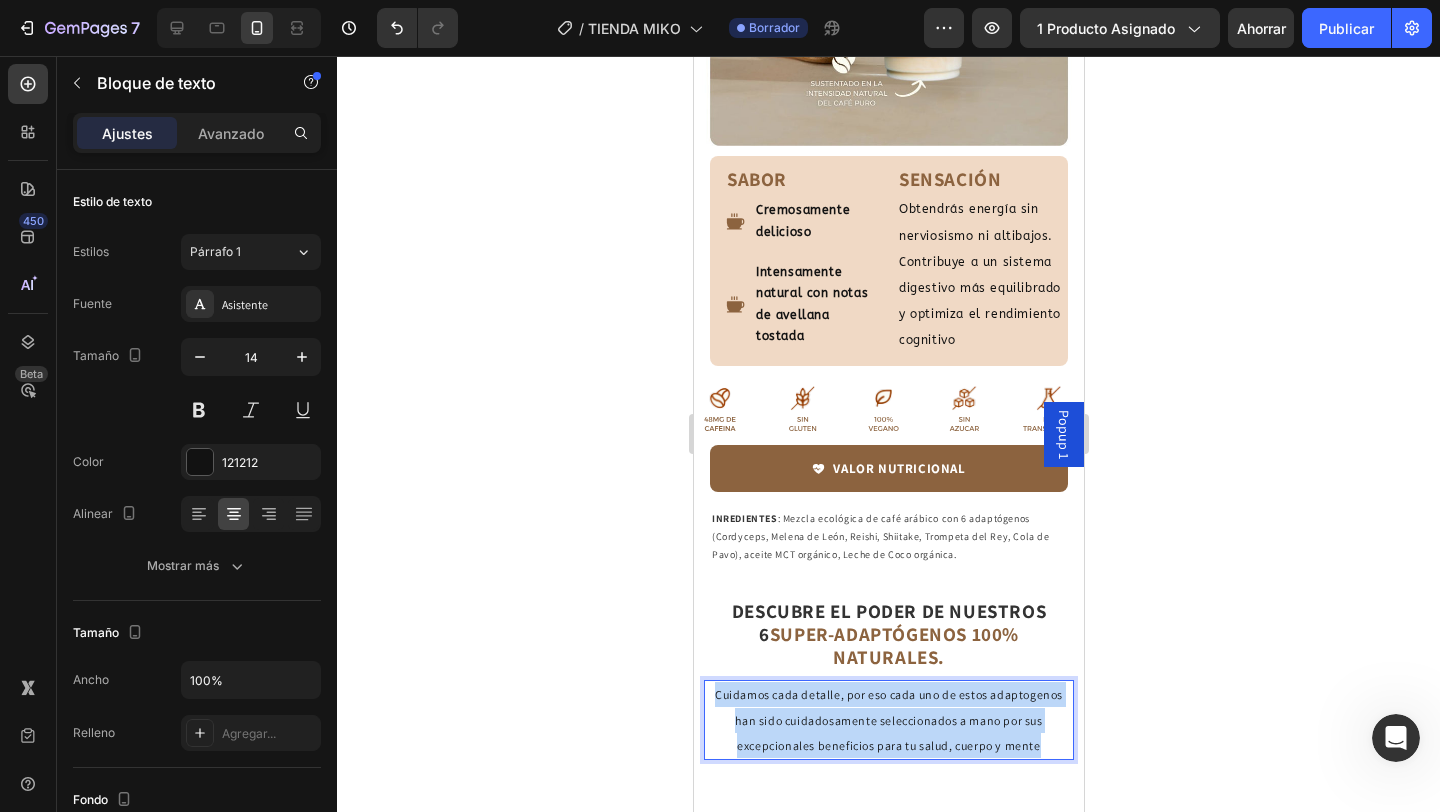 click on "Cuidamos cada detalle, por eso cada uno de estos adaptogenos han sido cuidadosamente seleccionados a mano por sus excepcionales beneficios para tu salud, cuerpo y mente" at bounding box center [888, 719] 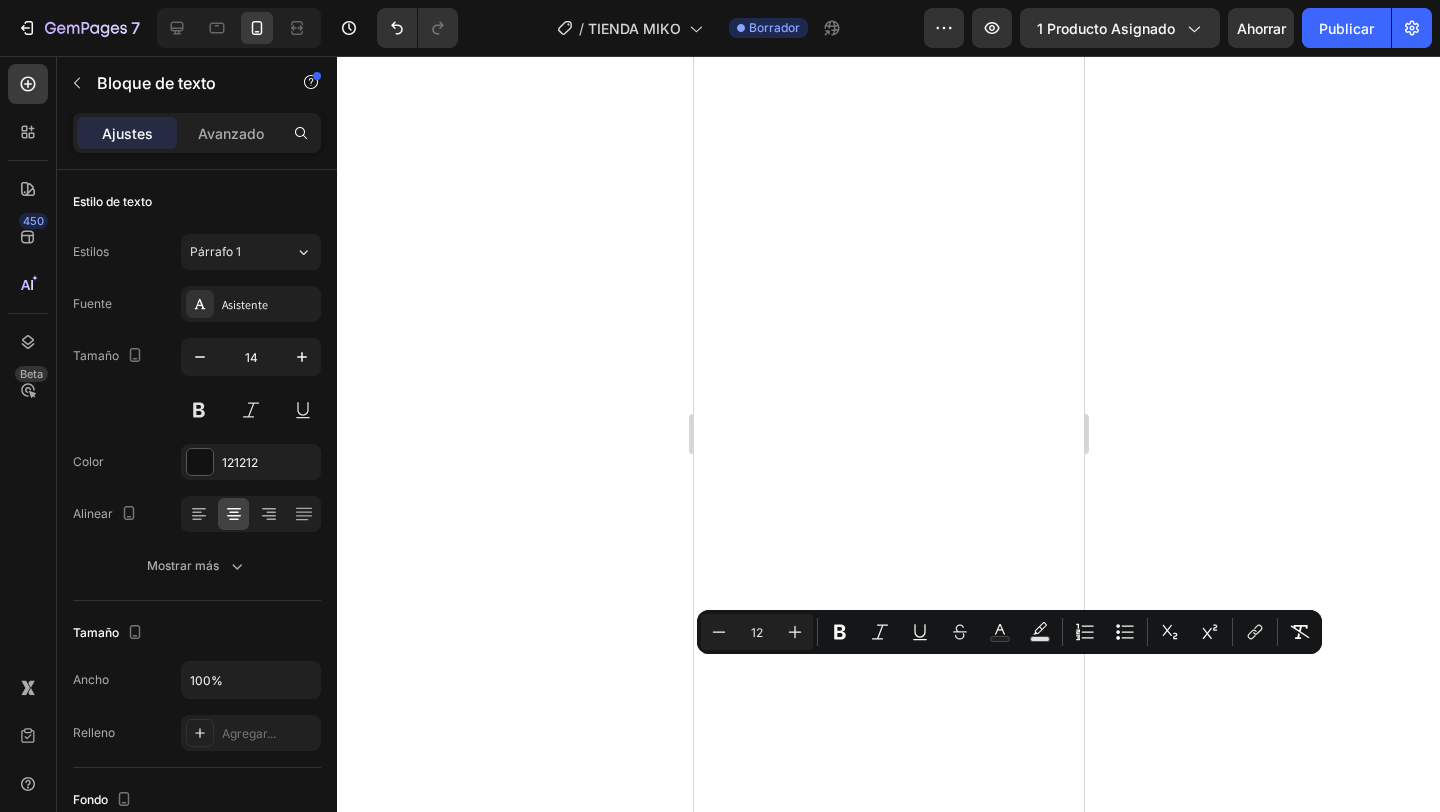 scroll, scrollTop: 0, scrollLeft: 0, axis: both 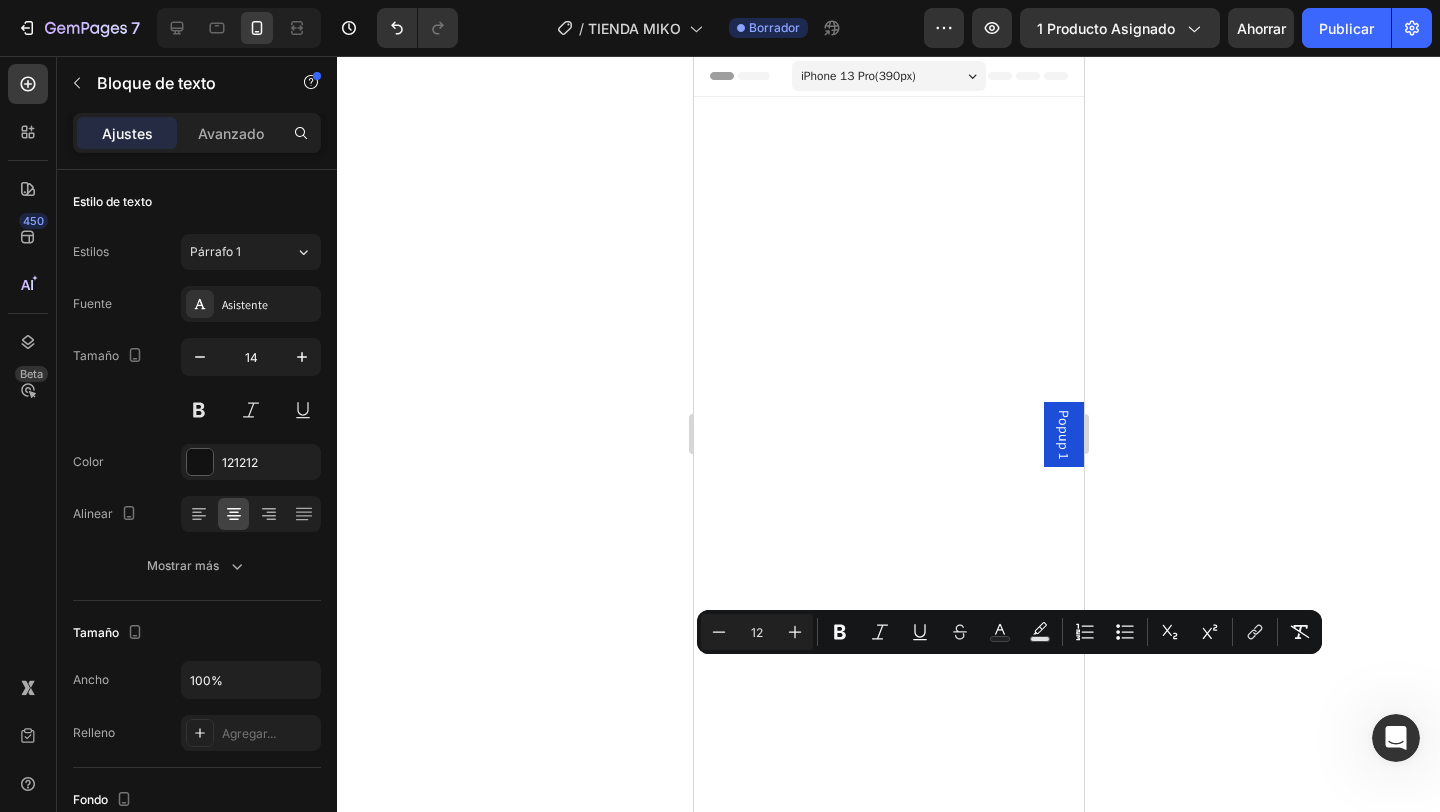 click 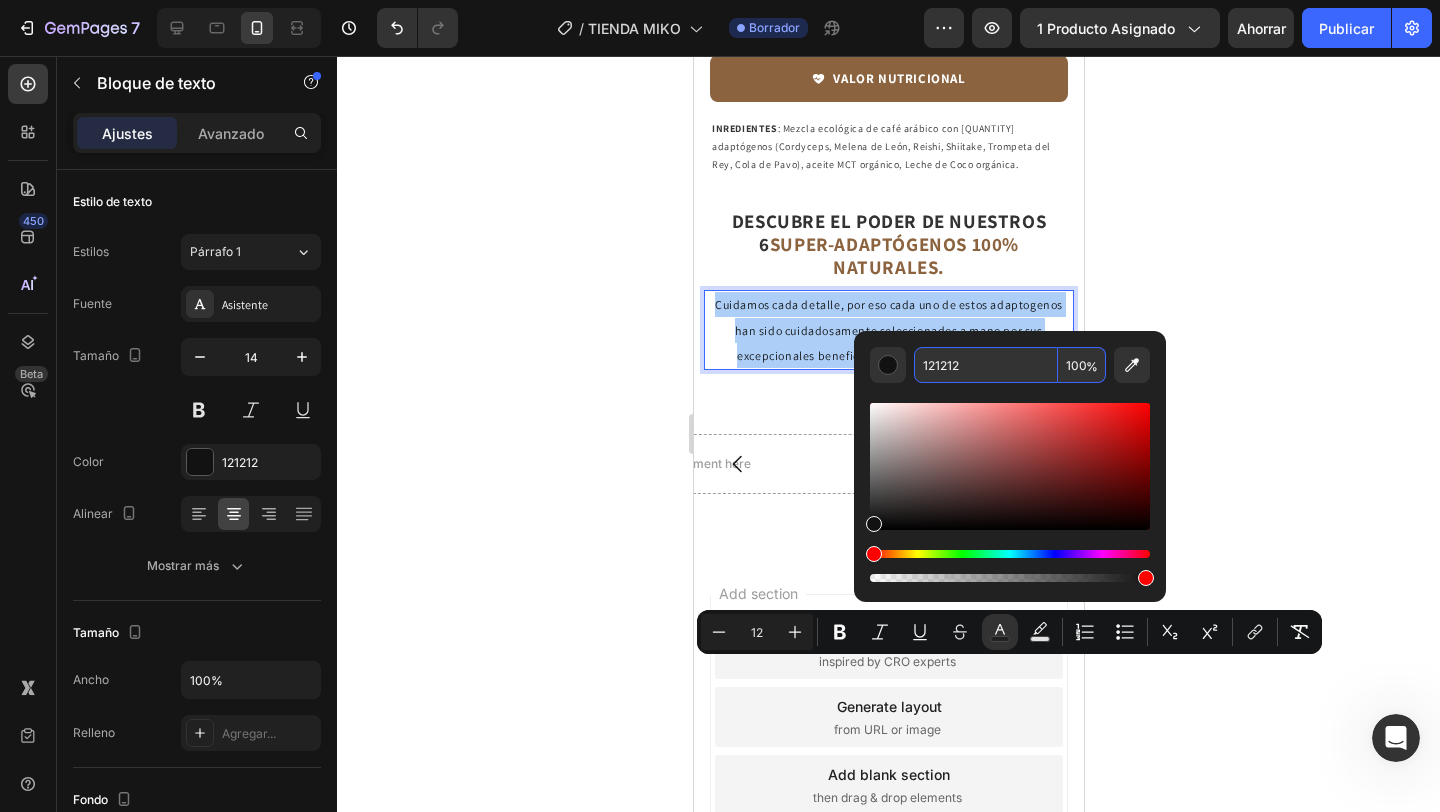 click on "121212" at bounding box center [986, 365] 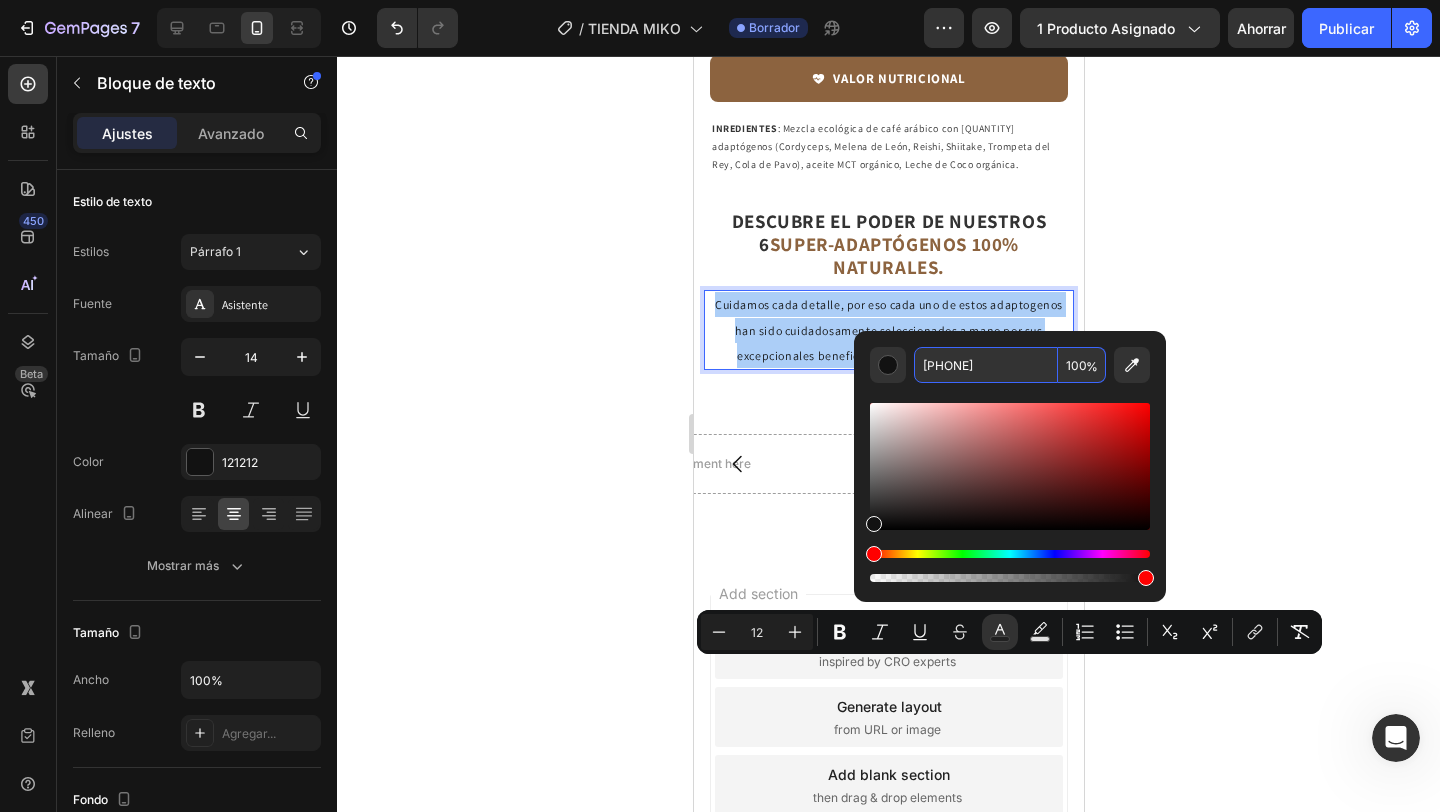 type on "242424242" 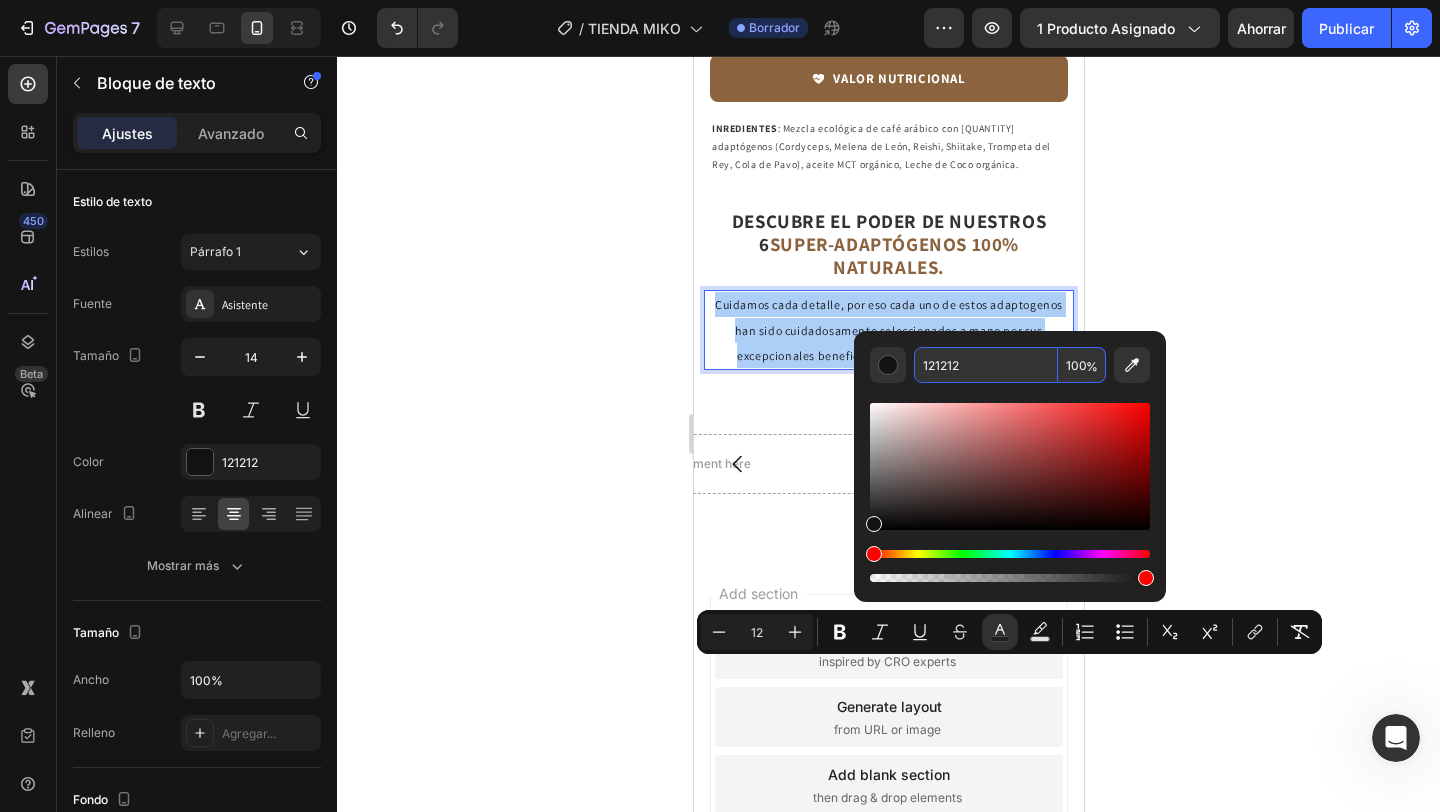 click 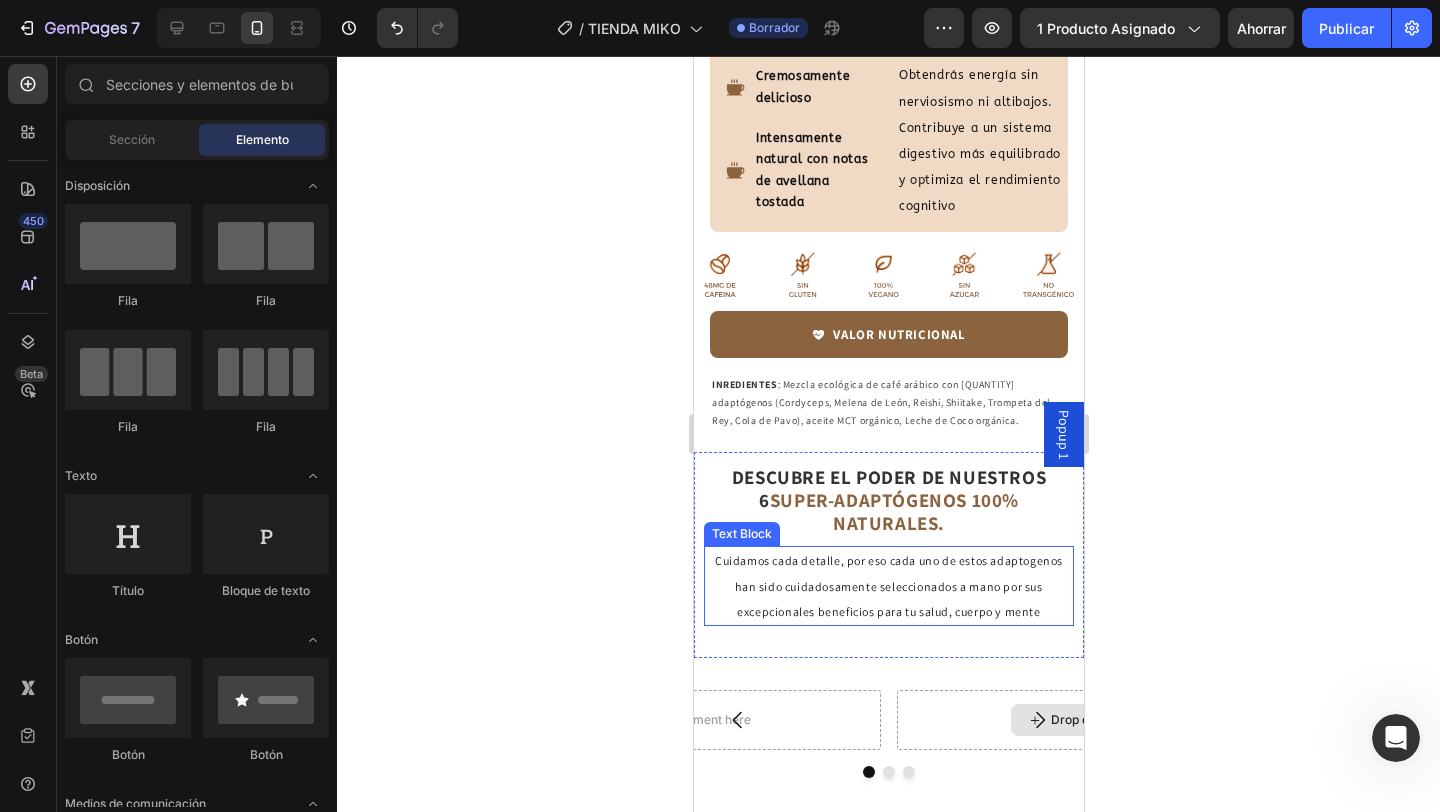 scroll, scrollTop: 3199, scrollLeft: 0, axis: vertical 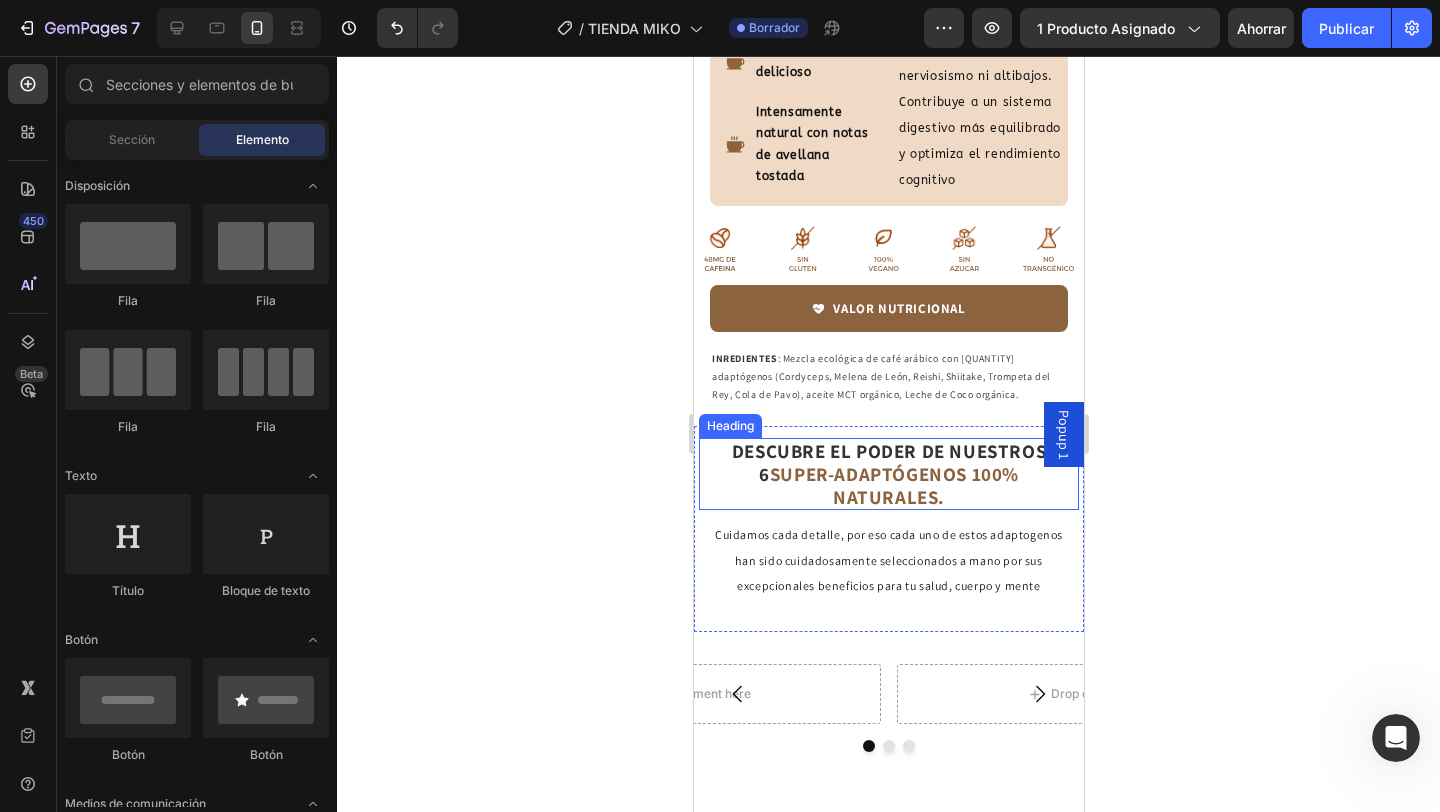 click on "SUPER-ADAPTÓGENOS 100% NATURALES." at bounding box center (893, 485) 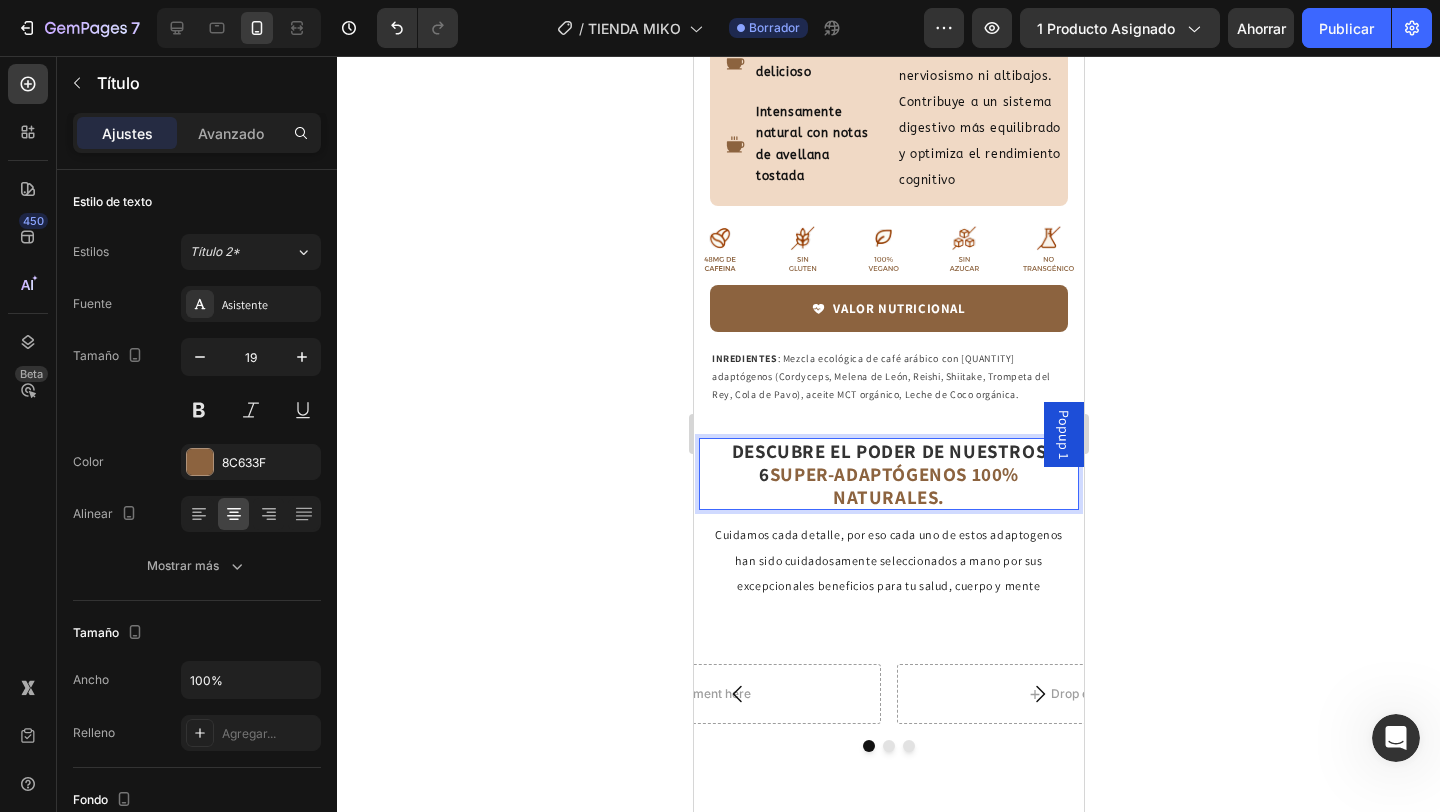 click on "SUPER-ADAPTÓGENOS 100% NATURALES." at bounding box center [893, 485] 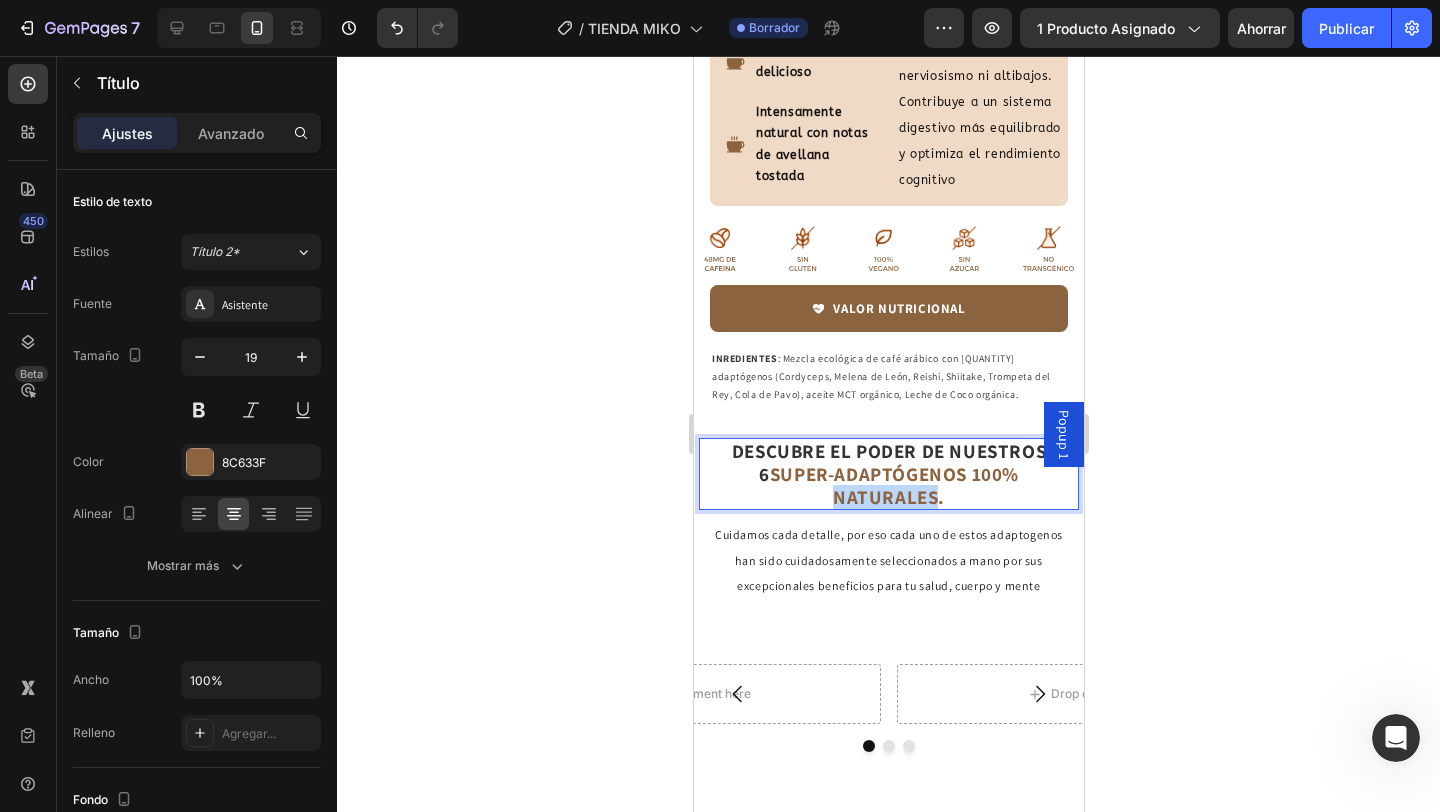 click on "SUPER-ADAPTÓGENOS 100% NATURALES." at bounding box center (893, 485) 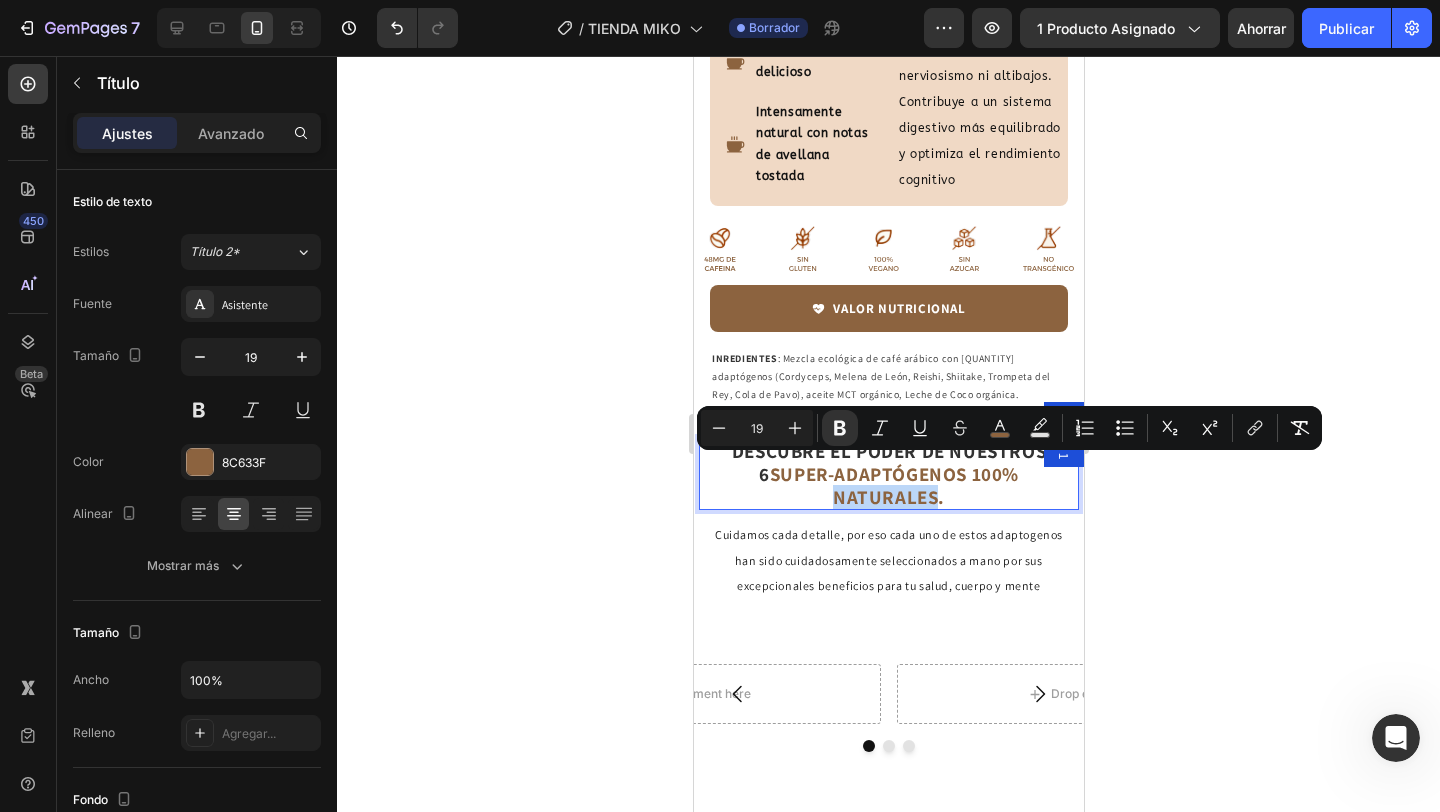 click on "SUPER-ADAPTÓGENOS 100% NATURALES." at bounding box center [893, 485] 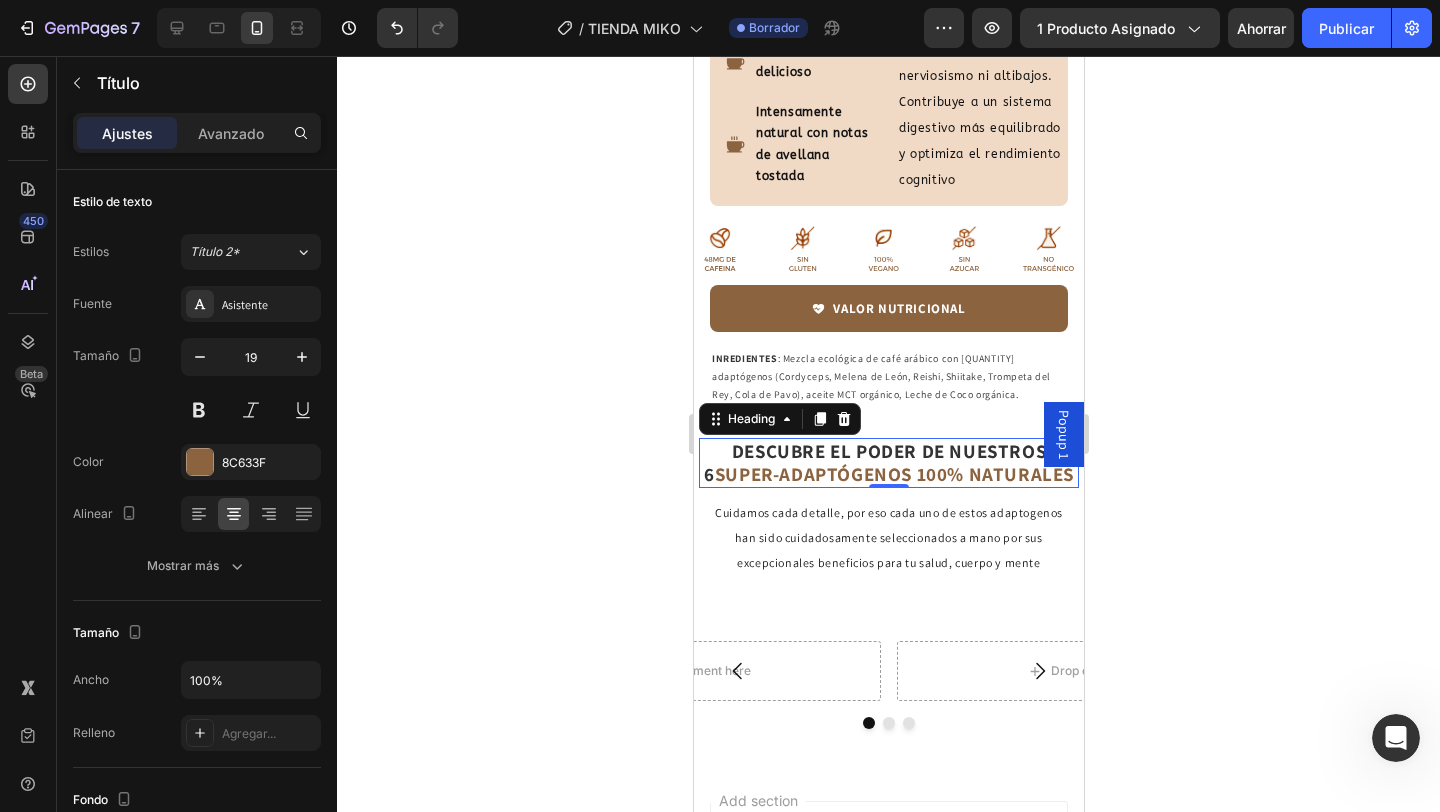 click 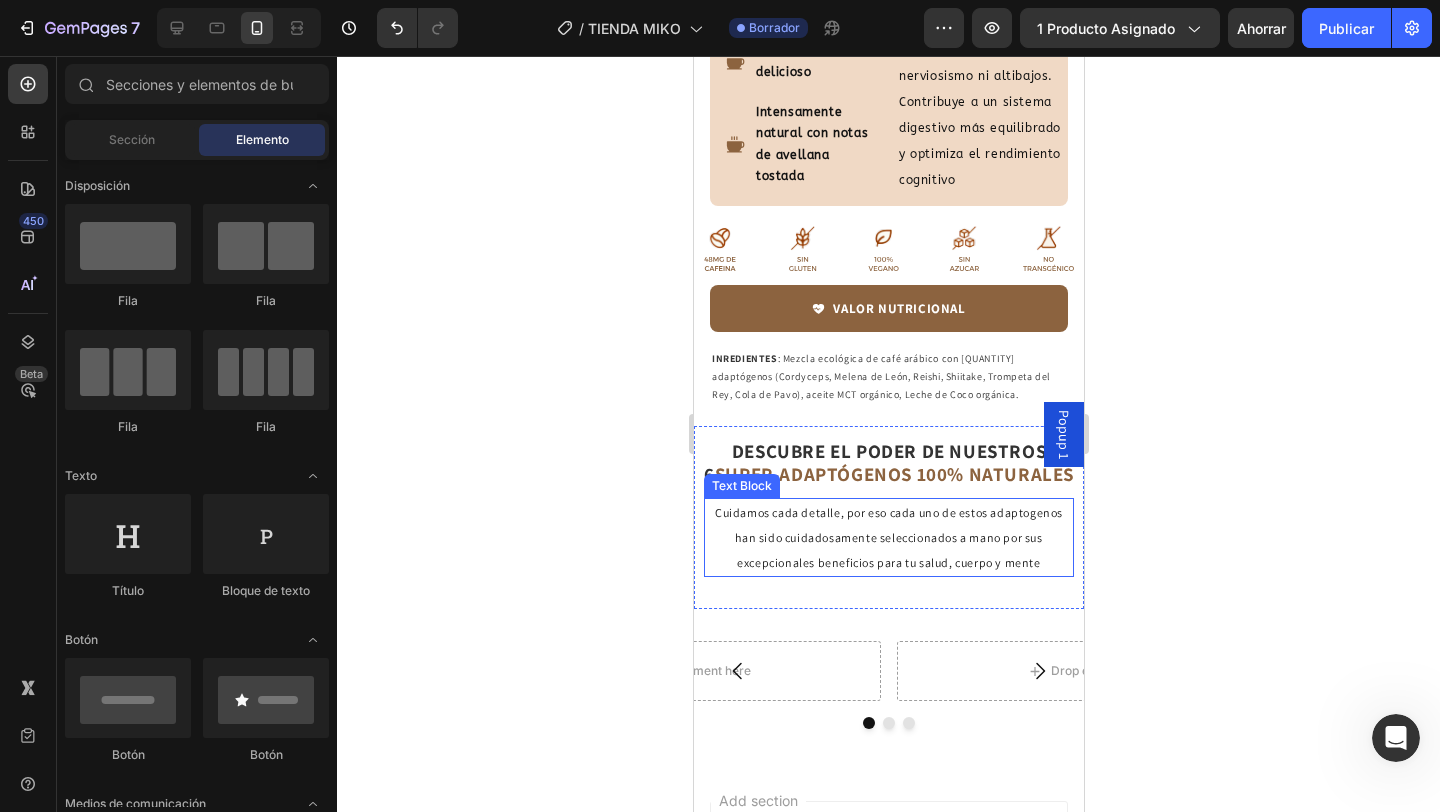 click on "Cuidamos cada detalle, por eso cada uno de estos adaptogenos han sido cuidadosamente seleccionados a mano por sus excepcionales beneficios para tu salud, cuerpo y mente" at bounding box center [888, 538] 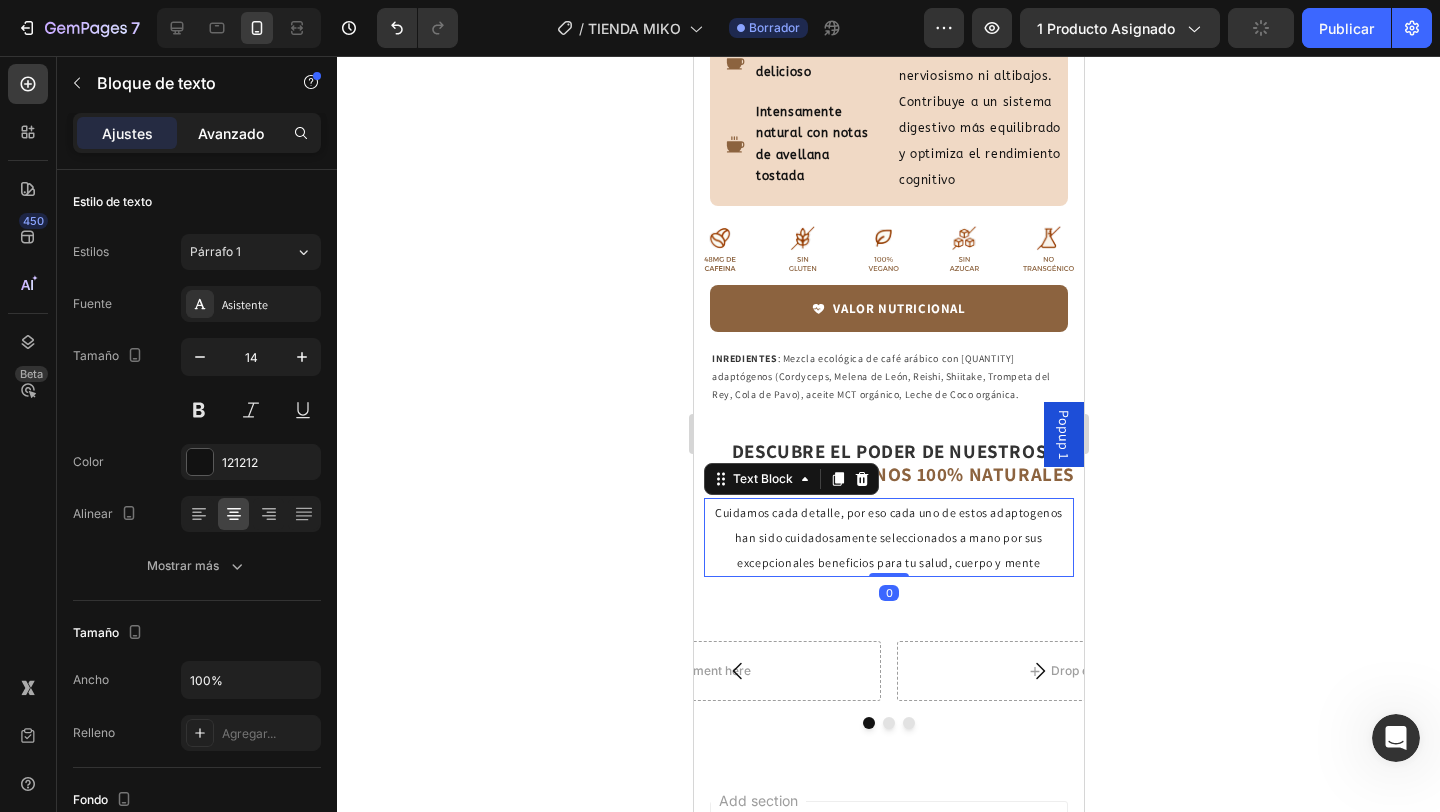 click on "Avanzado" at bounding box center [231, 133] 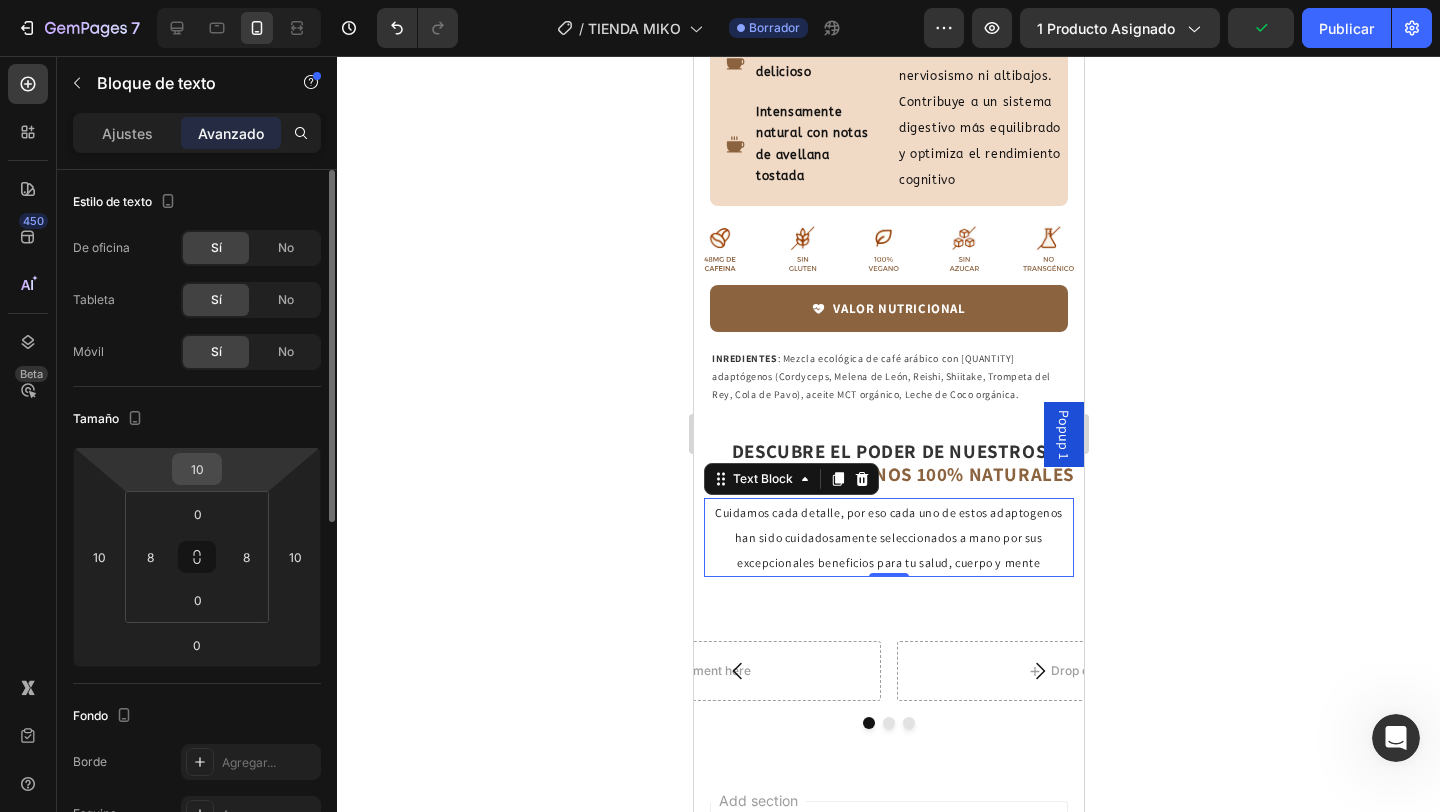 click on "10" at bounding box center (197, 469) 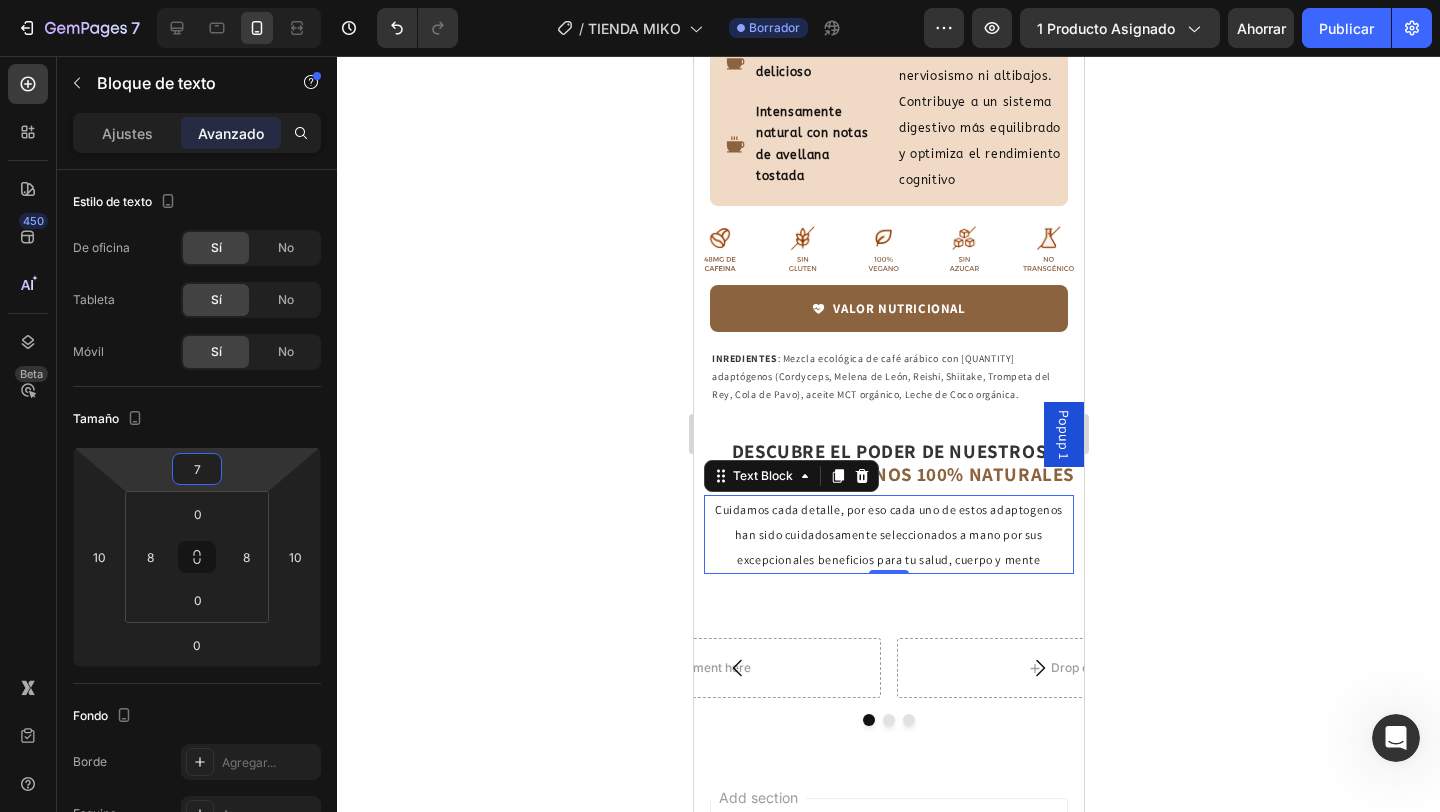 type on "7" 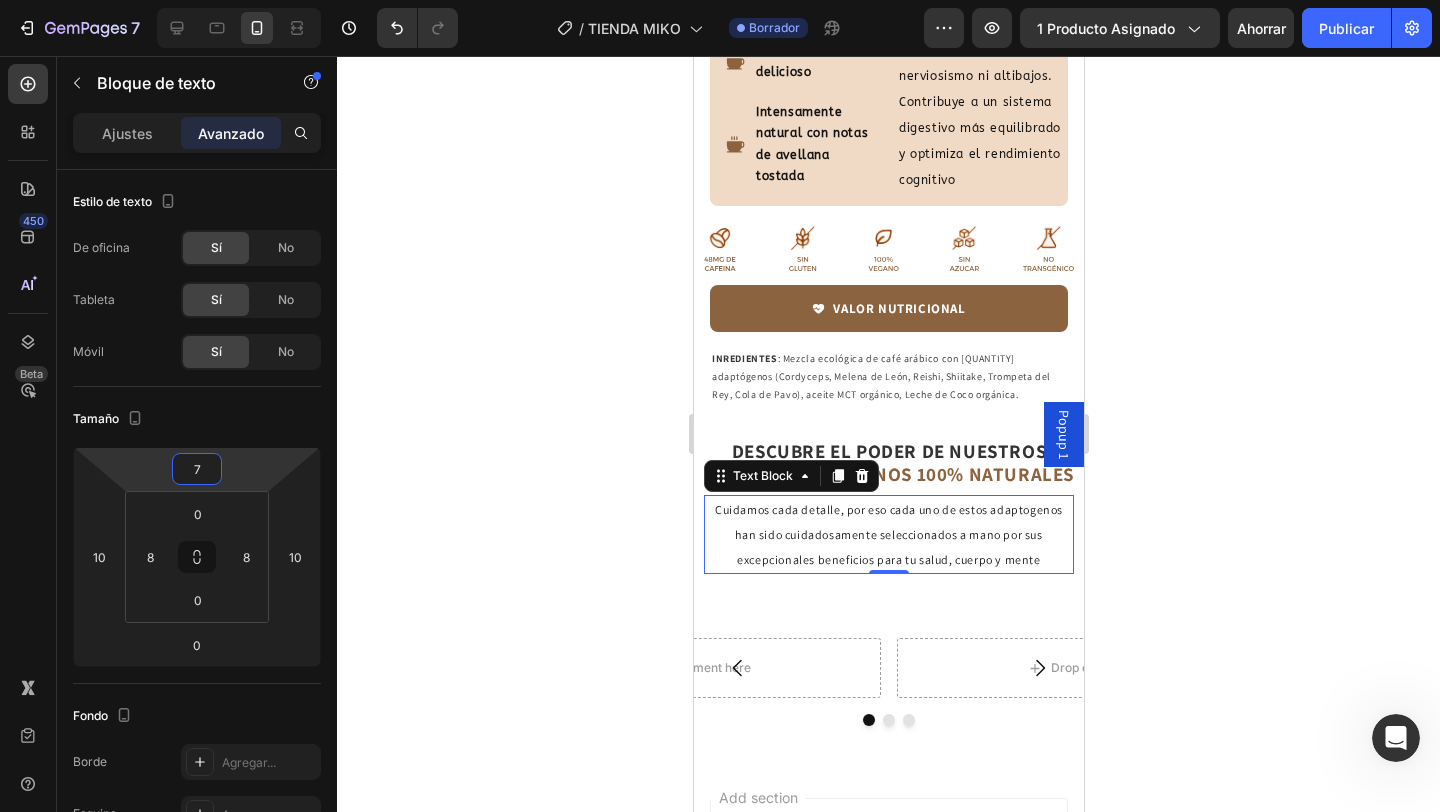 click 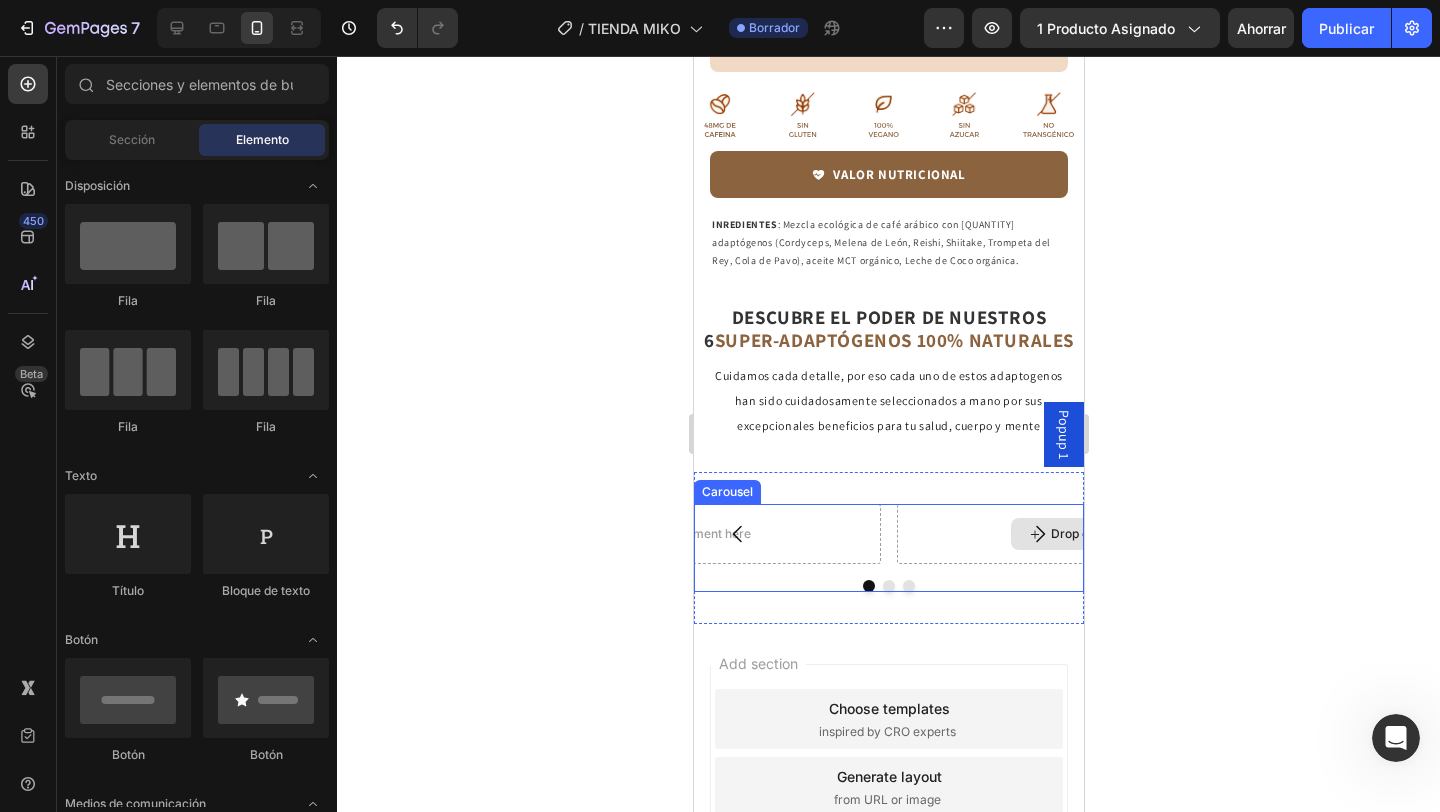 scroll, scrollTop: 3337, scrollLeft: 0, axis: vertical 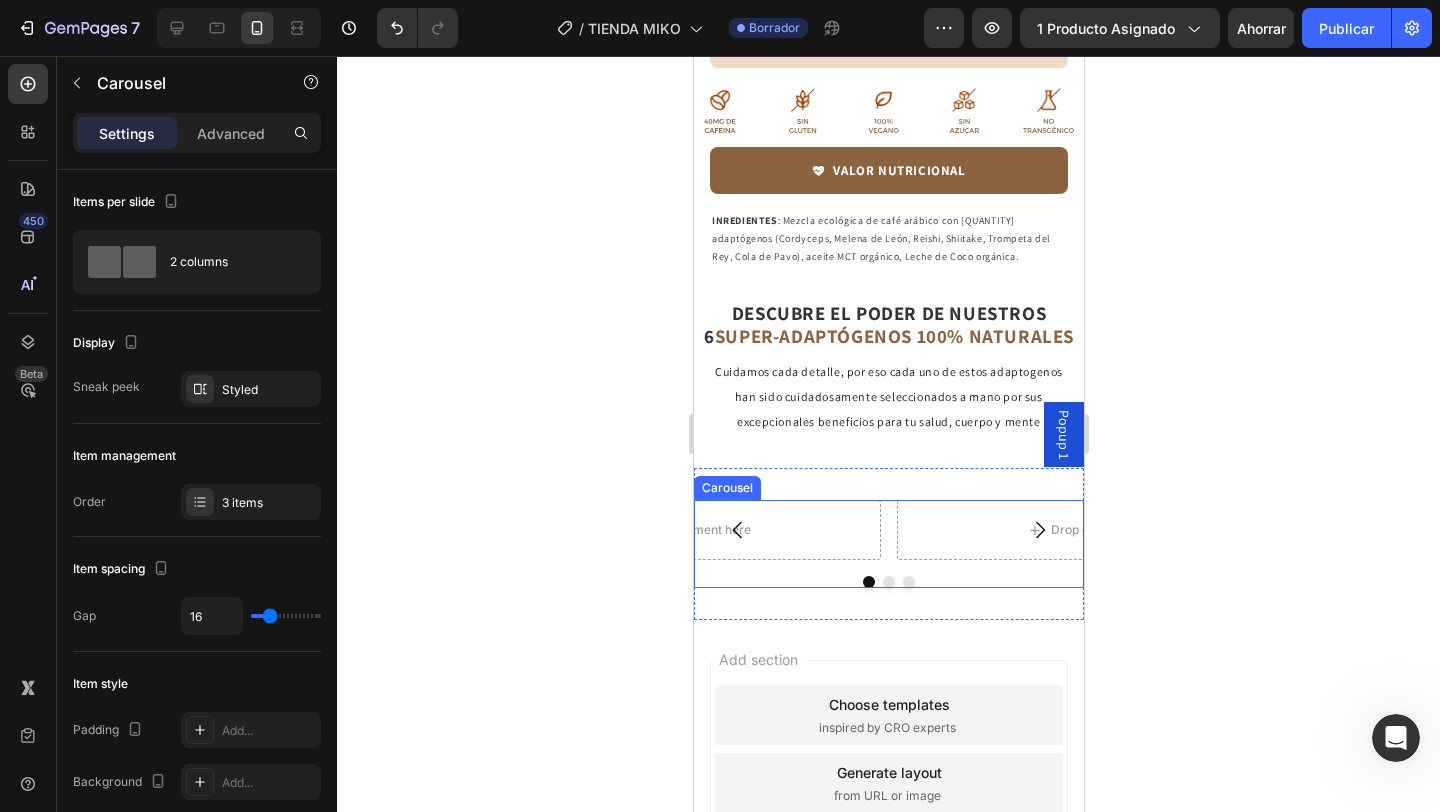click 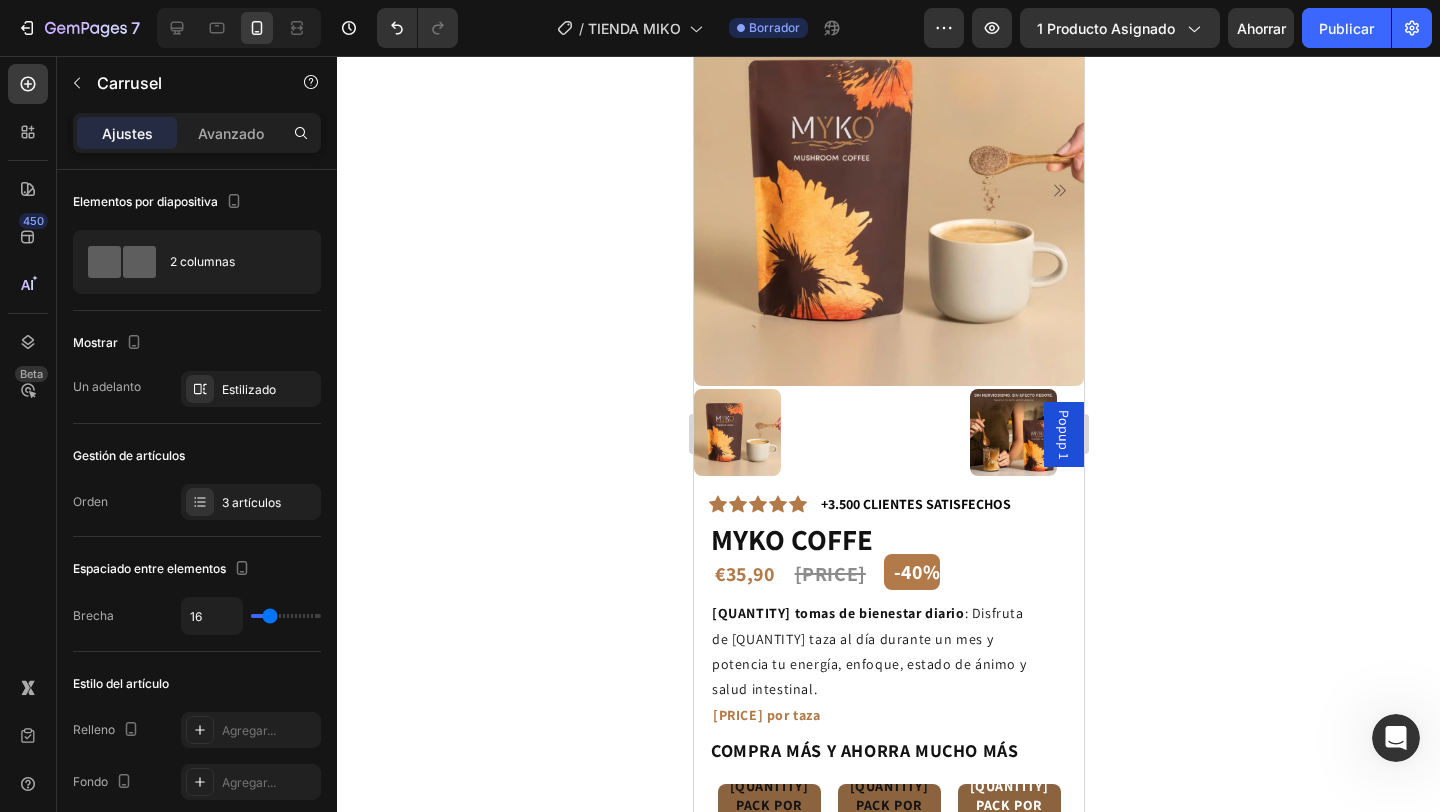 scroll, scrollTop: 139, scrollLeft: 0, axis: vertical 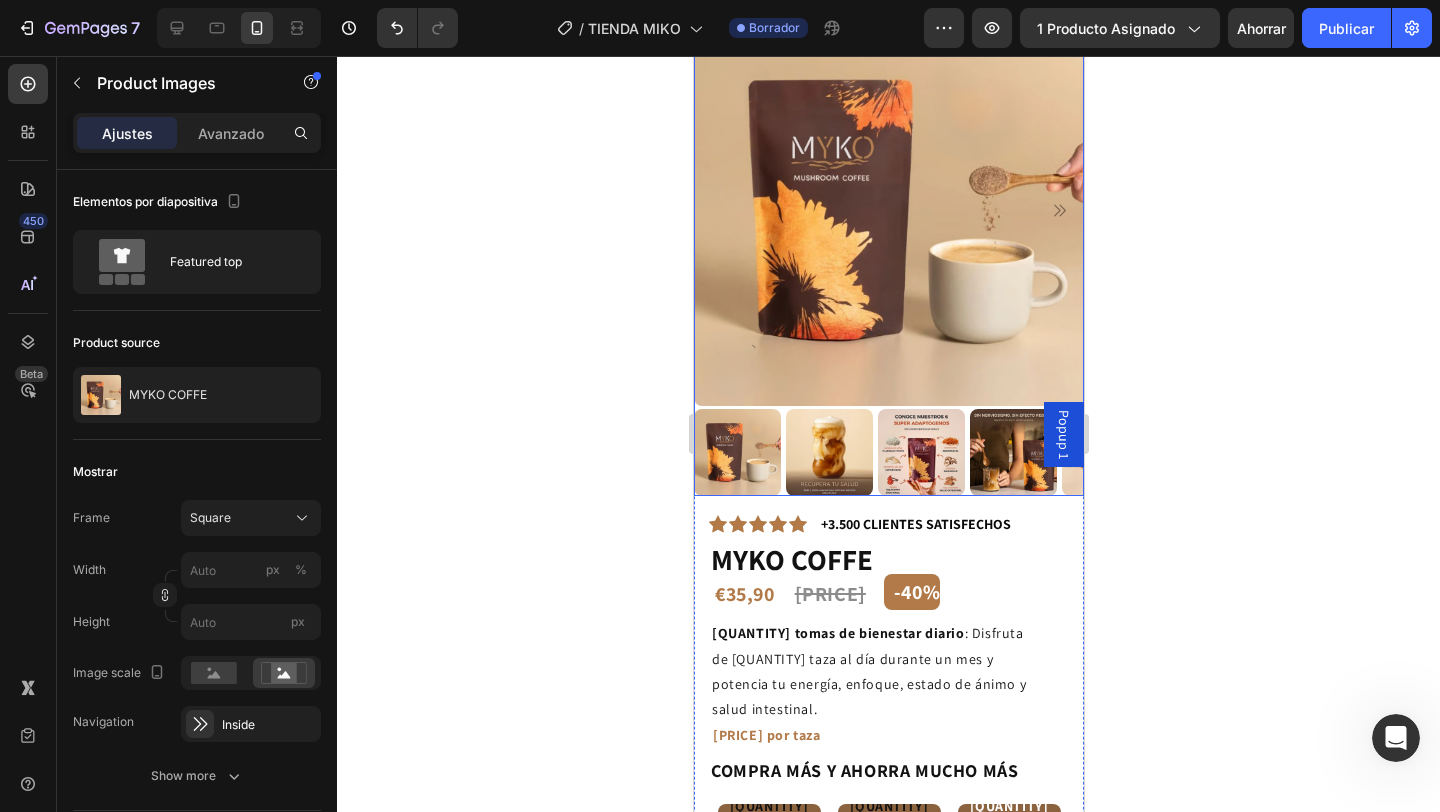 click 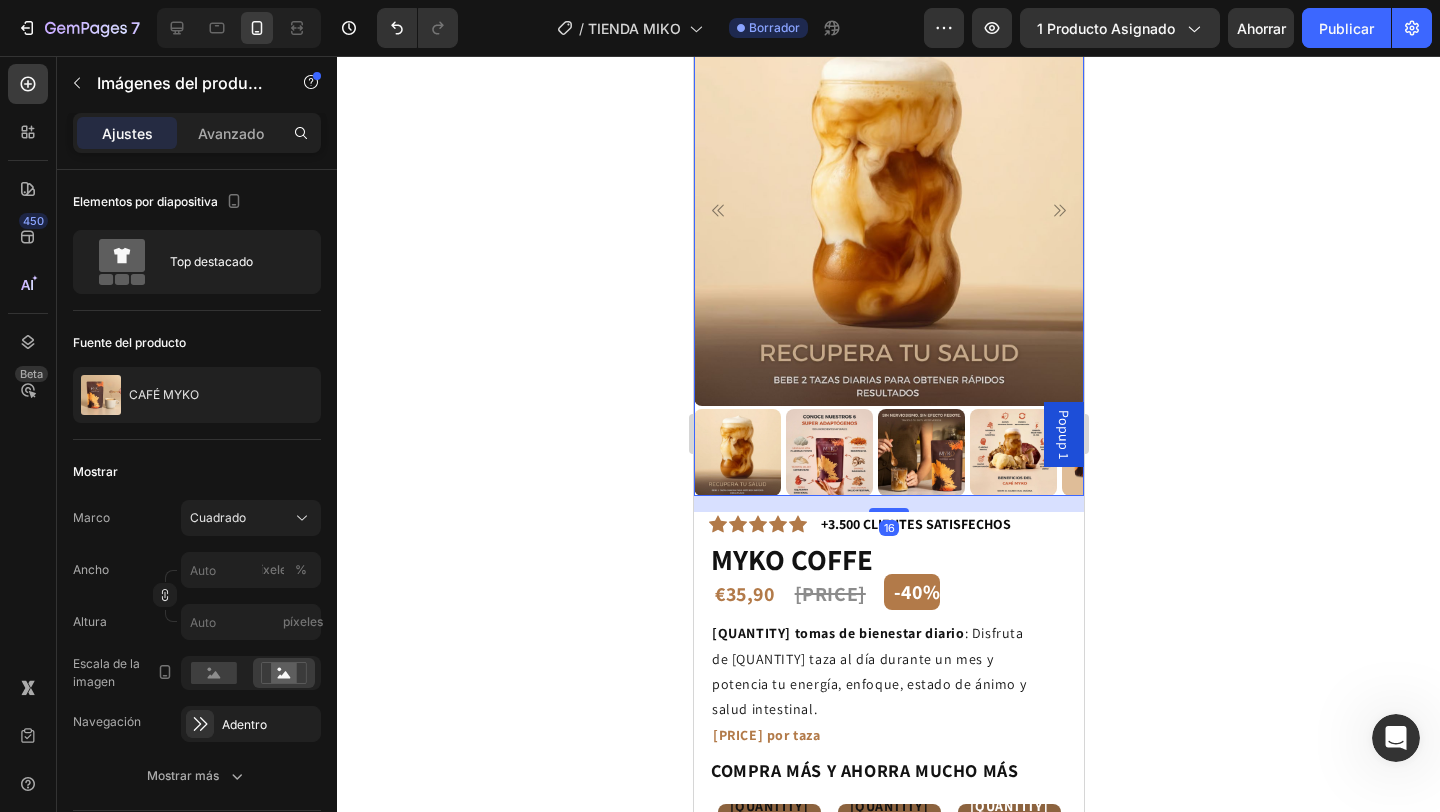 click at bounding box center [888, 211] 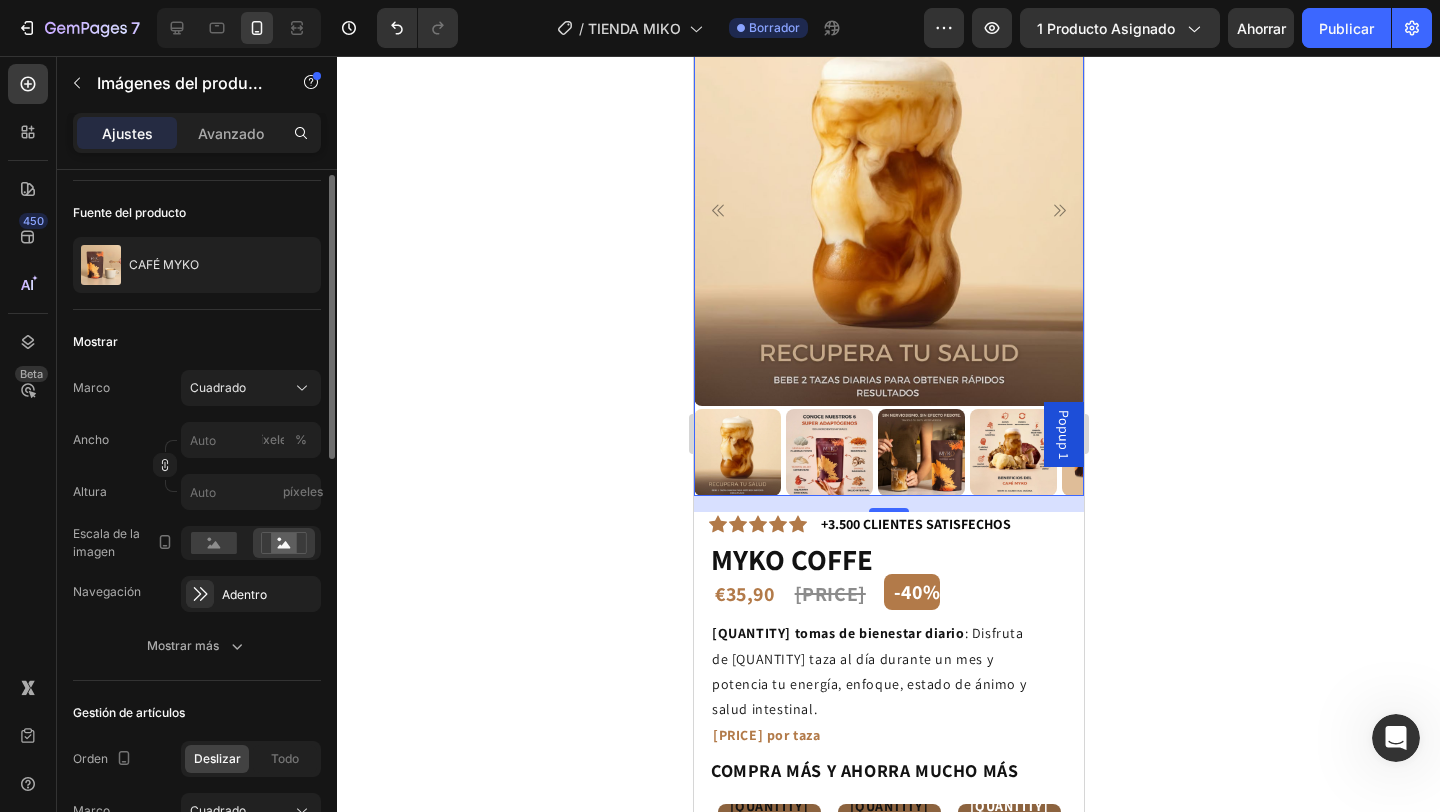 scroll, scrollTop: 134, scrollLeft: 0, axis: vertical 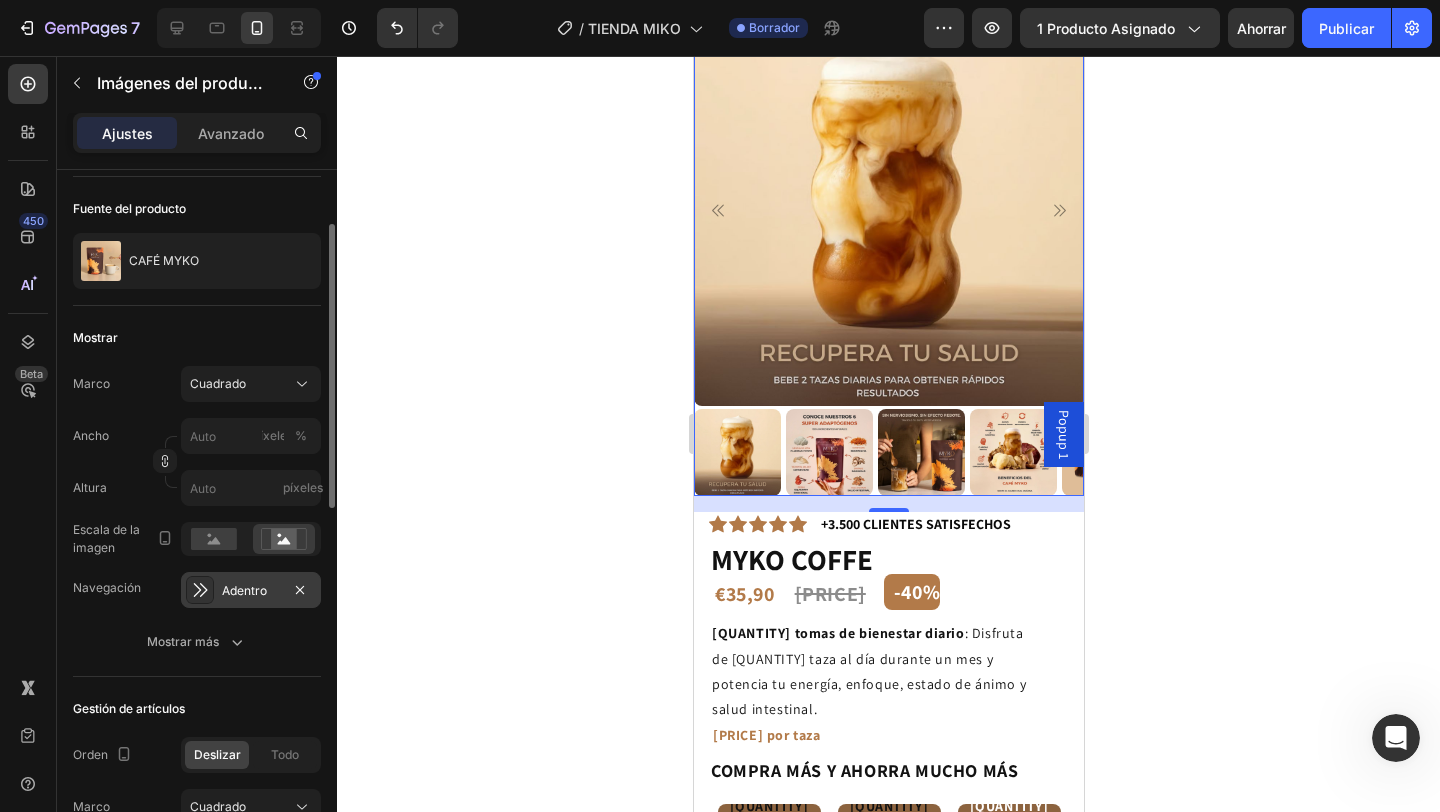 click on "Adentro" at bounding box center [251, 590] 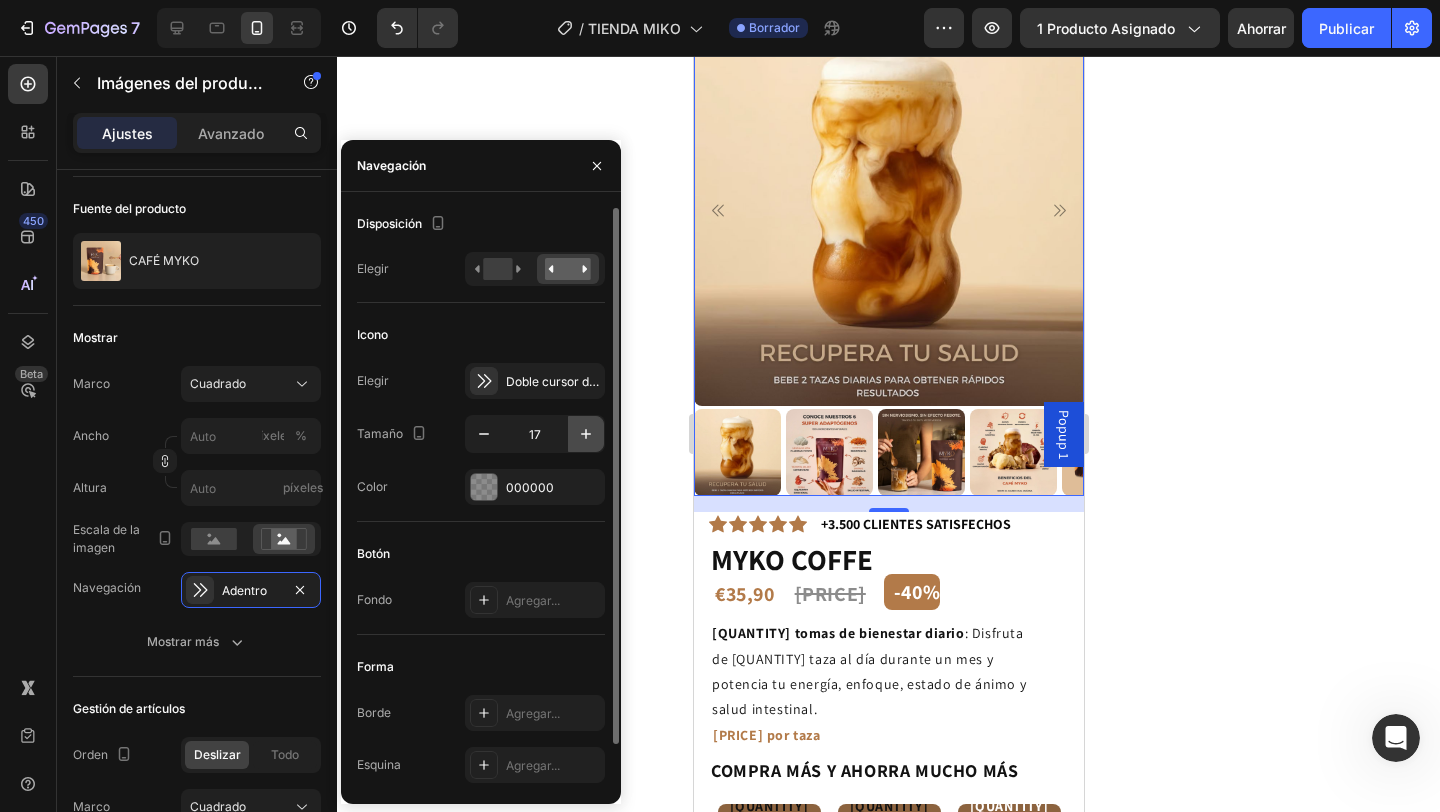 click 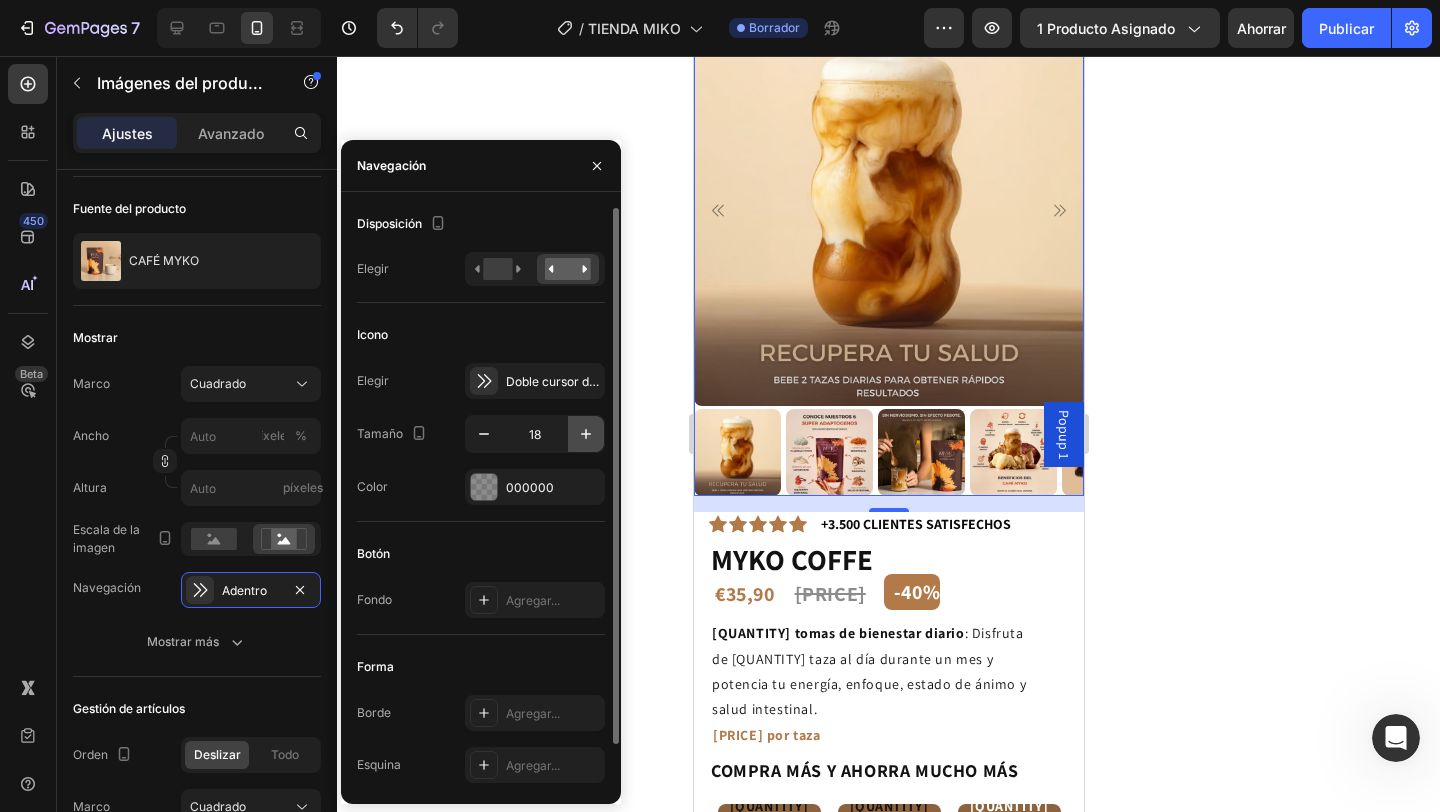 click 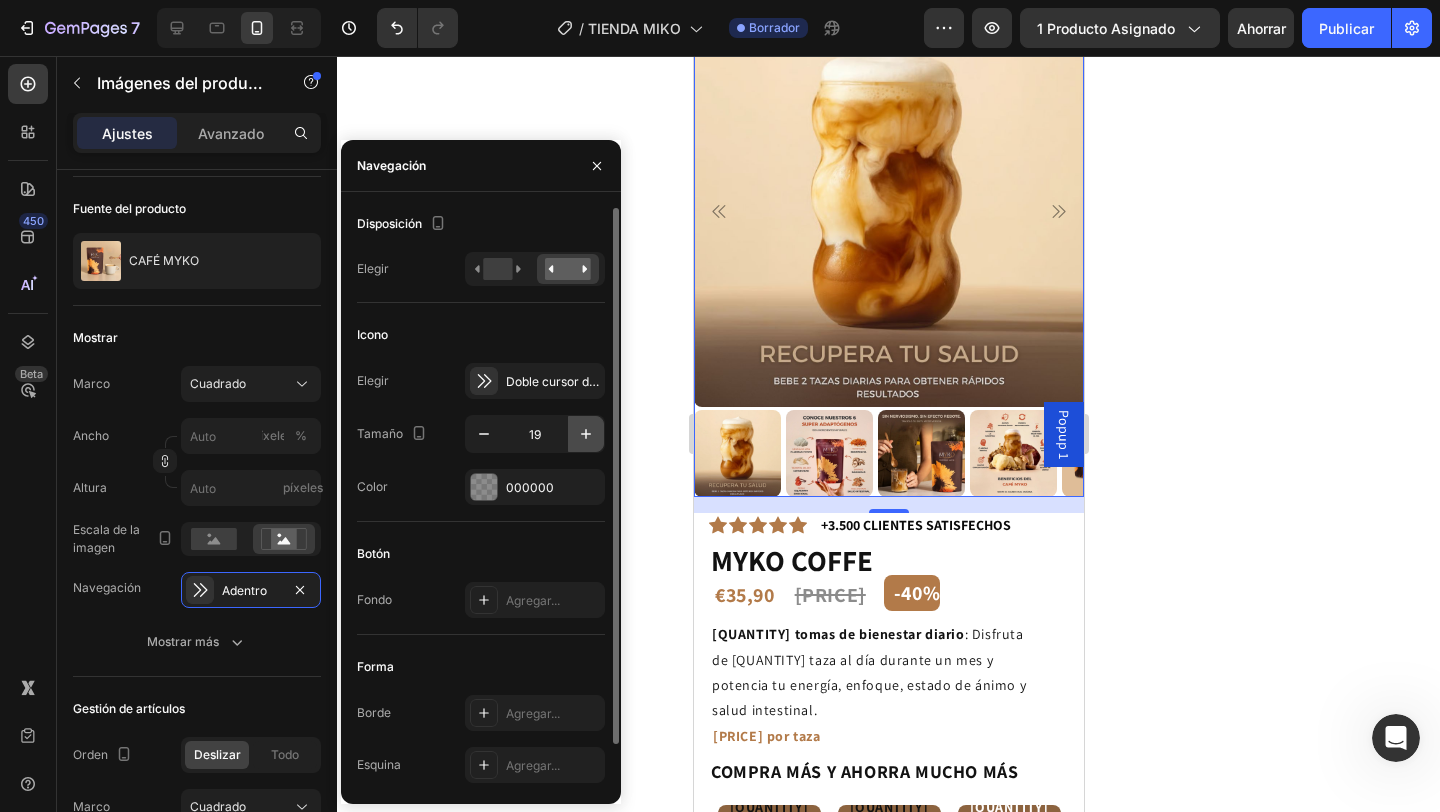 click 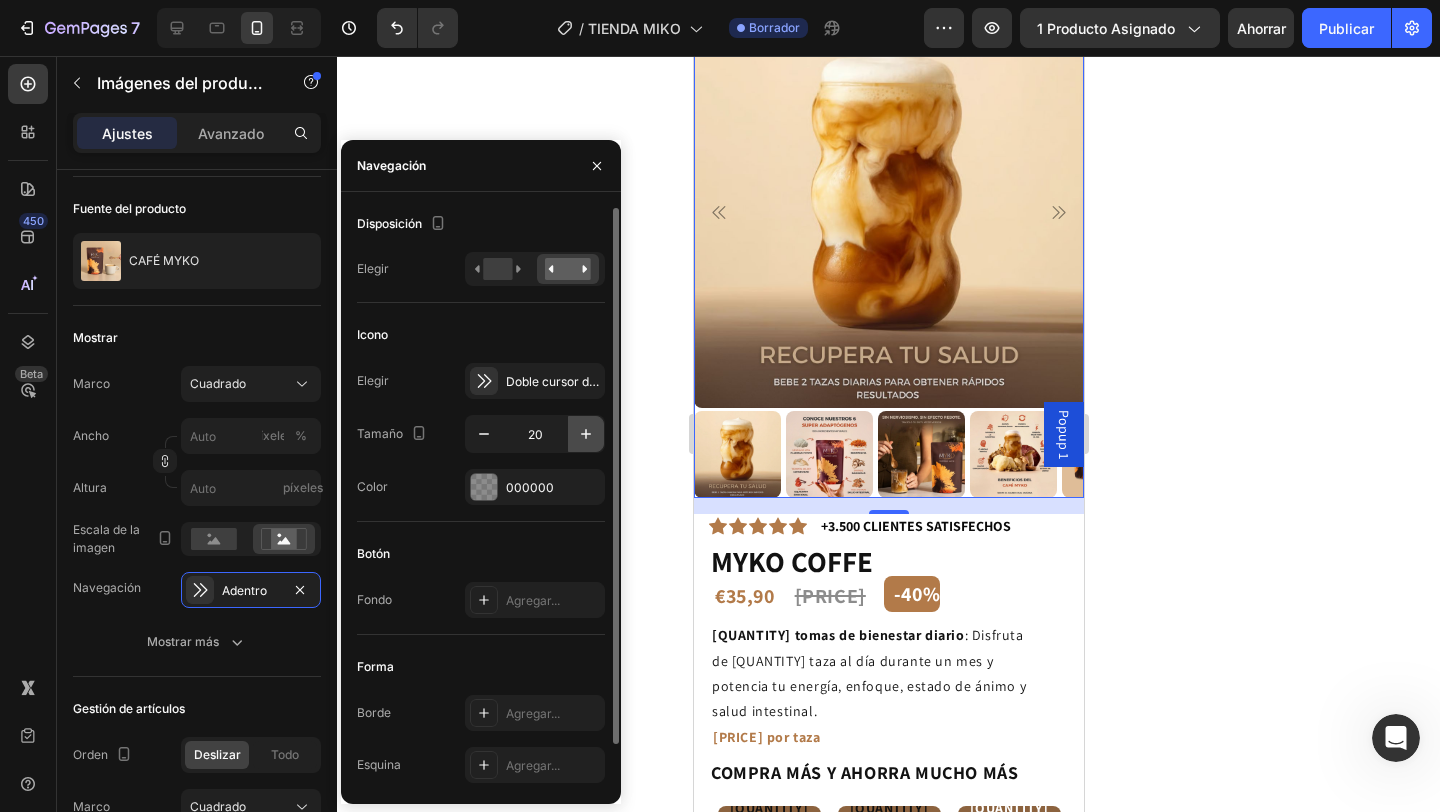 click 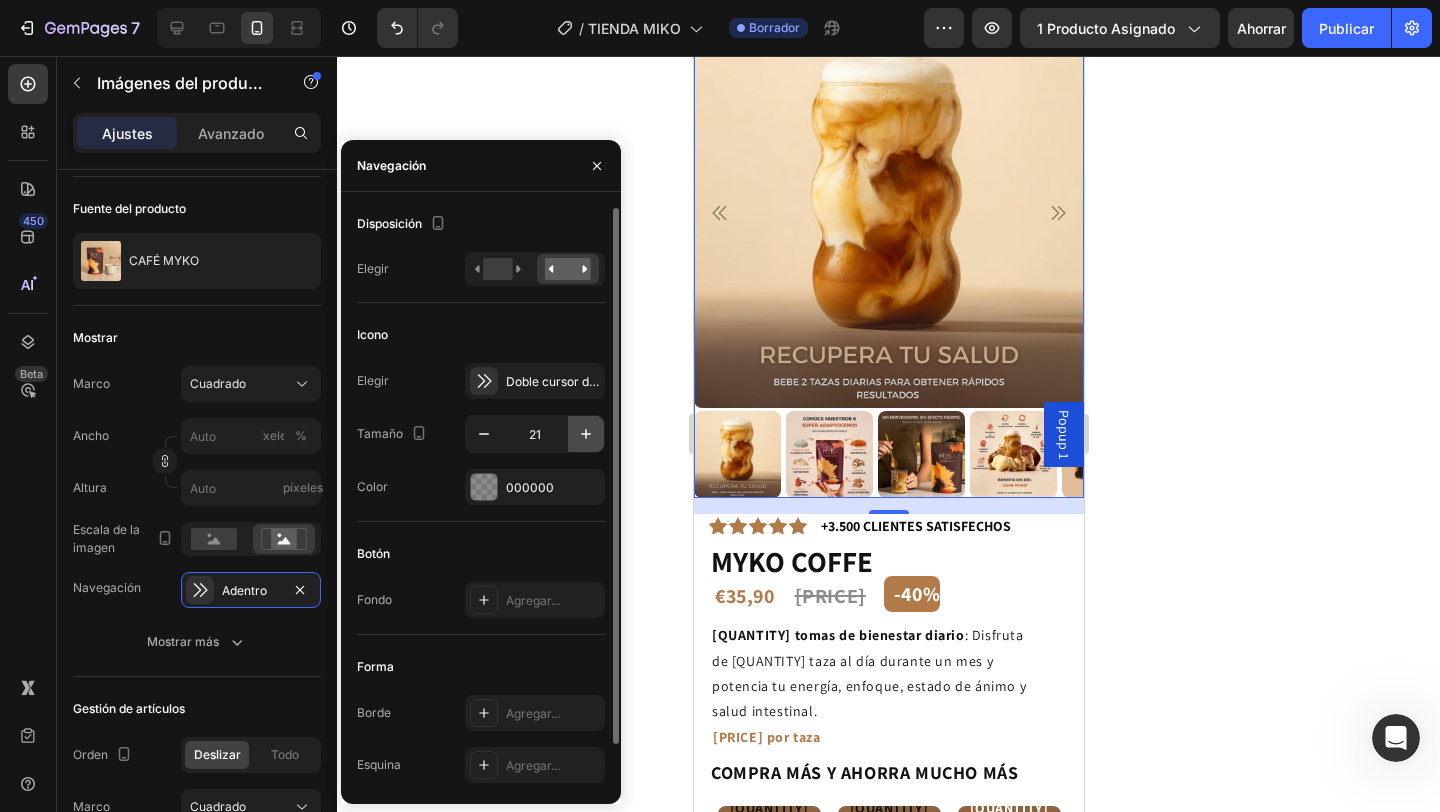 click 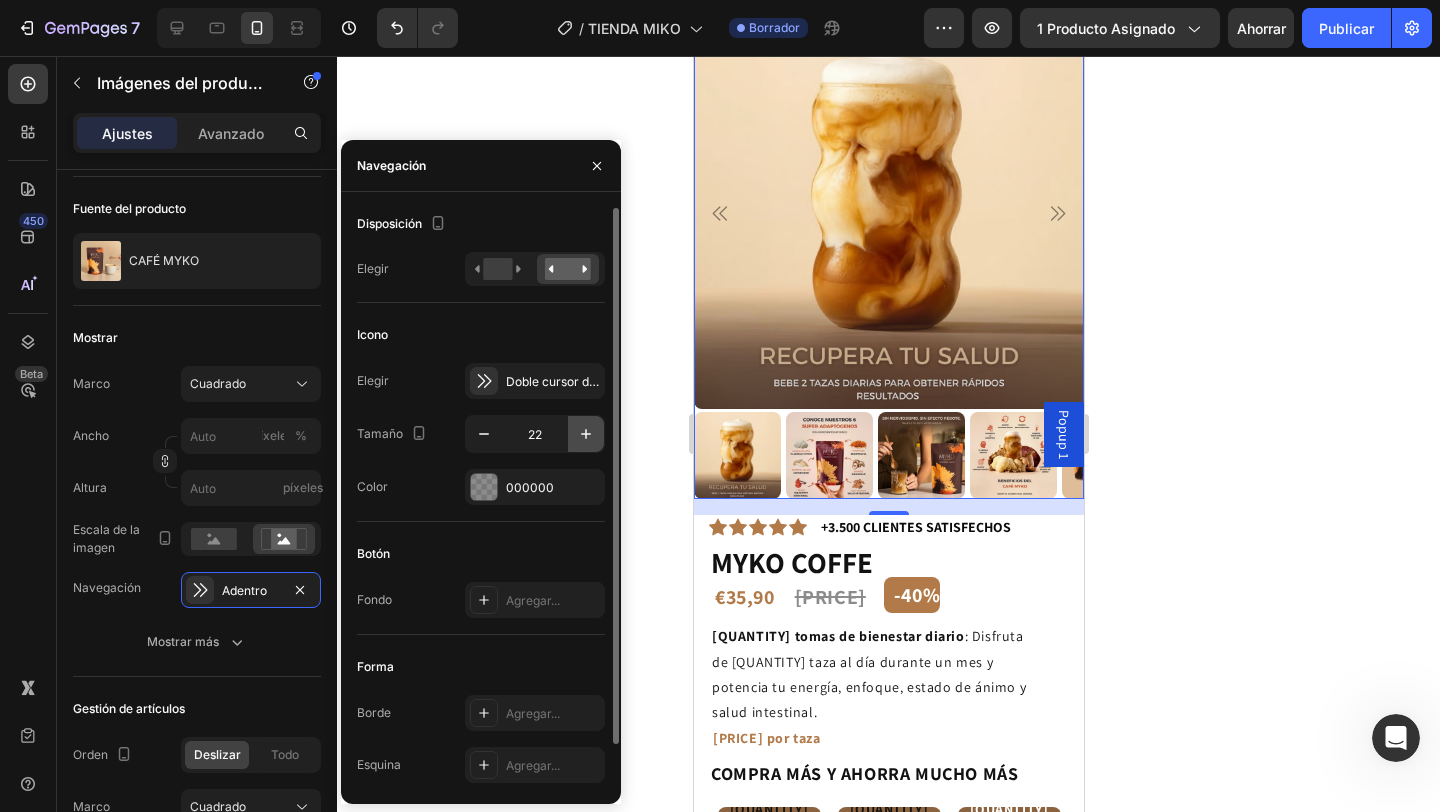 click 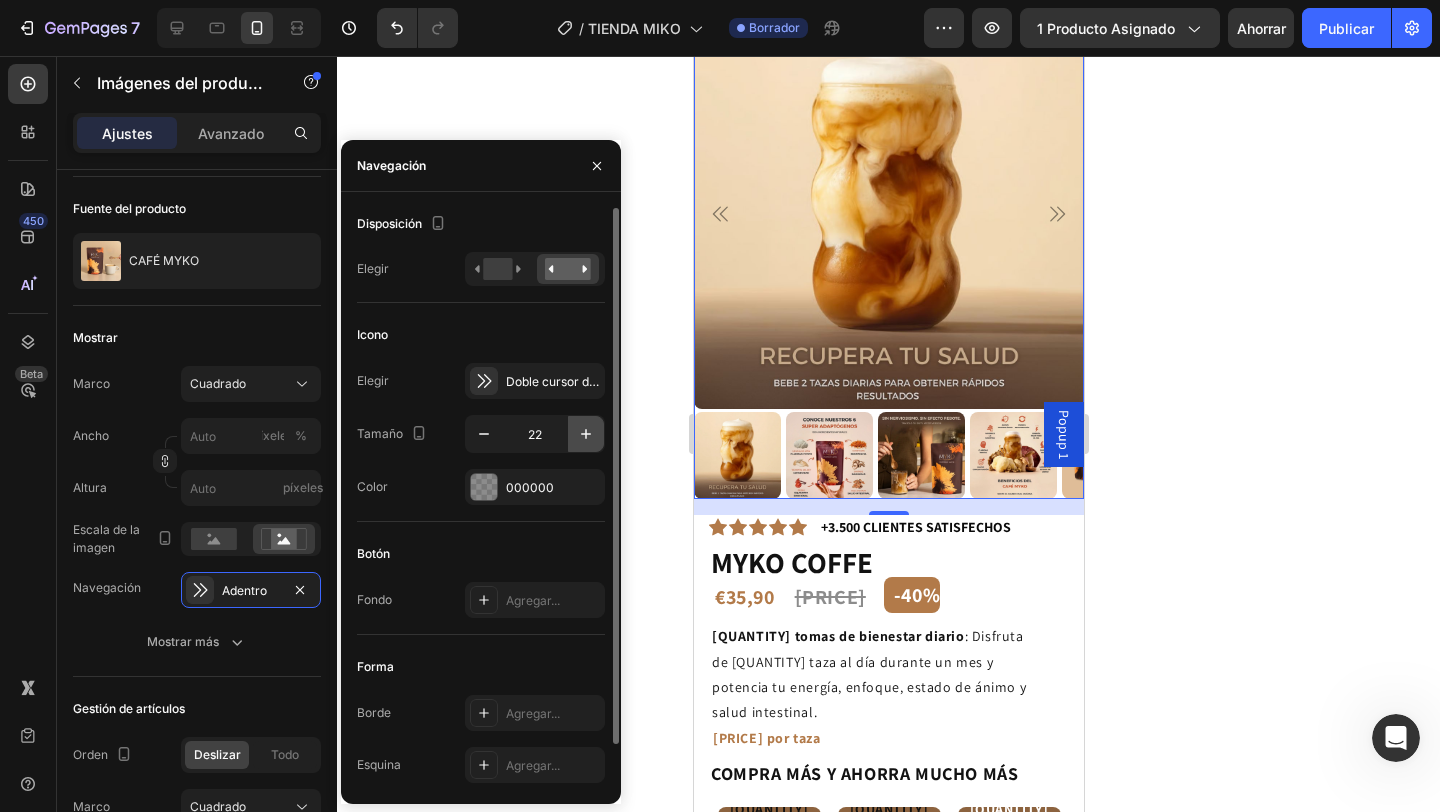 type on "23" 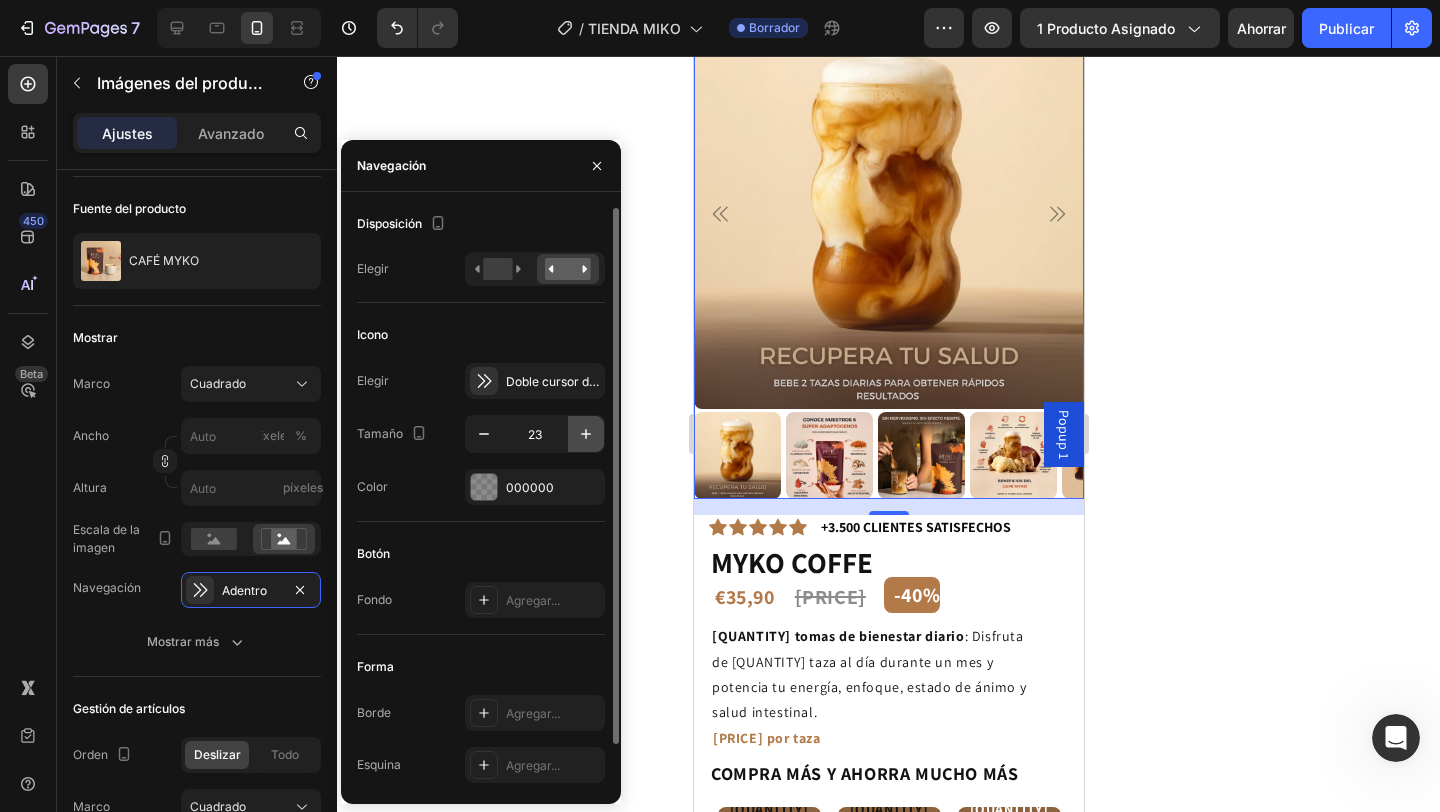 scroll, scrollTop: 136, scrollLeft: 0, axis: vertical 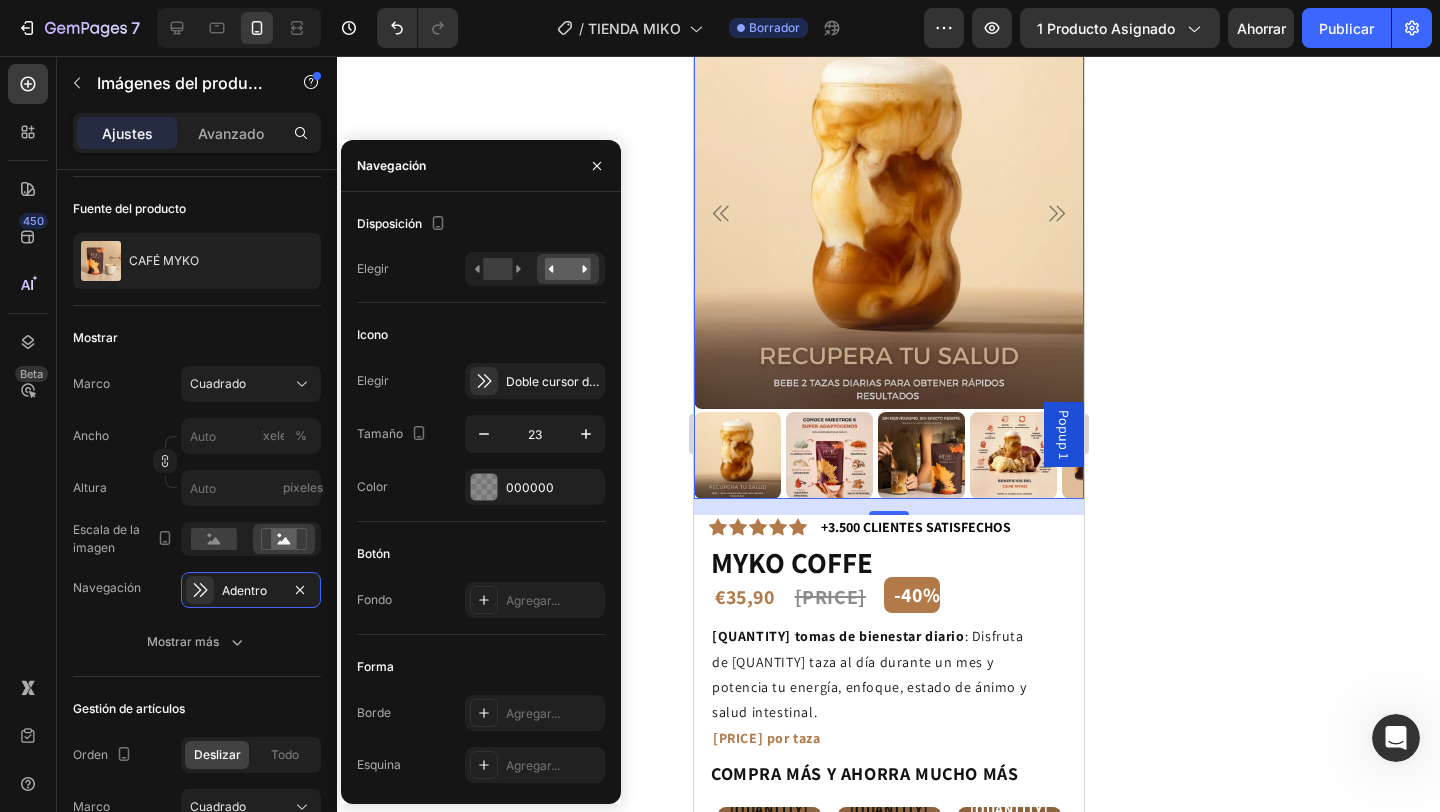 click 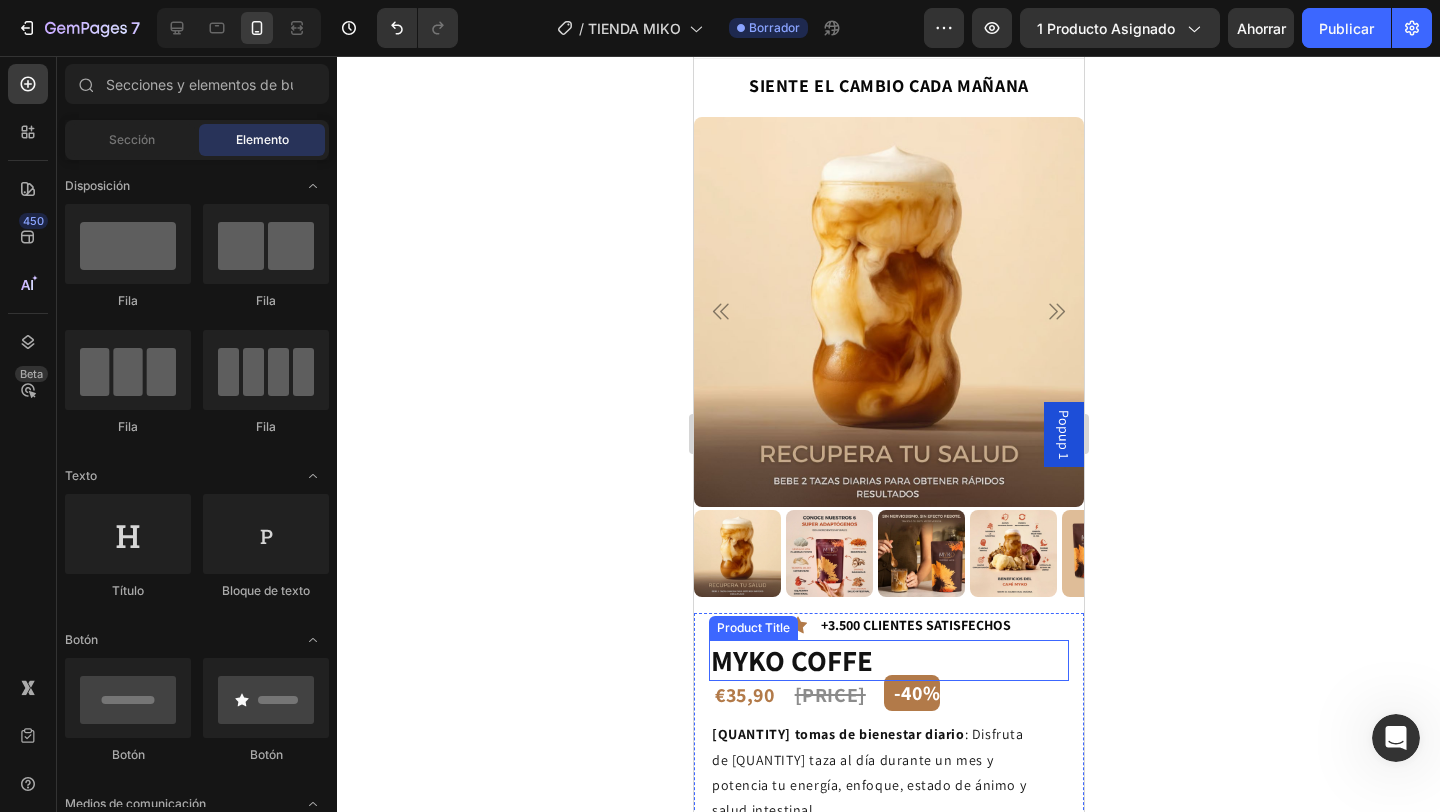 scroll, scrollTop: 0, scrollLeft: 0, axis: both 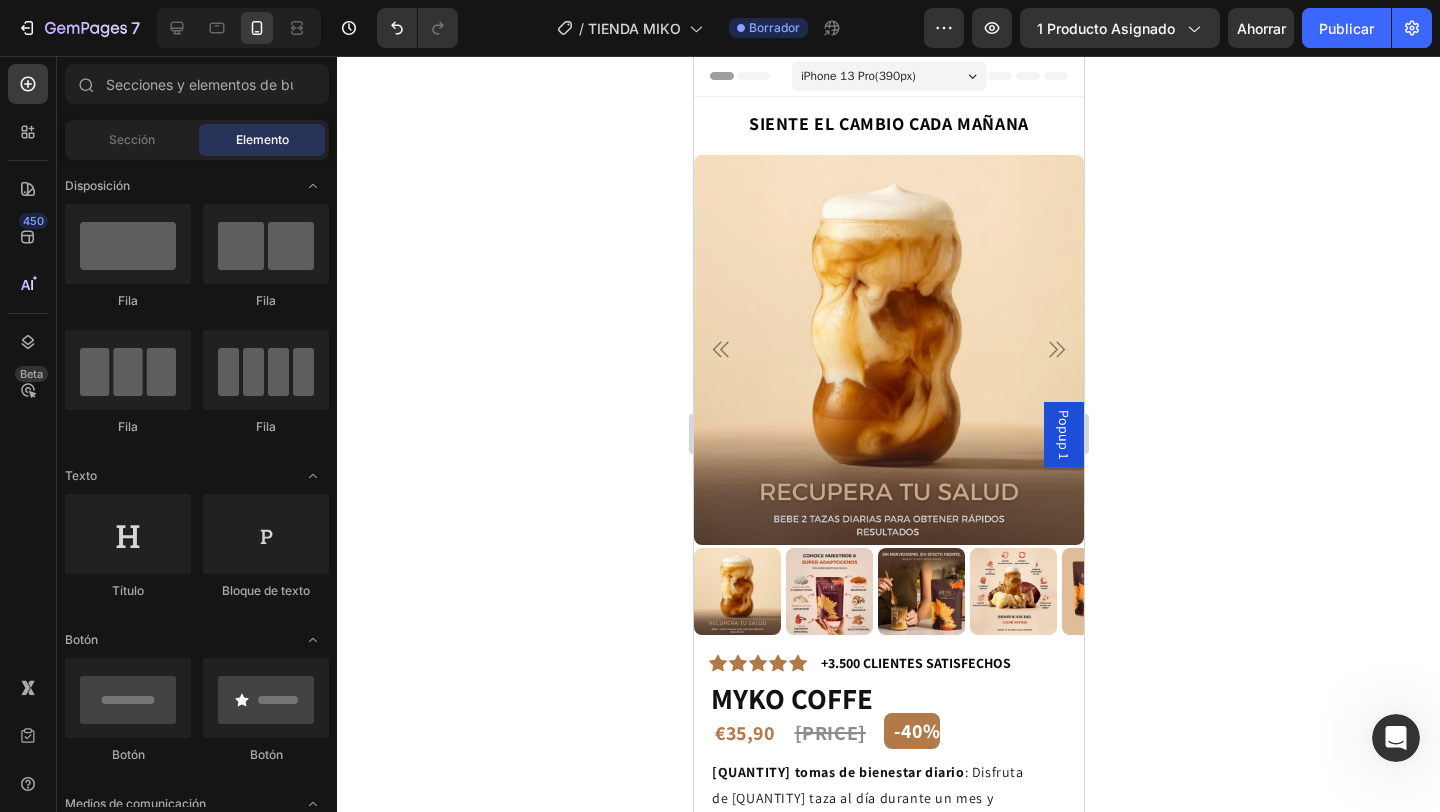 click 